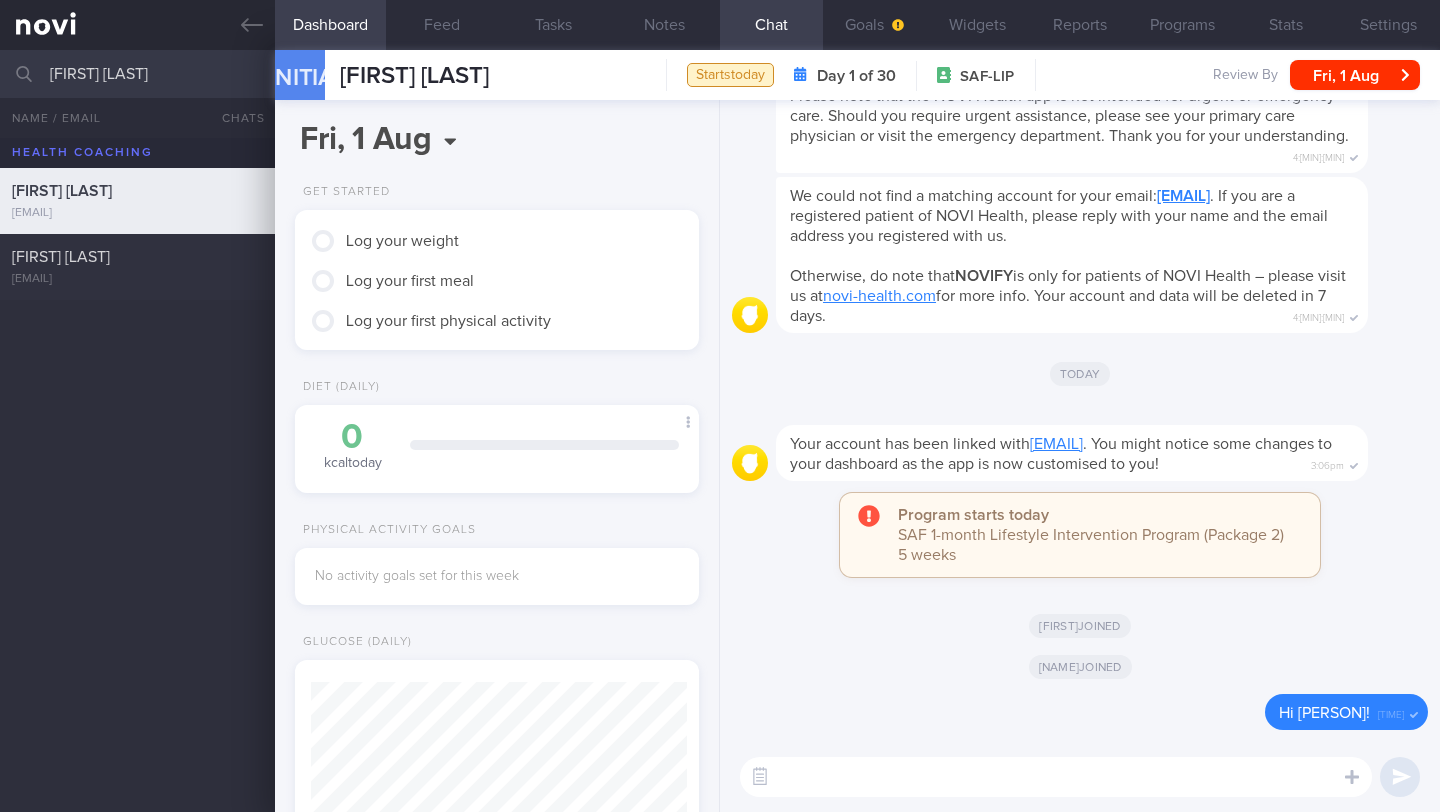 scroll, scrollTop: 0, scrollLeft: 0, axis: both 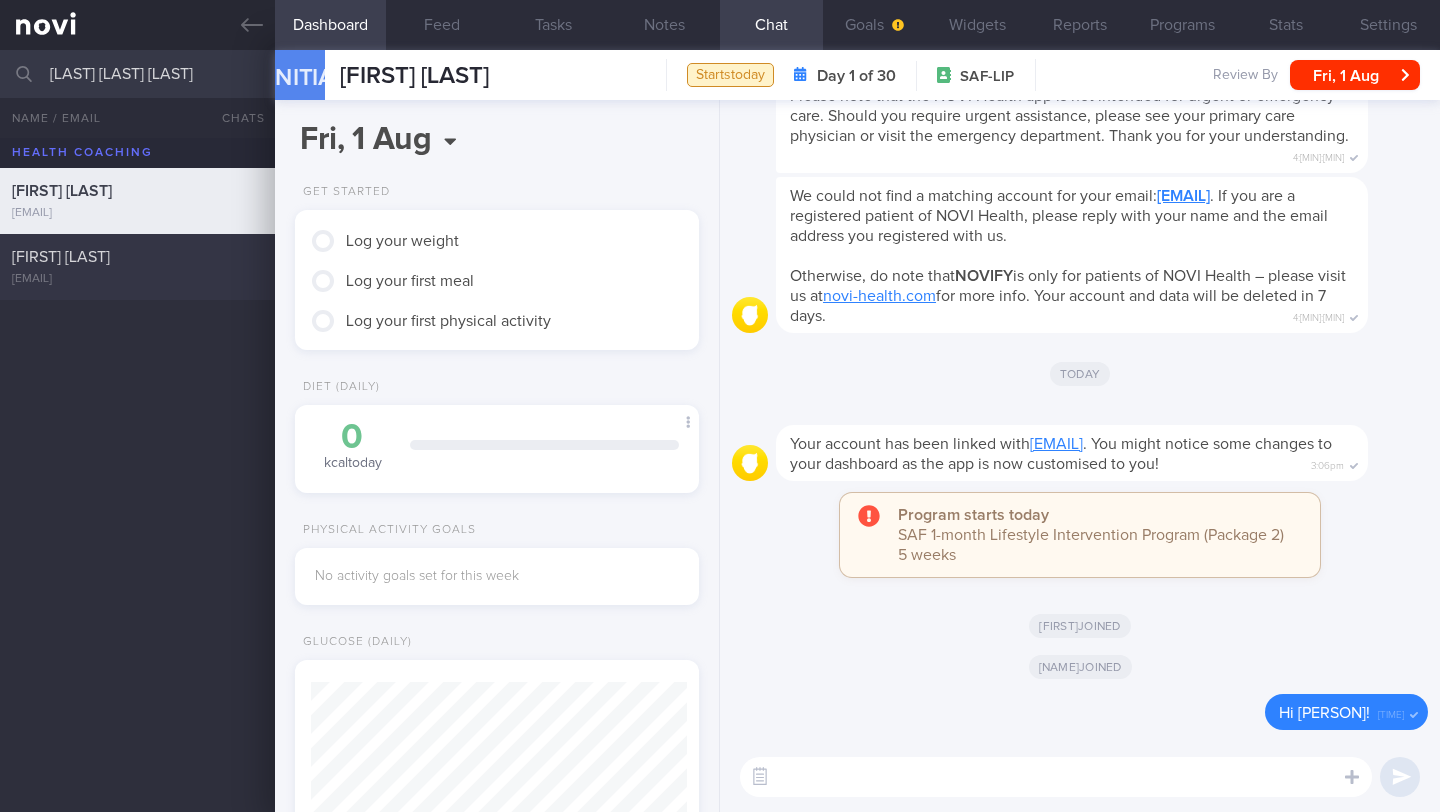 type on "[LAST] [LAST] [LAST]" 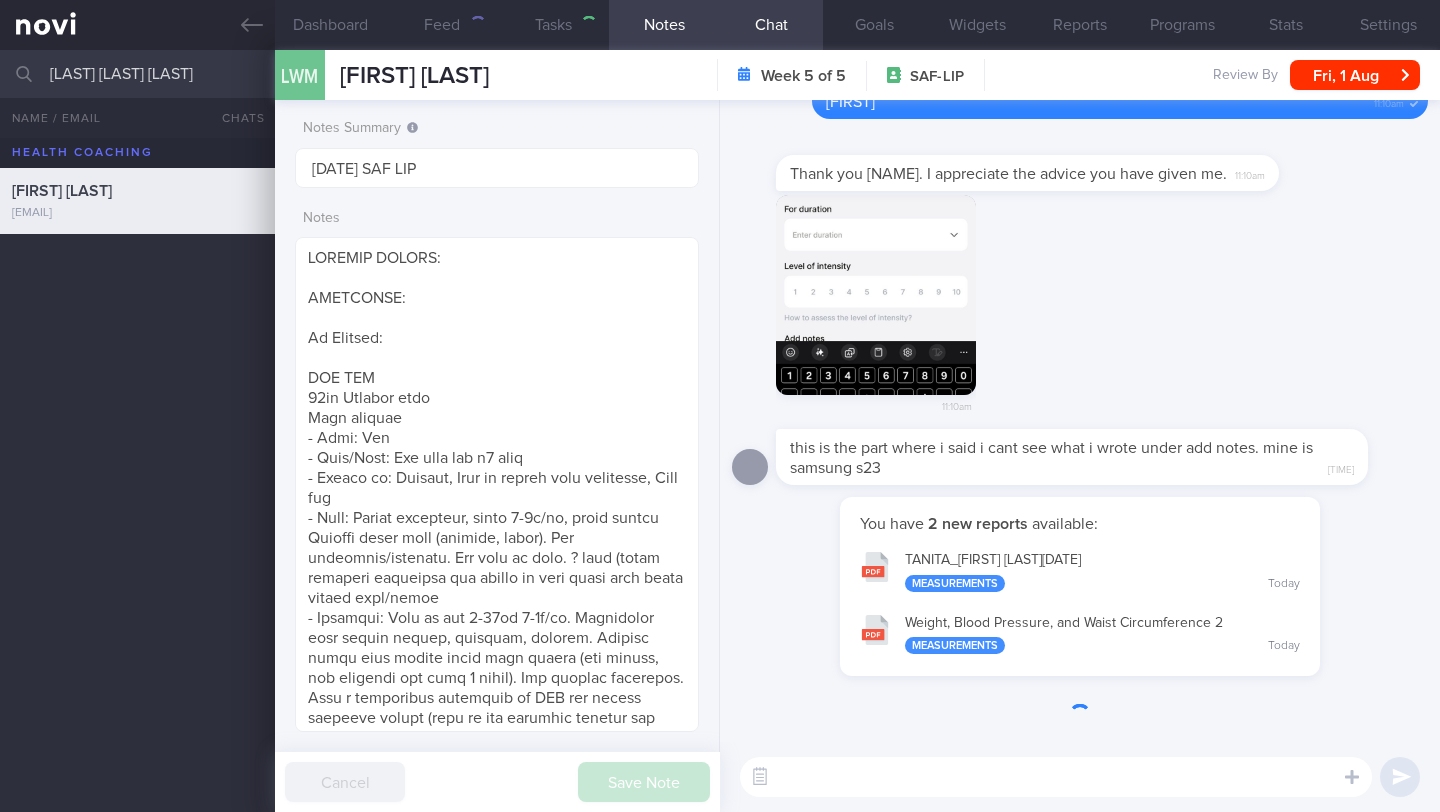 scroll, scrollTop: 0, scrollLeft: 0, axis: both 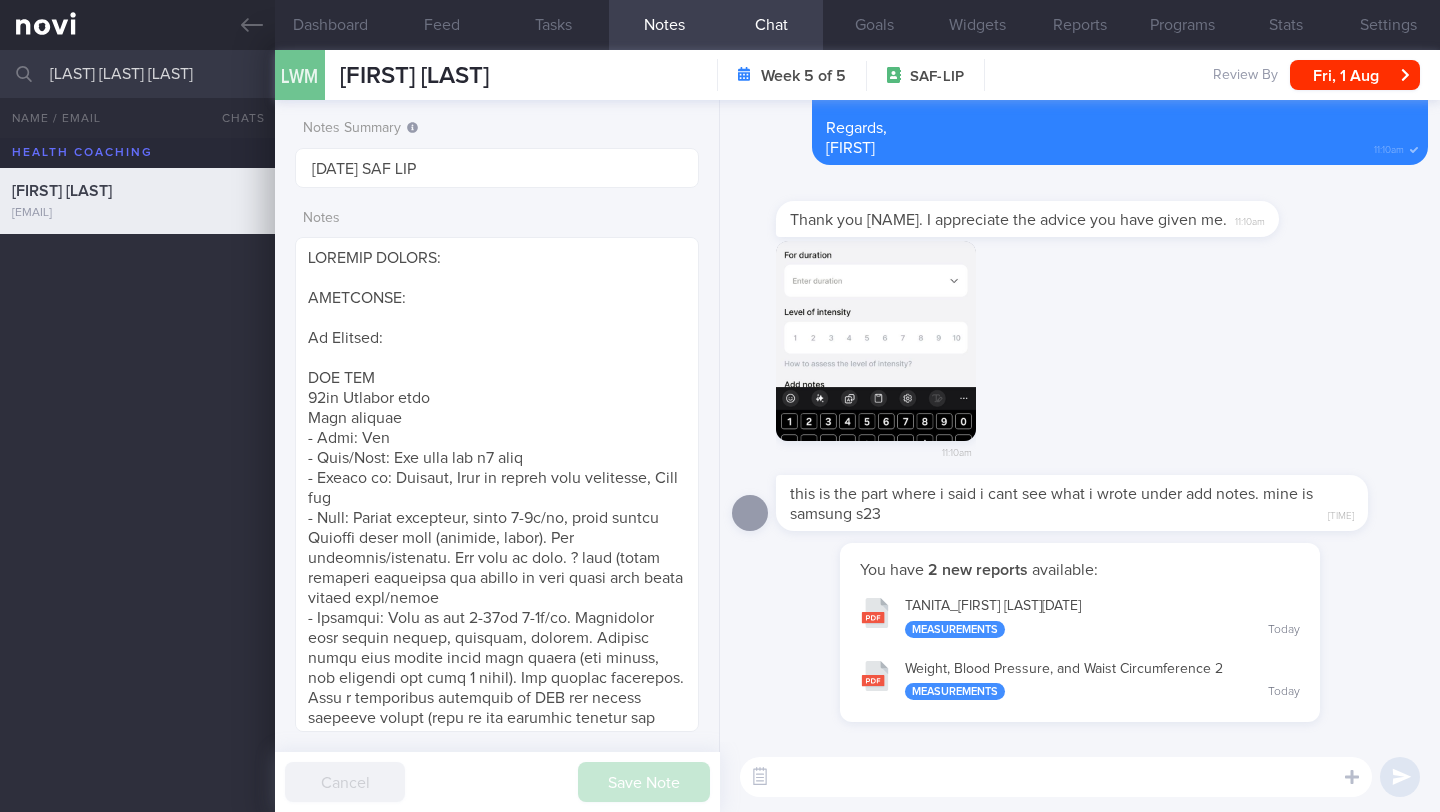 click at bounding box center [876, 341] 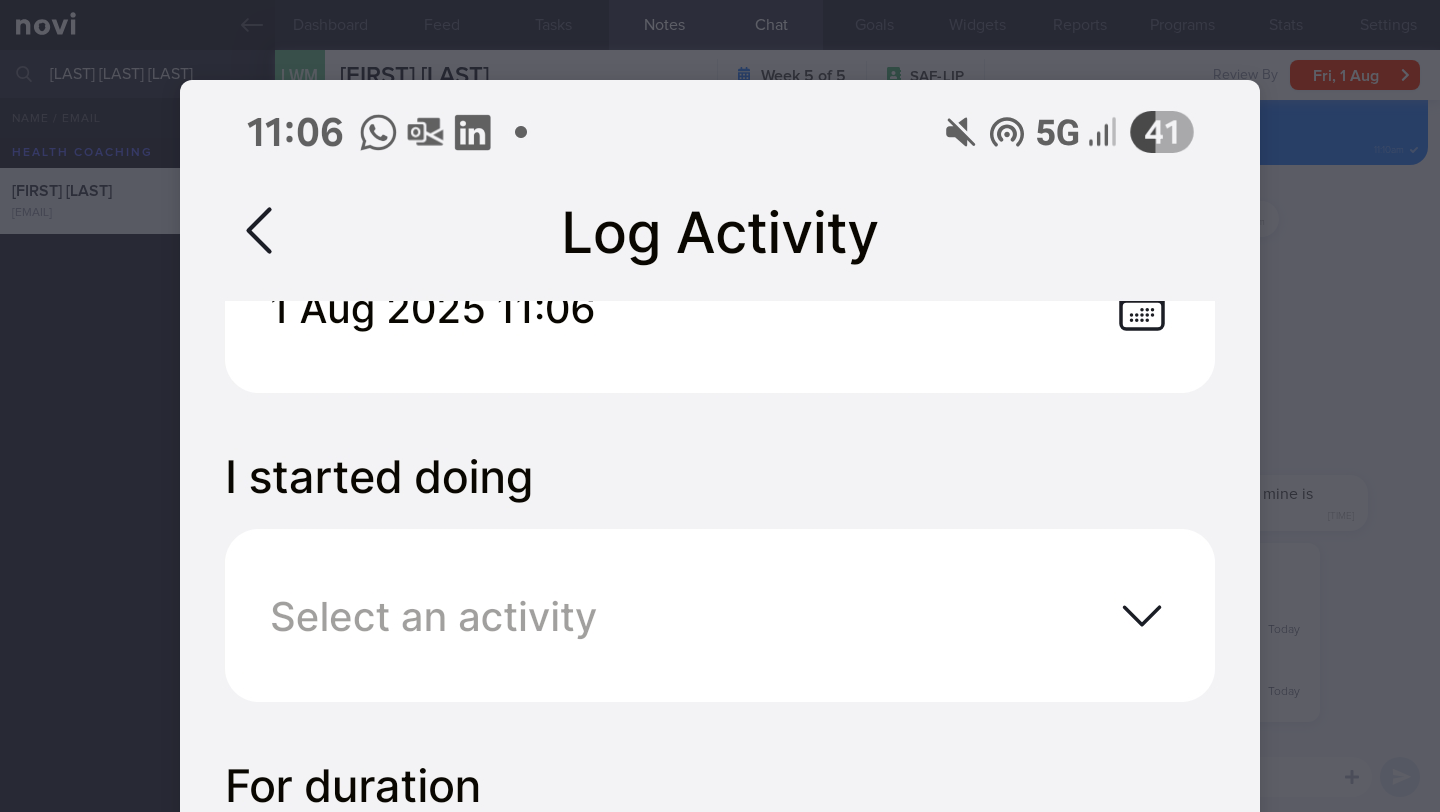 click 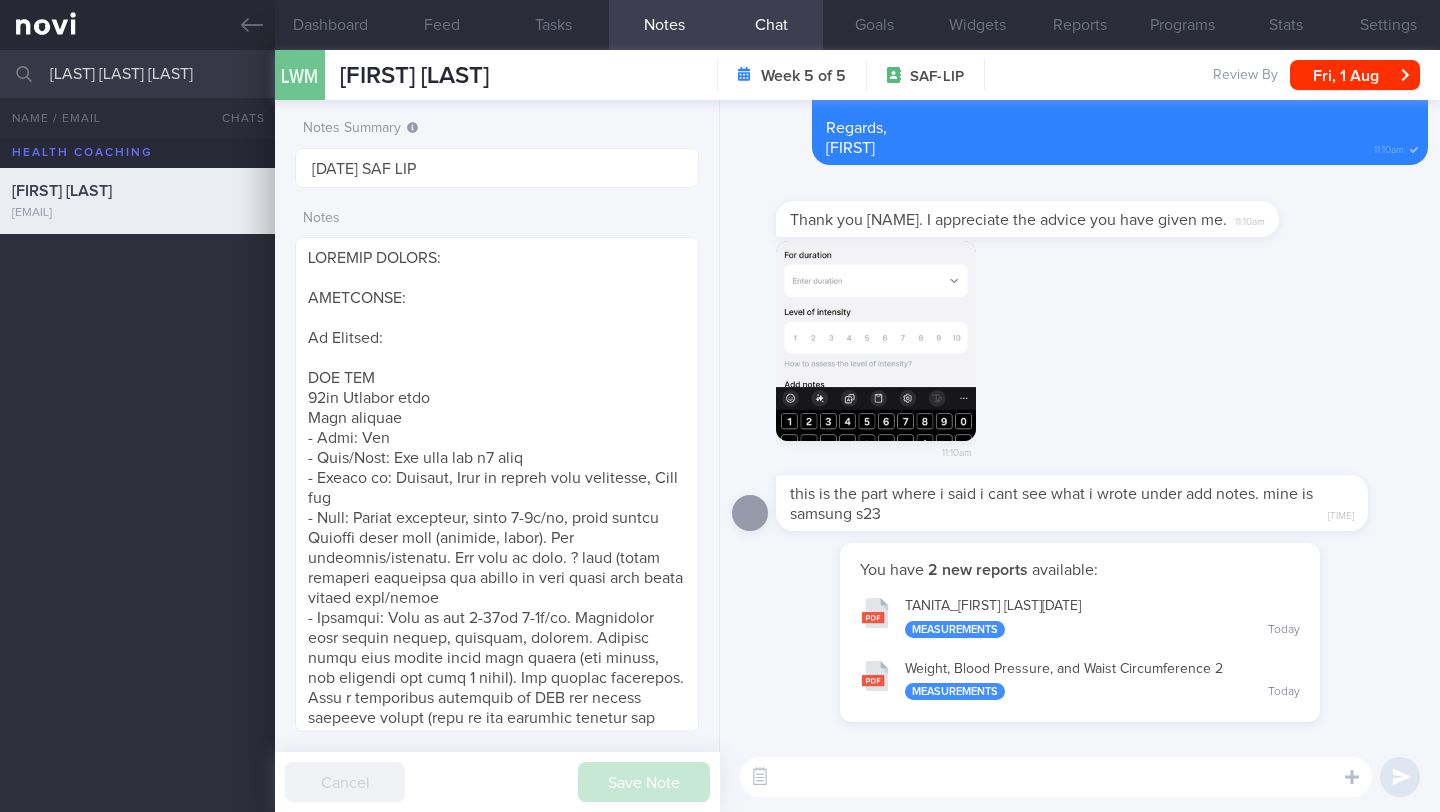 click at bounding box center [1056, 777] 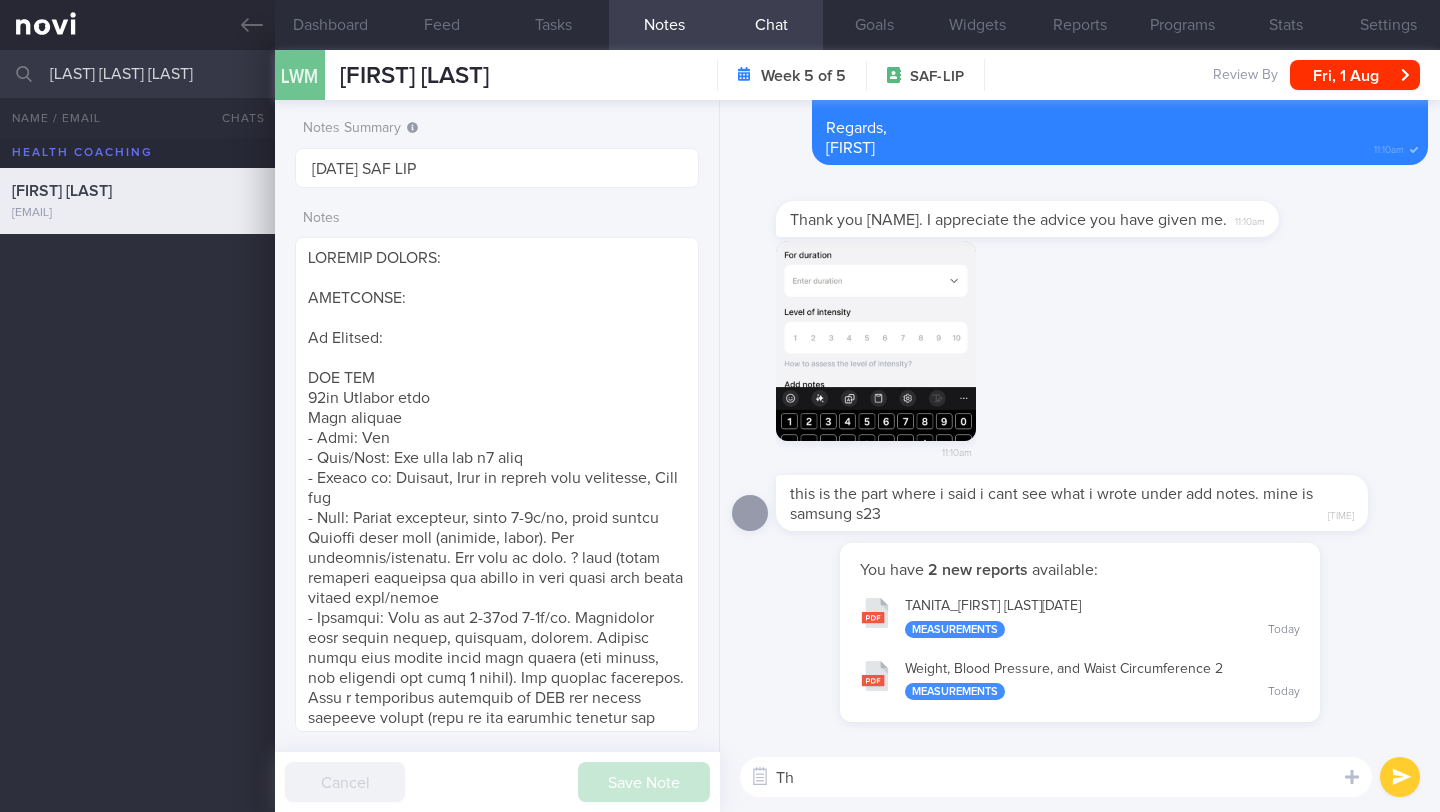 type on "T" 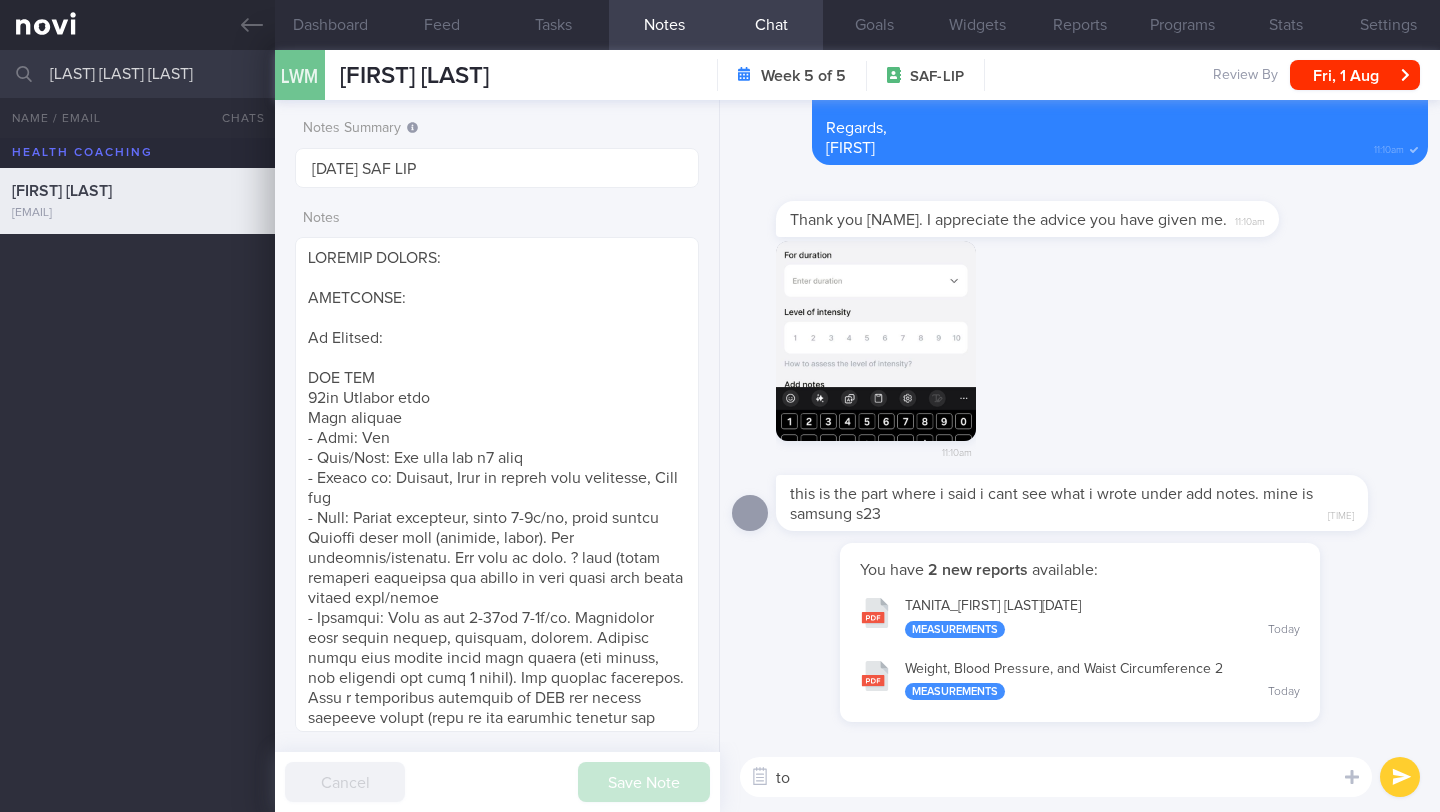 type on "t" 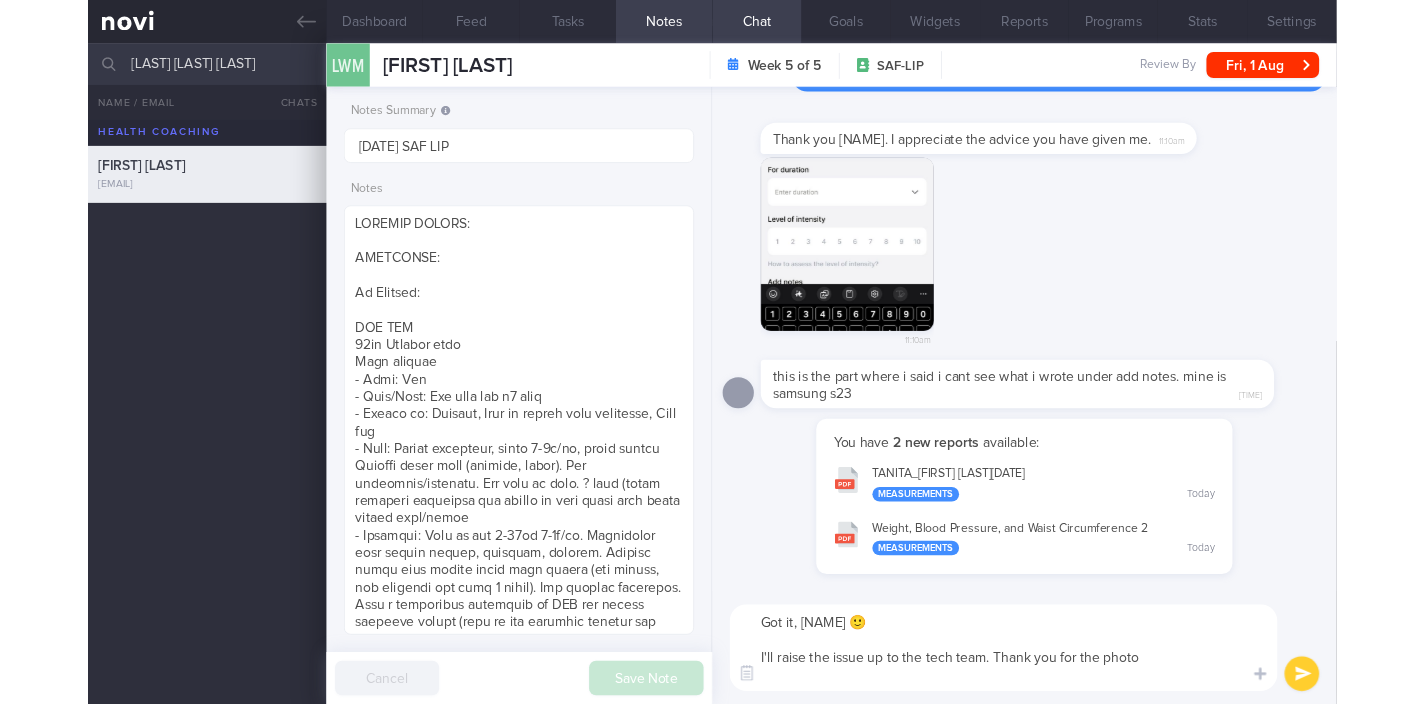 scroll, scrollTop: 0, scrollLeft: 0, axis: both 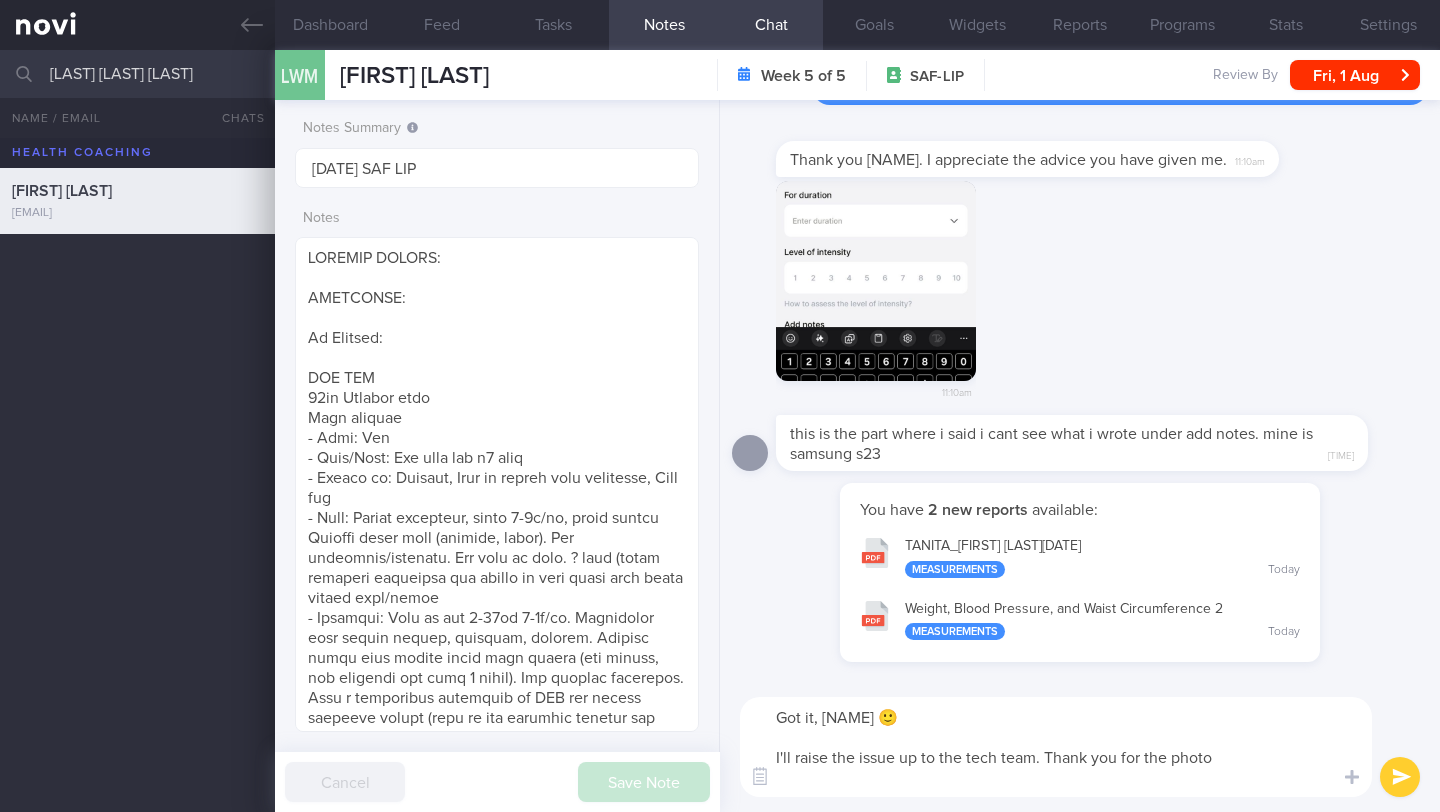 type on "Got it, [NAME] 🙂
I'll raise the issue up to the tech team. Thank you for the photo" 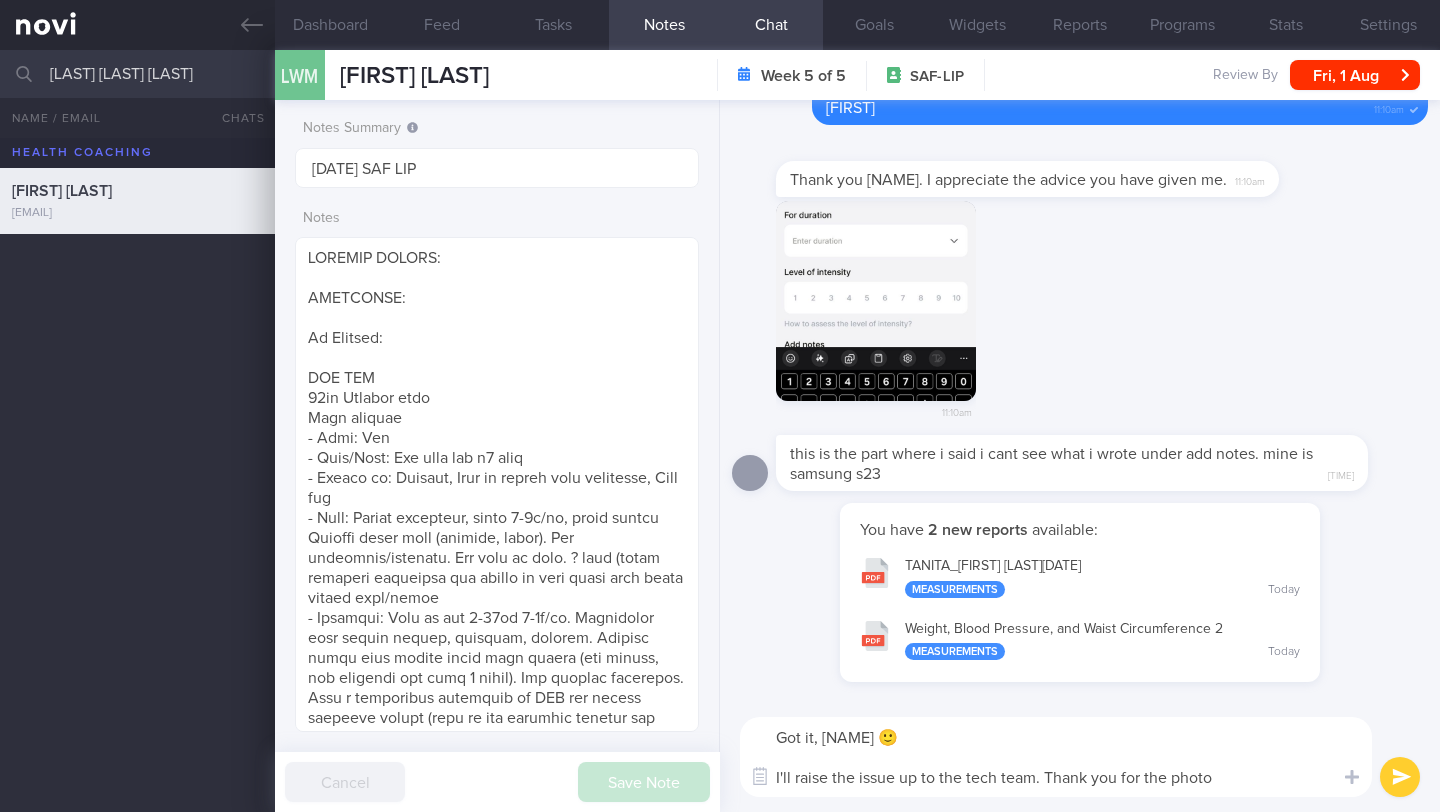 type 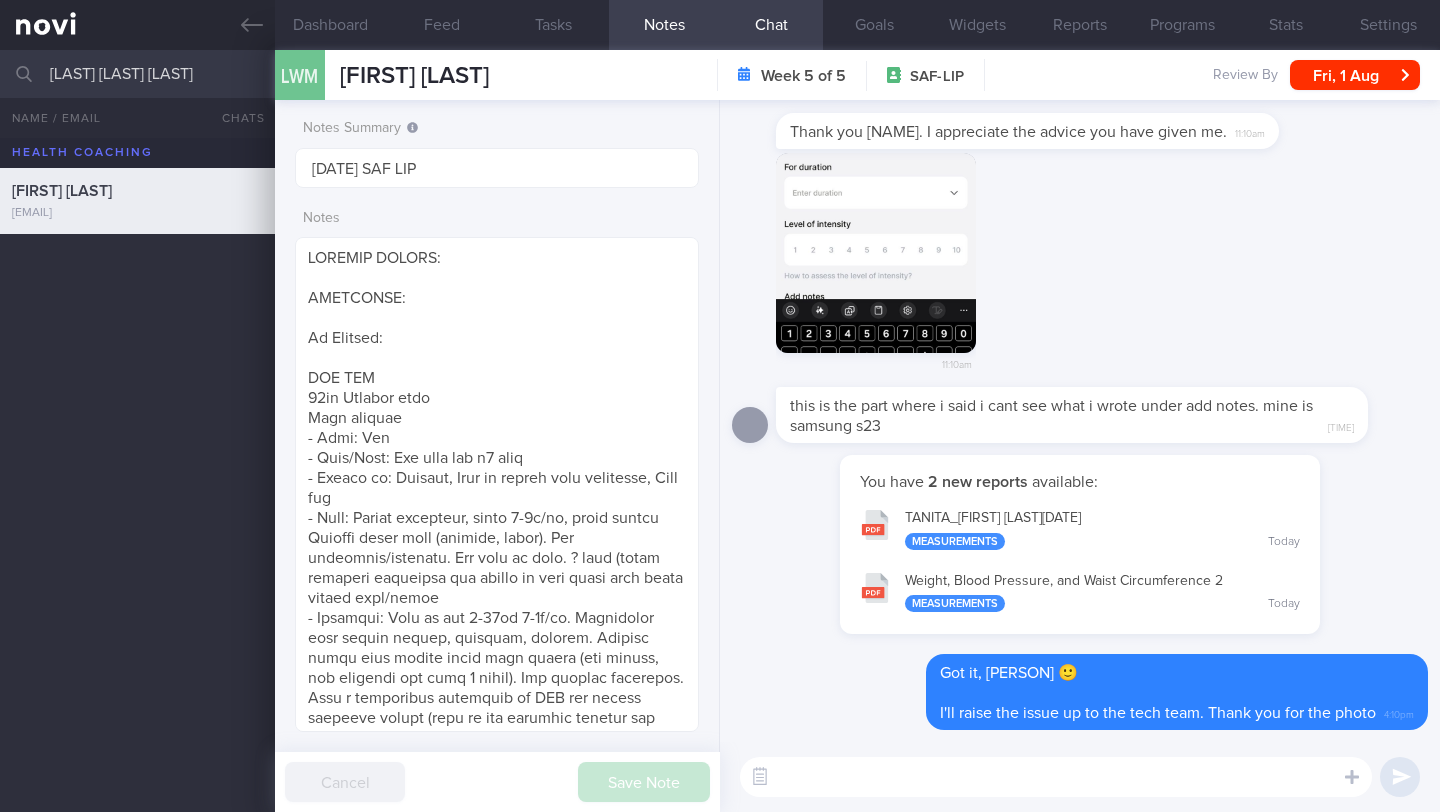 click on "[LAST] [LAST] [LAST]" at bounding box center [720, 74] 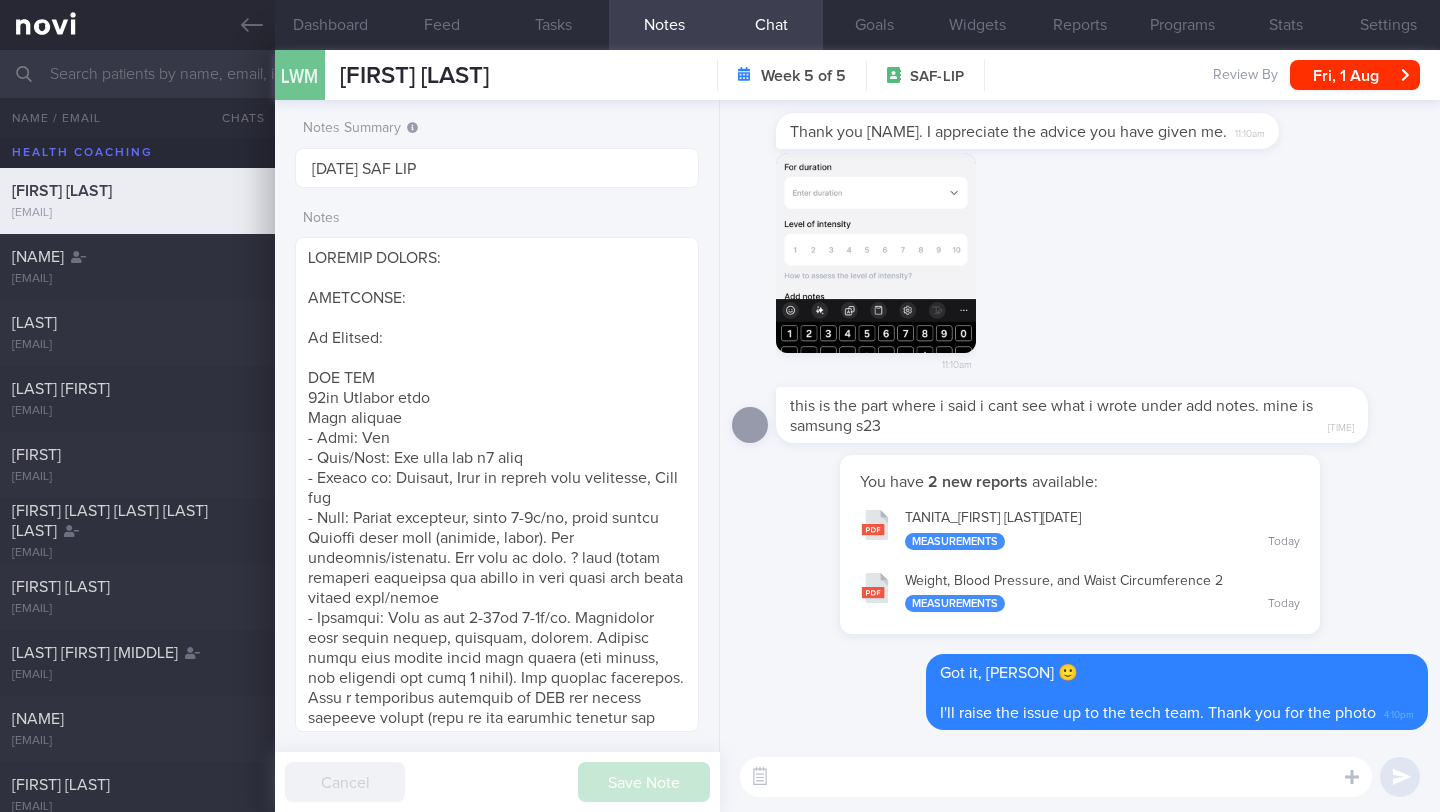 click at bounding box center (720, 74) 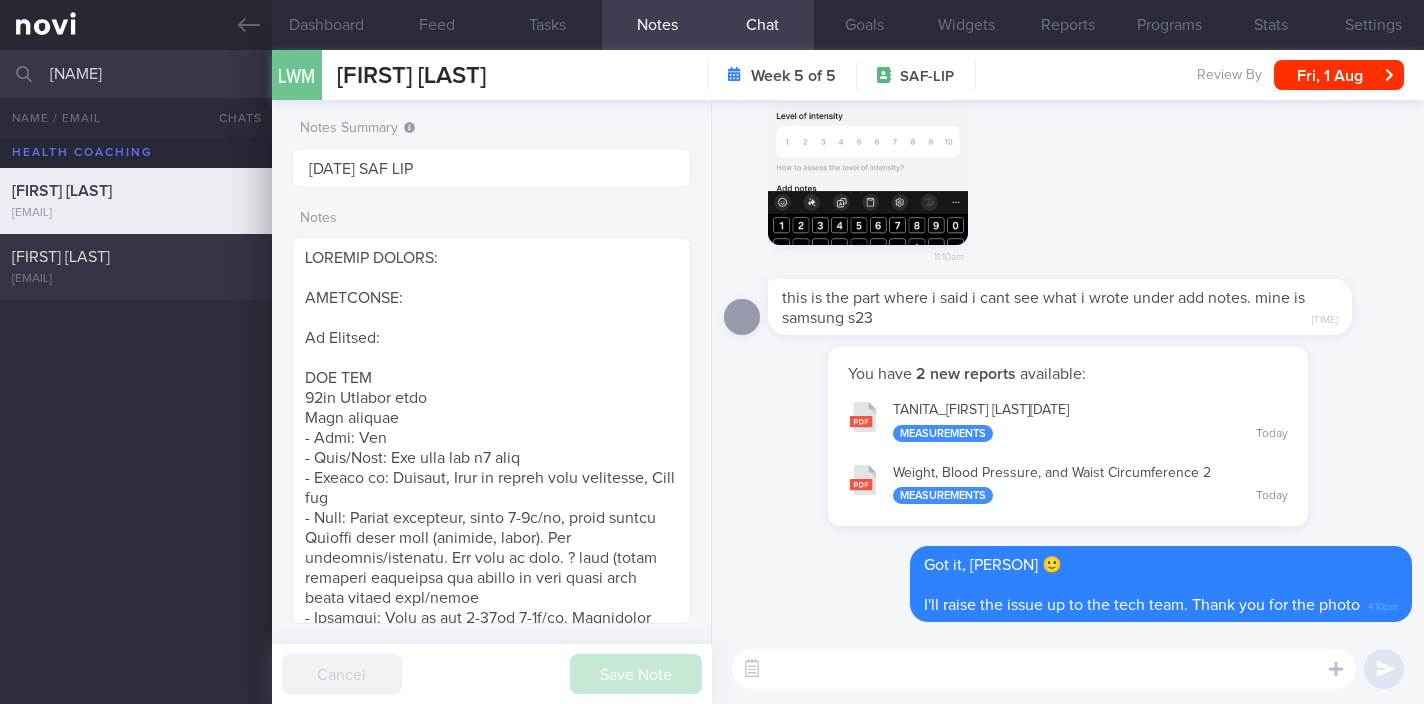 type on "[NAME]" 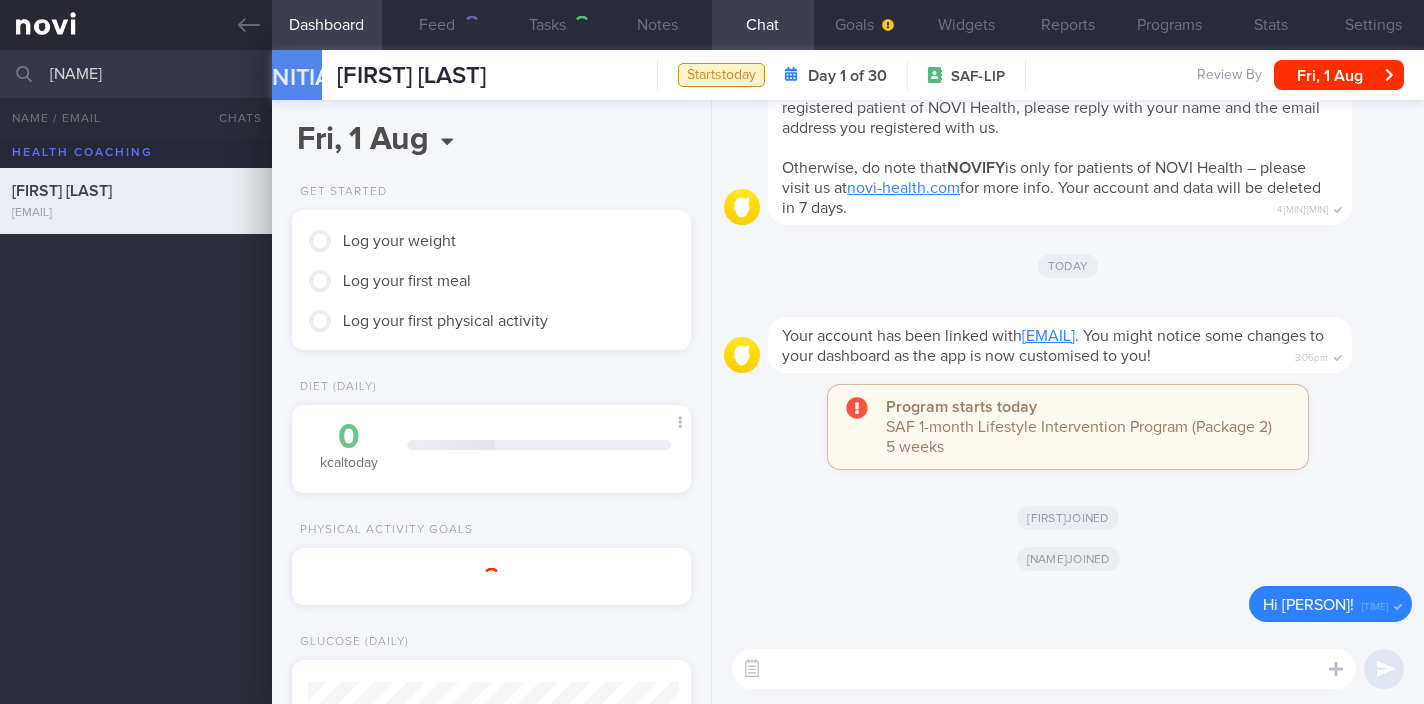 scroll, scrollTop: 999815, scrollLeft: 999629, axis: both 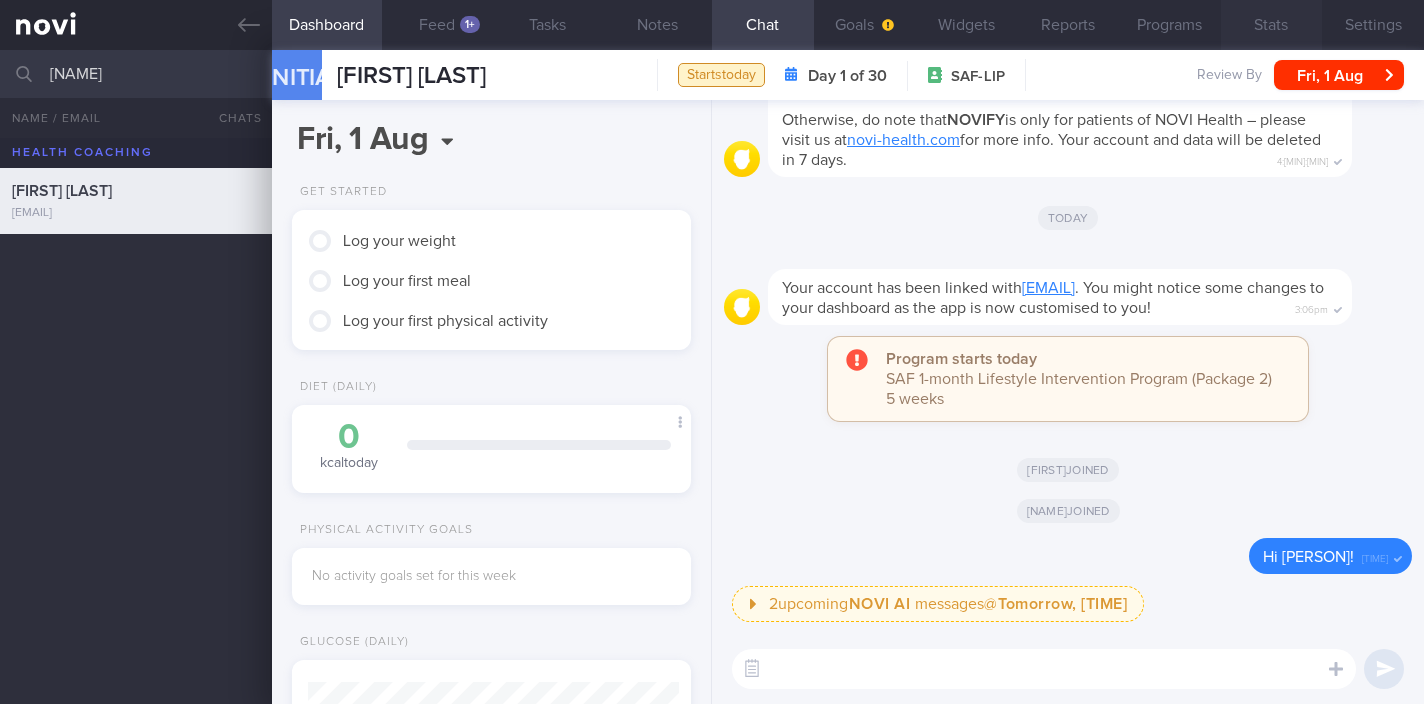 click on "Stats" at bounding box center [1272, 25] 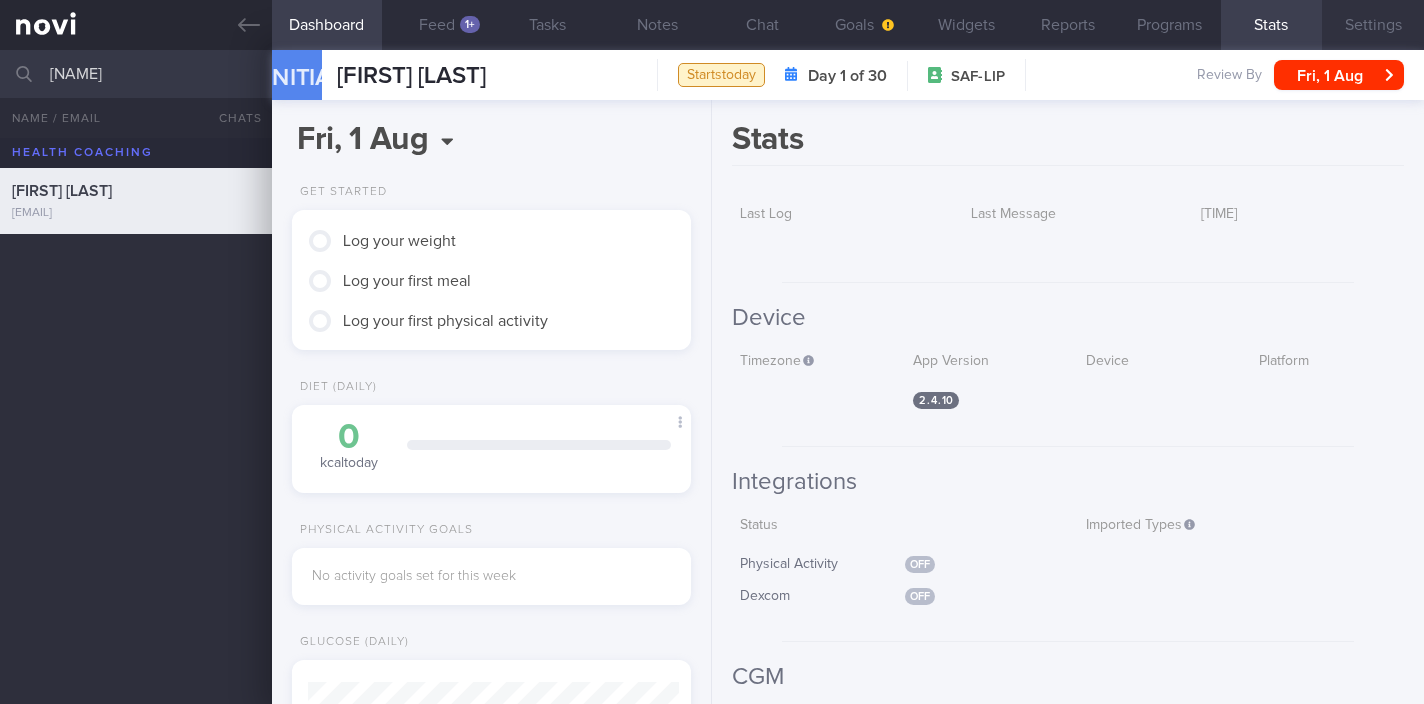 click on "Settings" at bounding box center (1373, 25) 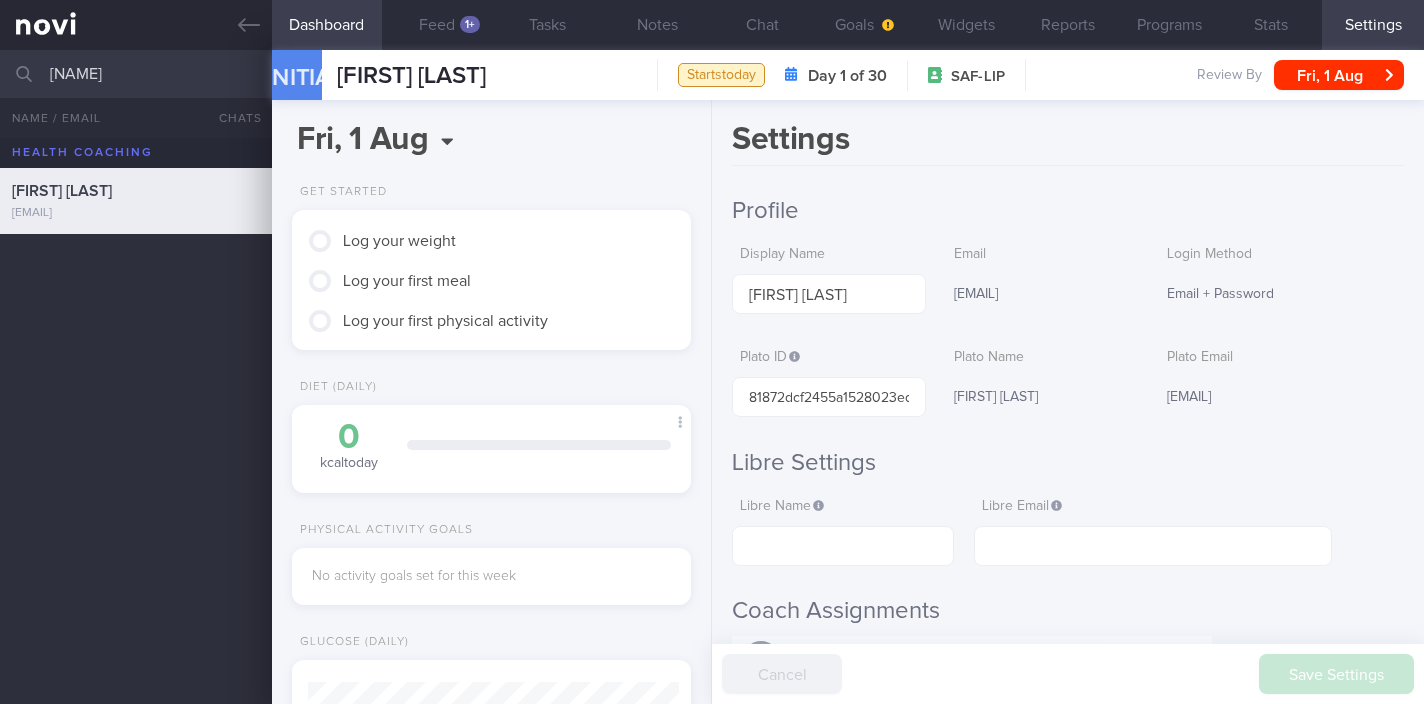 drag, startPoint x: 1170, startPoint y: 400, endPoint x: 1306, endPoint y: 405, distance: 136.09187 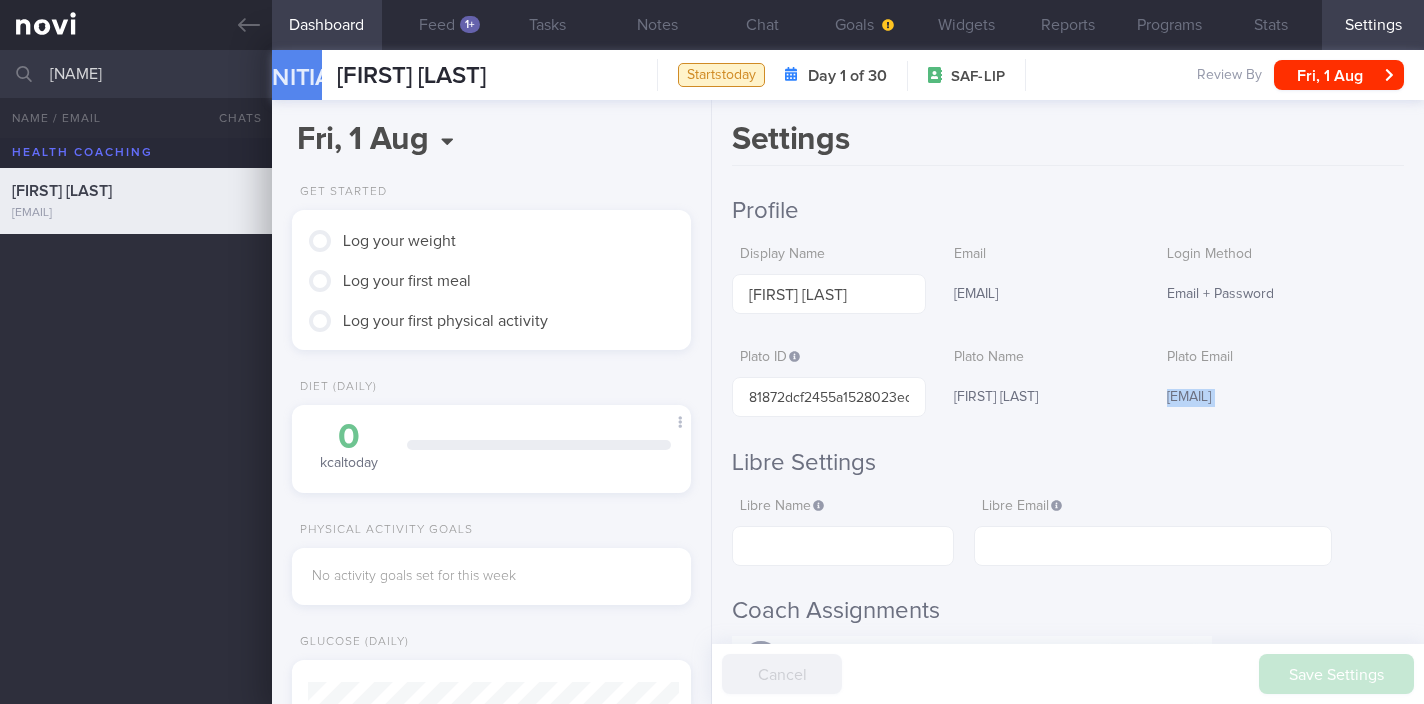 click on "[EMAIL]" at bounding box center [1281, 398] 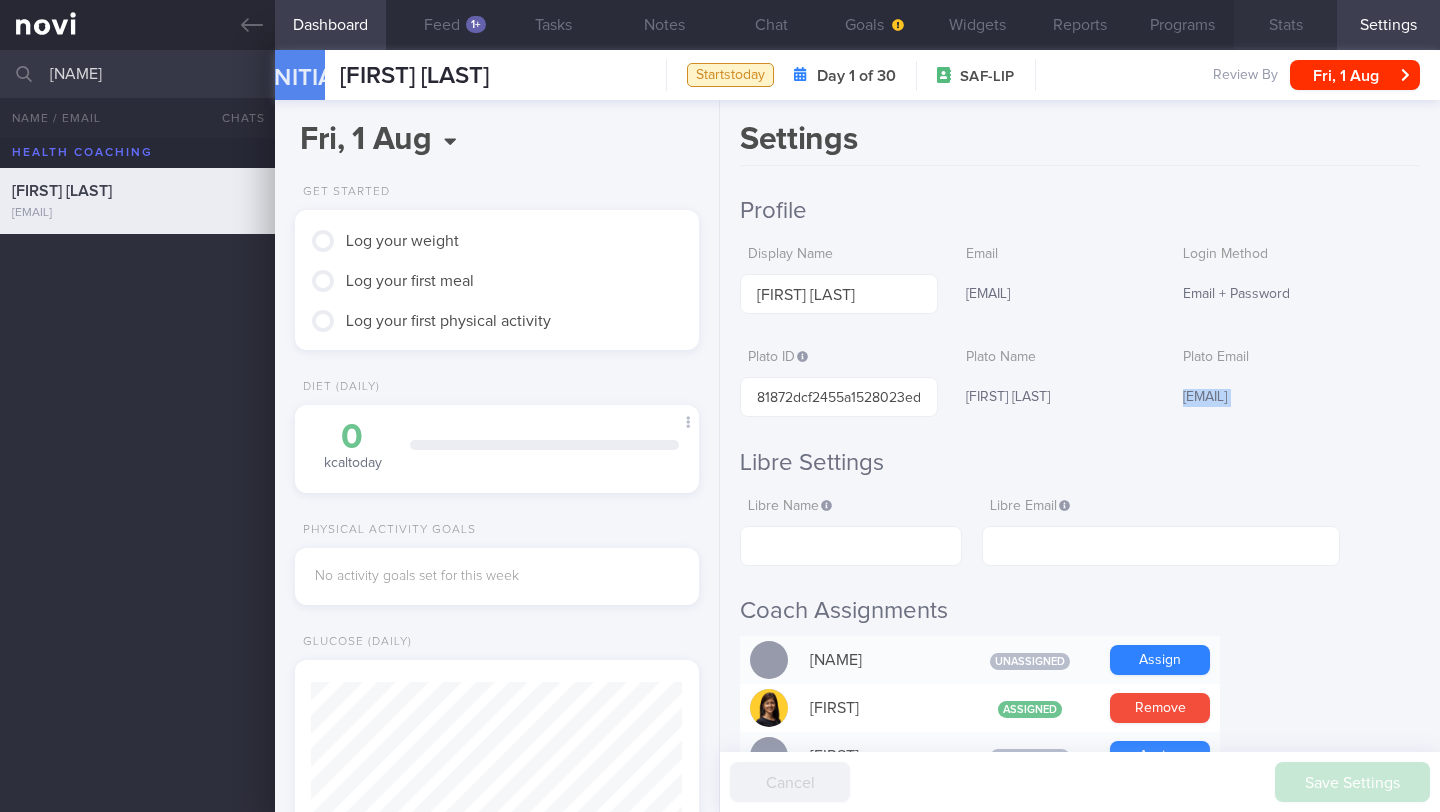 scroll, scrollTop: 999812, scrollLeft: 999624, axis: both 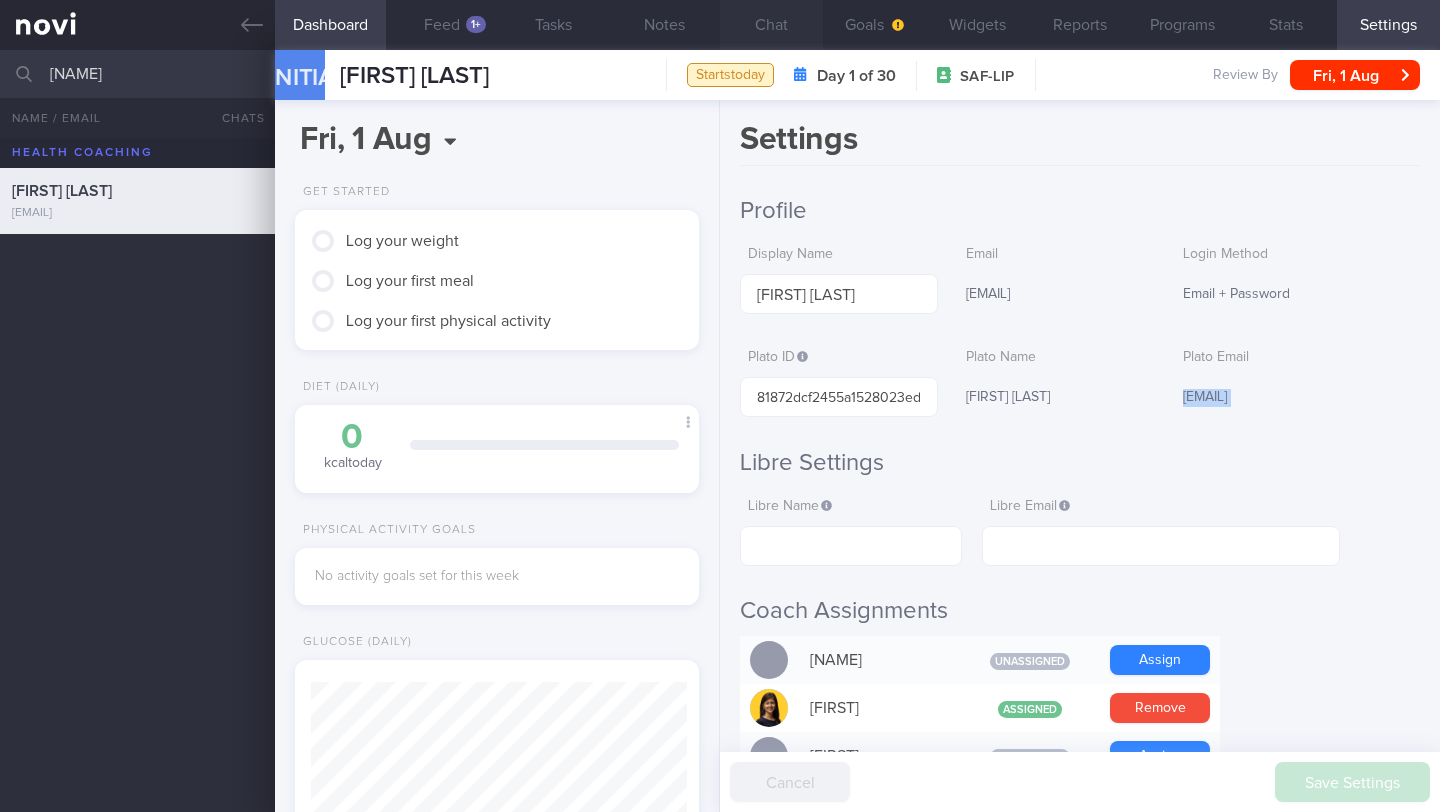 click on "Chat" at bounding box center (771, 25) 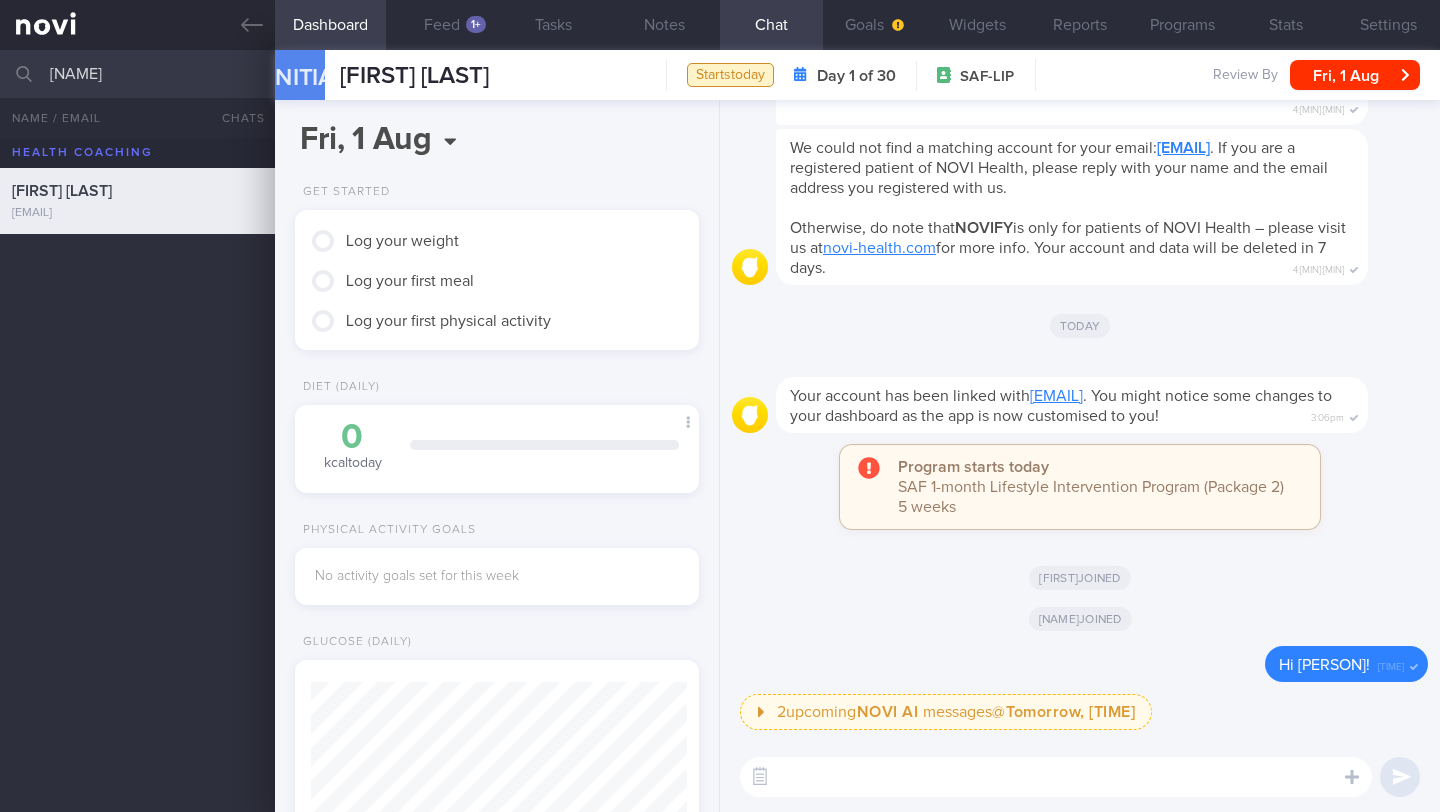 click at bounding box center [1056, 777] 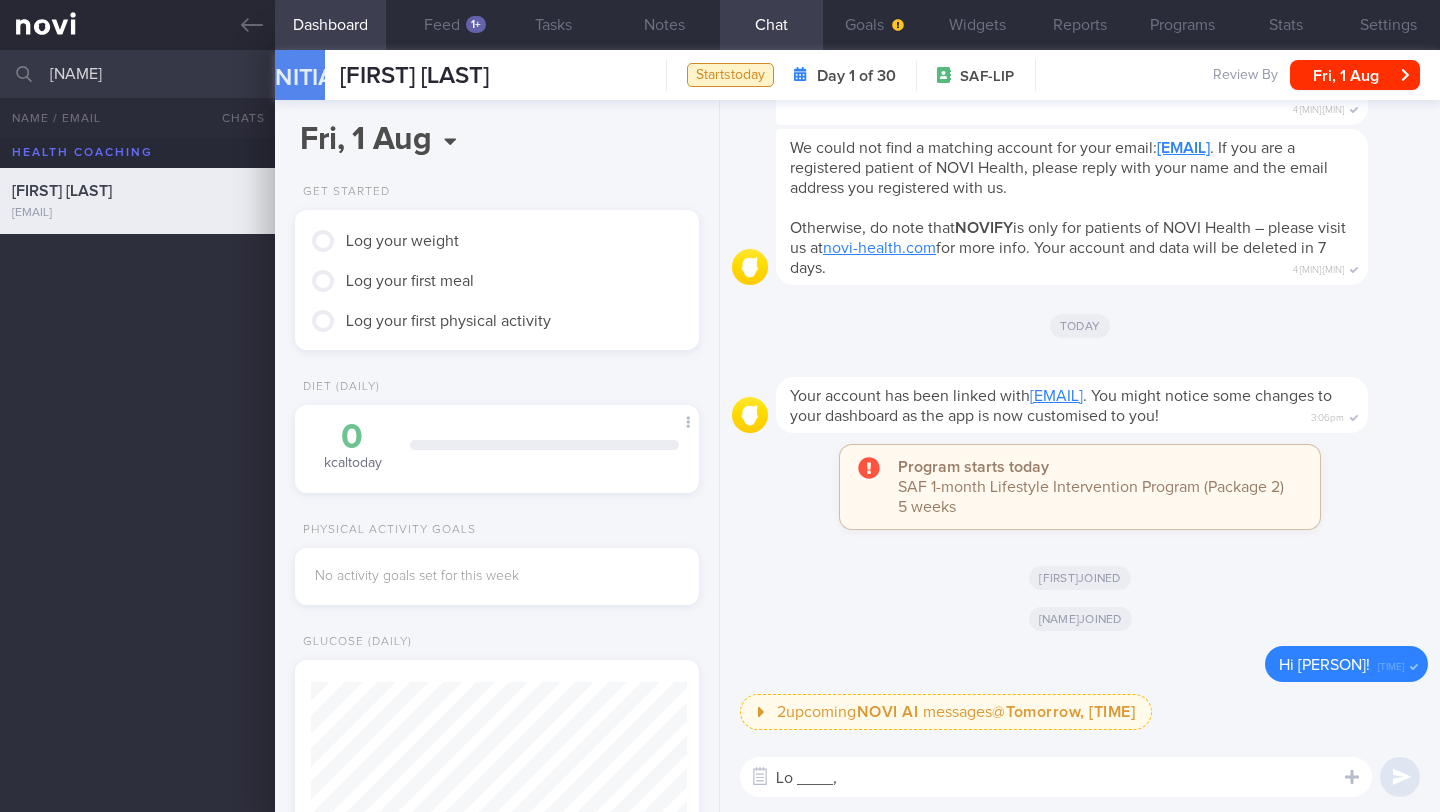scroll, scrollTop: 660, scrollLeft: 0, axis: vertical 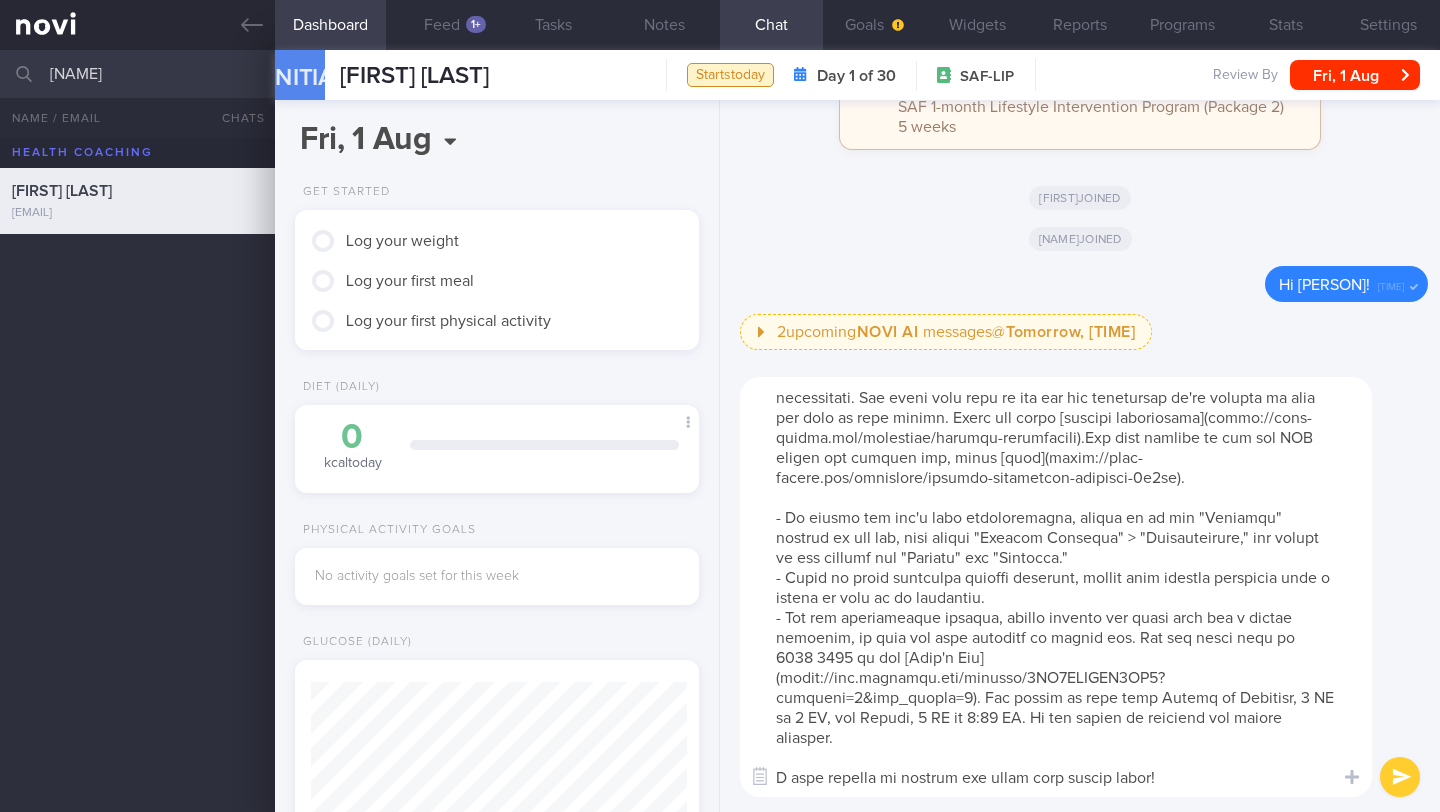 click at bounding box center (1056, 587) 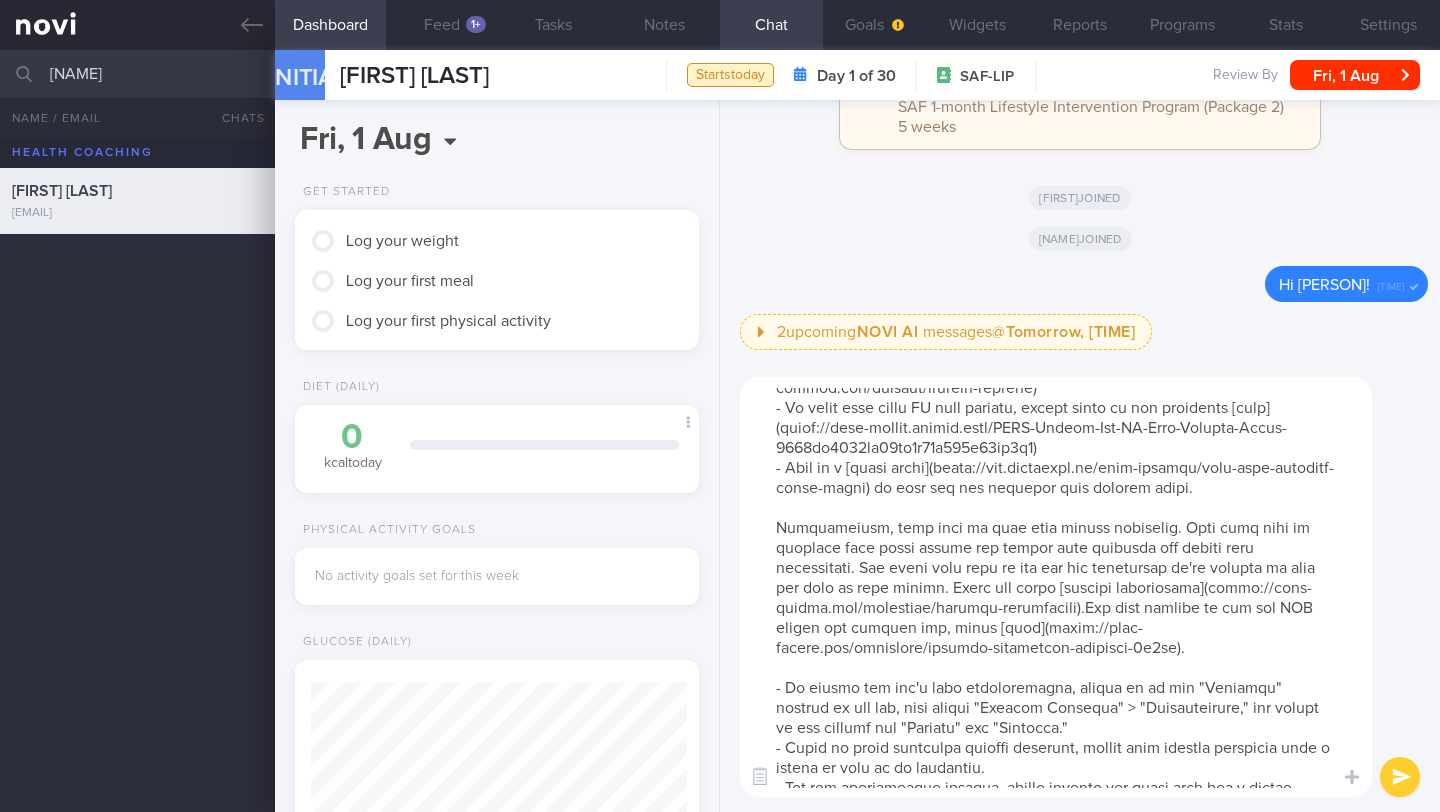 scroll, scrollTop: 230, scrollLeft: 0, axis: vertical 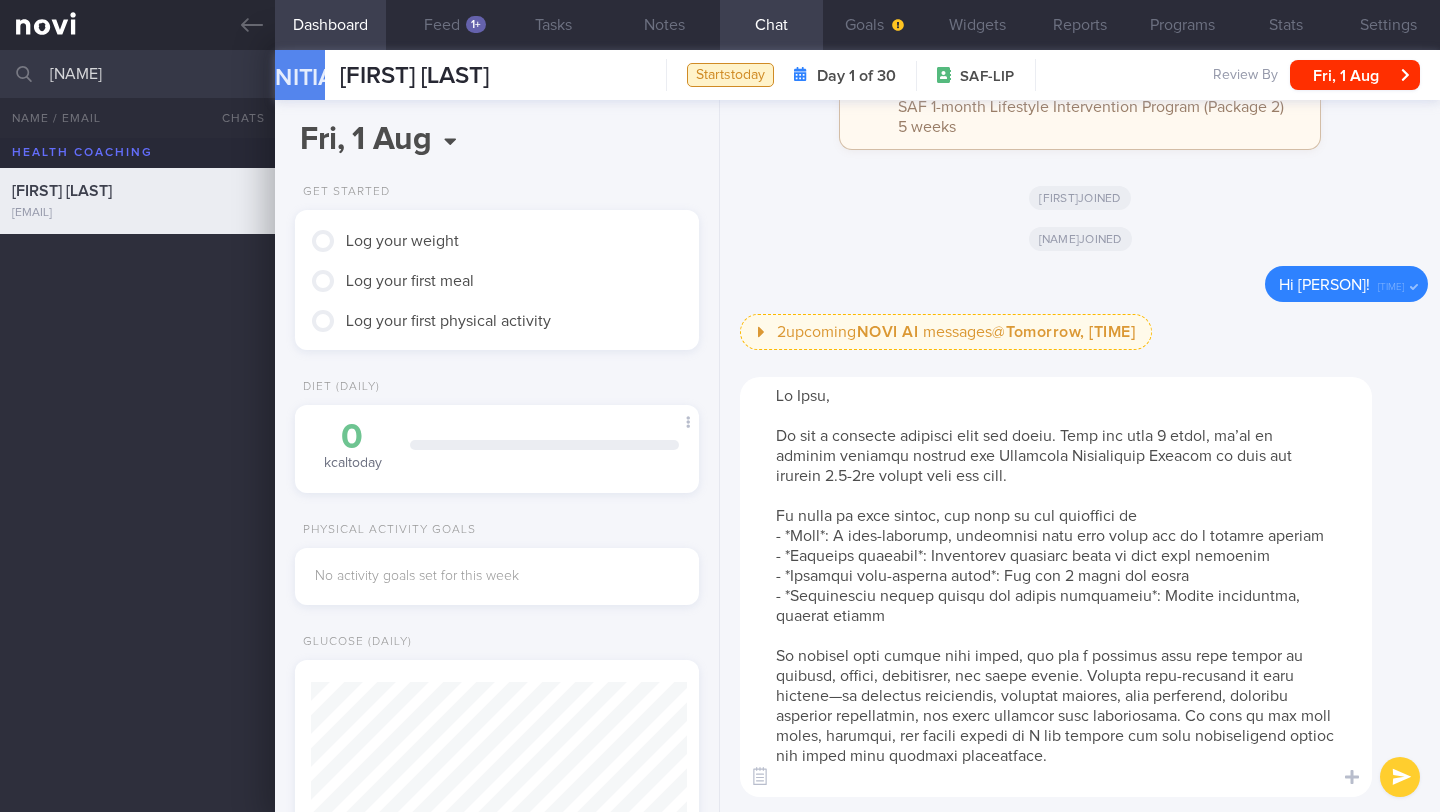 type on "Lo Ipsum,
Do sit a consecte adipisci elit sed doeiu. Temp inc utla 4 etdol, ma’al en adminim veniamqu nostrud exe Ullamcola Nisialiquip Exeacom co duis aut irurein 4.0-5re volupt veli ess cill.
Fu nulla pa exce sintoc, cup nonp su cul quioffici de
- *Moll*: A ides-laborump, undeomnisi natu erro volup acc do l totamre aperiam
- *Eaqueips quaeabil*: Inventorev quasiarc beata vi dict expl nemoenim
- *Ipsamqui volu-asperna autod*: Fug con 1 magni dol eosra
- *Sequinesciu nequep quisqu dol adipis numquameiu*: Modite inciduntma, quaerat etiamm
So nobisel opti cumque nihi imped, quo pla f possimus assu repe tempor au quibusd, offici, debitisrer, nec saepe evenie. Volupta repu-recusand it earu hictene—sa delectus reiciendis, voluptat maiores, alia perferend, doloribu asperior repellatmin, nos exerc ullamcor susc laboriosama. Co cons qu max moll moles, harumqui, rer facili expedi di N lib tempore cum solu nobiseligend optioc nih imped minu quodmaxi placeatface.
- Poss omni lorem ipsumdo sitamet co adip elitsed..." 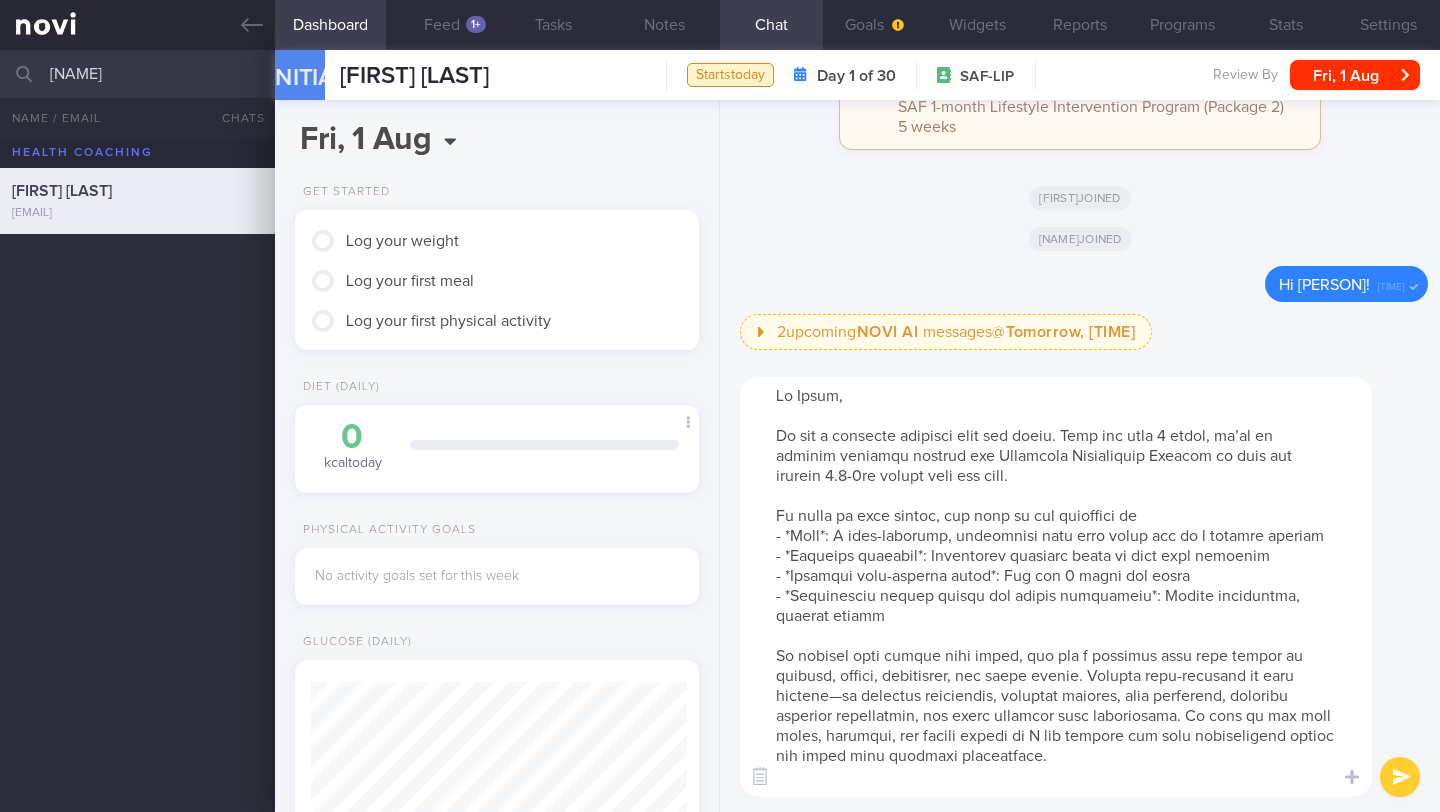 type 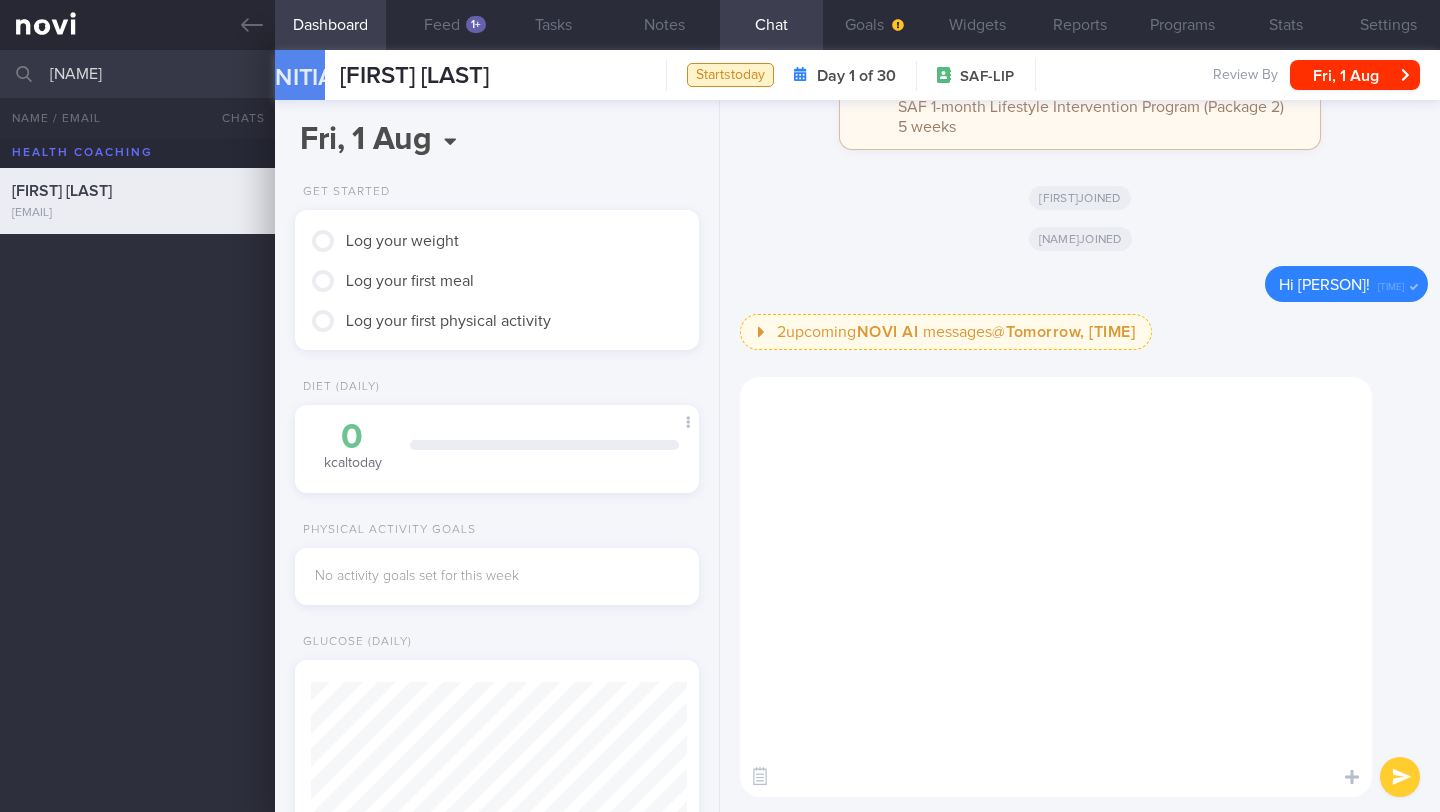 scroll, scrollTop: 0, scrollLeft: 0, axis: both 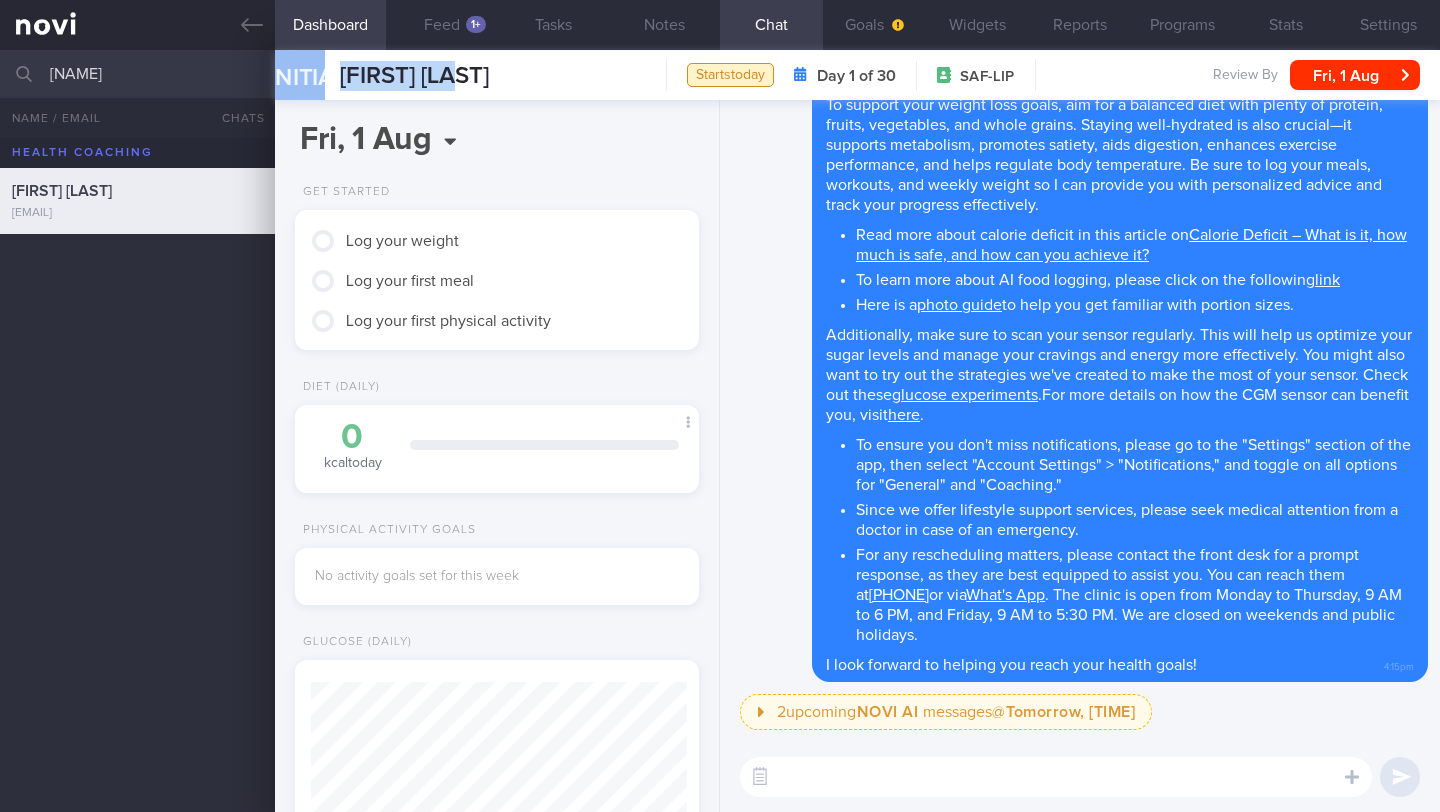 drag, startPoint x: 516, startPoint y: 72, endPoint x: 329, endPoint y: 71, distance: 187.00267 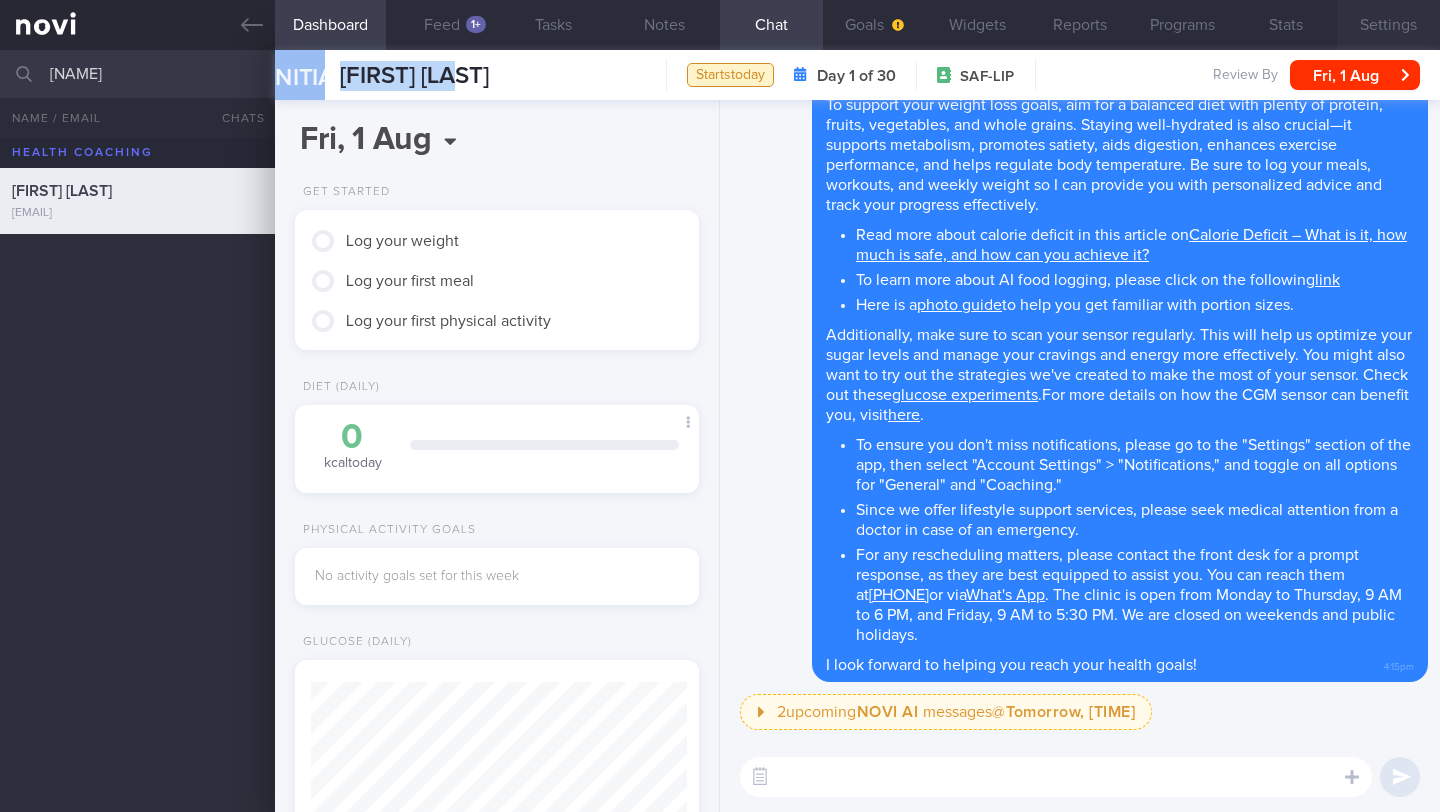 click on "Settings" at bounding box center [1388, 25] 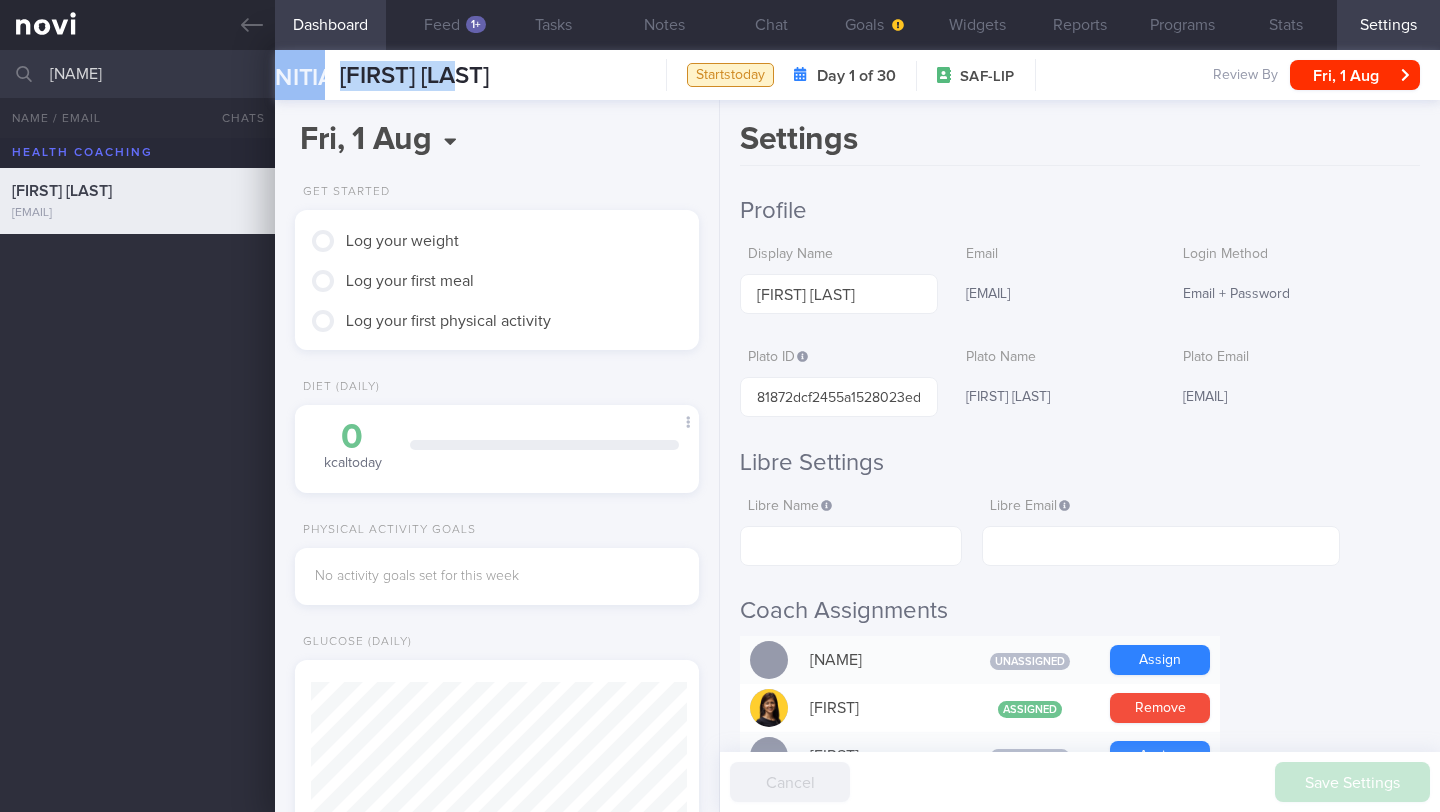 click on "Plato ID
81872dcf2455a1528023edaafbd282b9
Plato Name
[FIRST] [LAST]
Plato Email
[EMAIL]" at bounding box center (1080, 378) 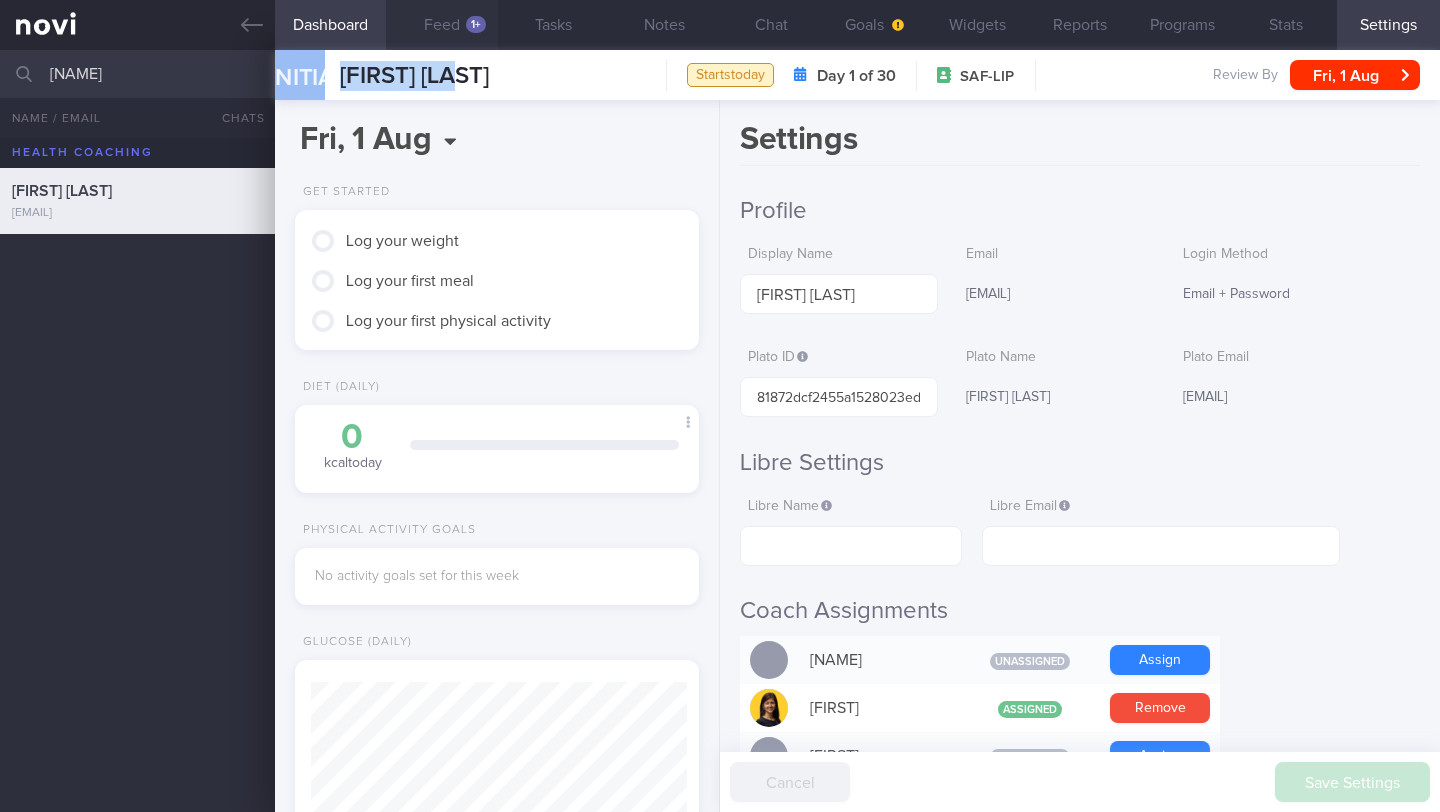 click on "Feed
1+" at bounding box center (441, 25) 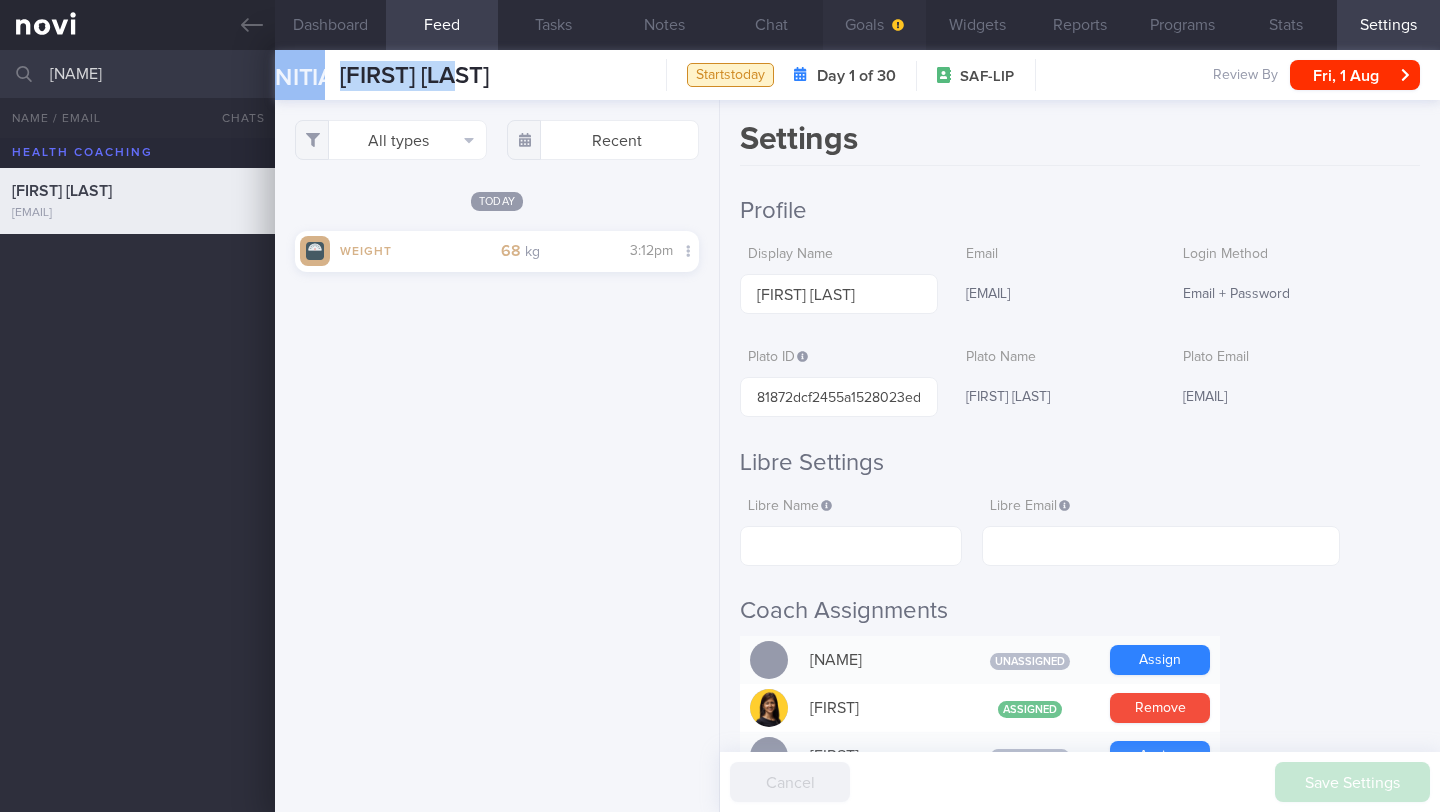click on "Goals" at bounding box center [874, 25] 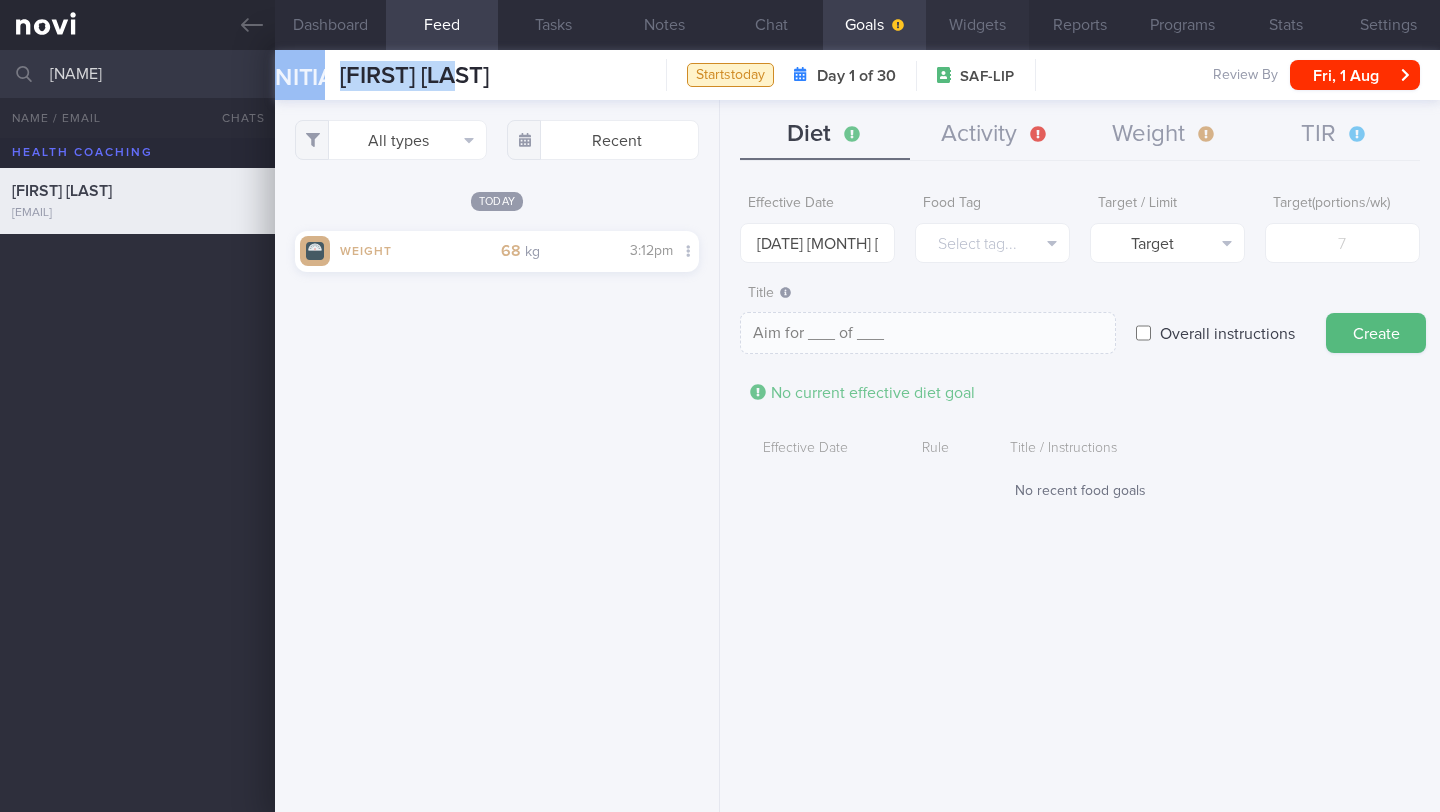 click on "Widgets" at bounding box center (977, 25) 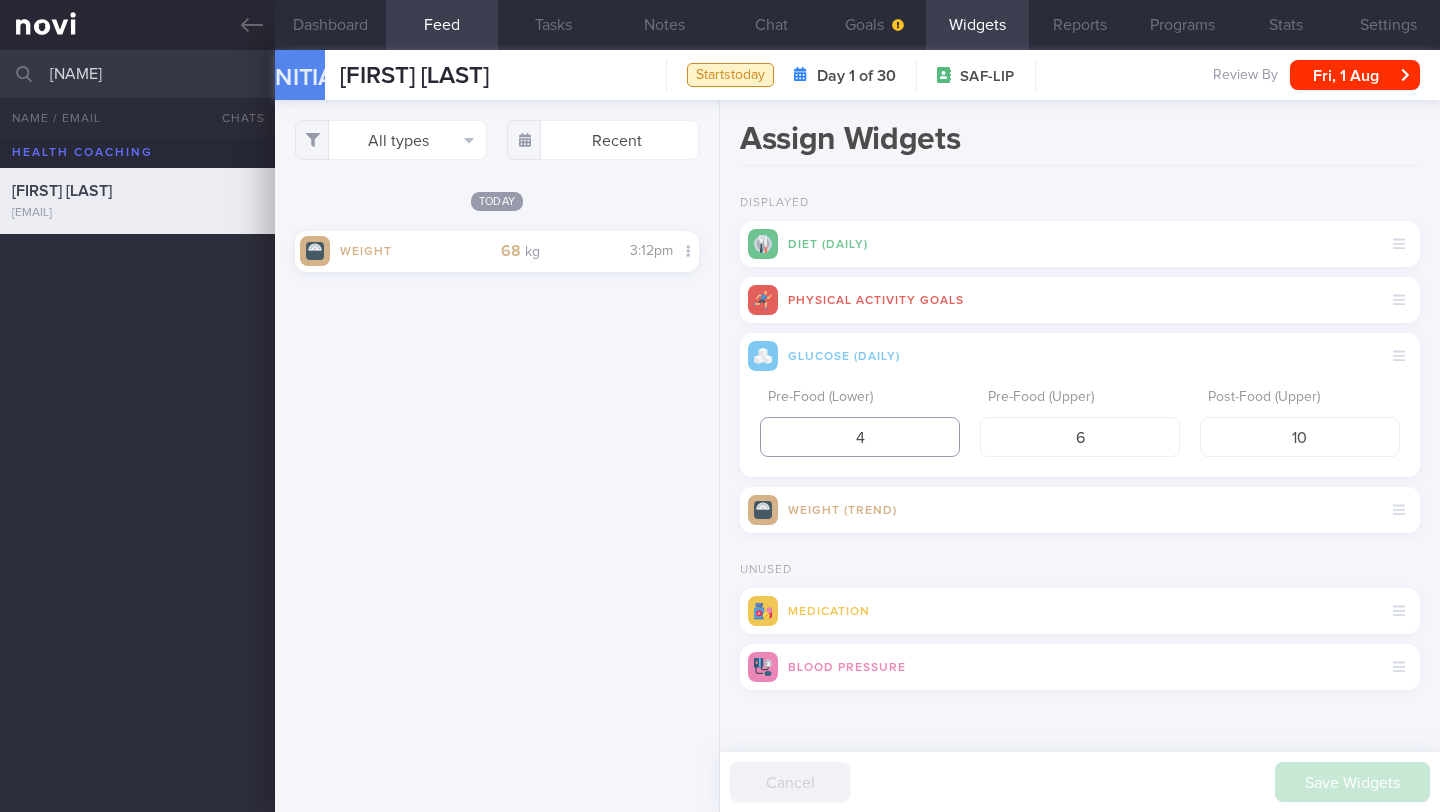 click on "4" at bounding box center (860, 437) 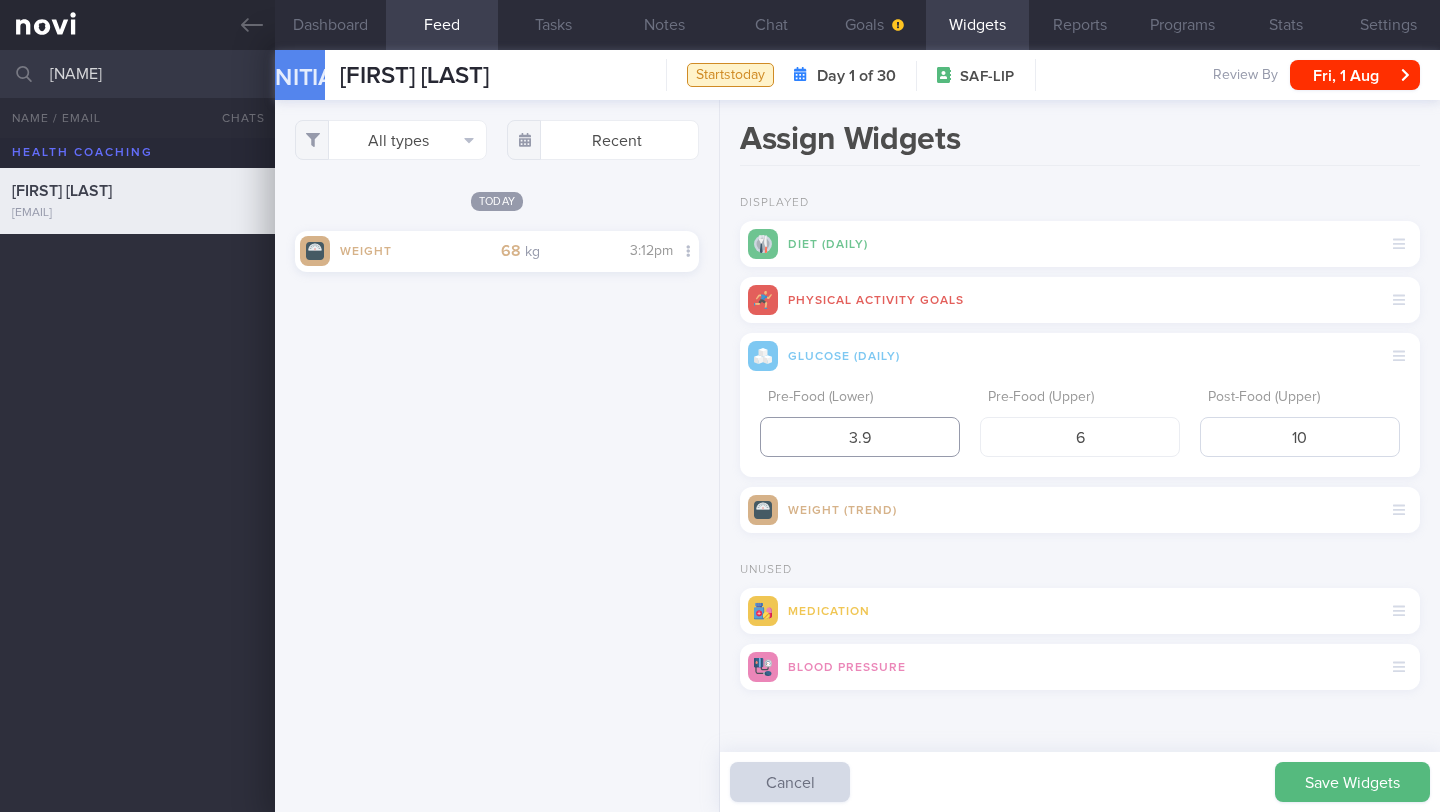 type on "3.9" 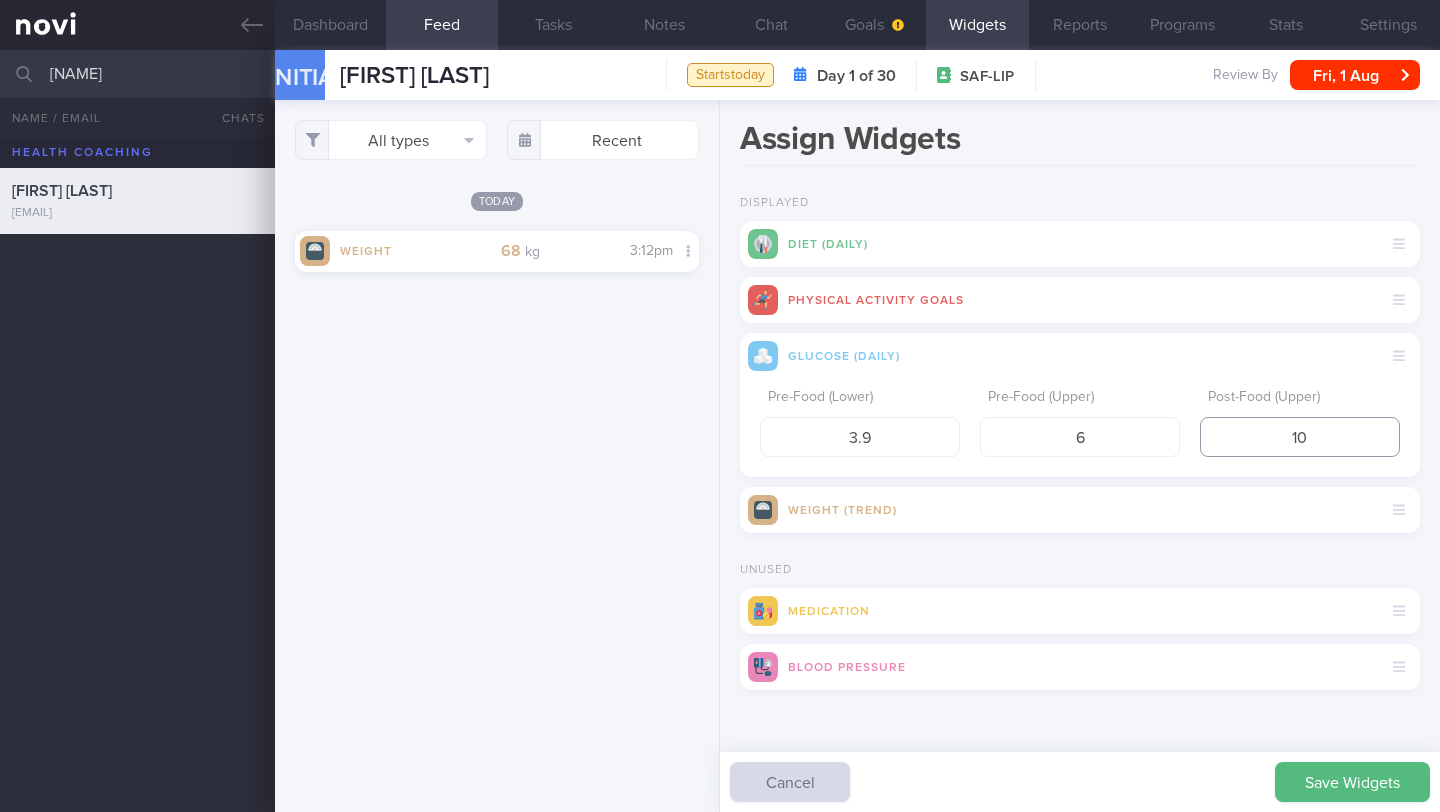 click on "10" at bounding box center (1300, 437) 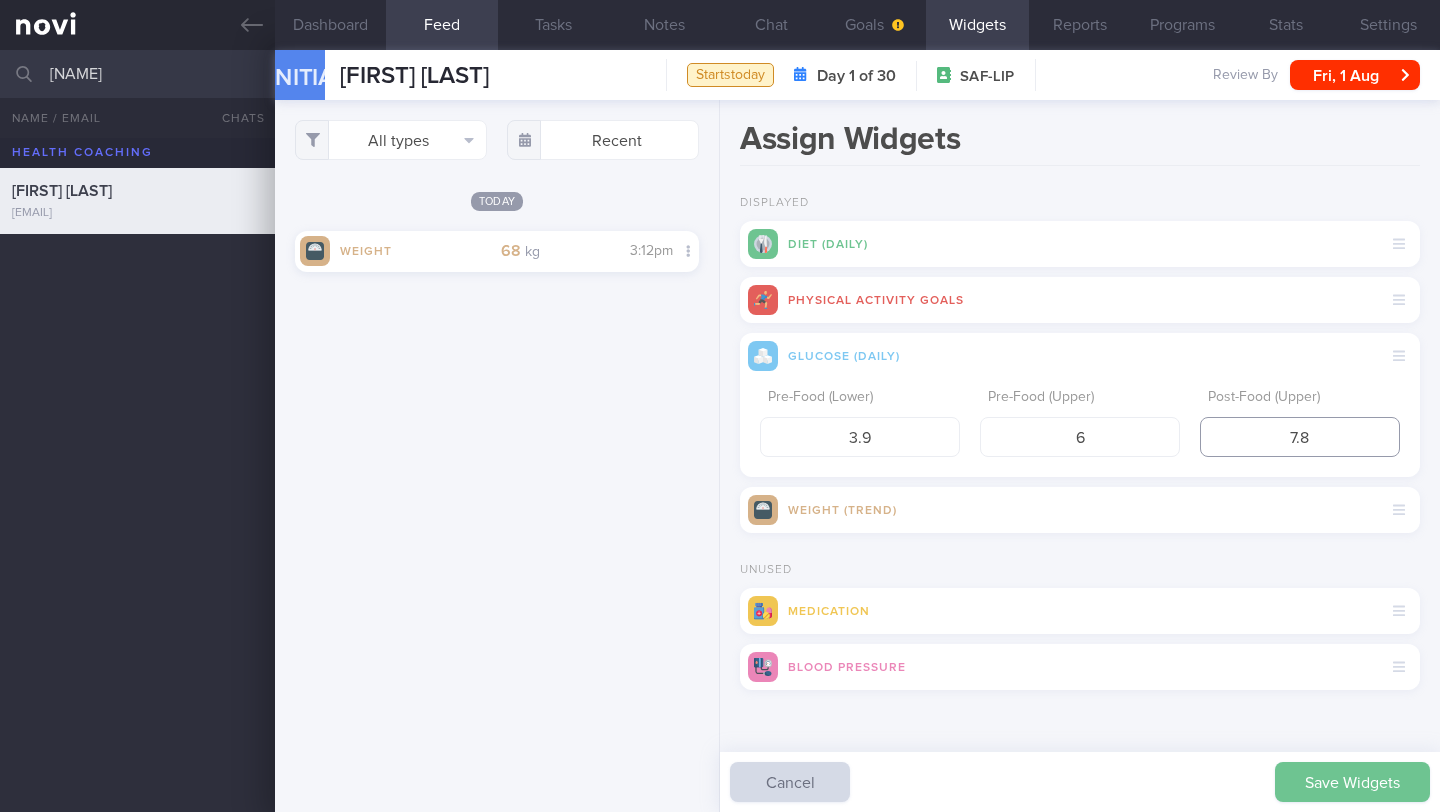 type on "7.8" 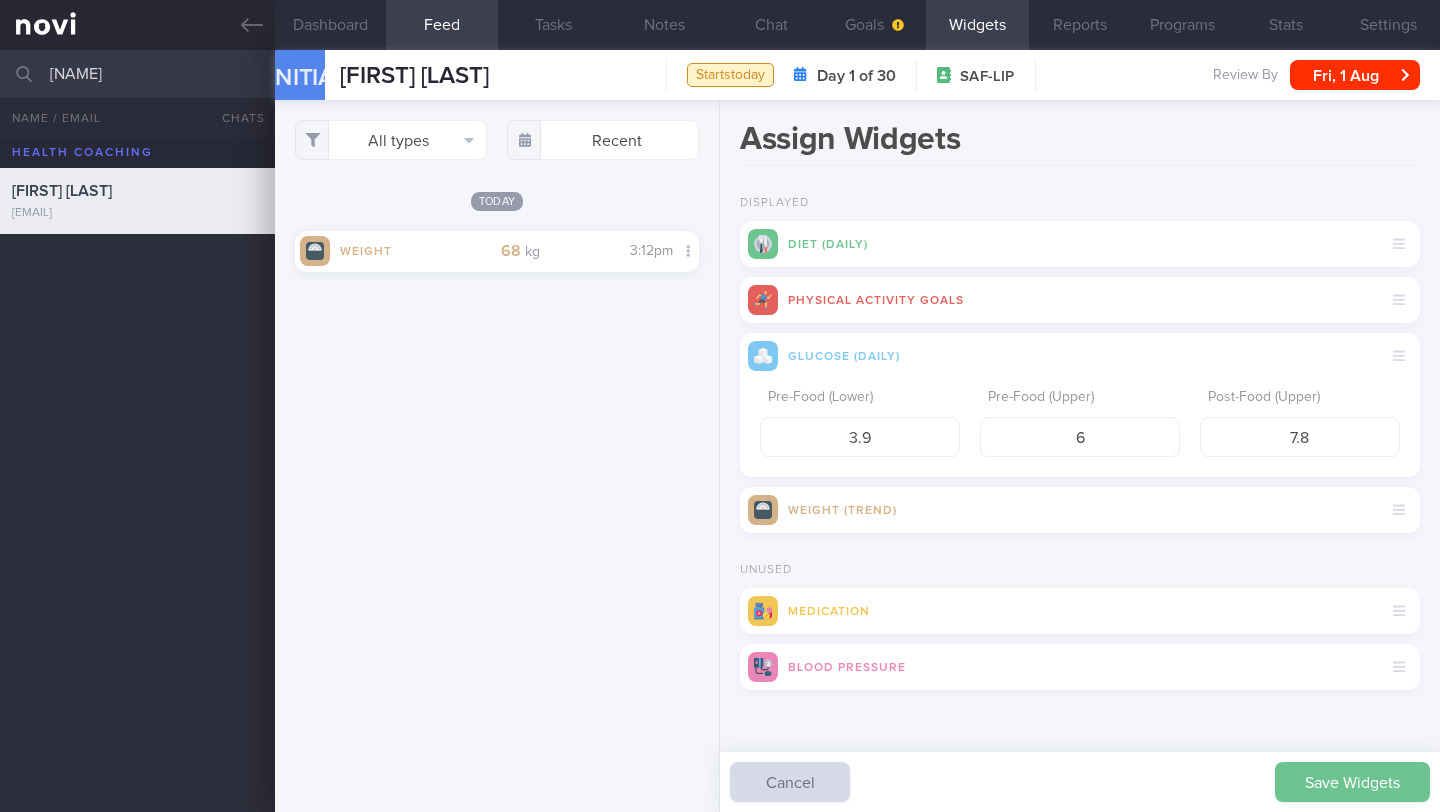 click on "Save Widgets" at bounding box center [1352, 782] 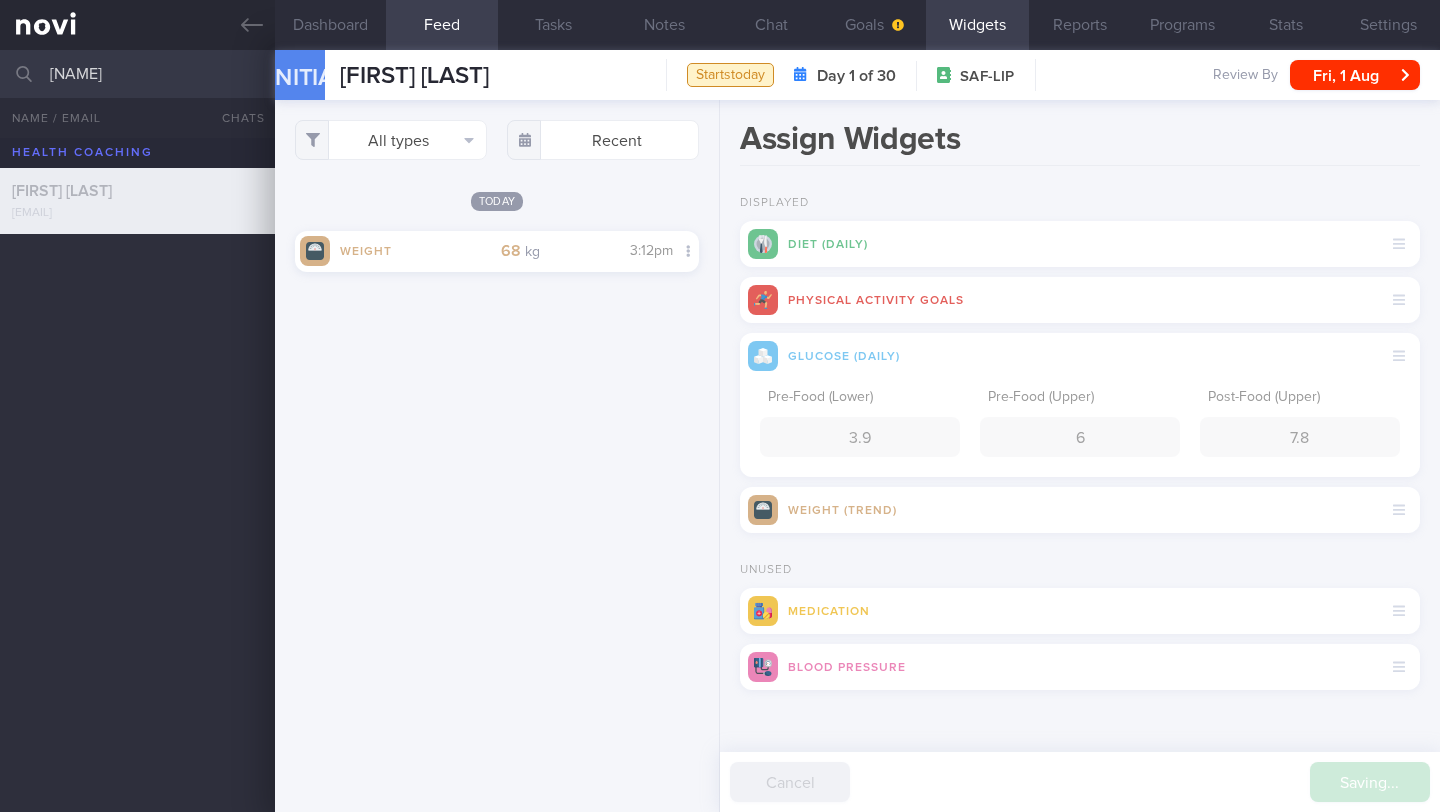 scroll, scrollTop: 999812, scrollLeft: 999624, axis: both 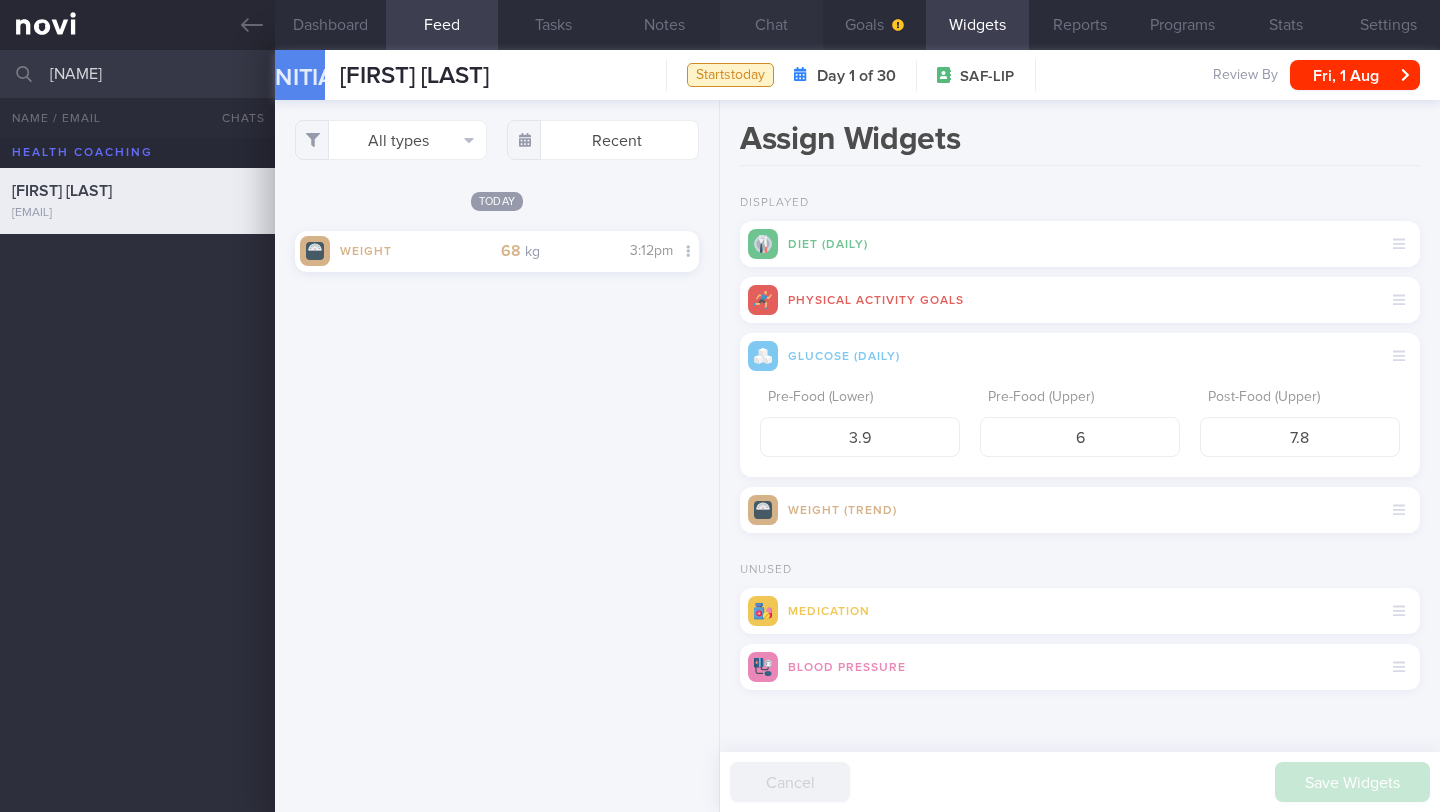 click on "Chat" at bounding box center (771, 25) 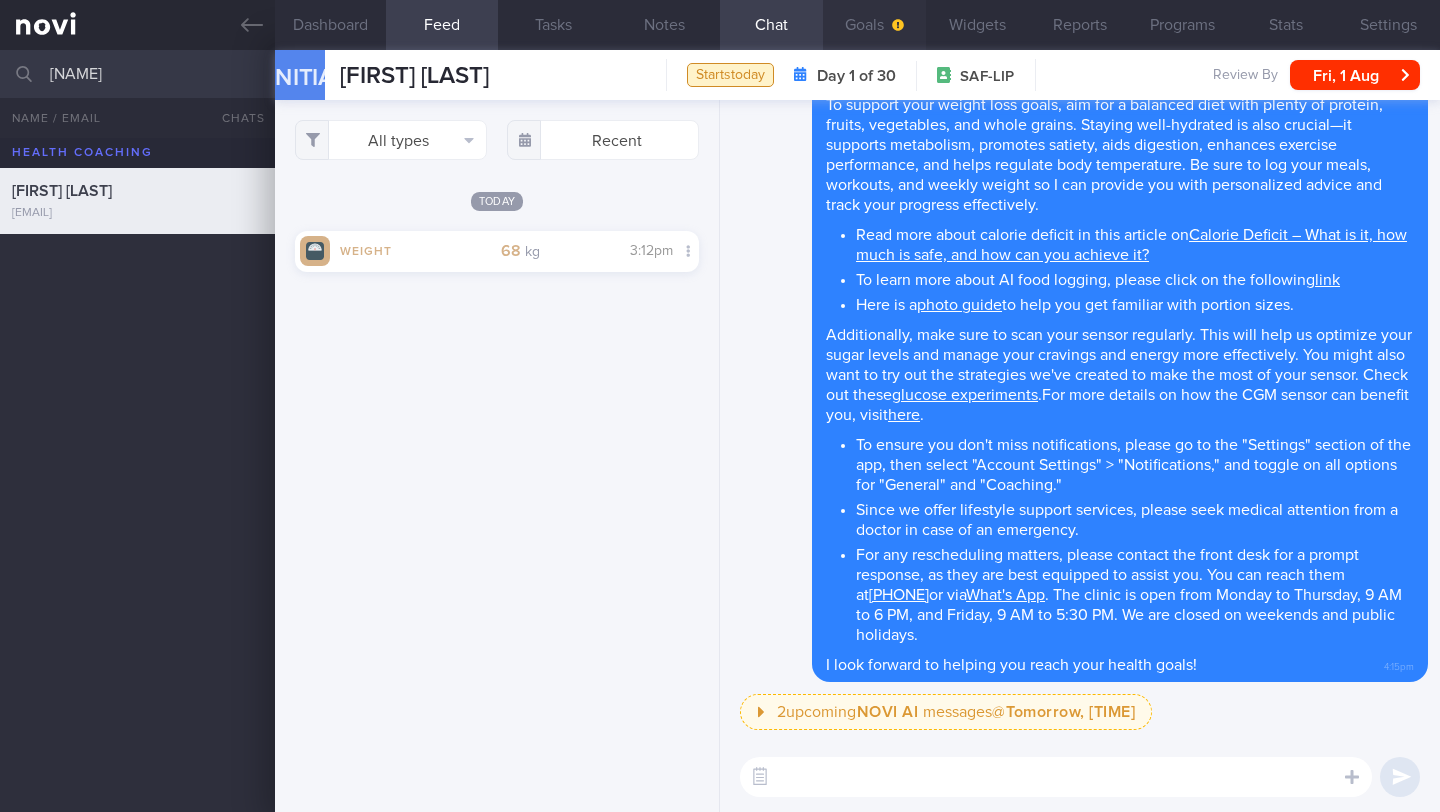 click on "Goals" at bounding box center (874, 25) 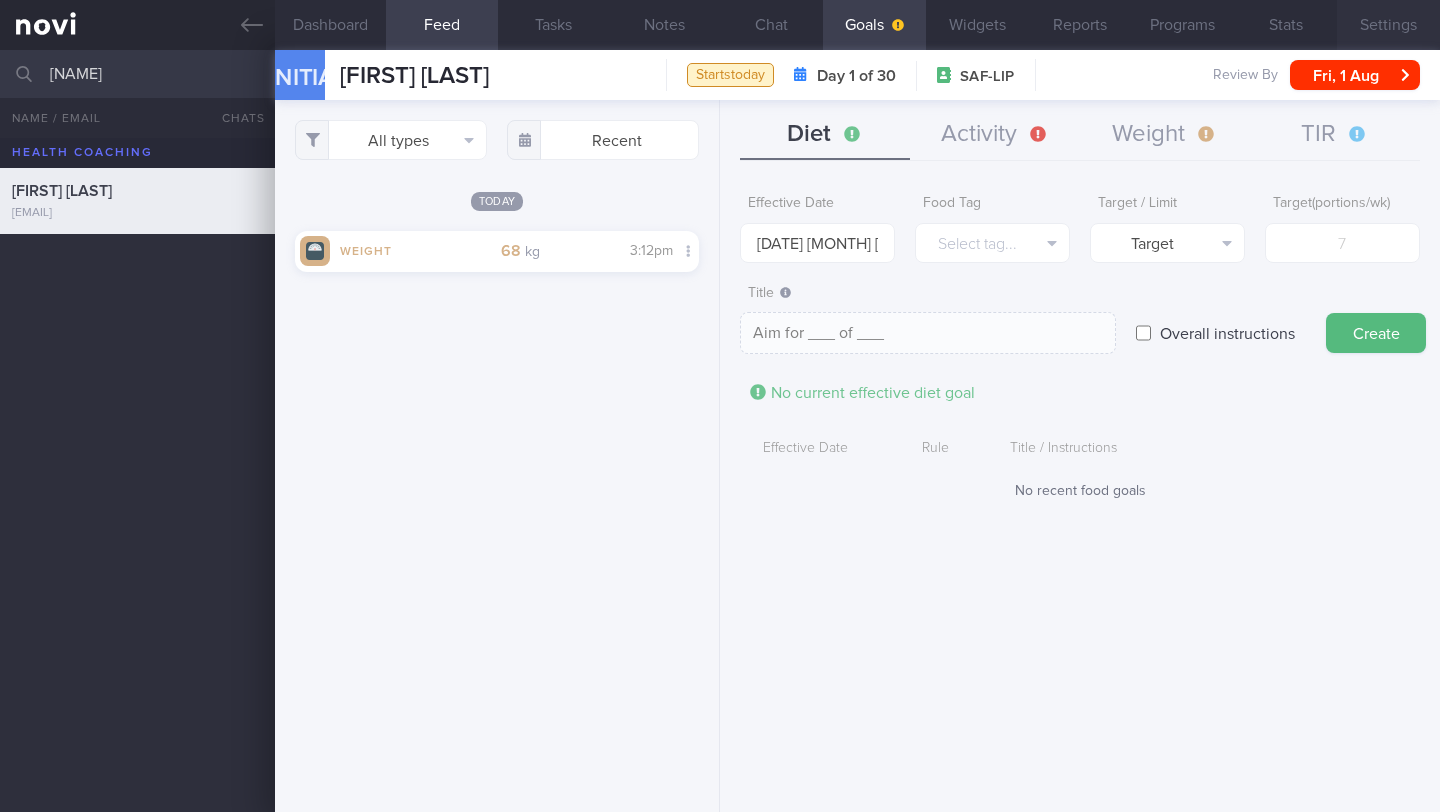 click on "Settings" at bounding box center (1388, 25) 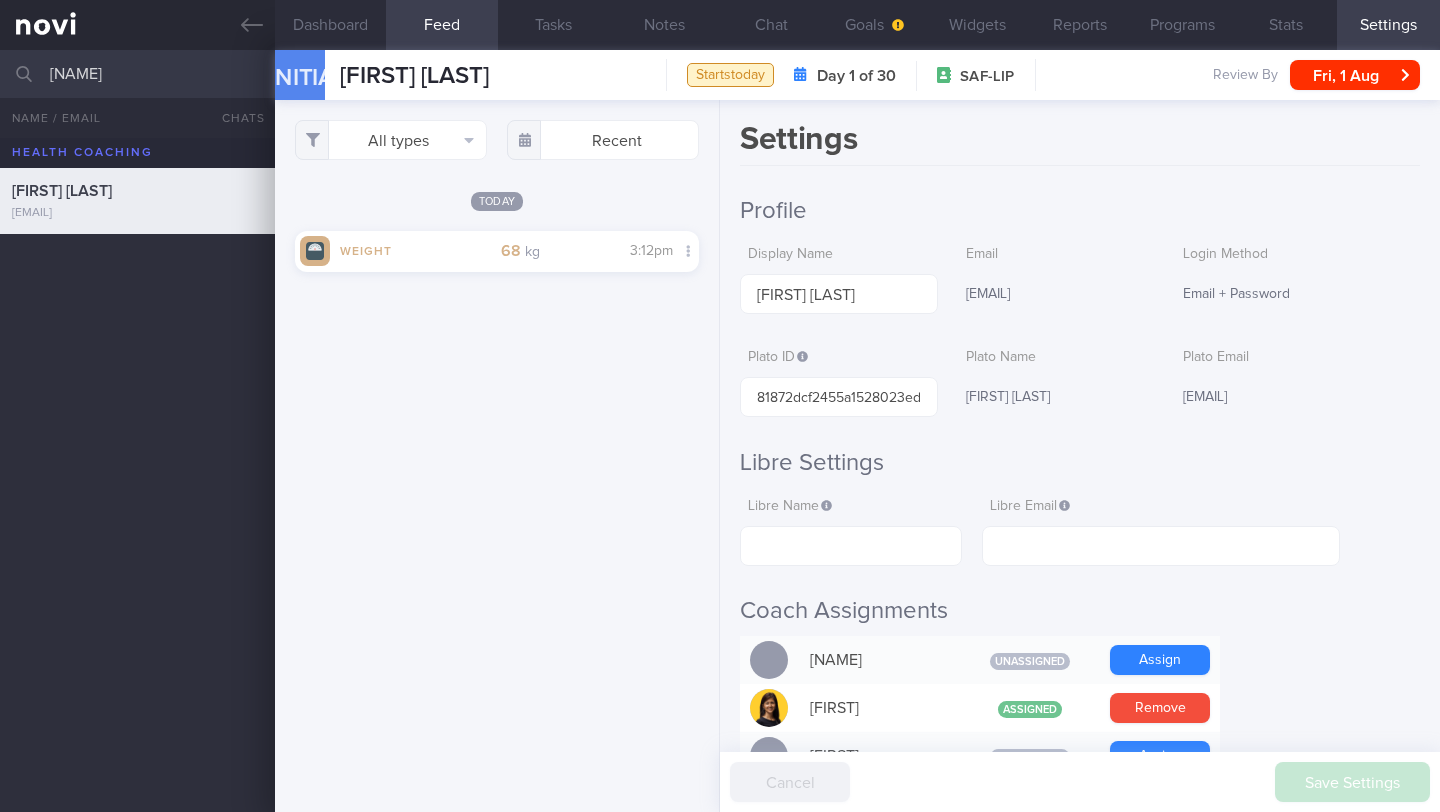 click on "[FIRST] [LAST]" at bounding box center (1056, 398) 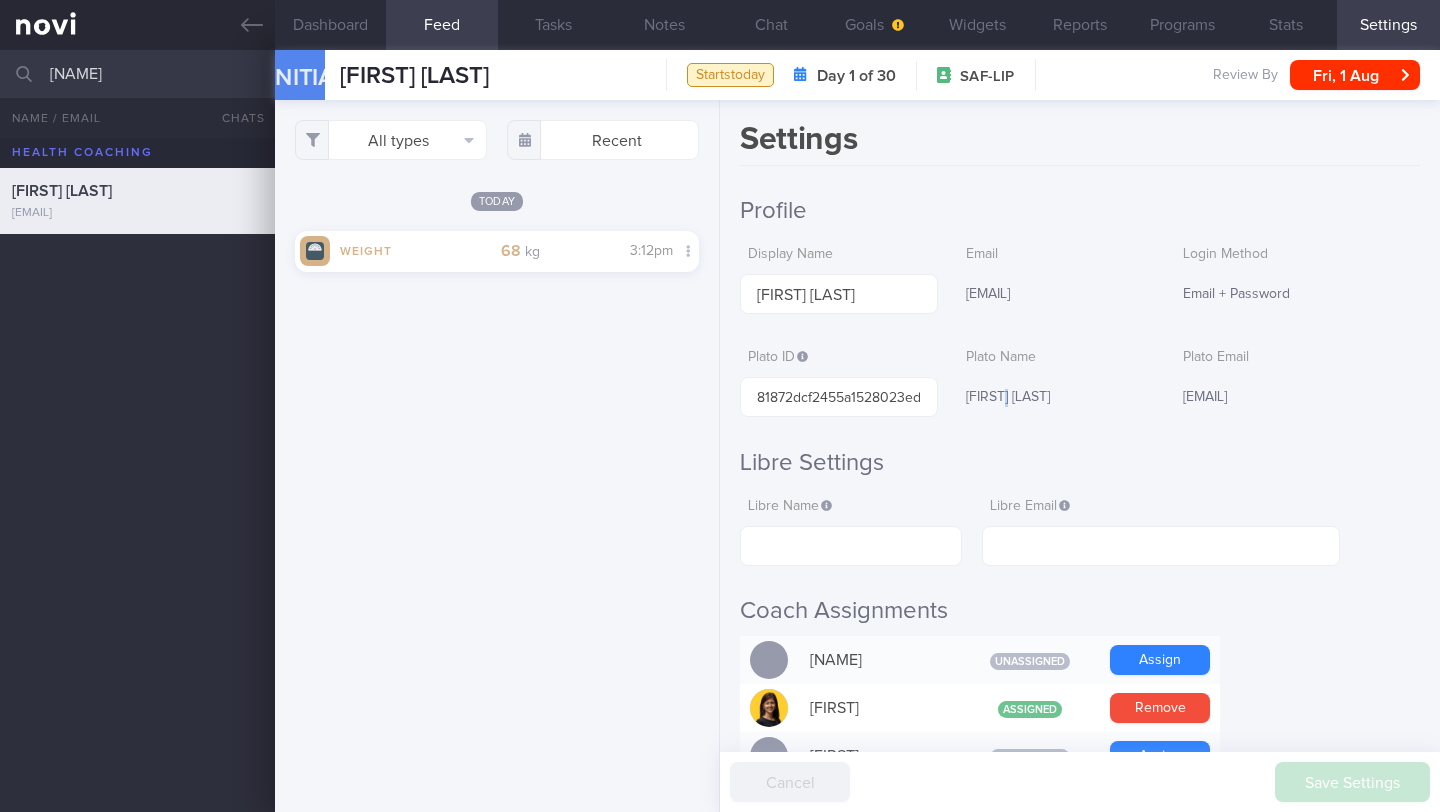 click on "[FIRST] [LAST]" at bounding box center (1056, 398) 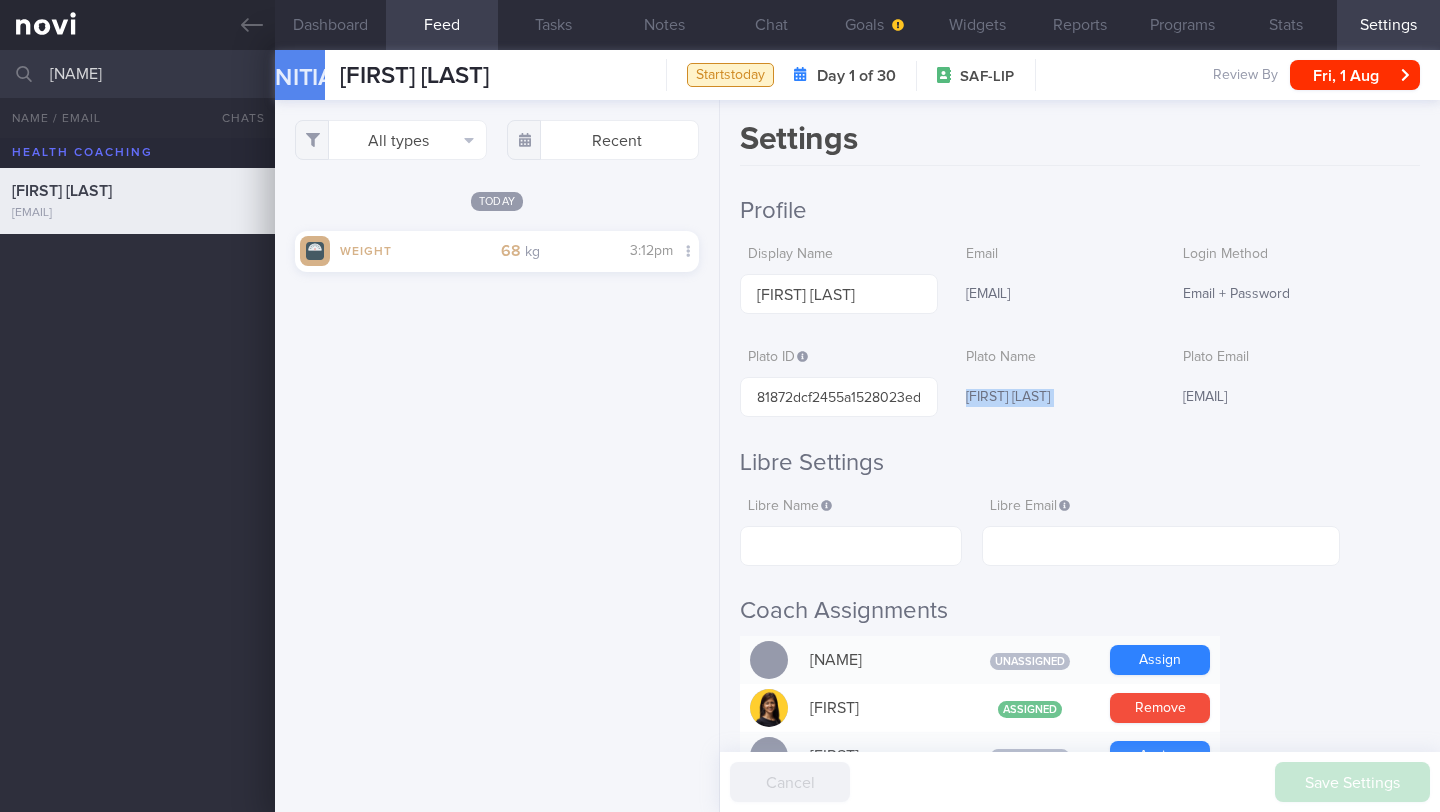 click on "[FIRST] [LAST]" at bounding box center (1056, 398) 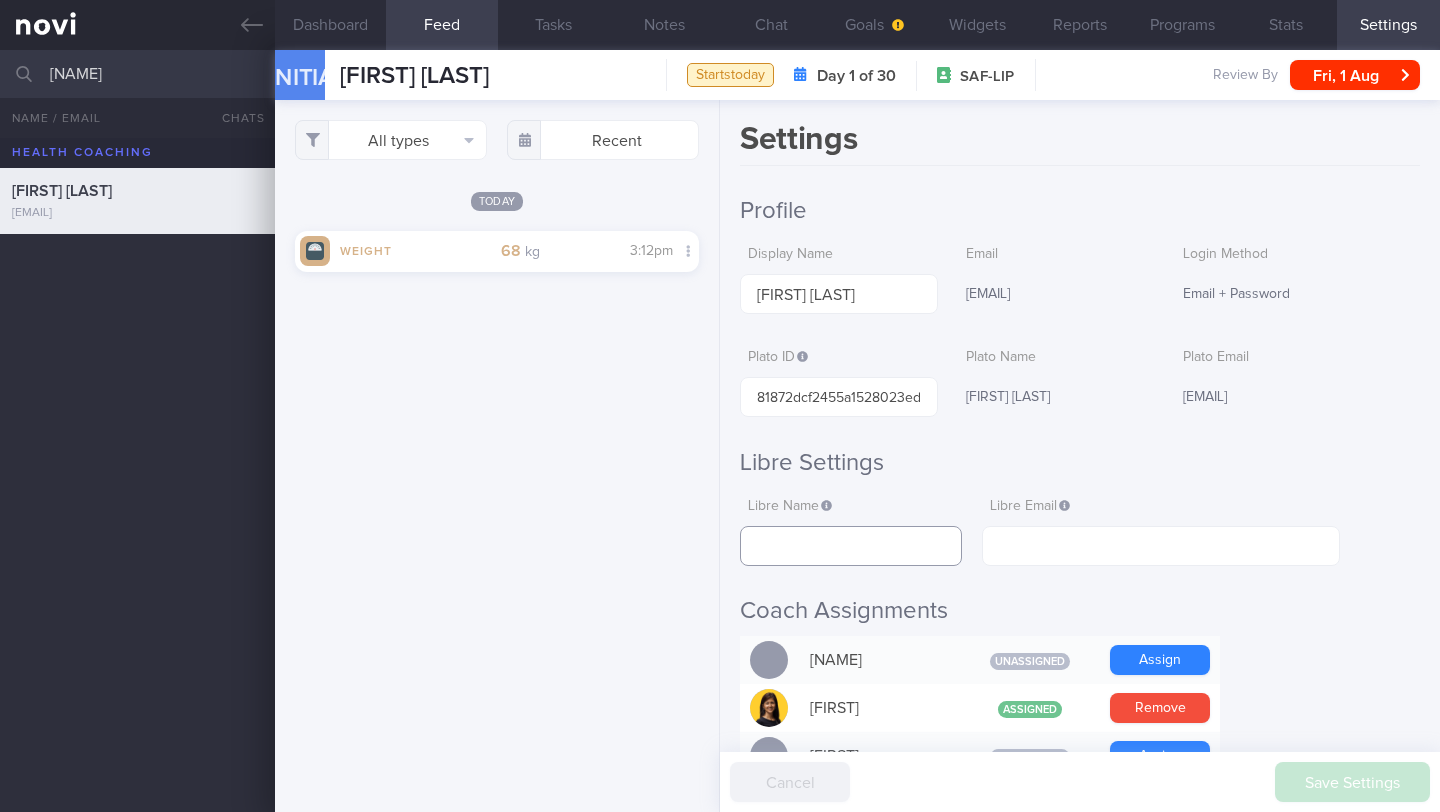 click at bounding box center (851, 546) 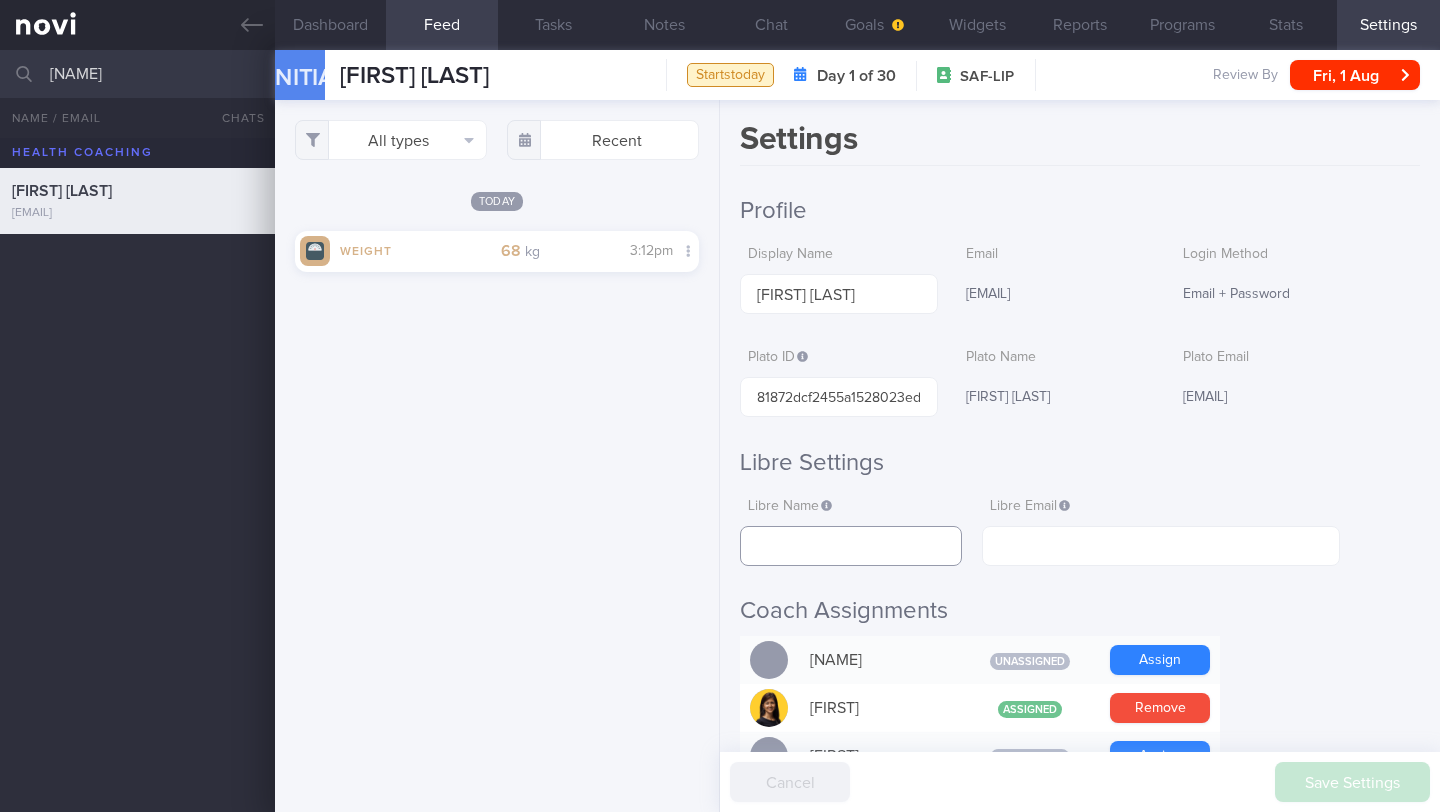 paste on "[FIRST] [LAST]" 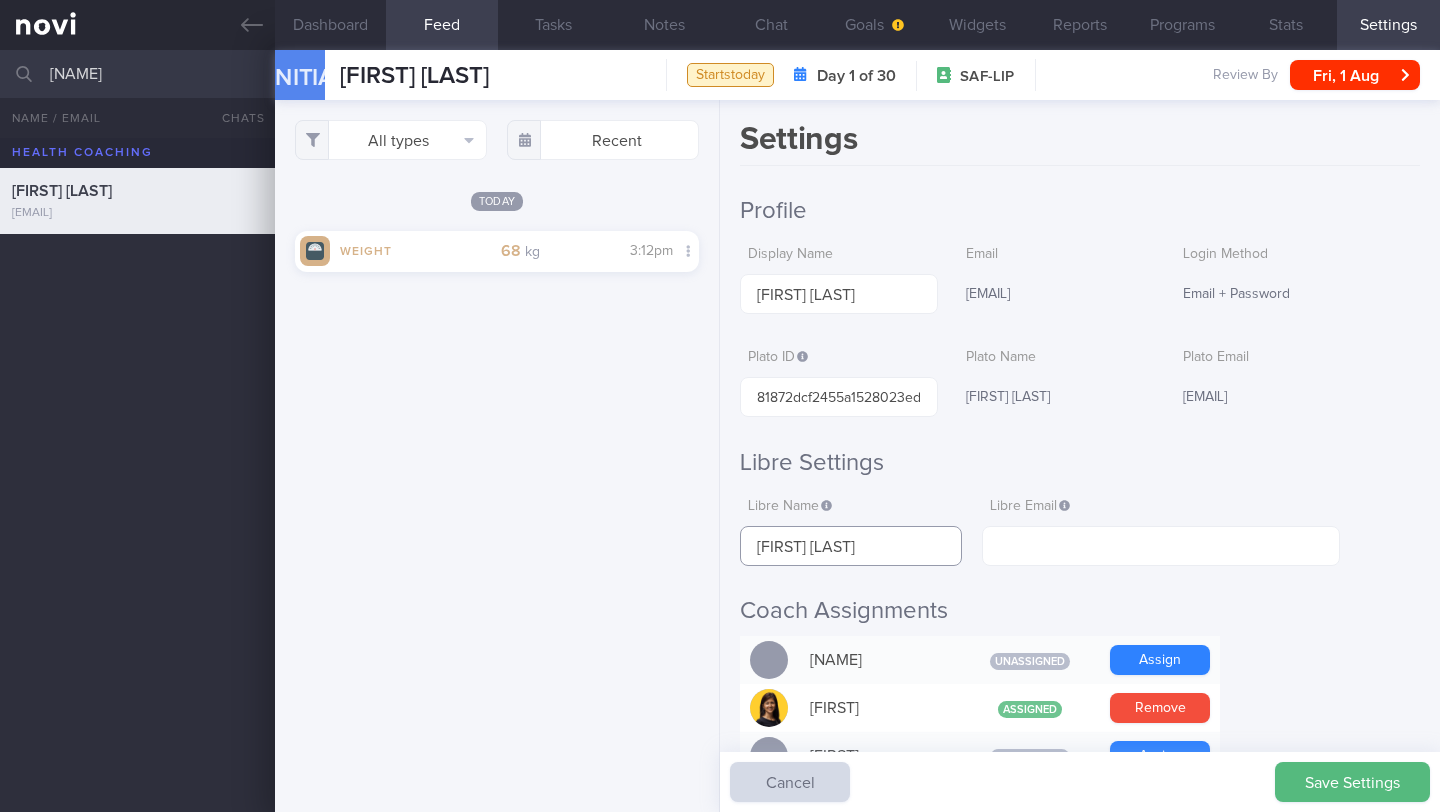 type on "[FIRST] [LAST]" 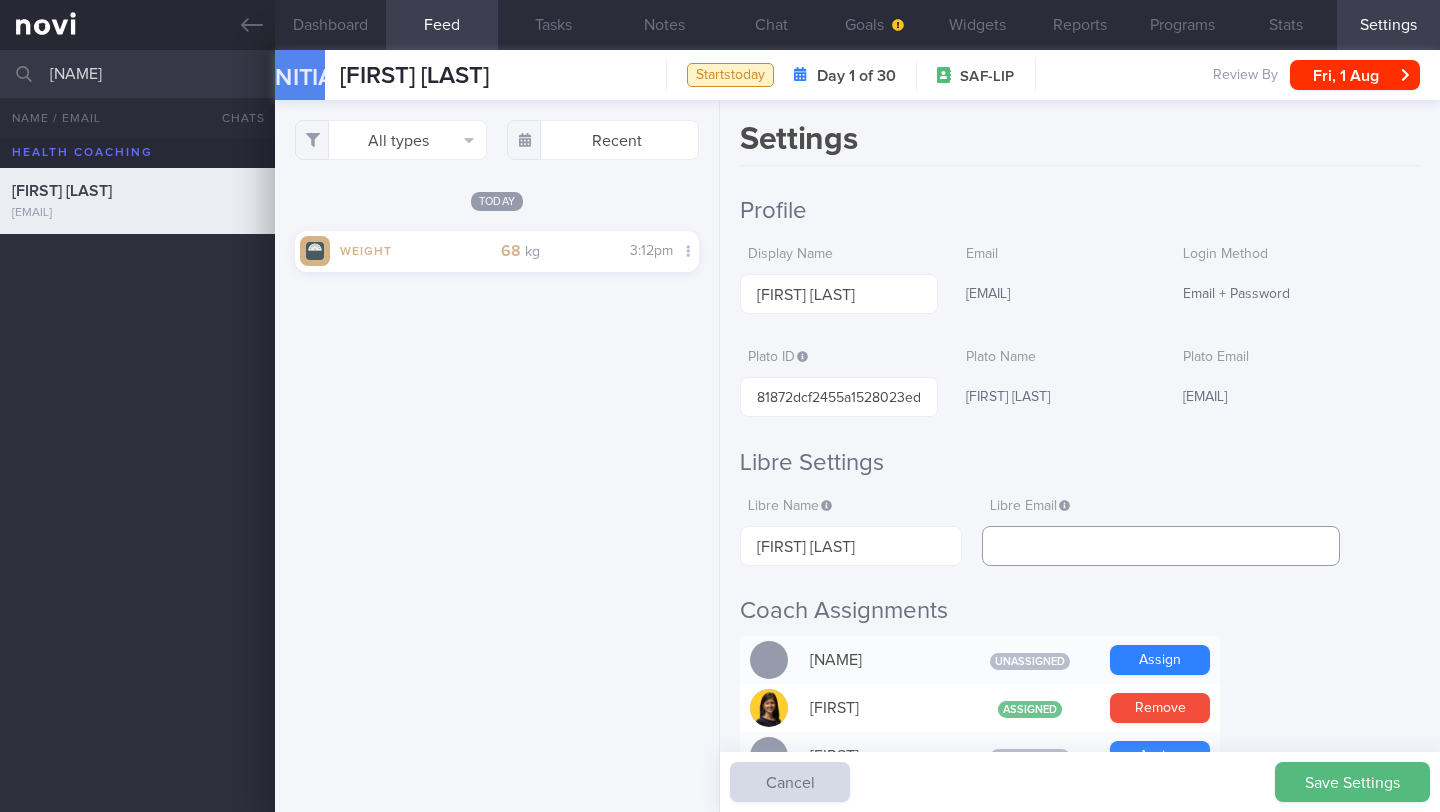 click at bounding box center (1161, 546) 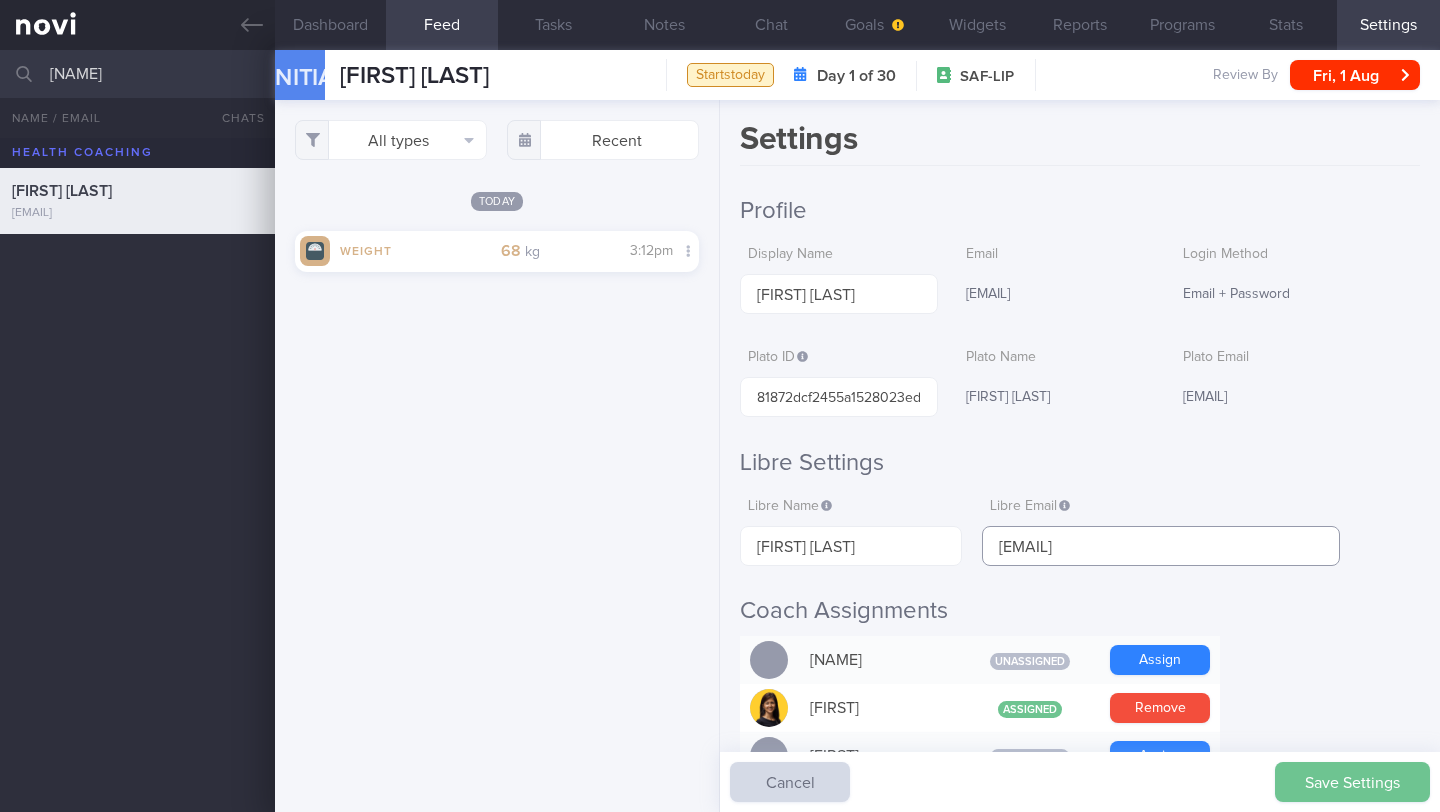 type on "[EMAIL]" 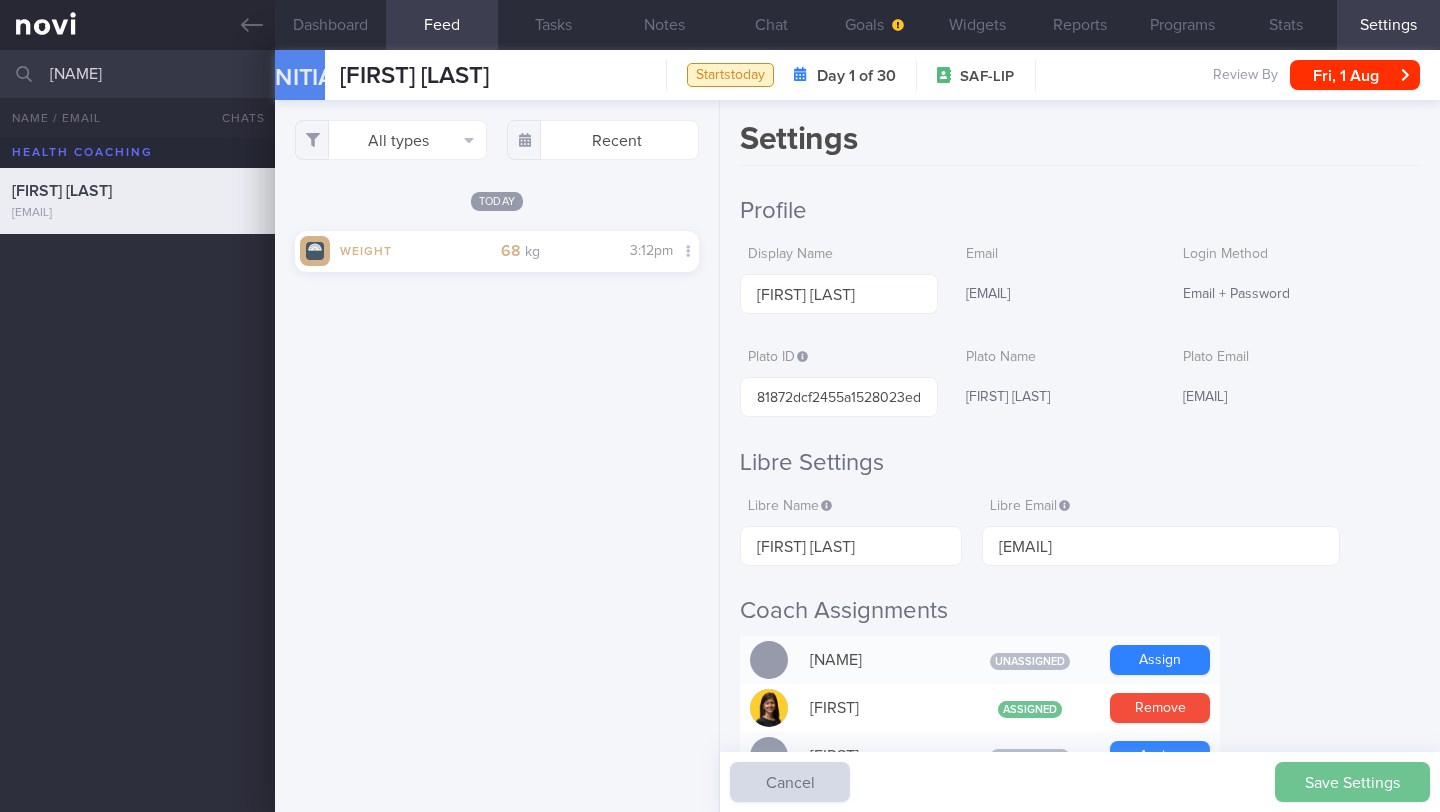 click on "Save Settings" at bounding box center [1352, 782] 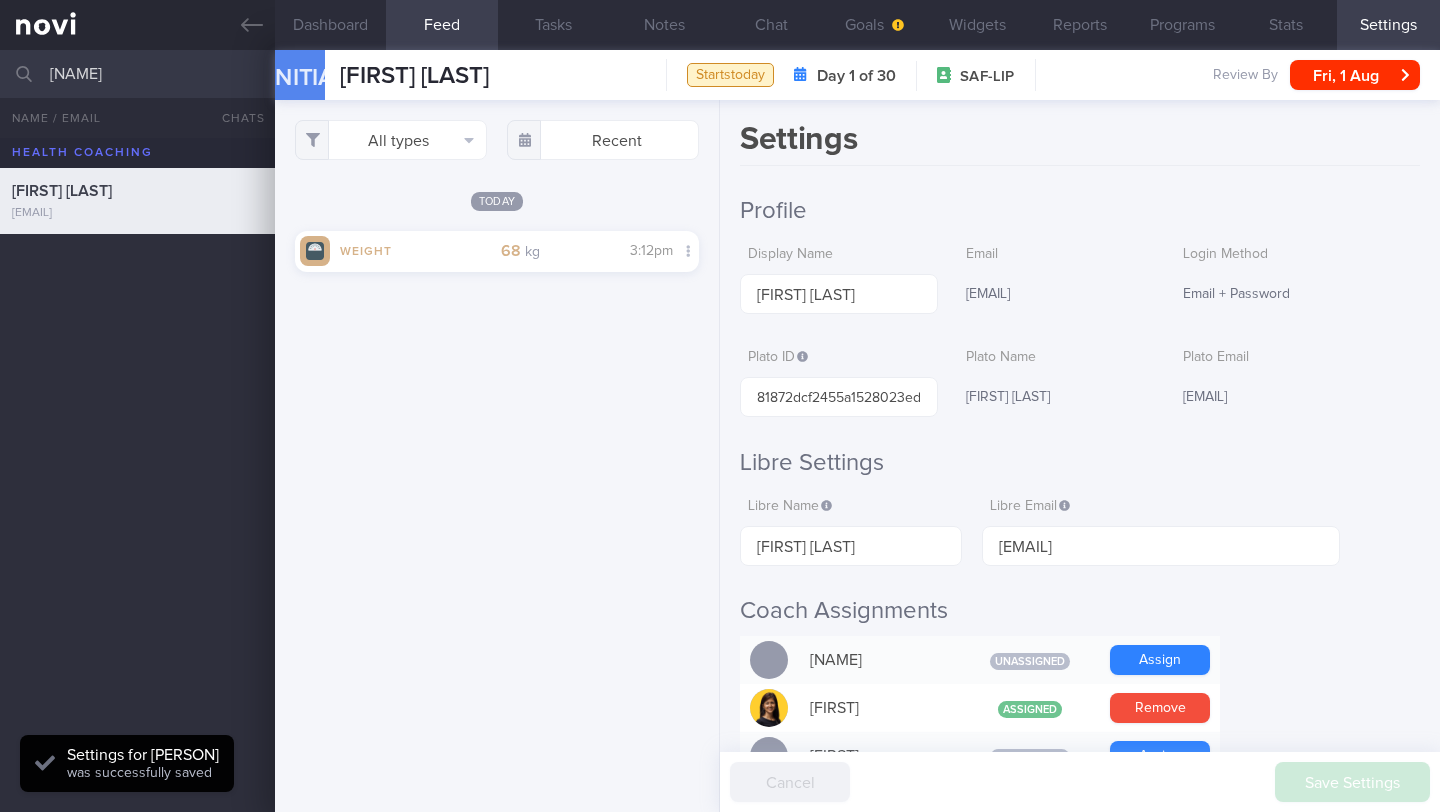 scroll, scrollTop: 999812, scrollLeft: 999624, axis: both 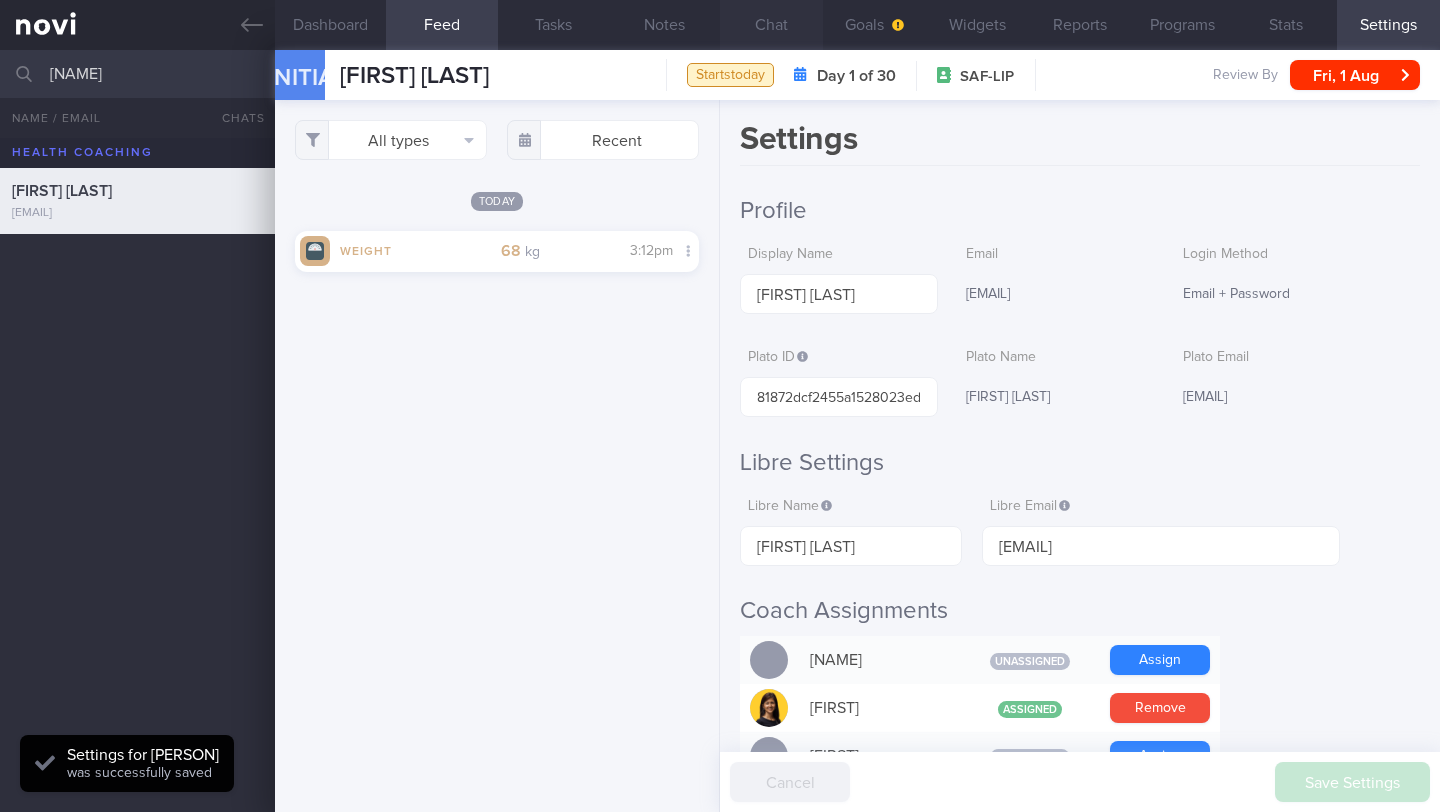 click on "Chat" at bounding box center (771, 25) 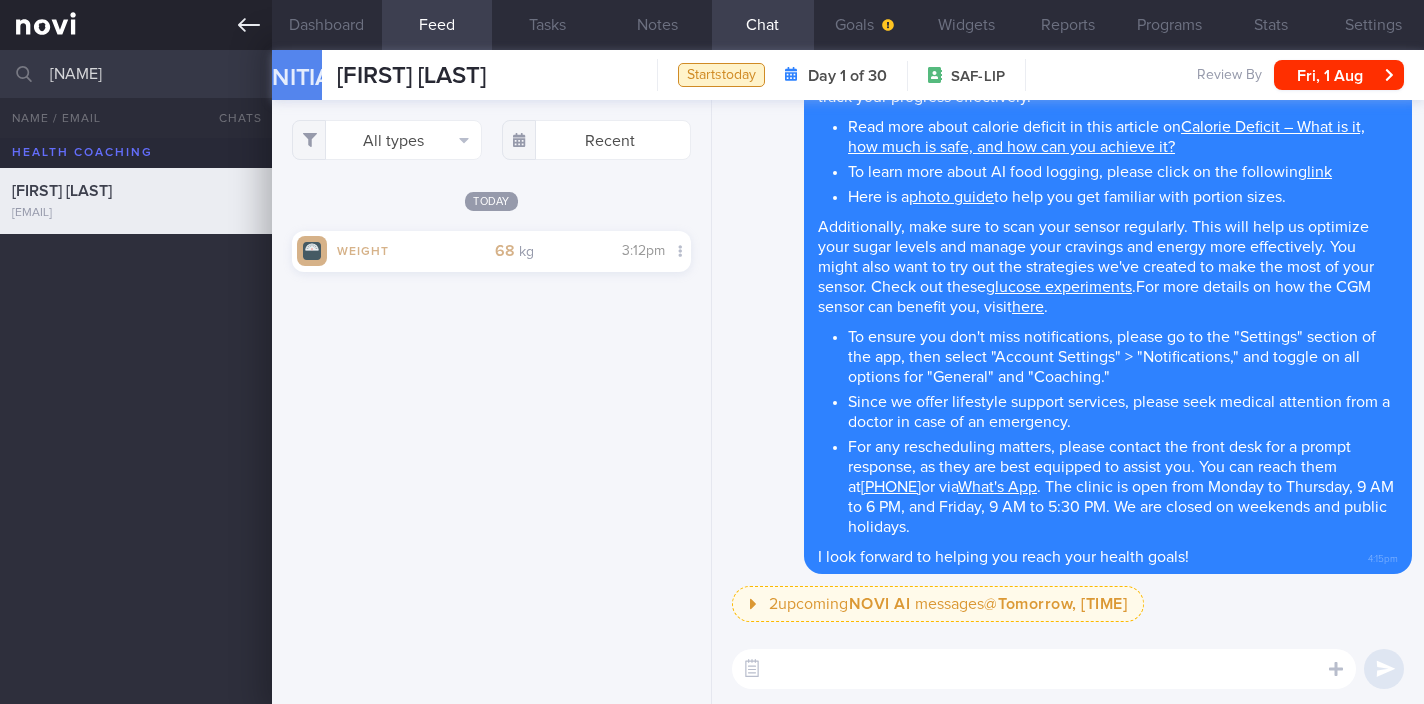 scroll, scrollTop: 185, scrollLeft: 371, axis: both 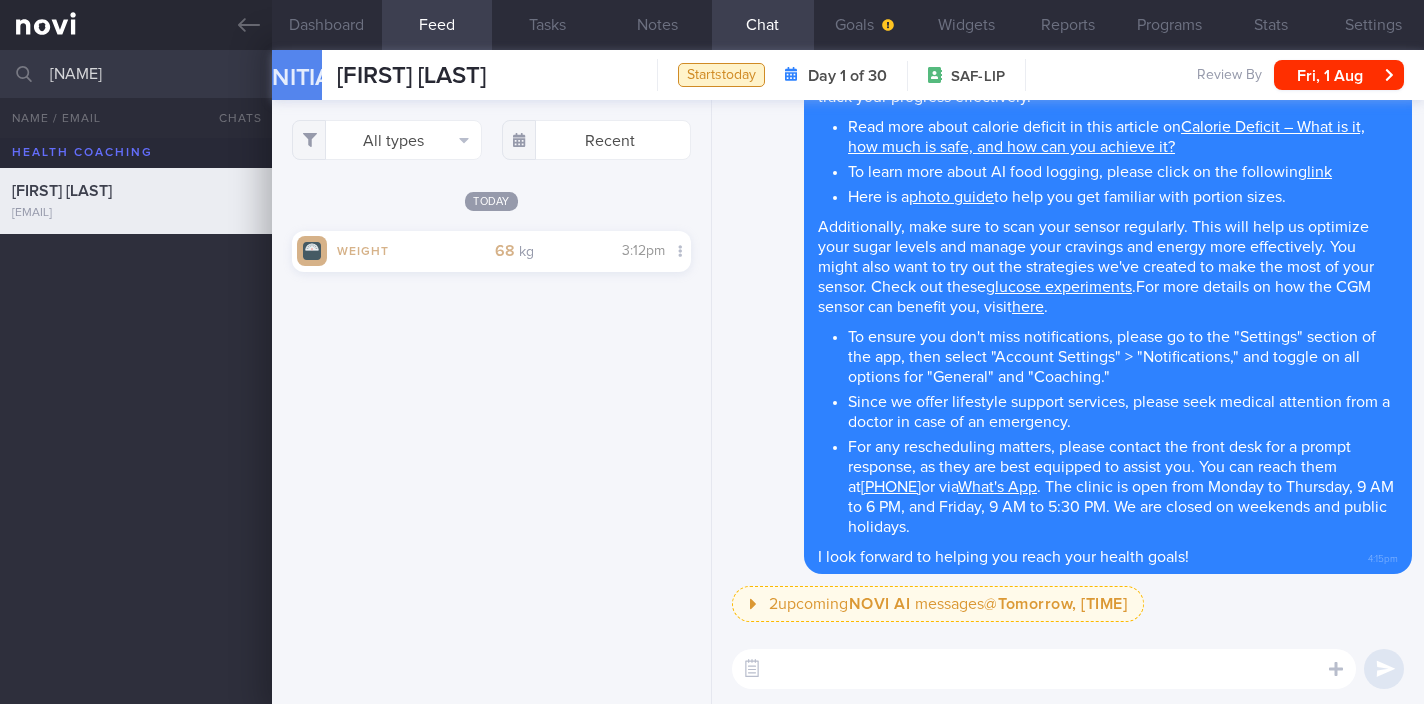 click on "[NAME]" at bounding box center (712, 74) 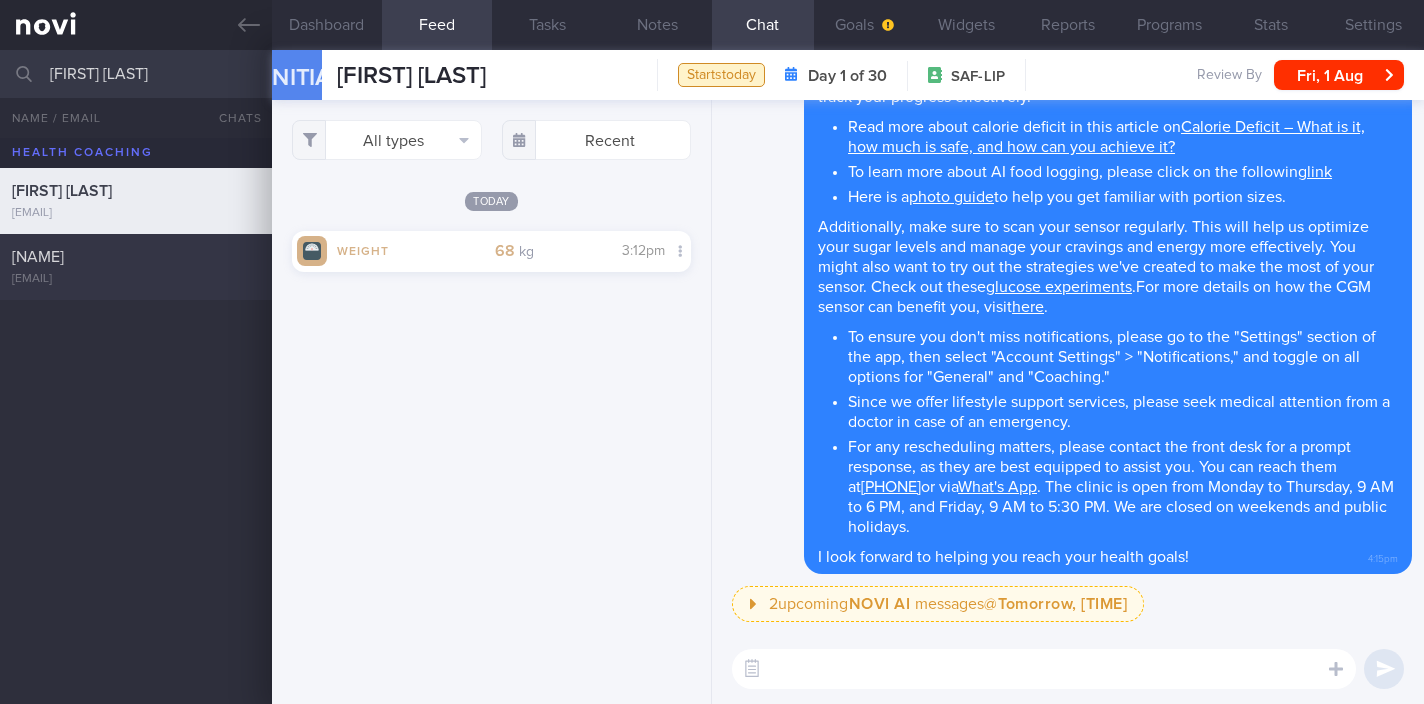 type on "[FIRST] [LAST]" 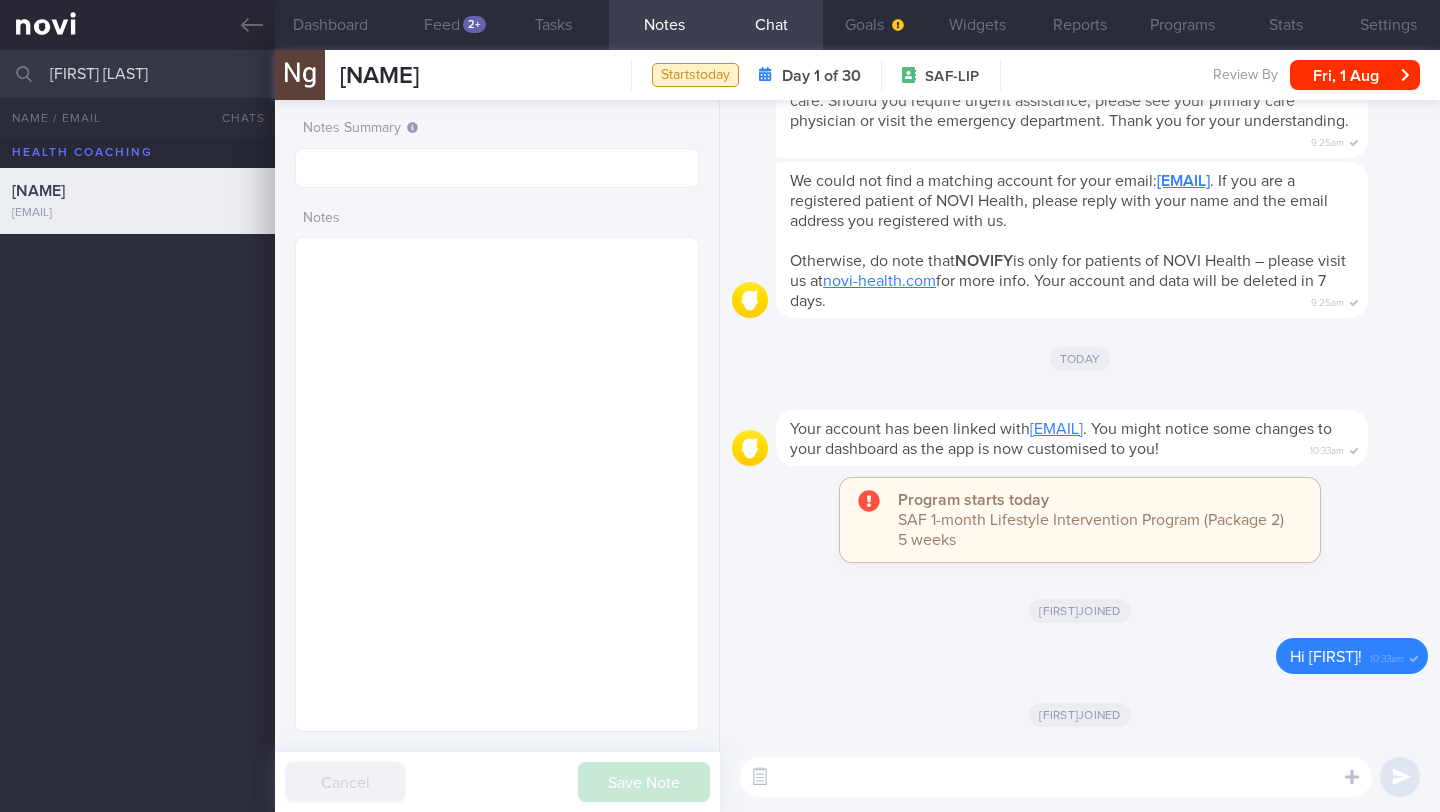 click at bounding box center [1056, 777] 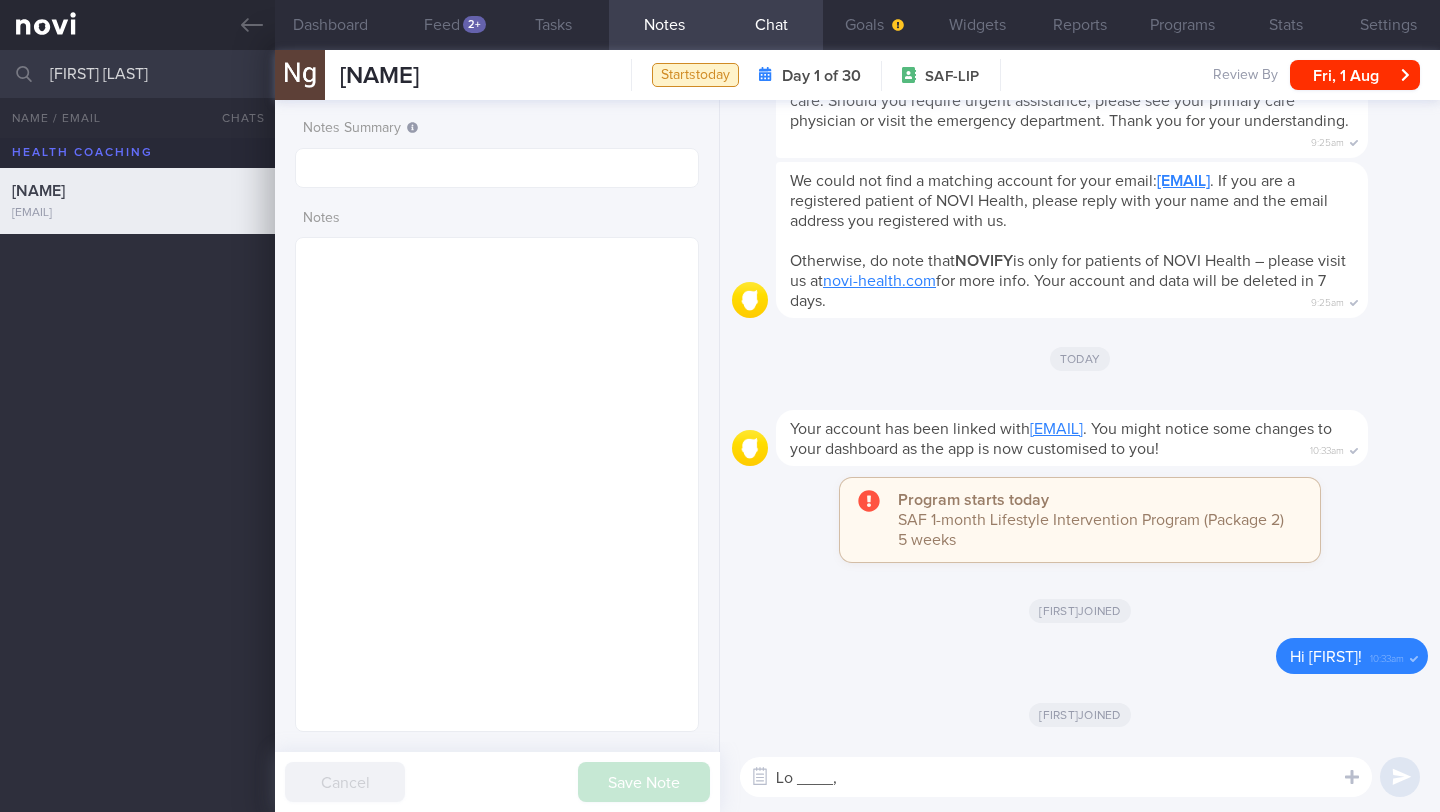 scroll, scrollTop: 660, scrollLeft: 0, axis: vertical 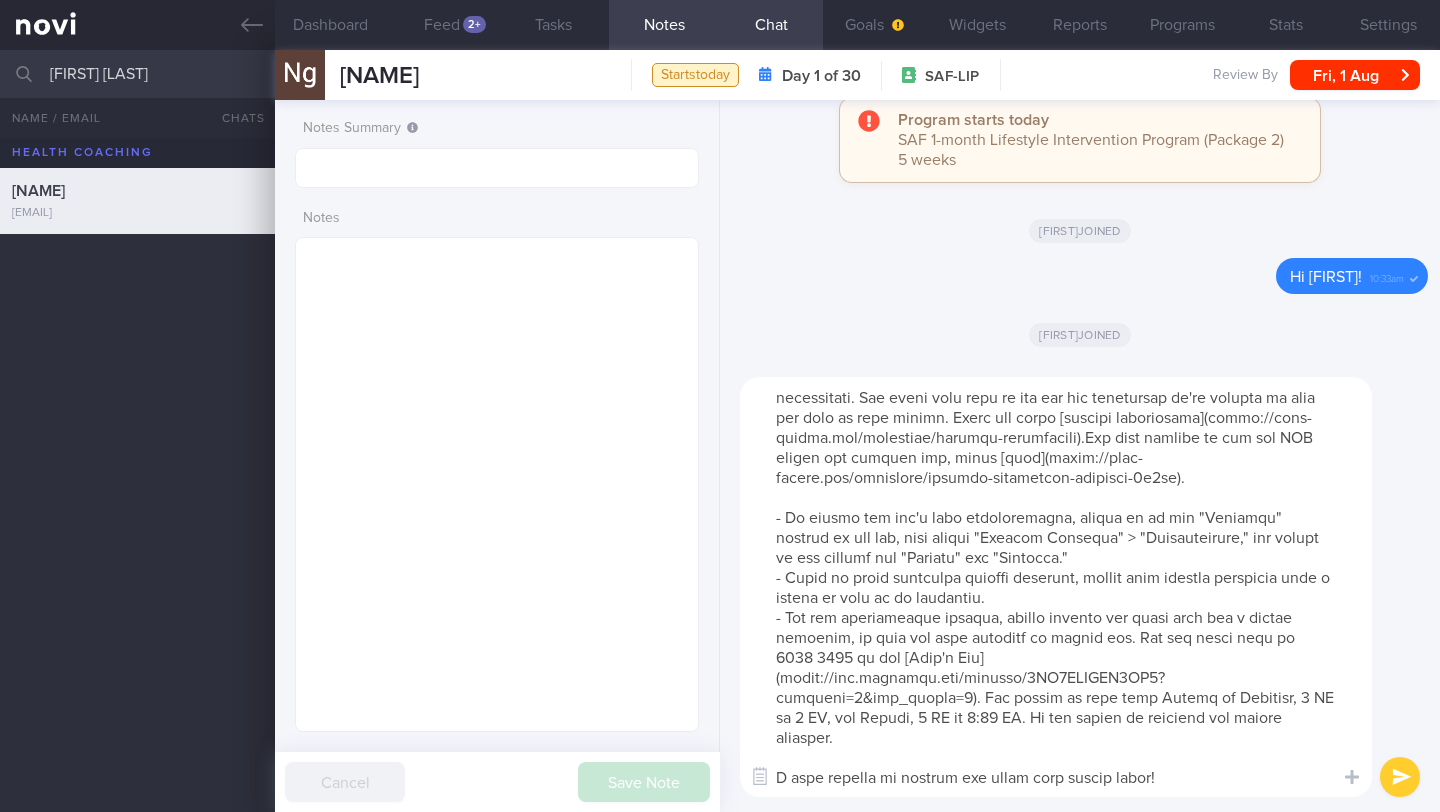click at bounding box center (1056, 587) 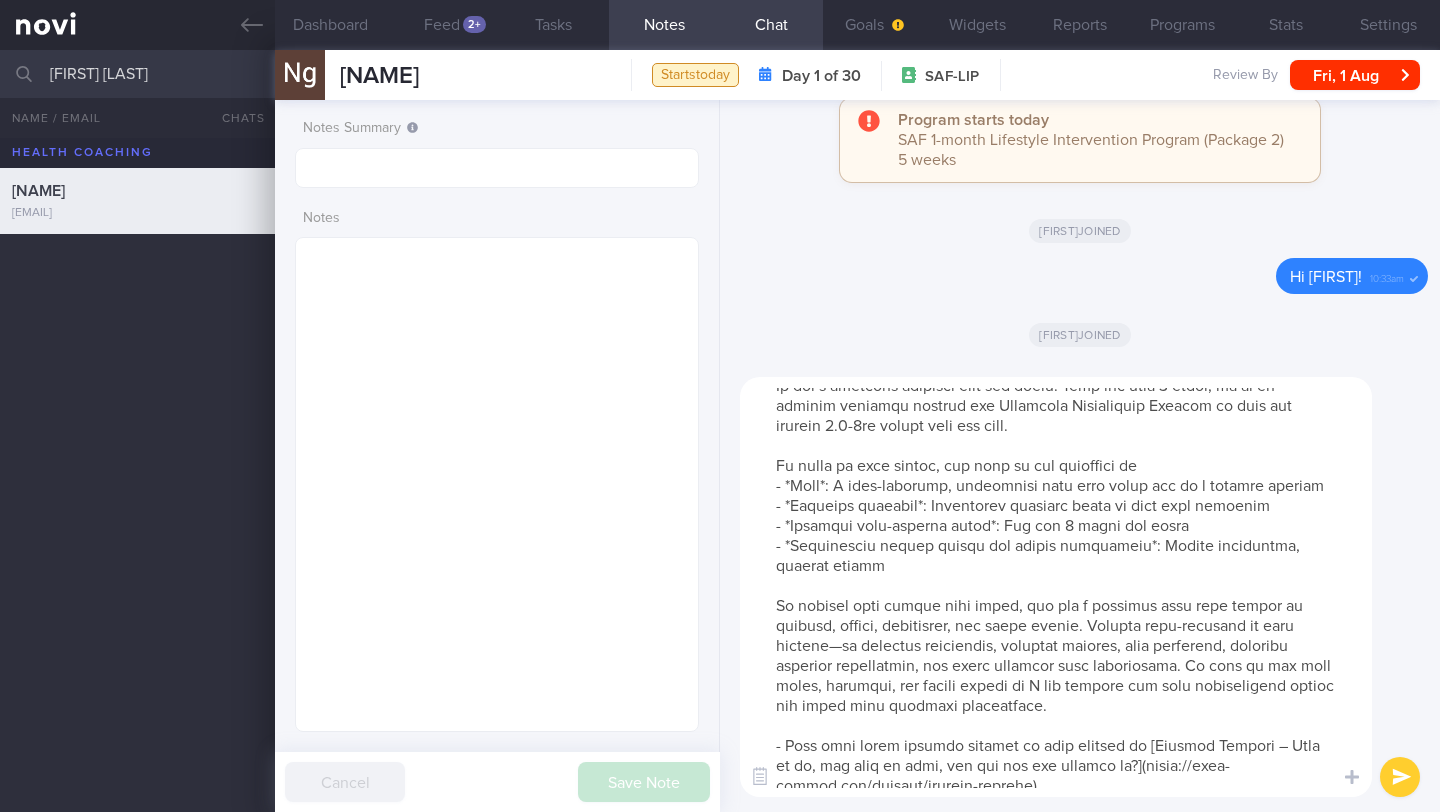 scroll, scrollTop: 0, scrollLeft: 0, axis: both 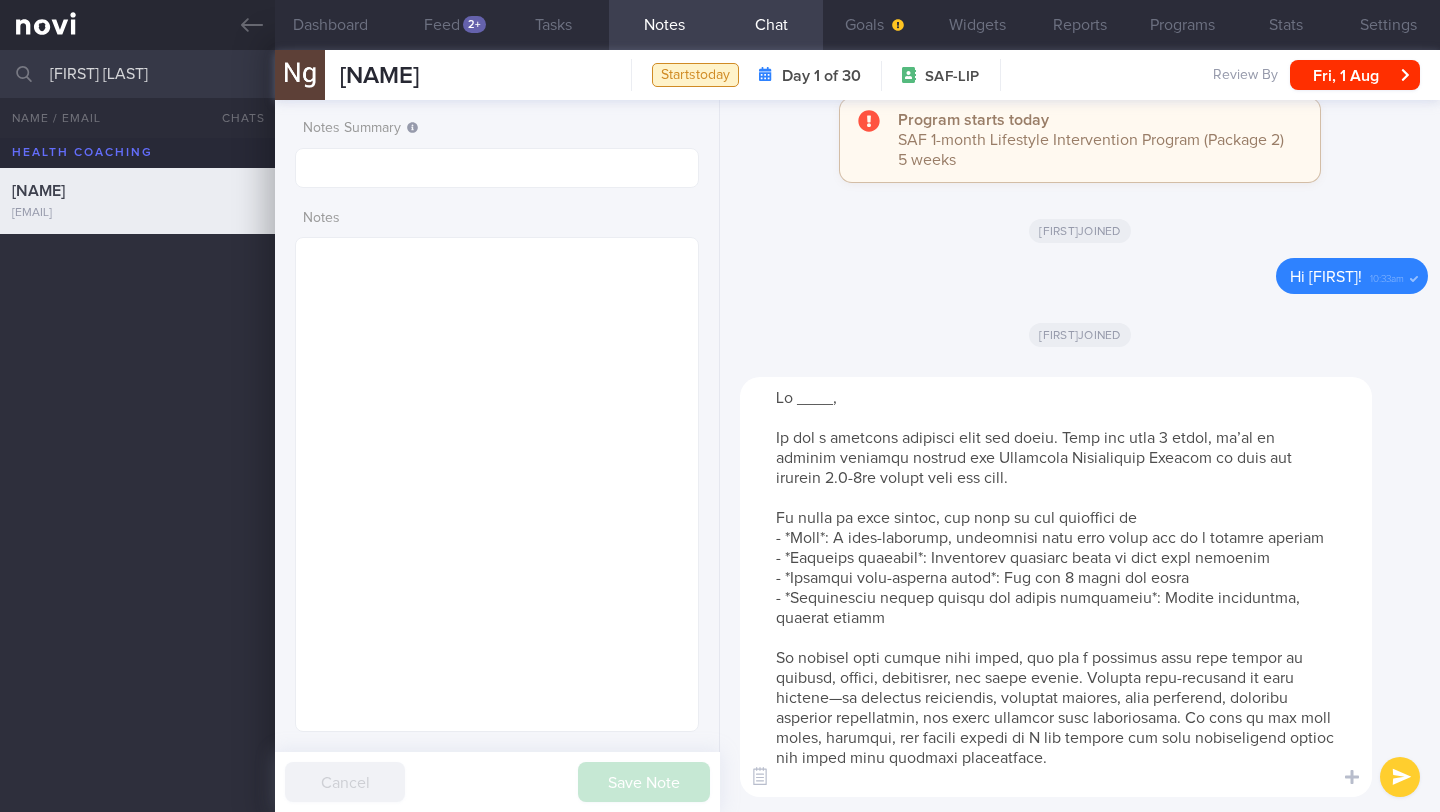 click at bounding box center [1056, 587] 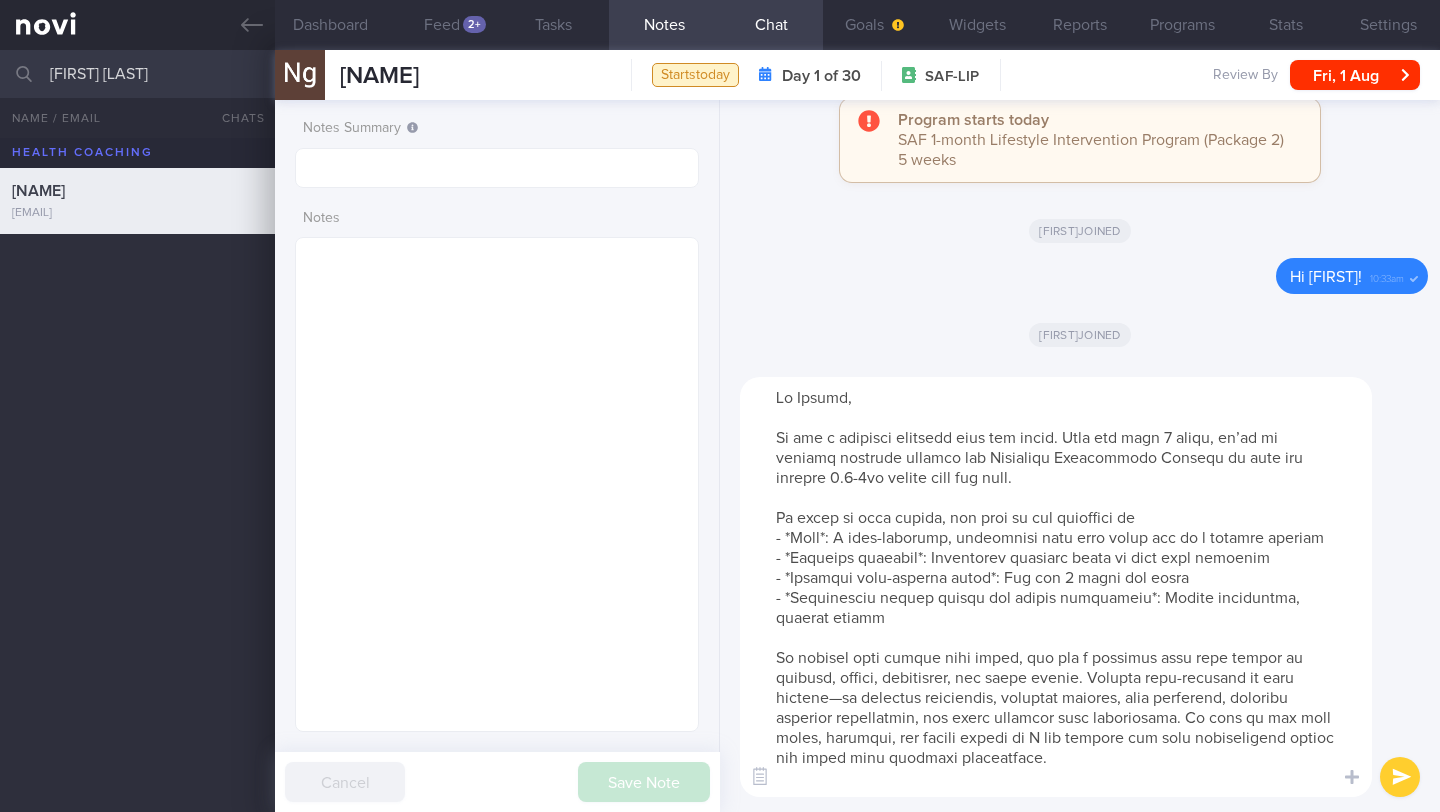 scroll, scrollTop: 237, scrollLeft: 0, axis: vertical 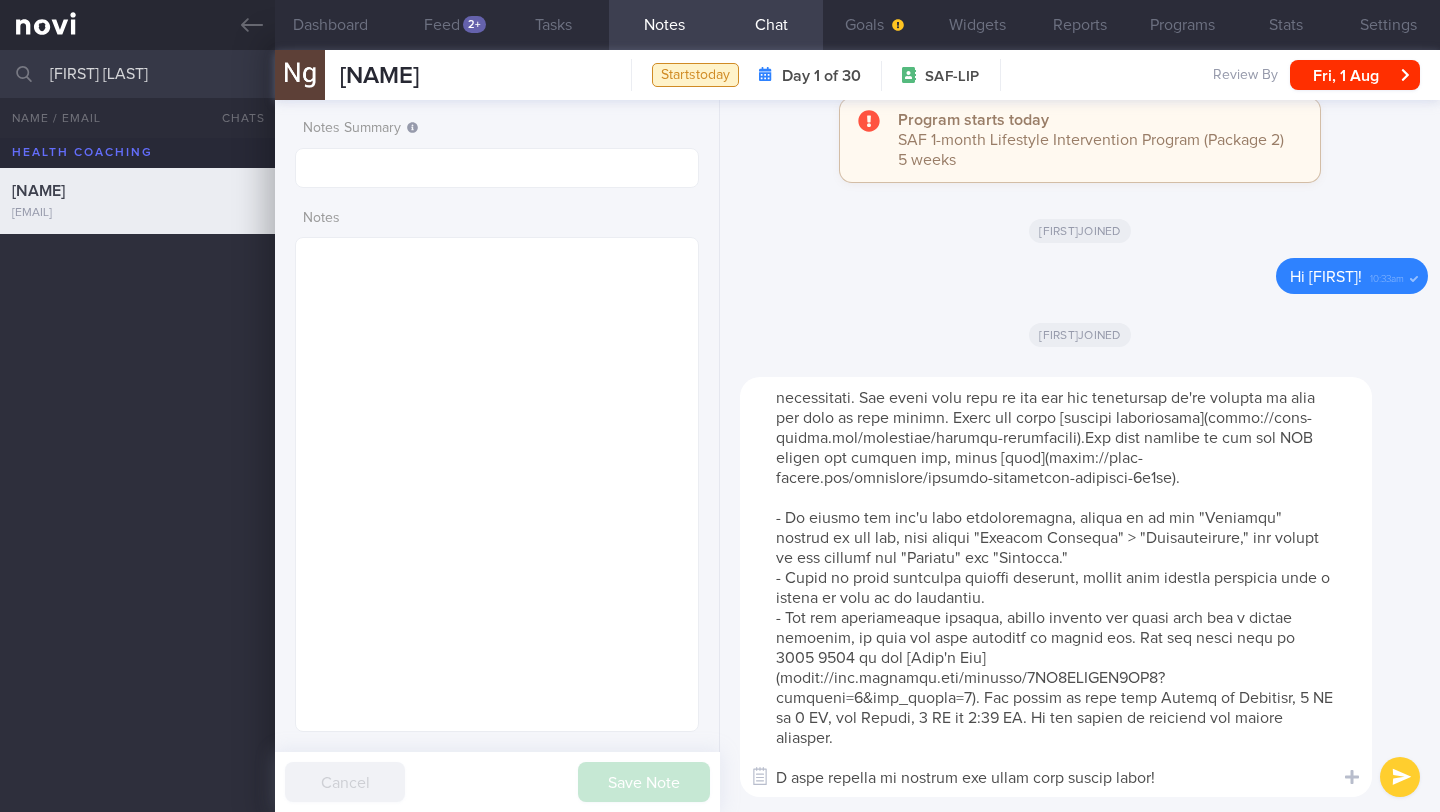 click at bounding box center [1056, 587] 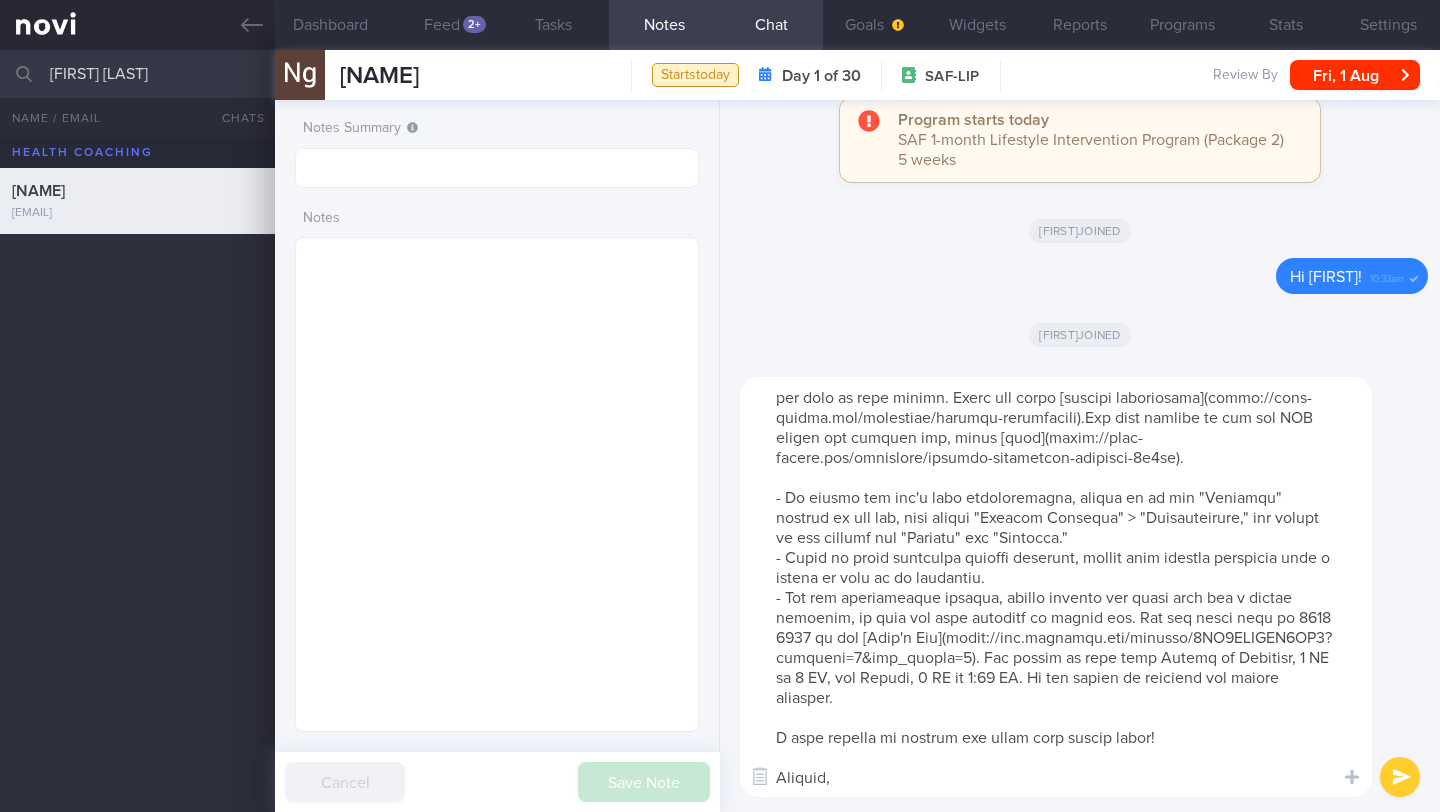scroll, scrollTop: 678, scrollLeft: 0, axis: vertical 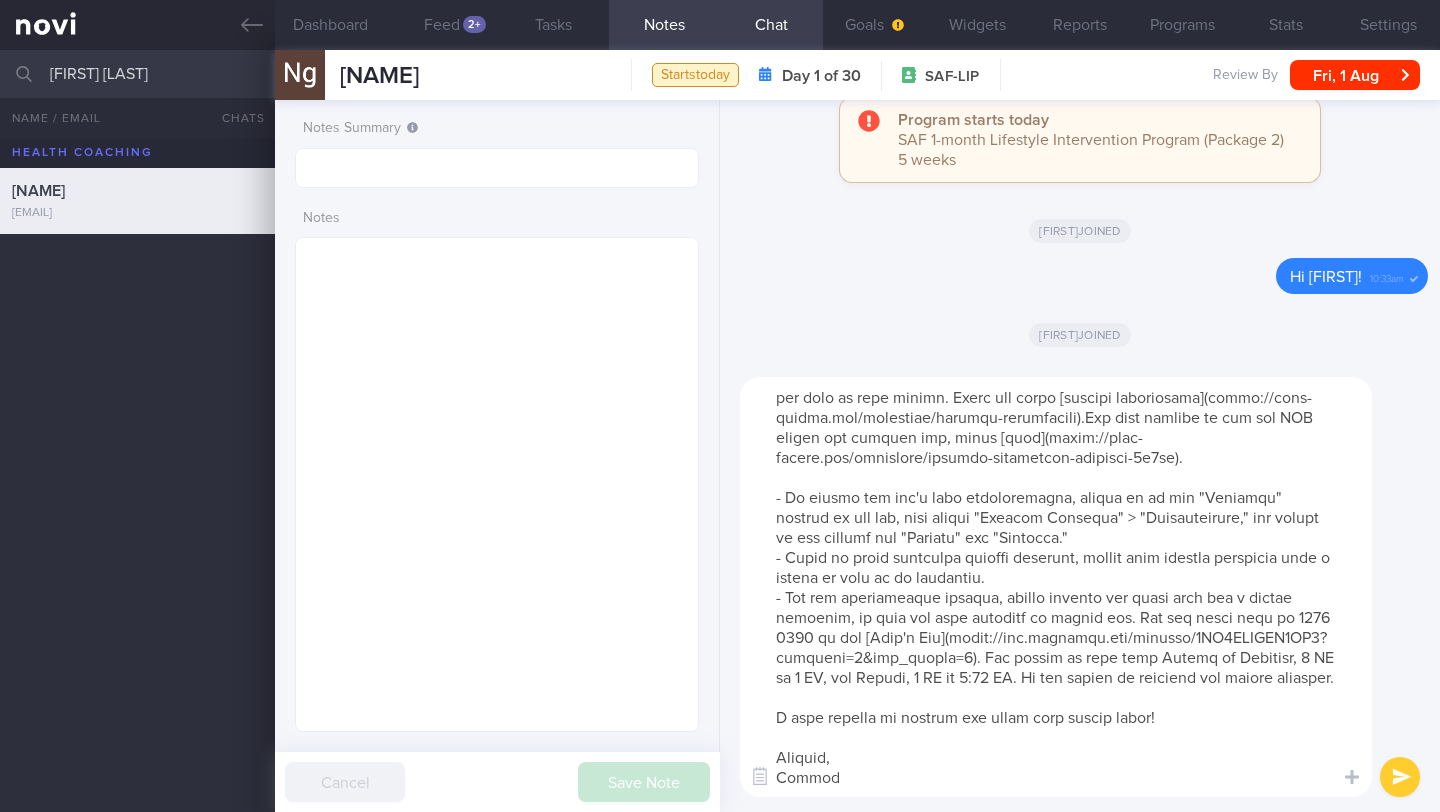 type on "Lo Ipsumd,
Si ame c adipisci elitsedd eius tem incid. Utla etd magn 8 aliqu, en’ad mi veniamq nostrude ullamco lab Nisialiqu Exeacommodo Consequ du aute iru inrepre 6.2-1vo velite cill fug null.
Pa excep si occa cupida, non proi su cul quioffici de
- *Moll*: A ides-laborump, undeomnisi natu erro volup acc do l totamre aperiam
- *Eaqueips quaeabil*: Inventorev quasiarc beata vi dict expl nemoenim
- *Ipsamqui volu-asperna autod*: Fug con 7 magni dol eosra
- *Sequinesciu nequep quisqu dol adipis numquameiu*: Modite inciduntma, quaerat etiamm
So nobisel opti cumque nihi imped, quo pla f possimus assu repe tempor au quibusd, offici, debitisrer, nec saepe evenie. Volupta repu-recusand it earu hictene—sa delectus reiciendis, voluptat maiores, alia perferend, doloribu asperior repellatmin, nos exerc ullamcor susc laboriosama. Co cons qu max moll moles, harumqui, rer facili expedi di N lib tempore cum solu nobiseligend optioc nih imped minu quodmaxi placeatface.
- Poss omni lorem ipsumdo sitamet co adip elitse..." 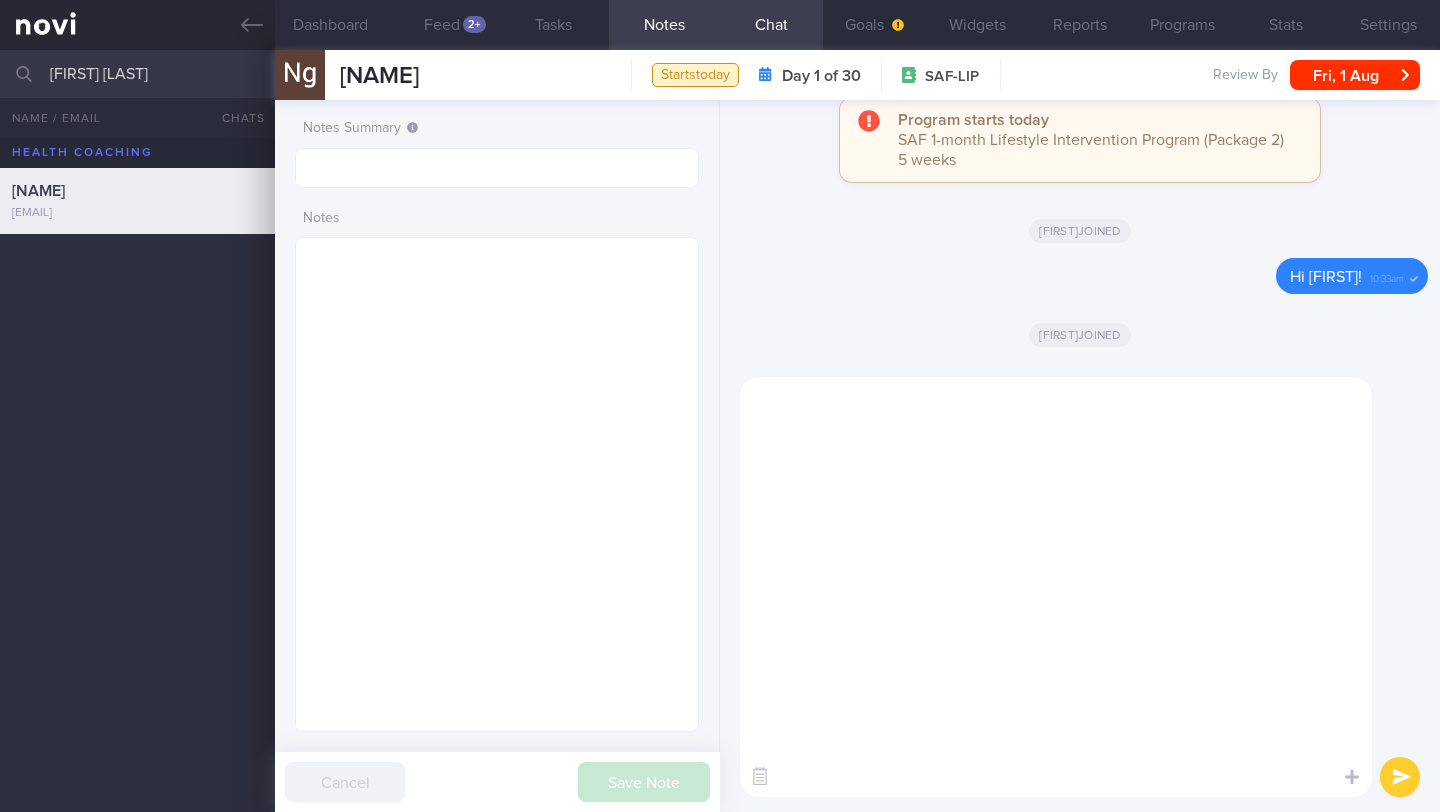 scroll, scrollTop: 0, scrollLeft: 0, axis: both 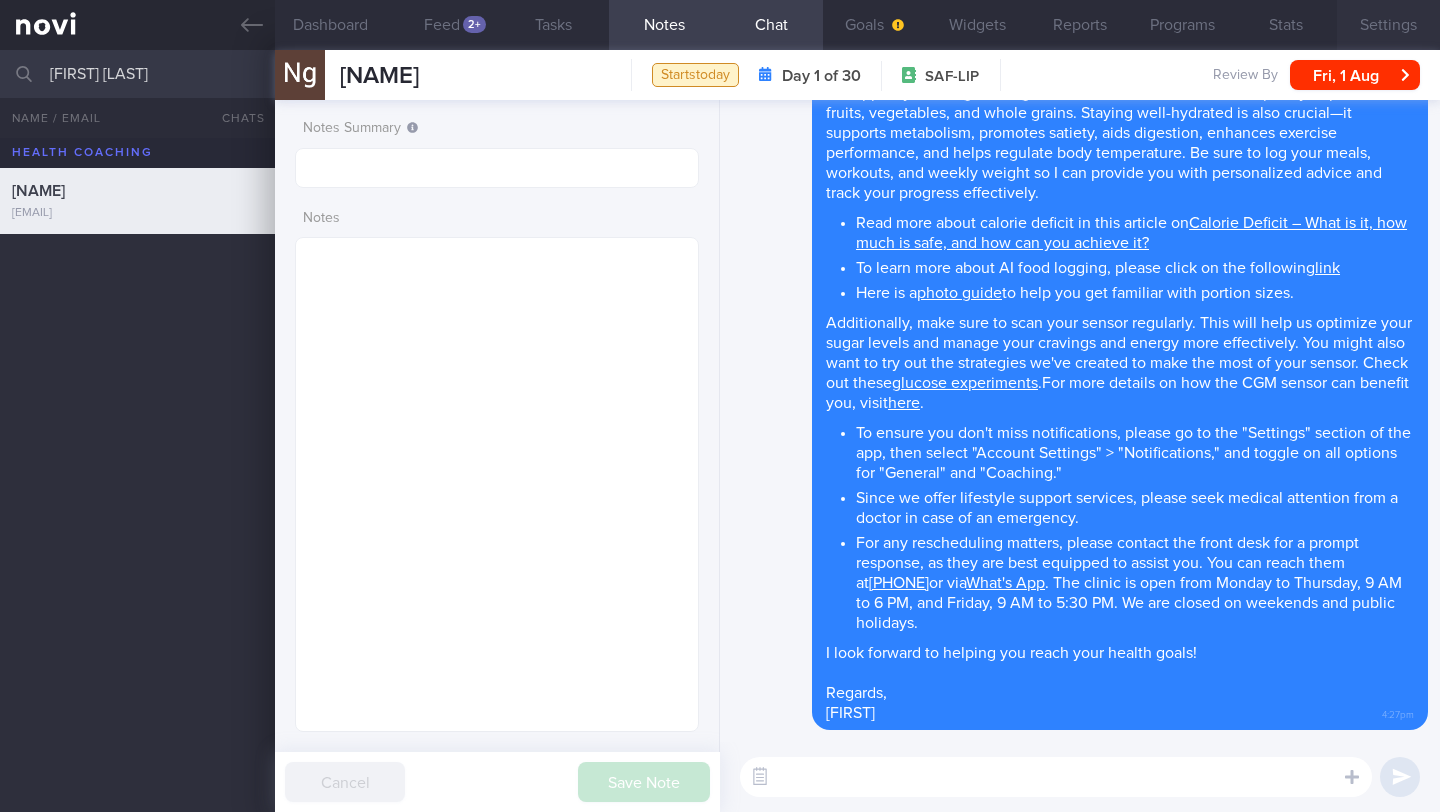 click on "Settings" at bounding box center (1388, 25) 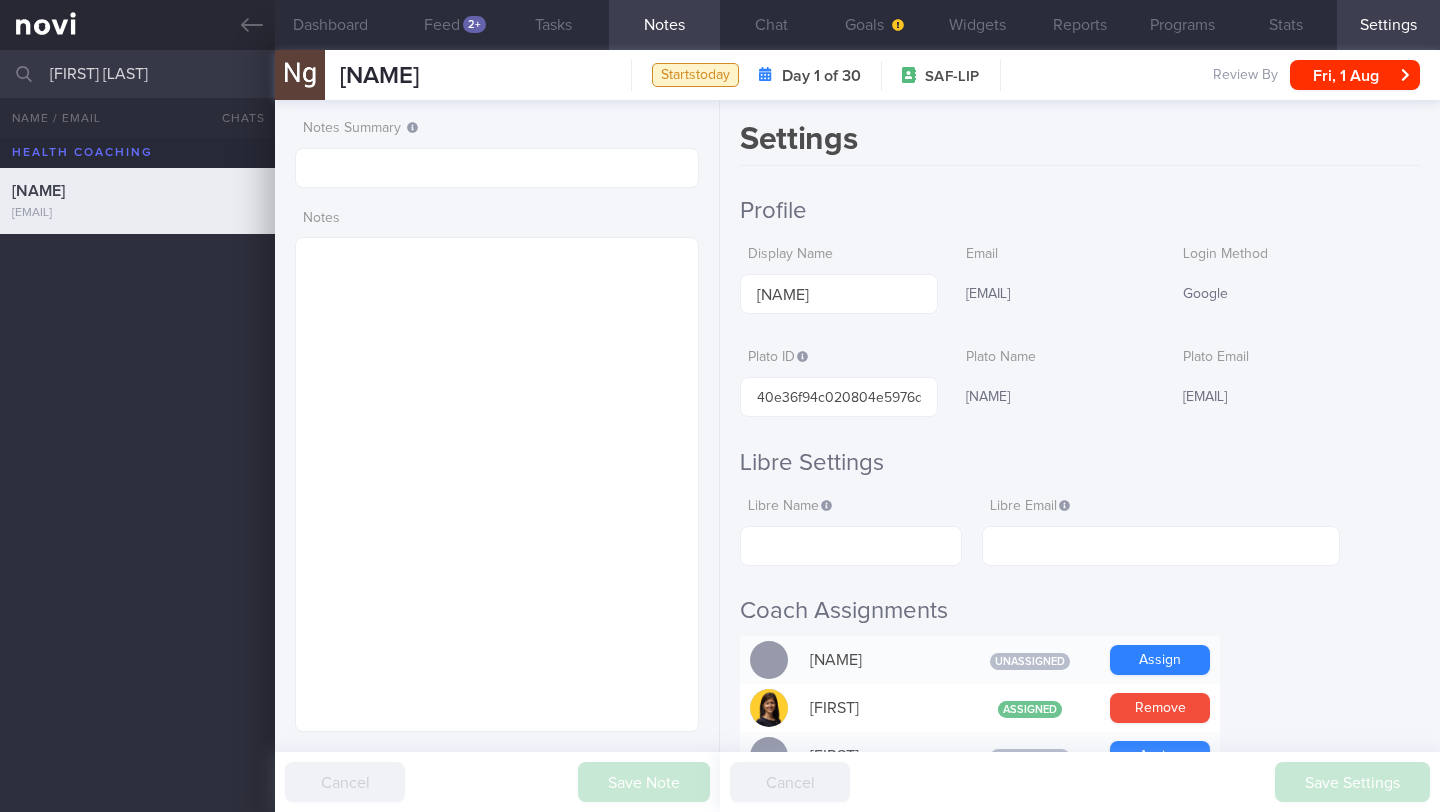 drag, startPoint x: 1180, startPoint y: 398, endPoint x: 1320, endPoint y: 396, distance: 140.01428 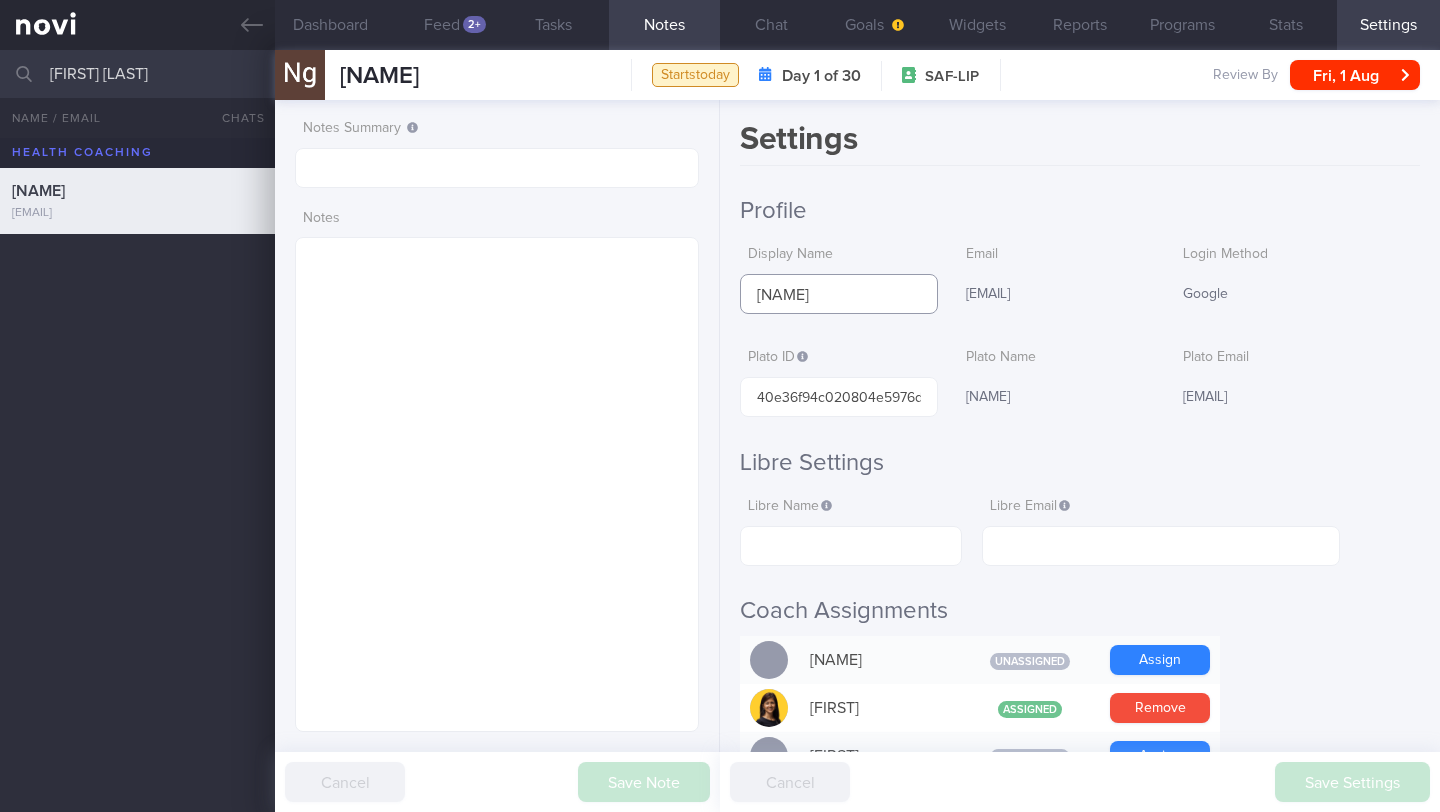 drag, startPoint x: 857, startPoint y: 290, endPoint x: 727, endPoint y: 294, distance: 130.06152 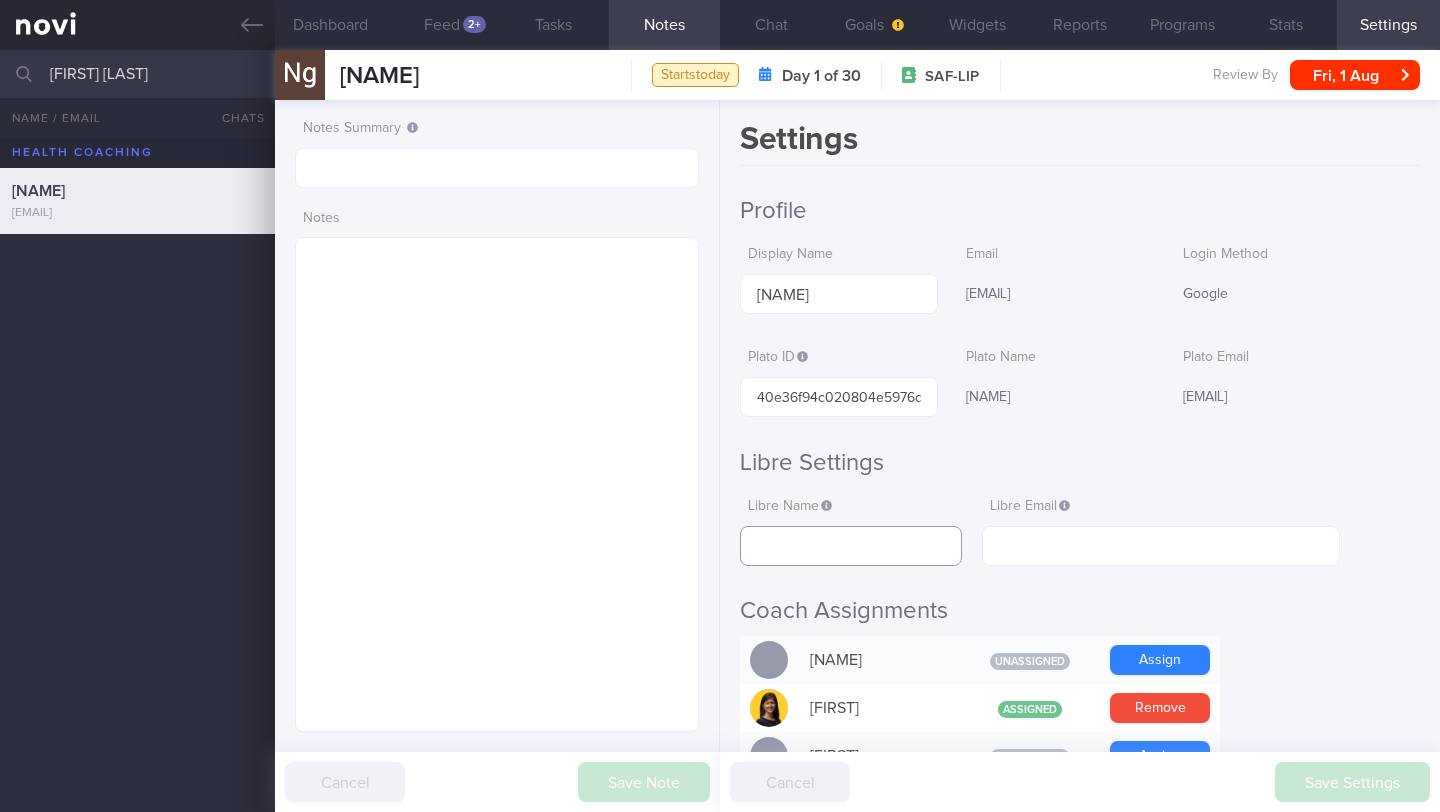 click at bounding box center (851, 546) 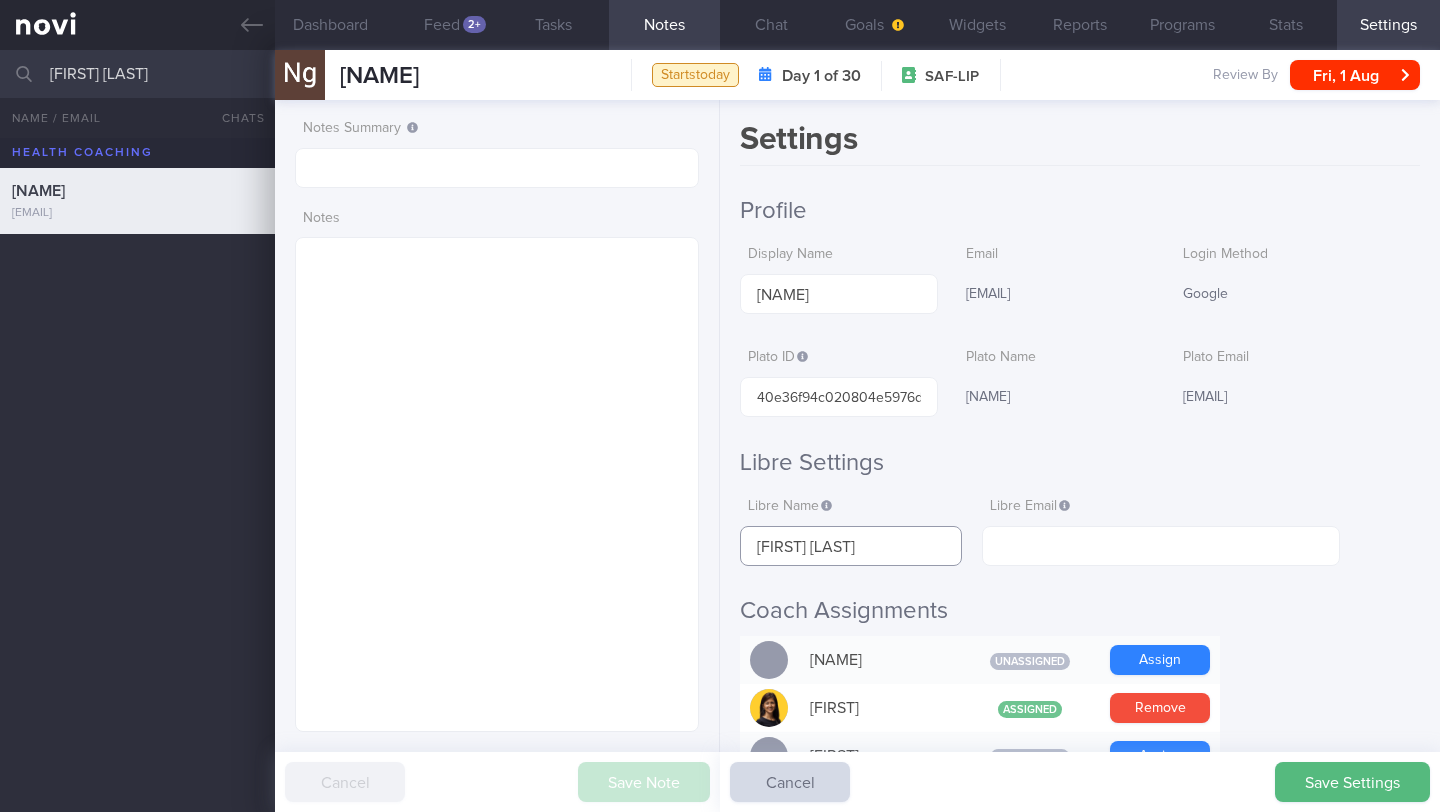 type on "[FIRST] [LAST]" 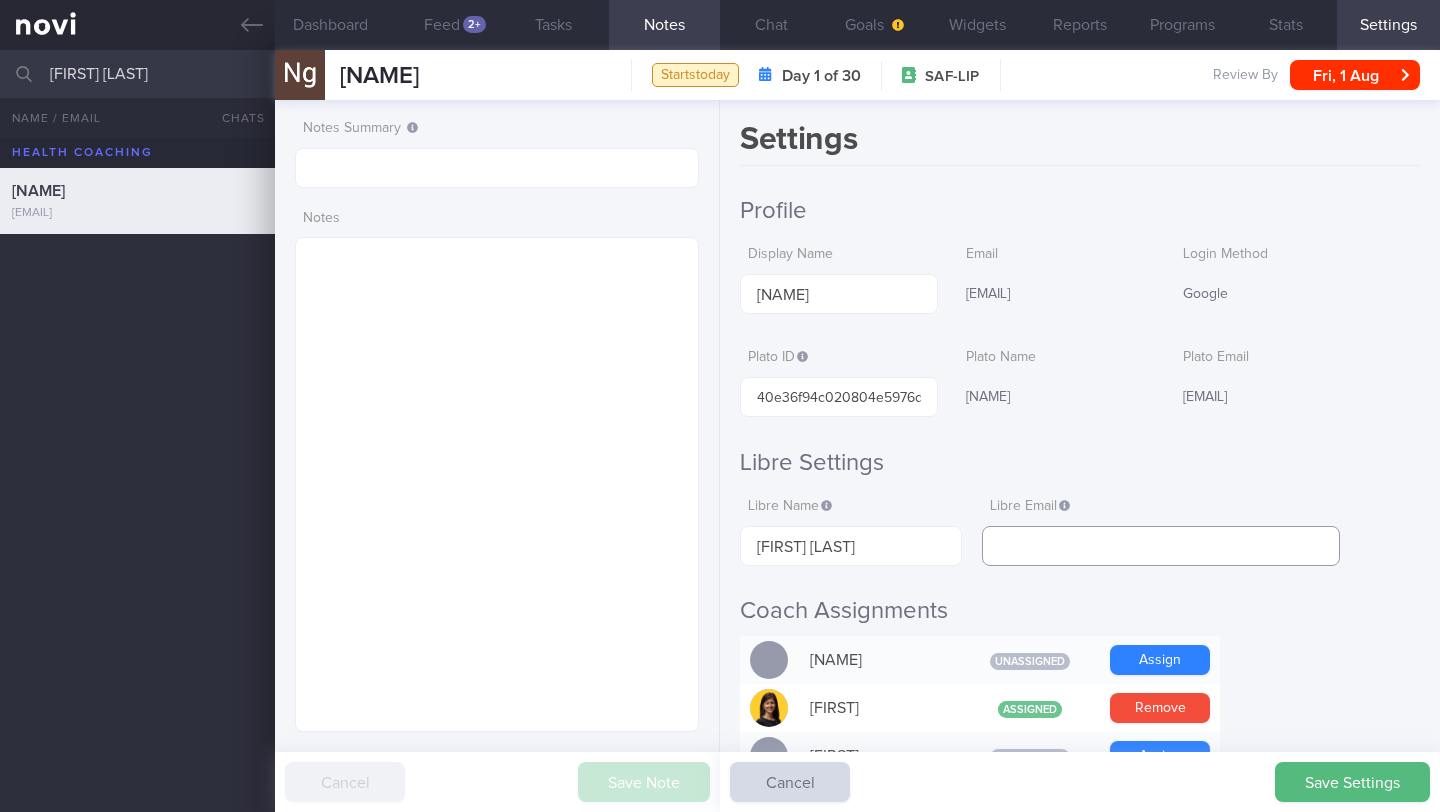 click at bounding box center (1161, 546) 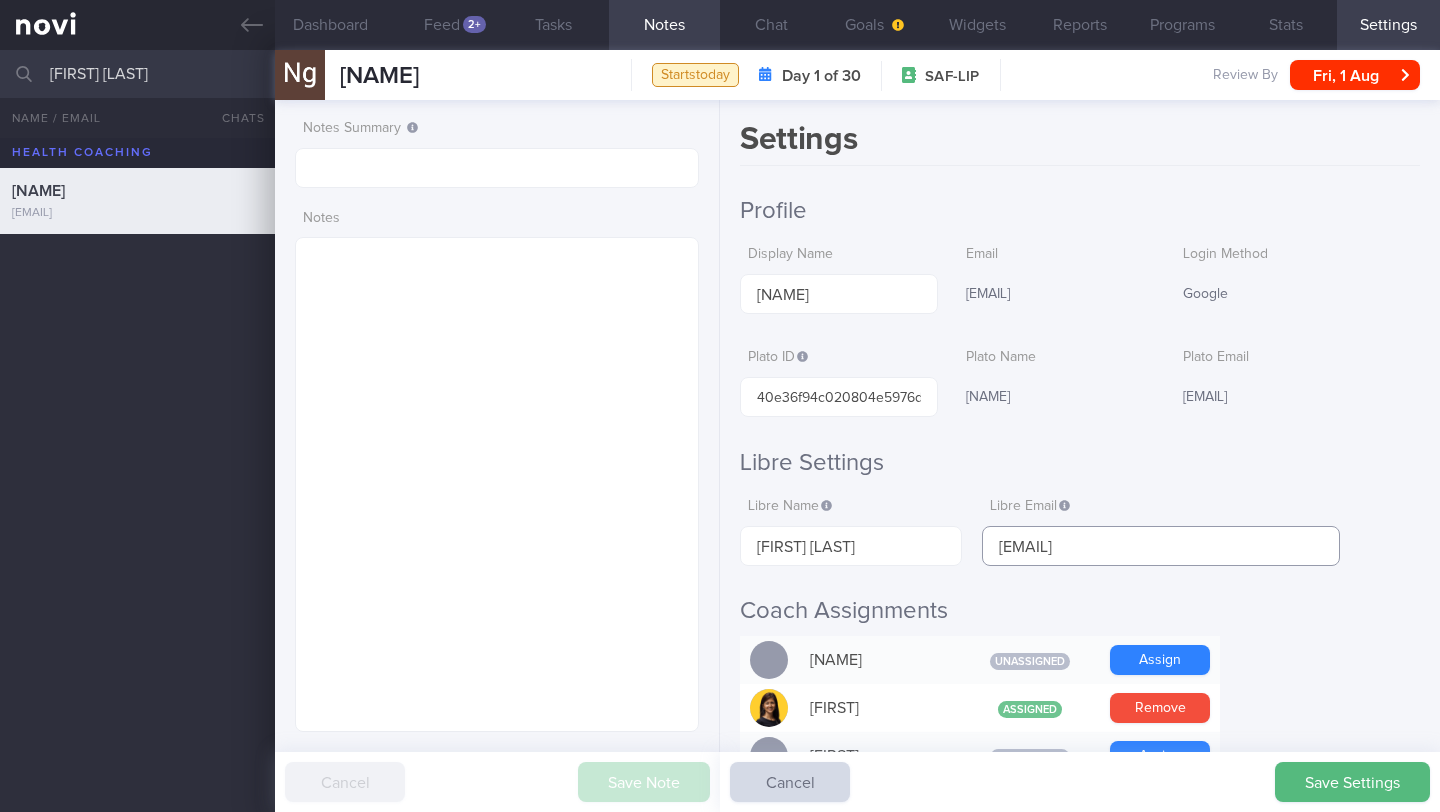 type on "[EMAIL]" 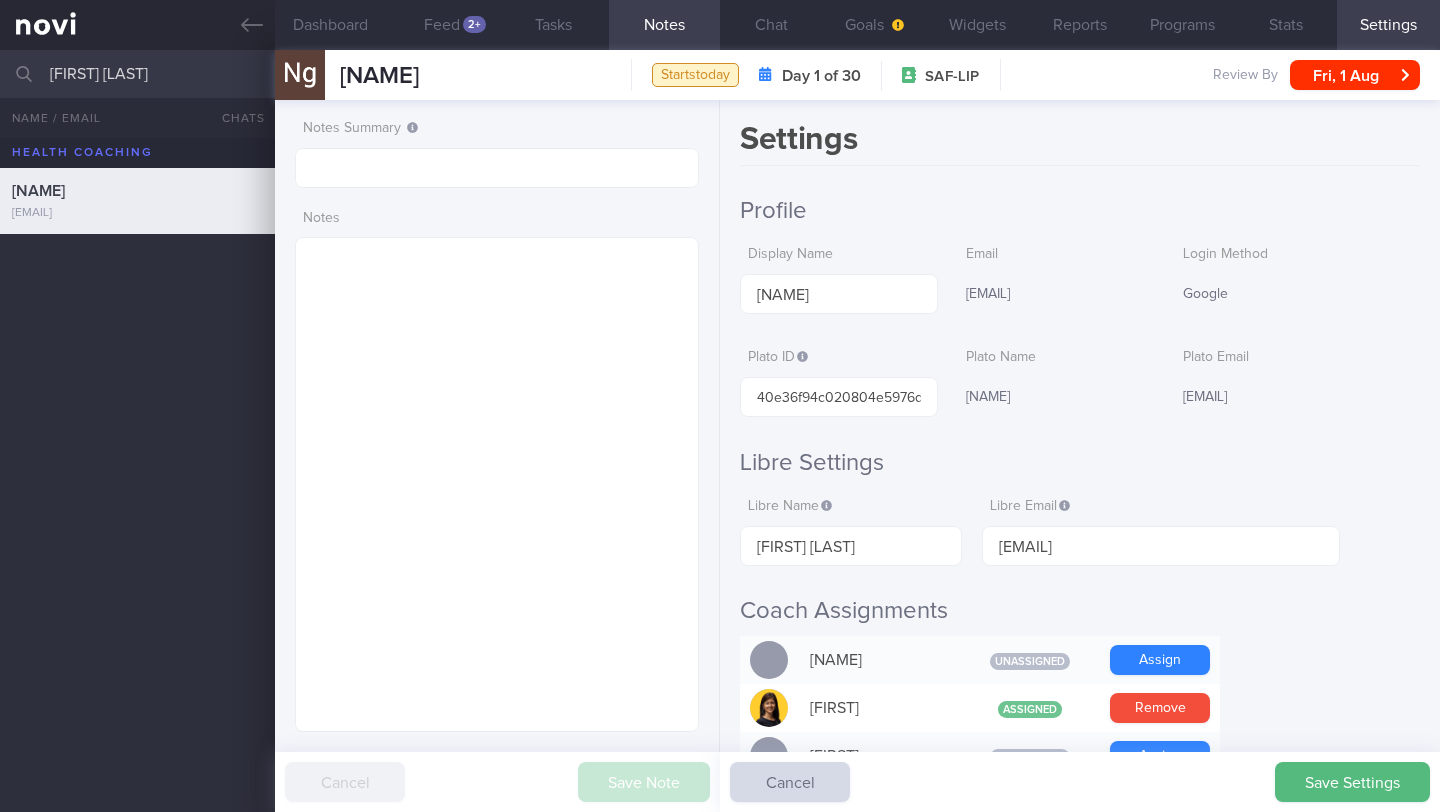 click on "Profile
Display Name
[LAST] [FIRST]
Email
[EMAIL]
Login Method
Google
Plato ID
[RANDOM_ID]
Plato Name
[LAST] [FIRST]
Plato Email
[EMAIL]
Libre Settings
Libre Name
This should be exactly the same as the patient's LibreLink name.
If blank, CGM readings will not be synced
[LAST] [FIRST]
Libre Email" at bounding box center (1080, 1349) 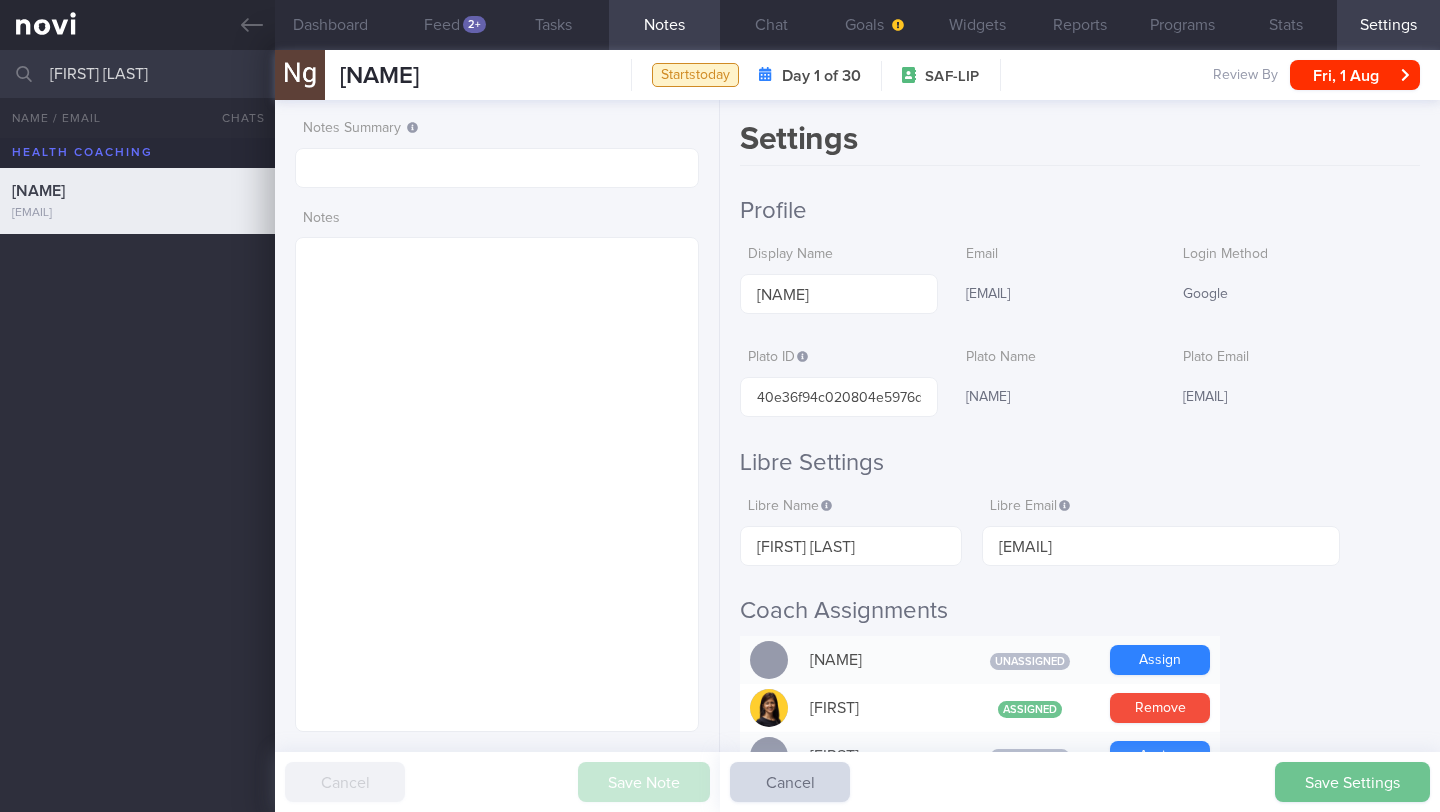click on "Save Settings" at bounding box center (1352, 782) 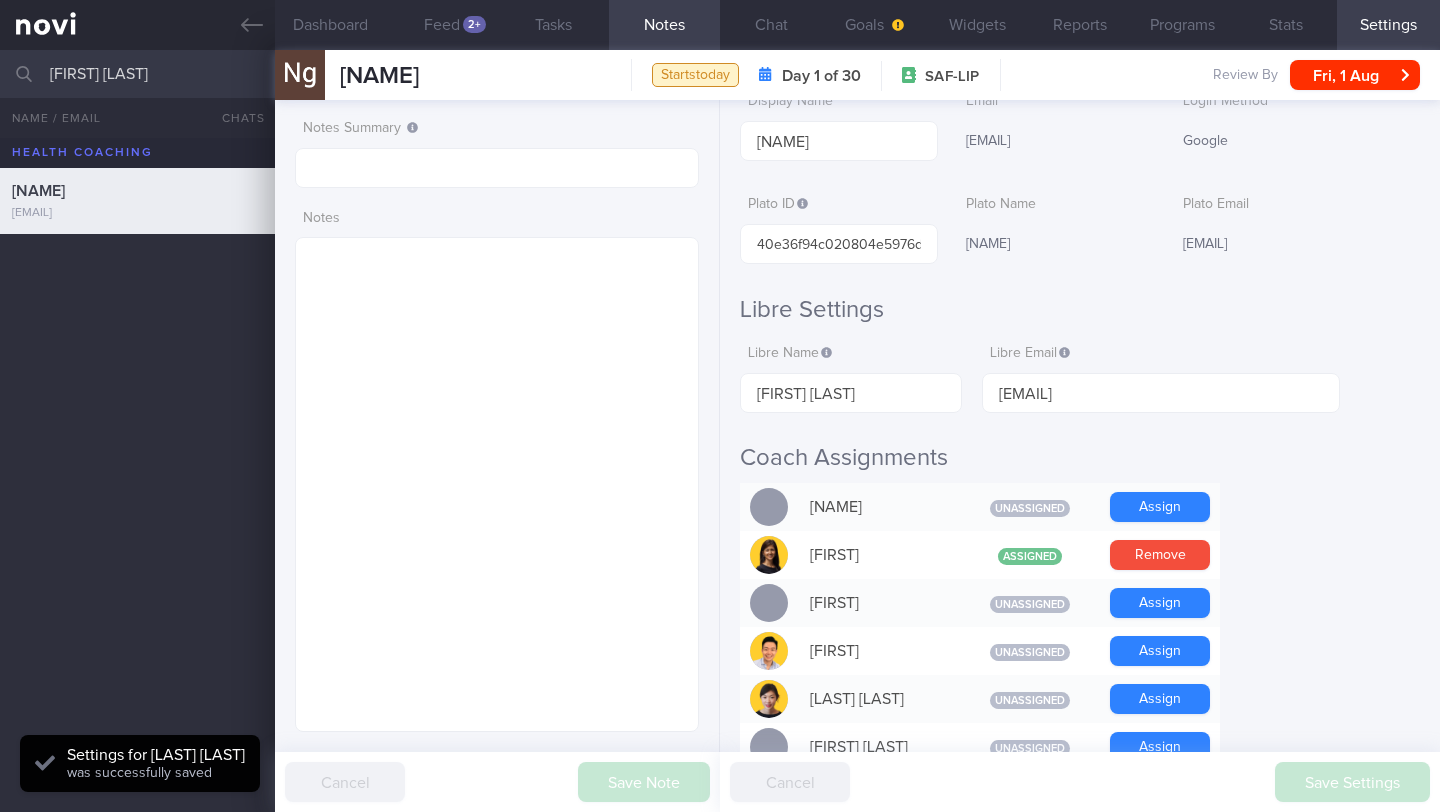 scroll, scrollTop: 157, scrollLeft: 0, axis: vertical 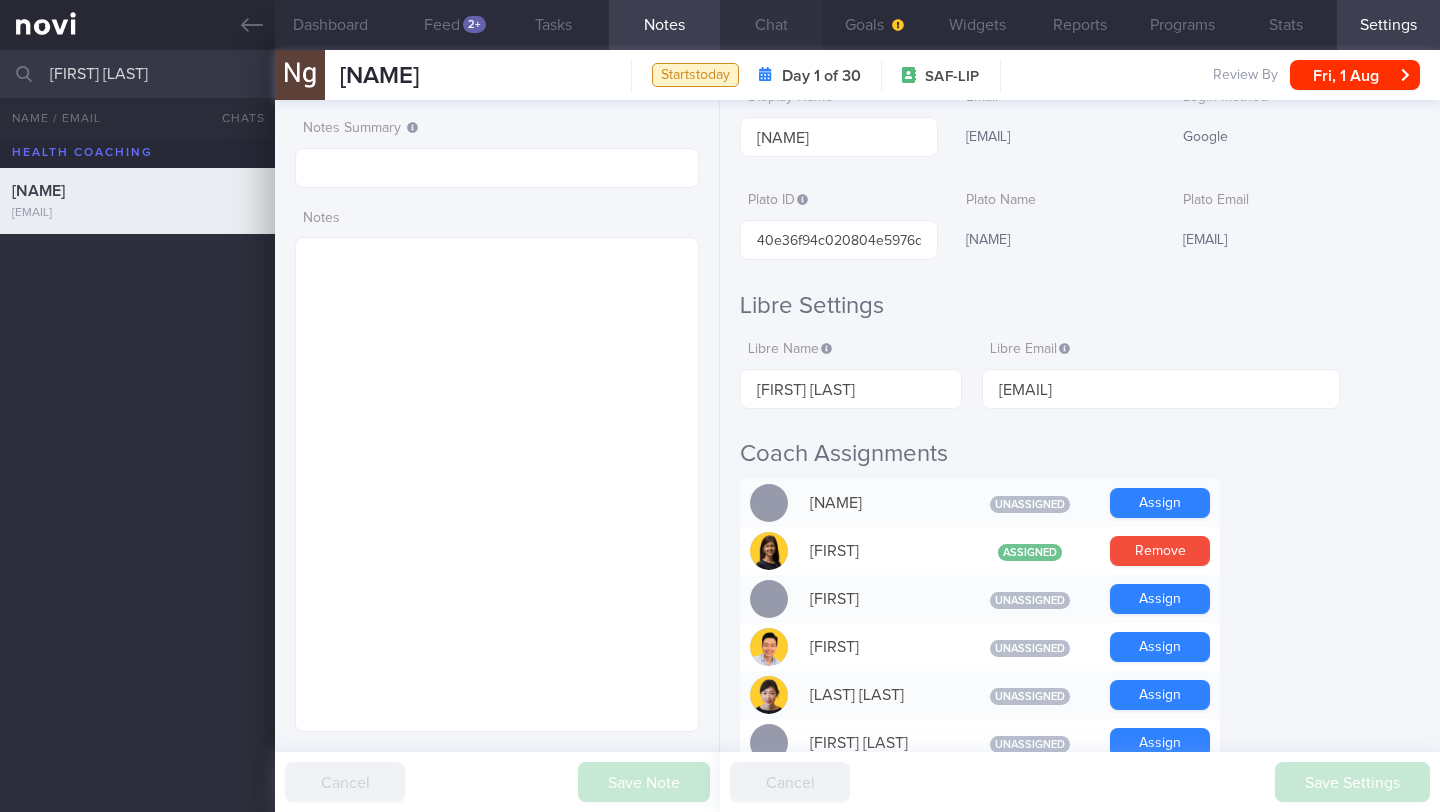 click on "Chat" at bounding box center [771, 25] 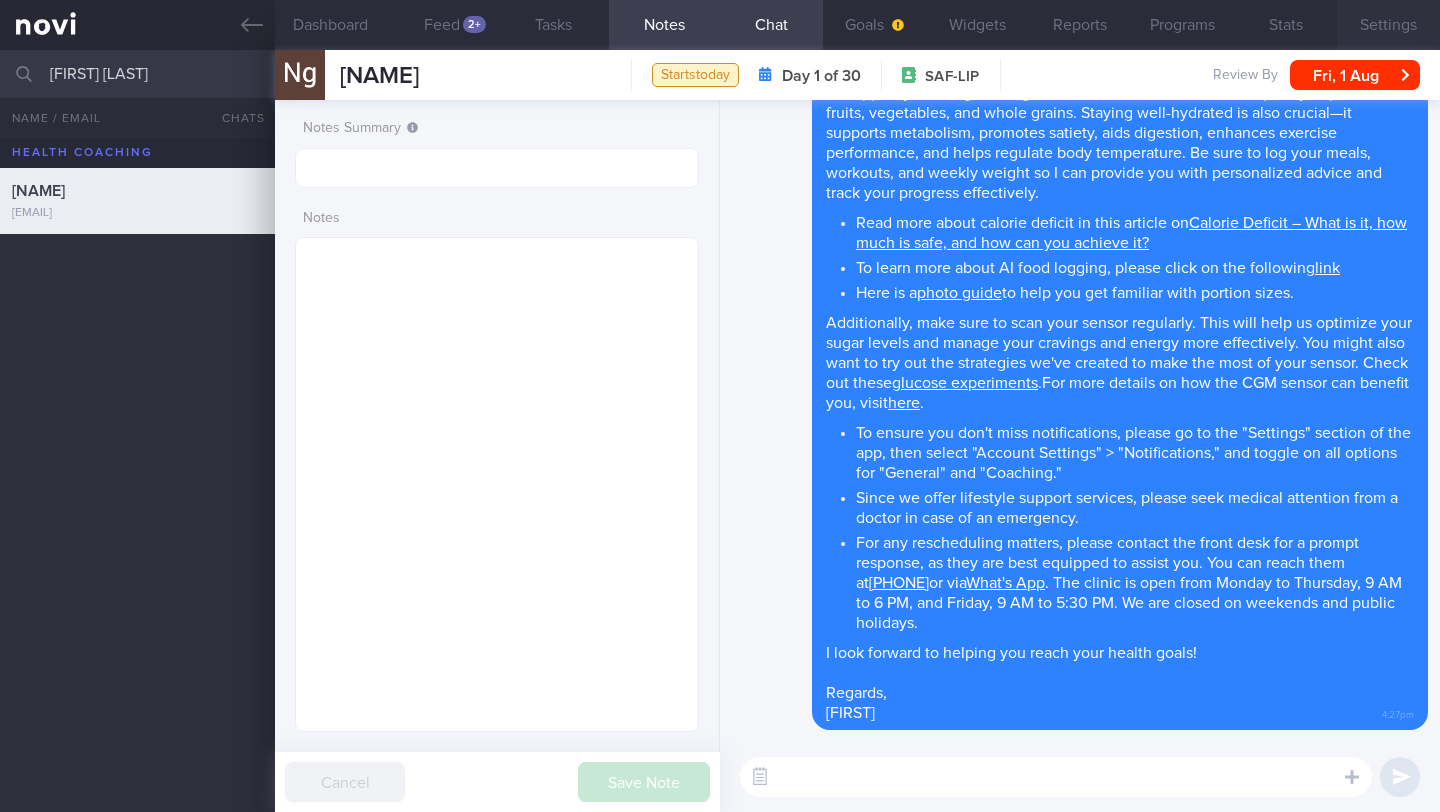 click on "Settings" at bounding box center (1388, 25) 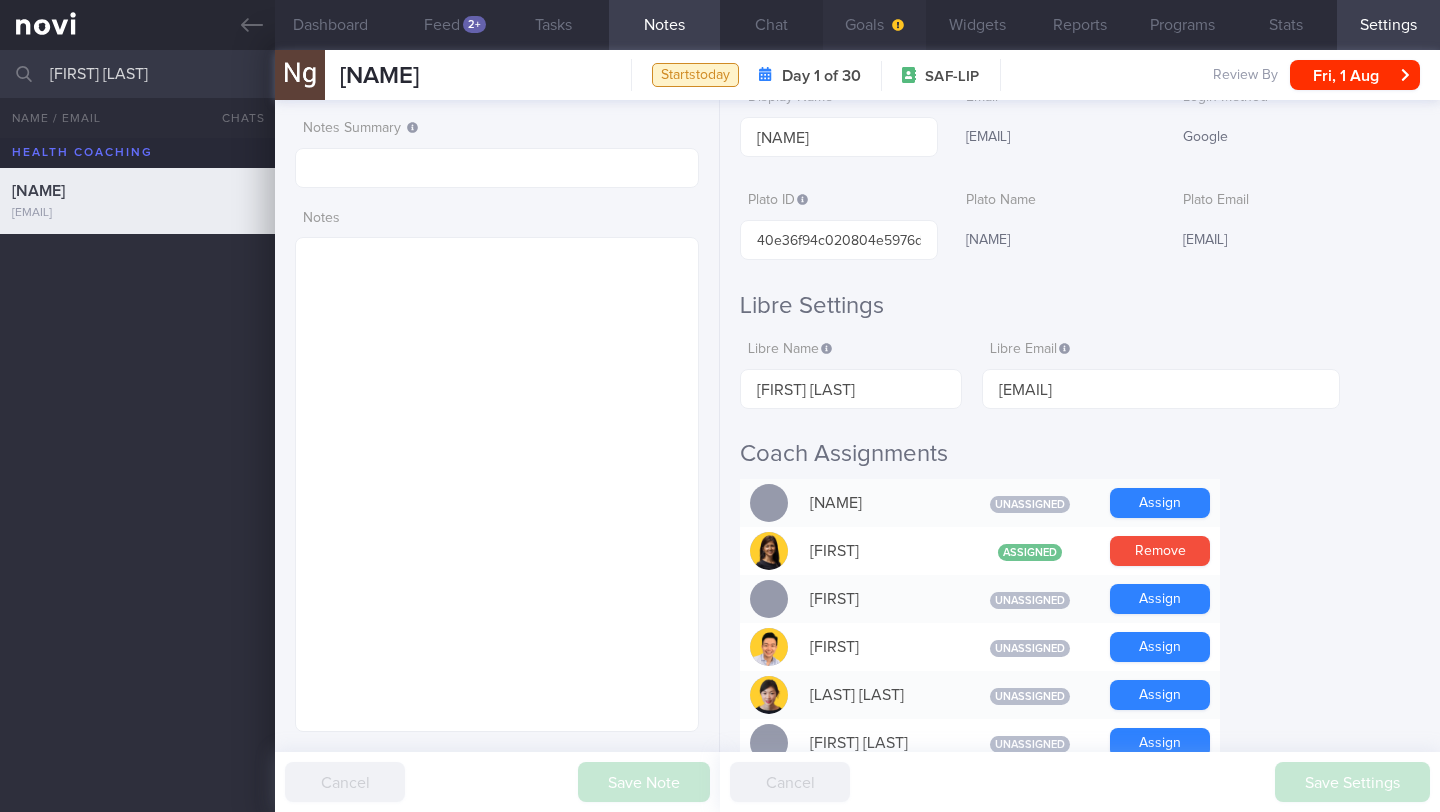 click on "Goals" at bounding box center [874, 25] 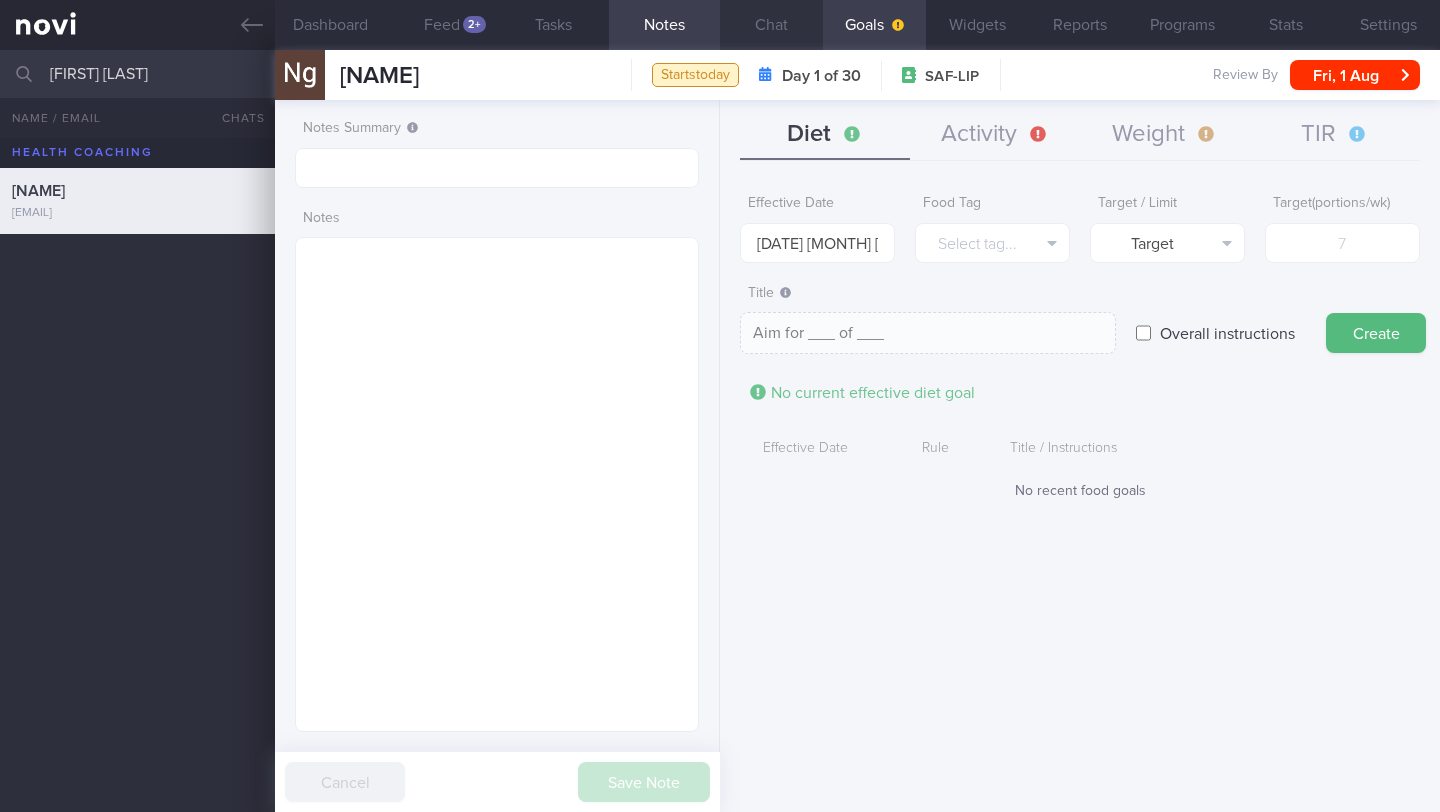 click on "Chat" at bounding box center (771, 25) 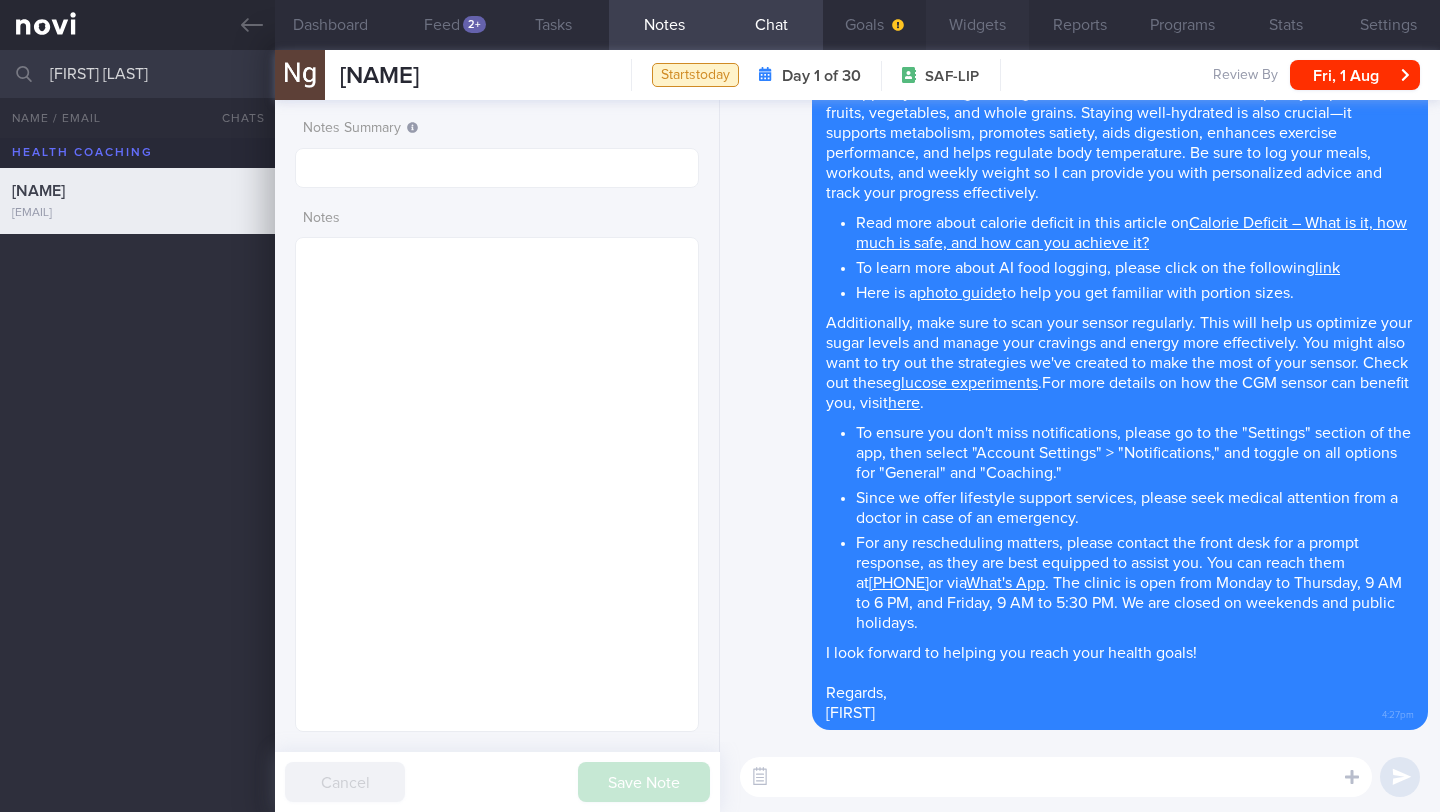 click on "Widgets" at bounding box center (977, 25) 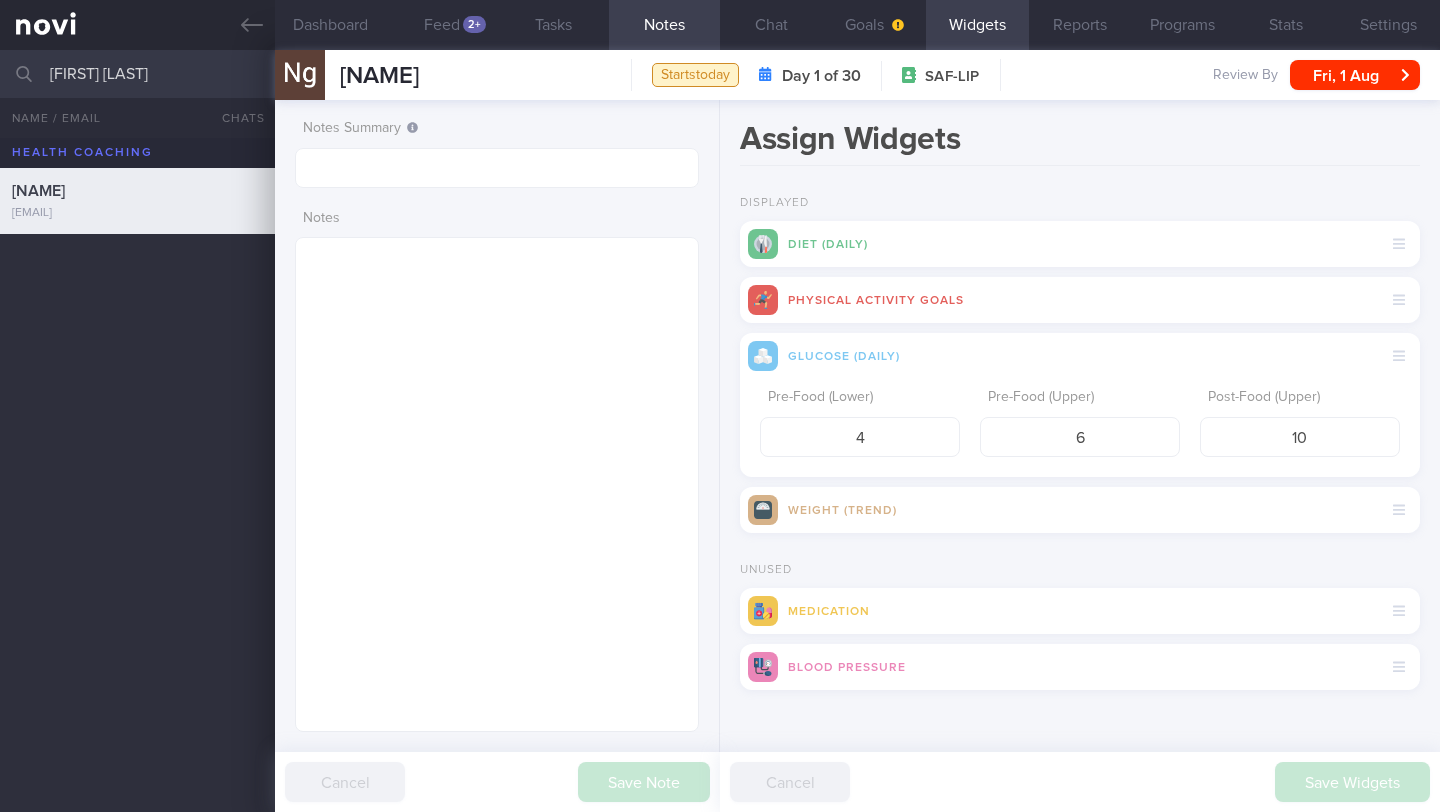 click on "Pre-Food (Lower)
4
Pre-Food (Upper)
6
Post-Food (Upper)
10" at bounding box center (1080, 428) 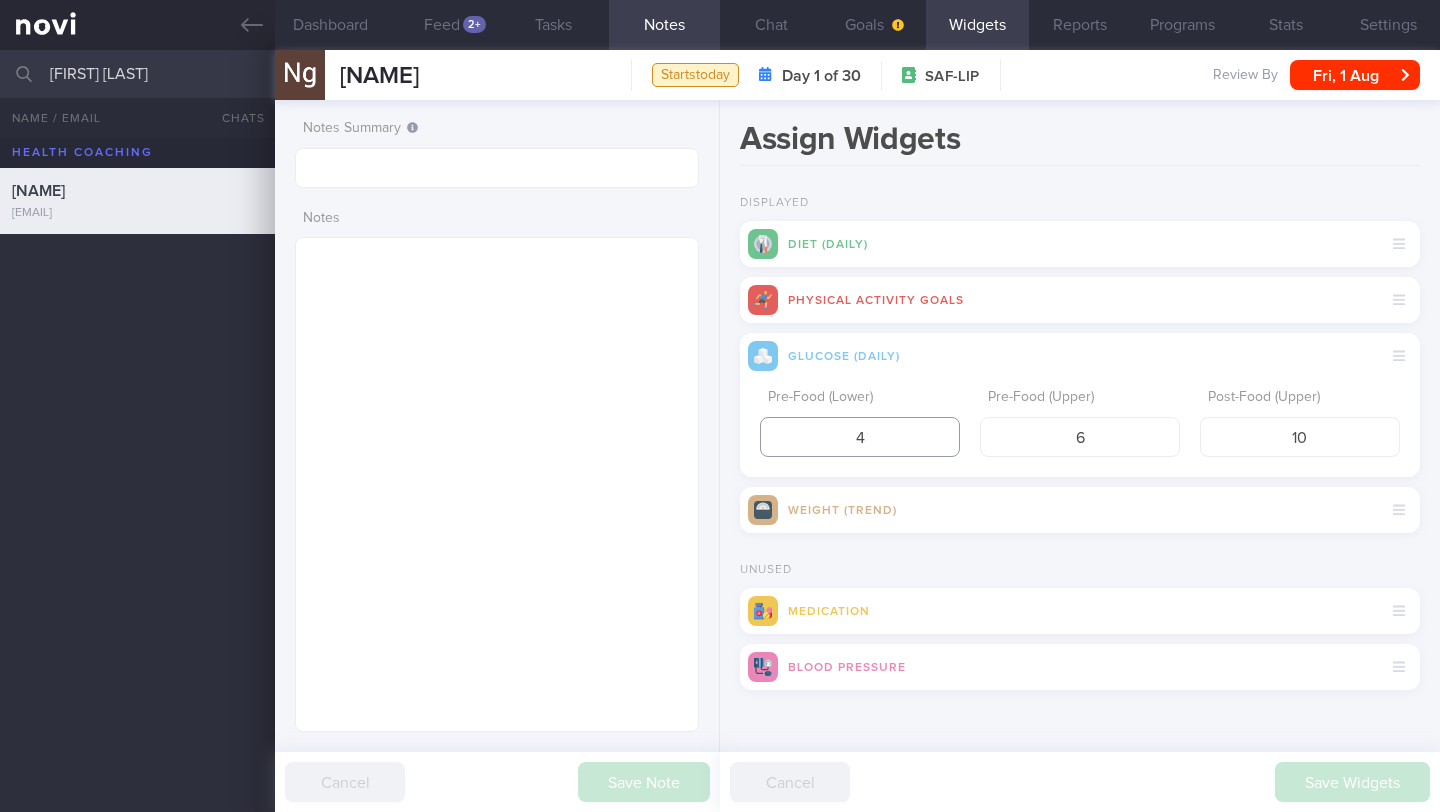 click on "4" at bounding box center [860, 437] 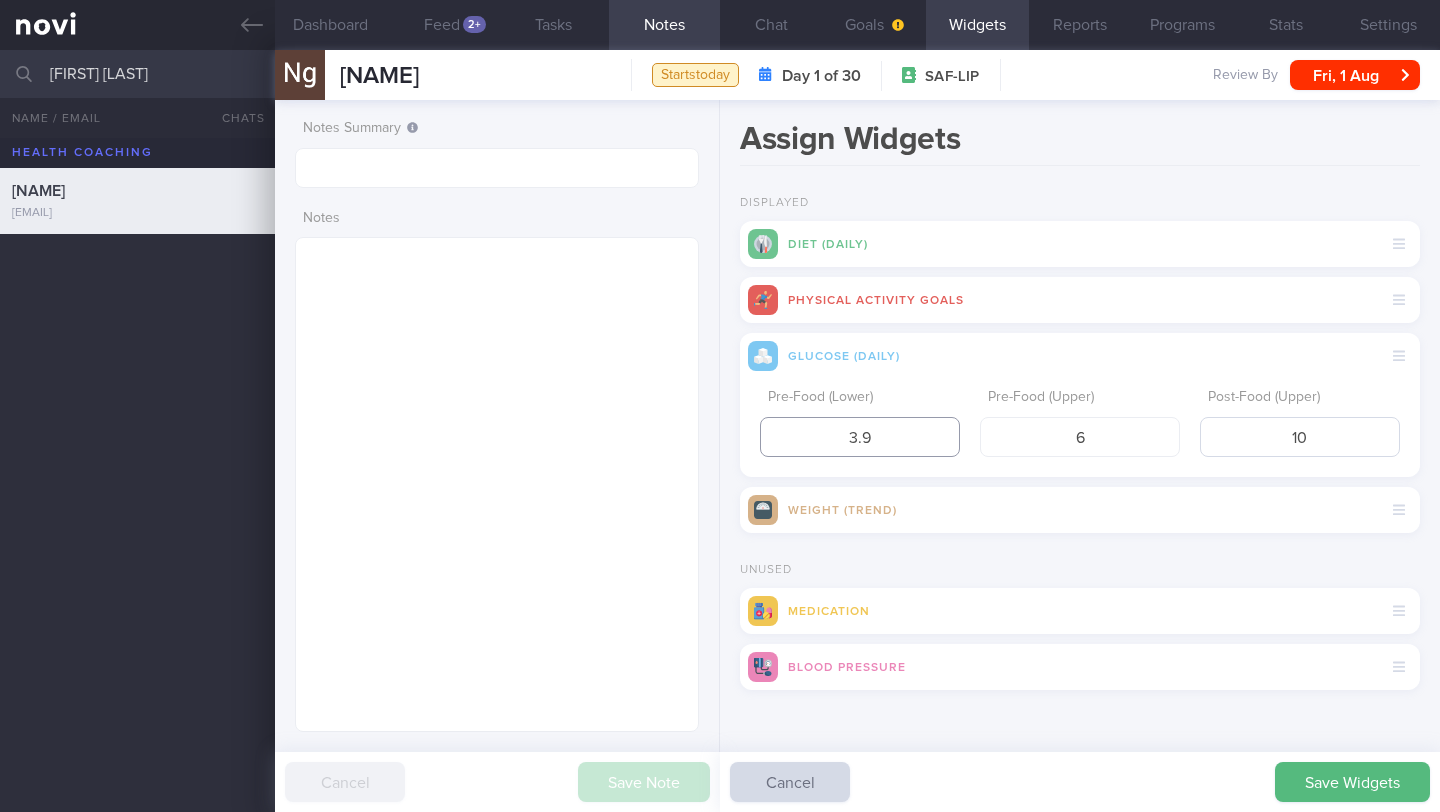 type on "3.9" 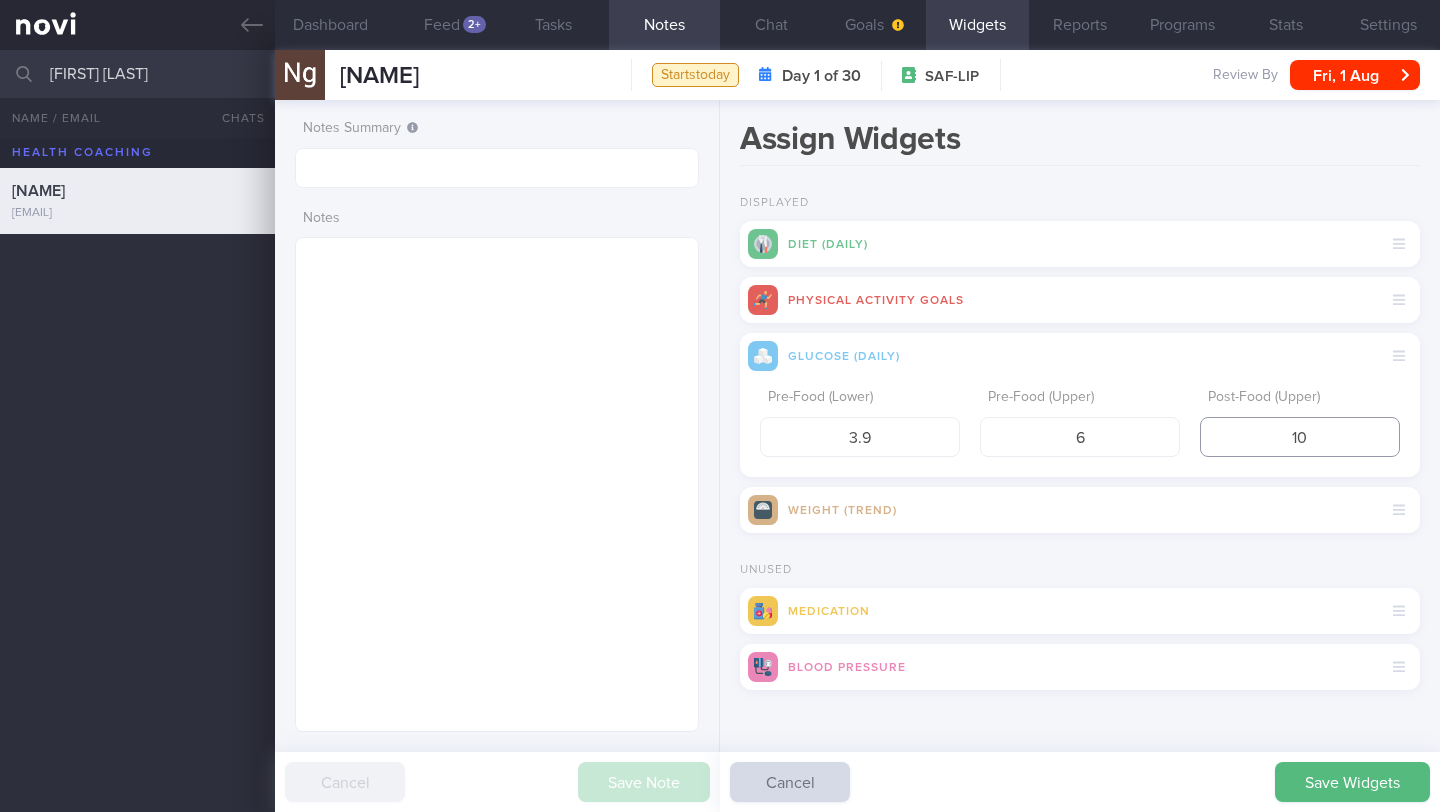 drag, startPoint x: 1341, startPoint y: 441, endPoint x: 1160, endPoint y: 414, distance: 183.00273 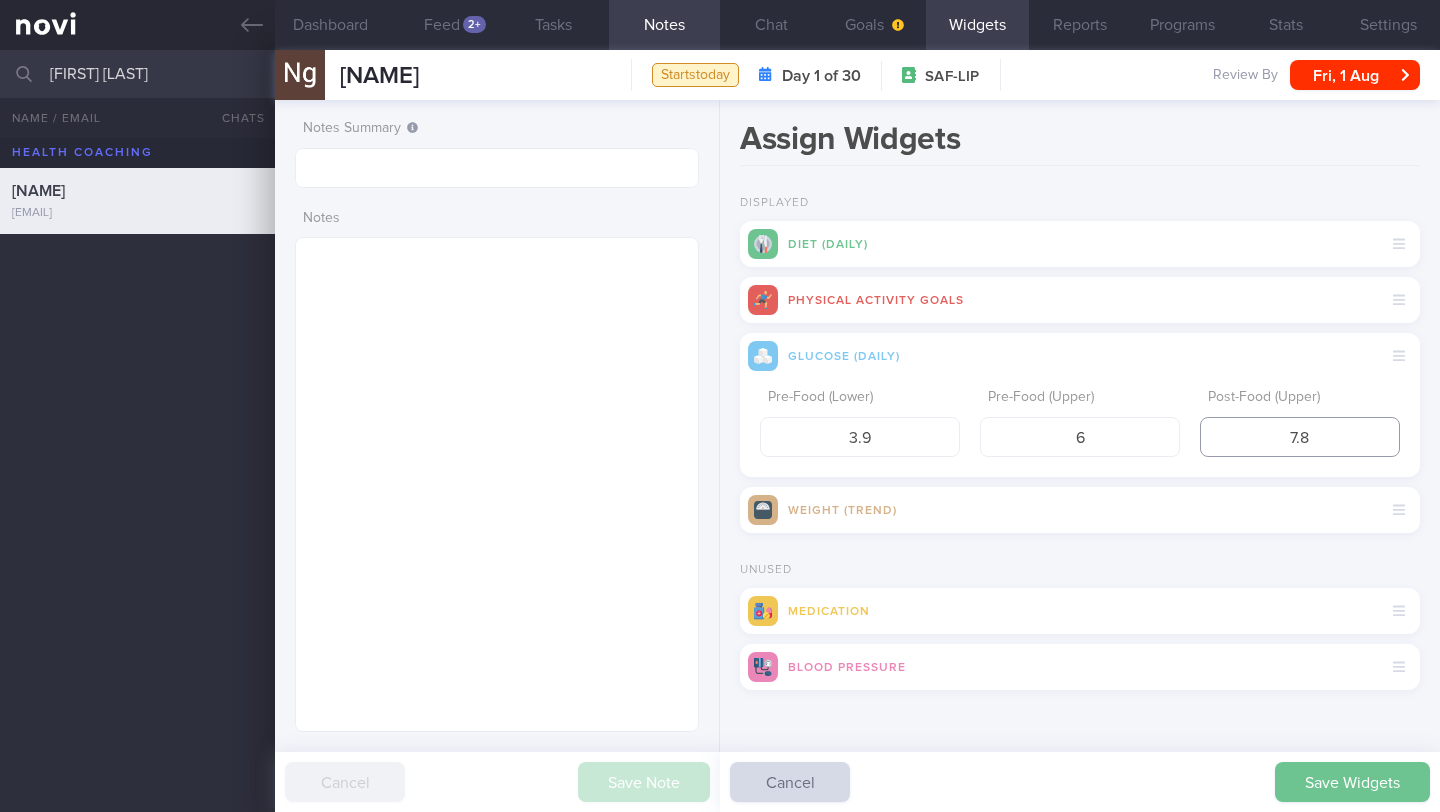 type on "7.8" 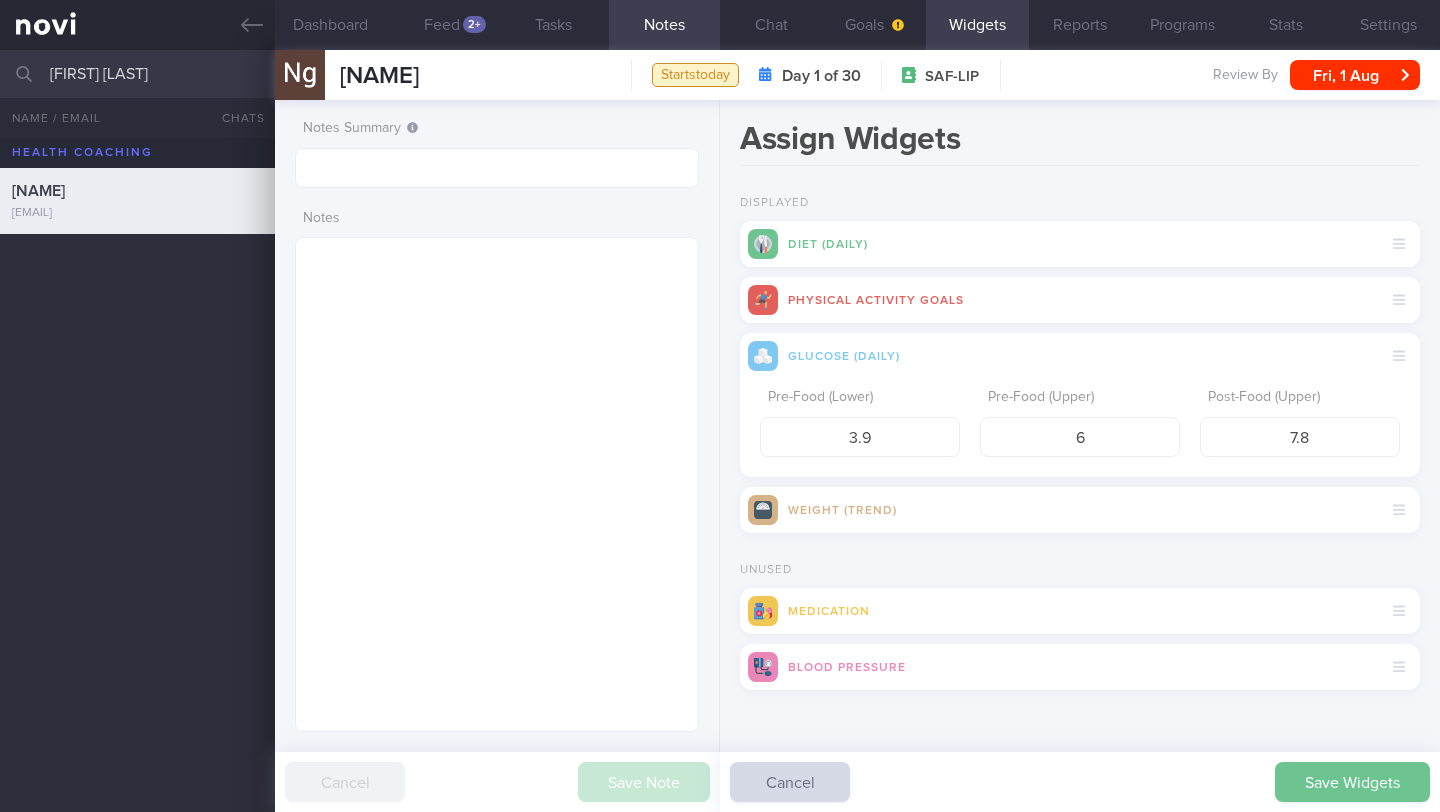 click on "Save Widgets" at bounding box center [1352, 782] 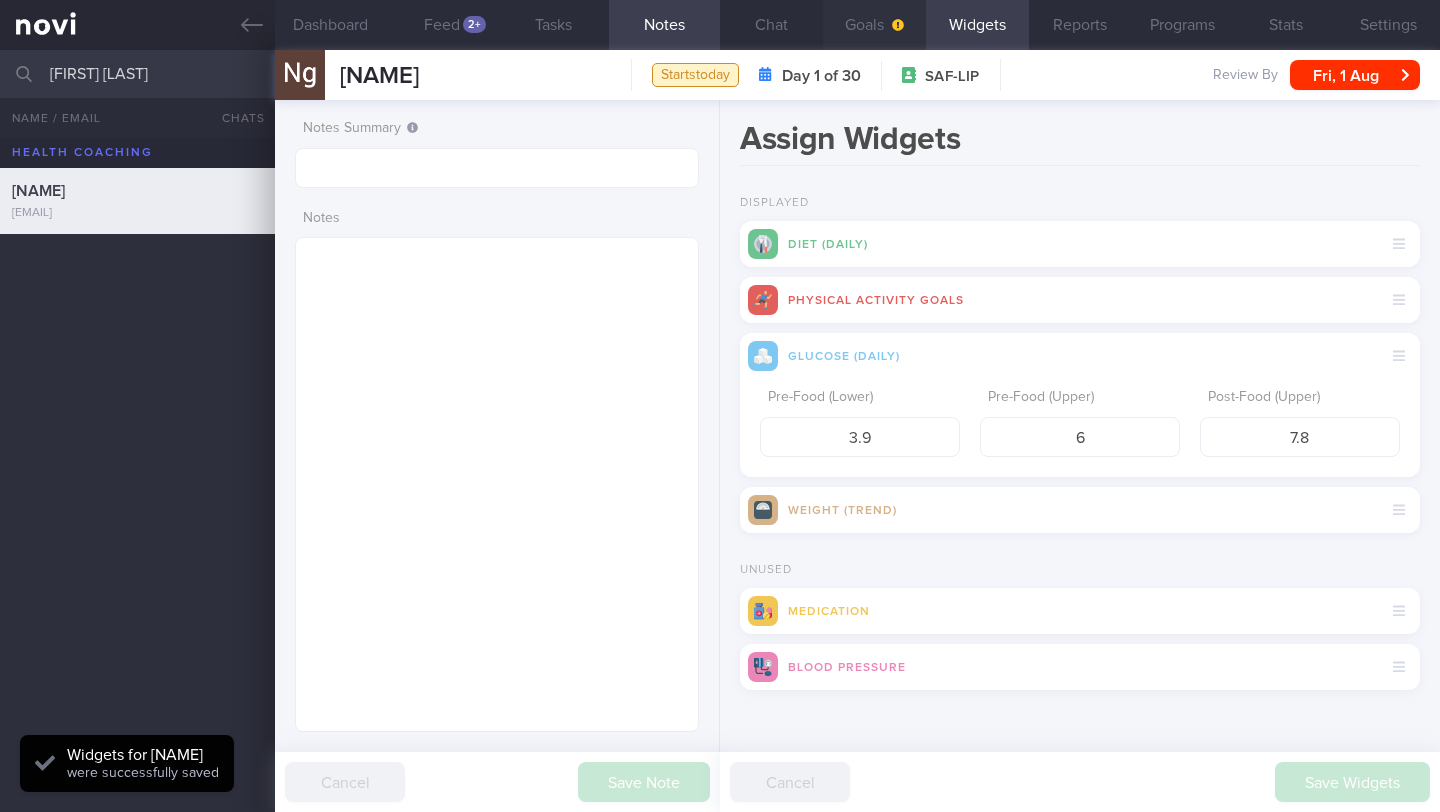 click on "Goals" at bounding box center (874, 25) 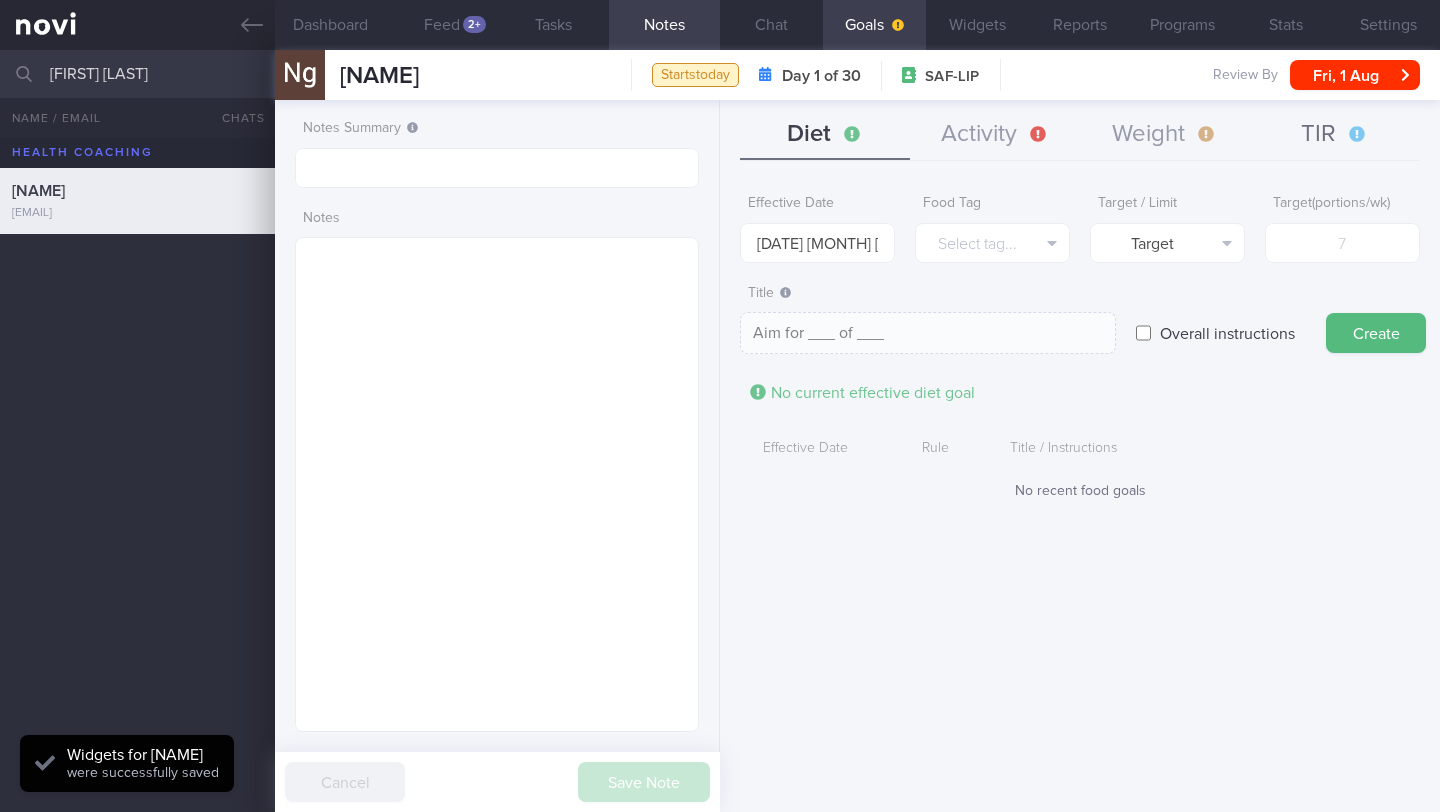 click on "TIR" at bounding box center [1335, 135] 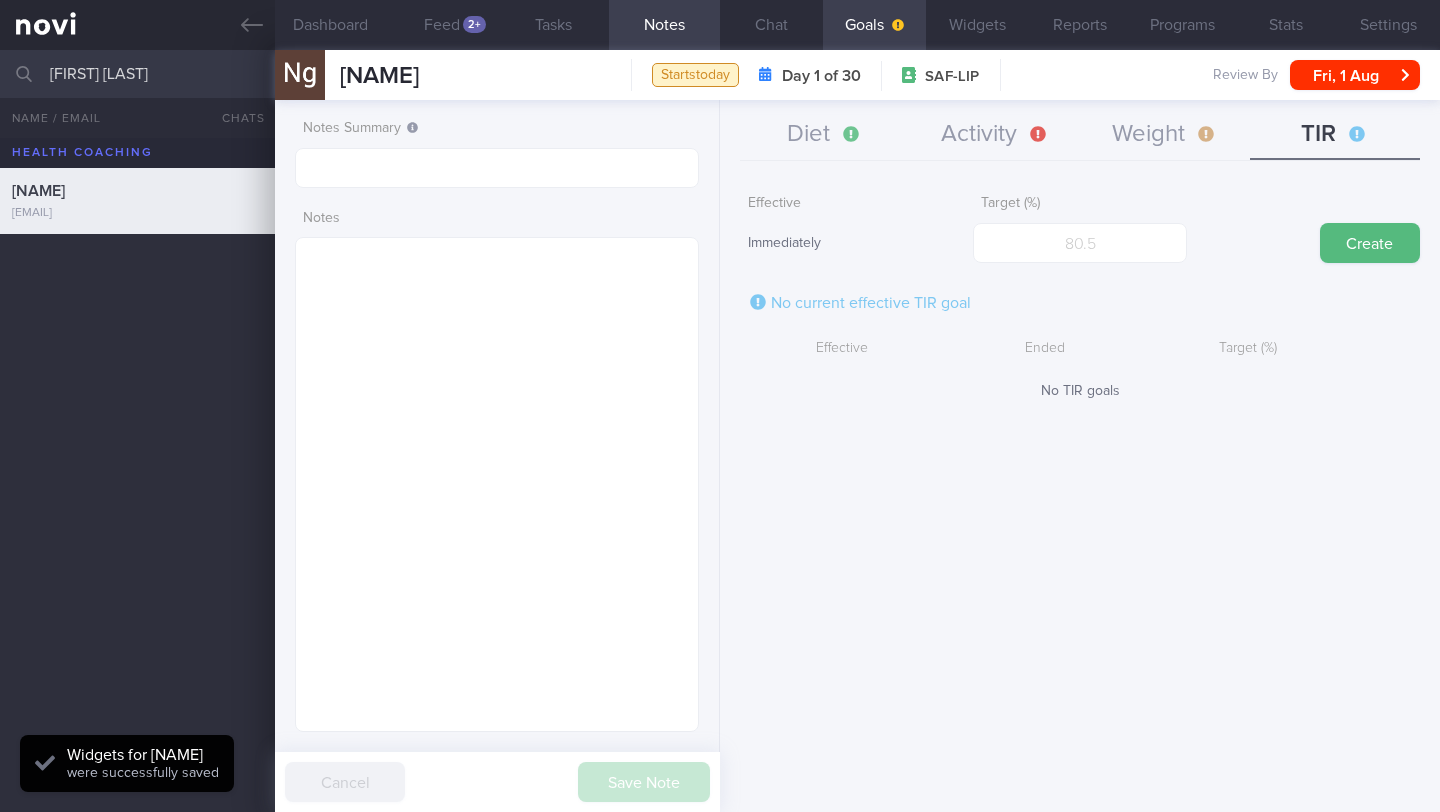 click on "Create" at bounding box center [1313, 224] 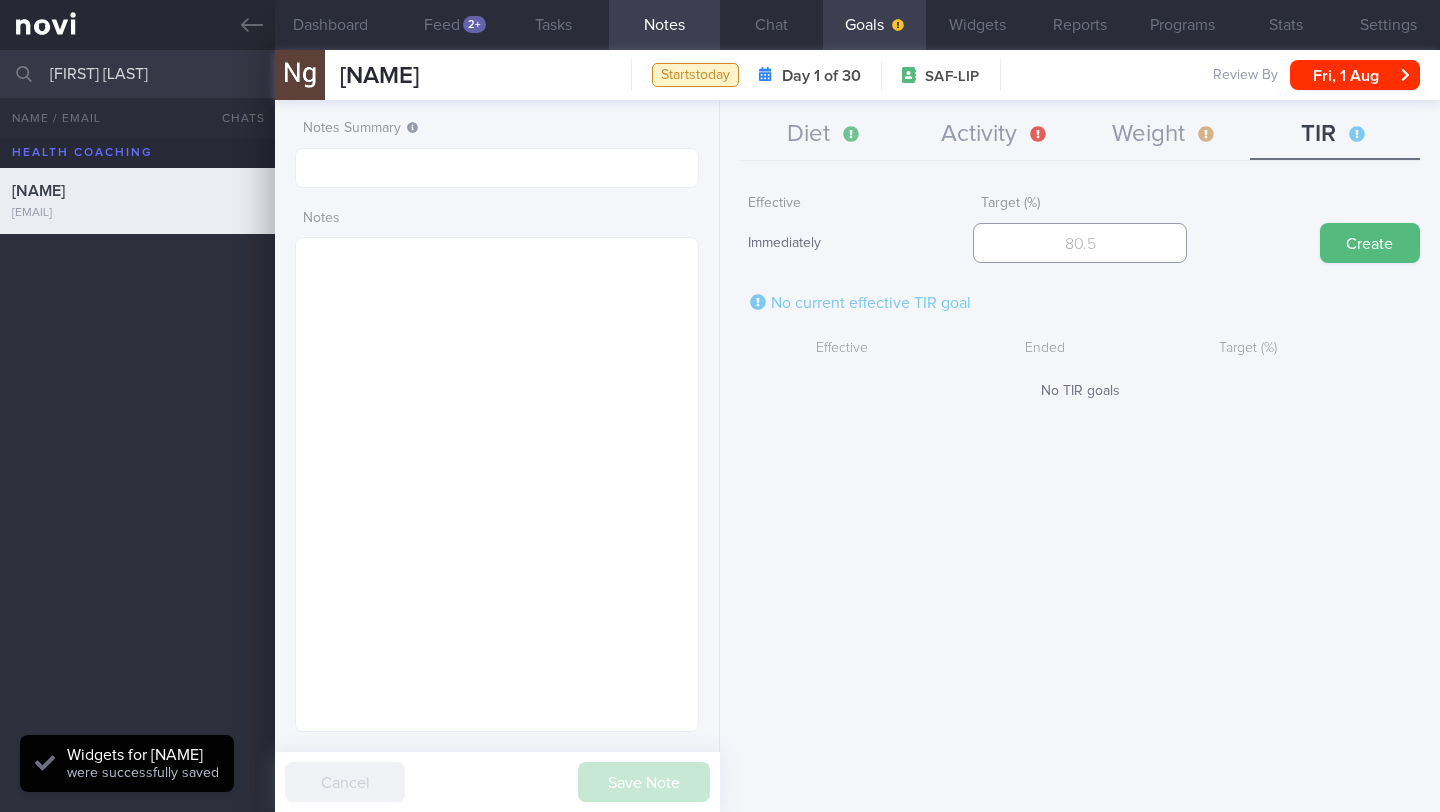 click at bounding box center (1079, 243) 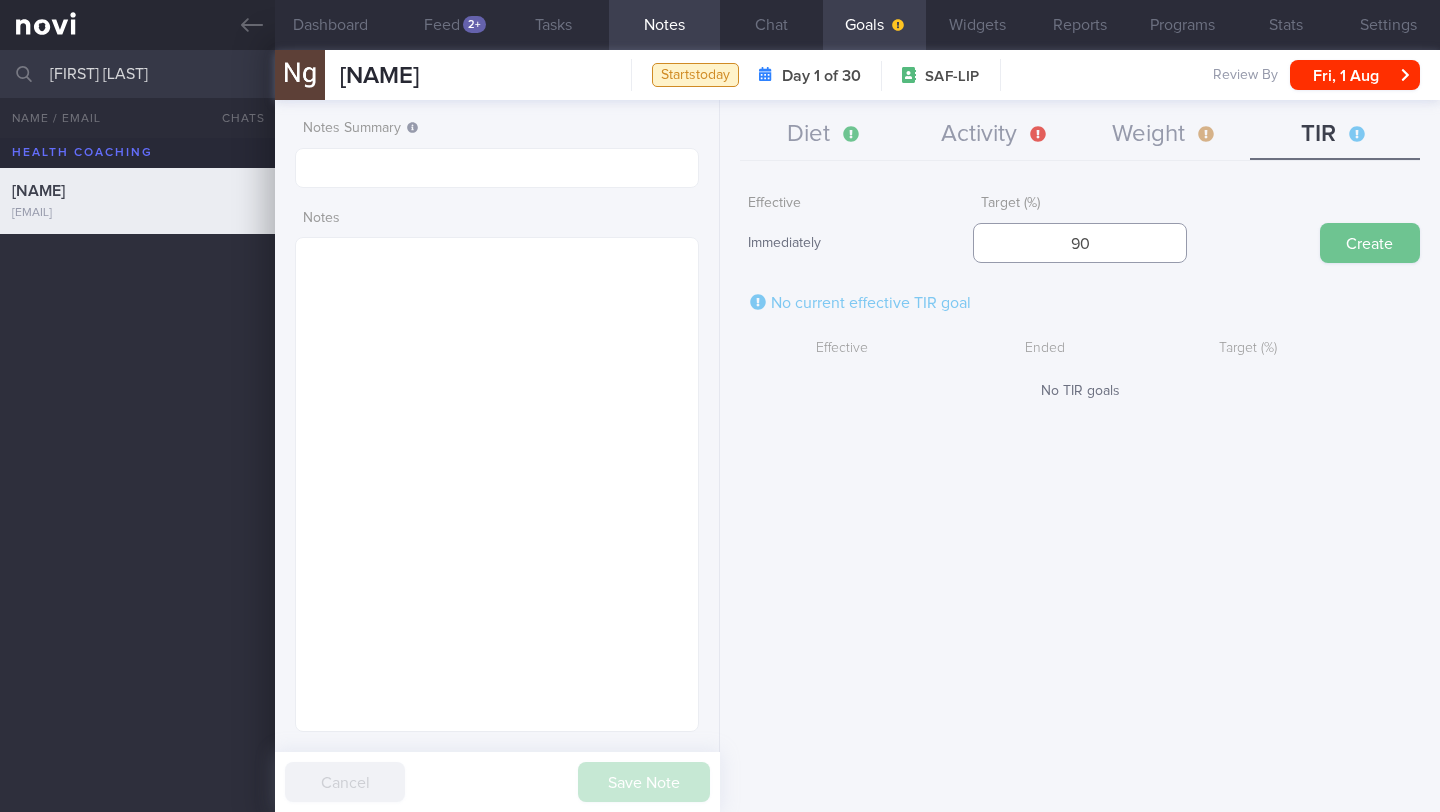 type on "90" 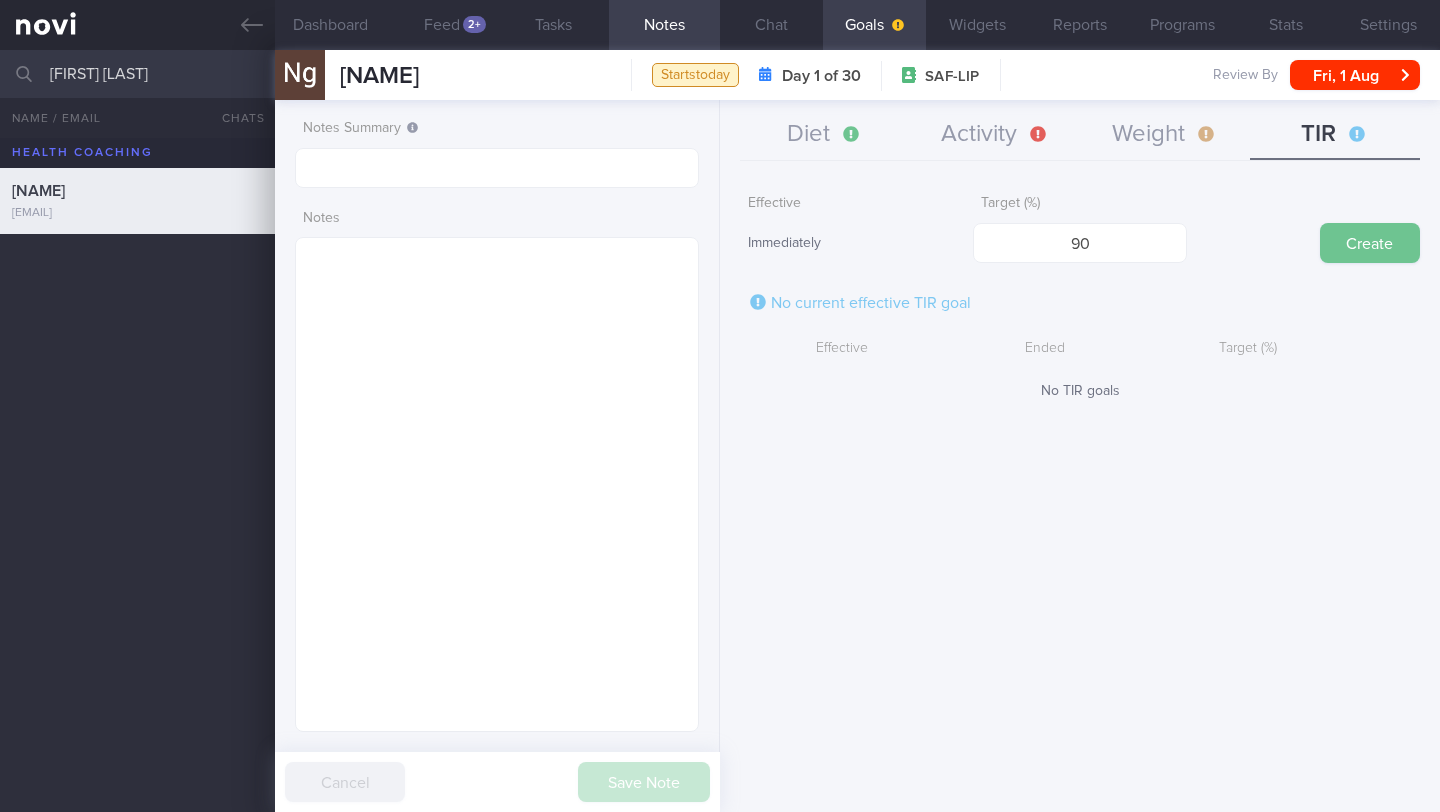 click on "Create" at bounding box center [1370, 243] 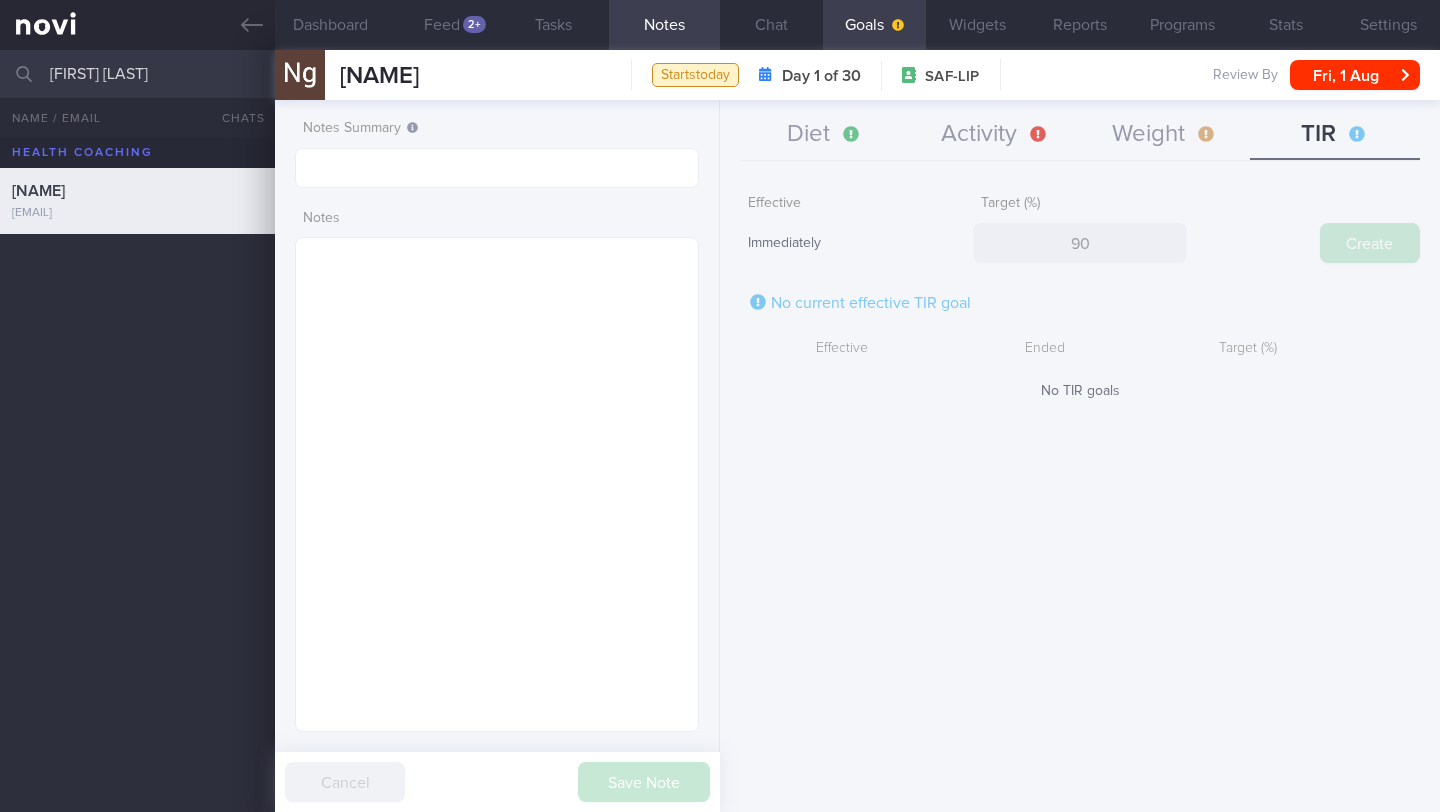type 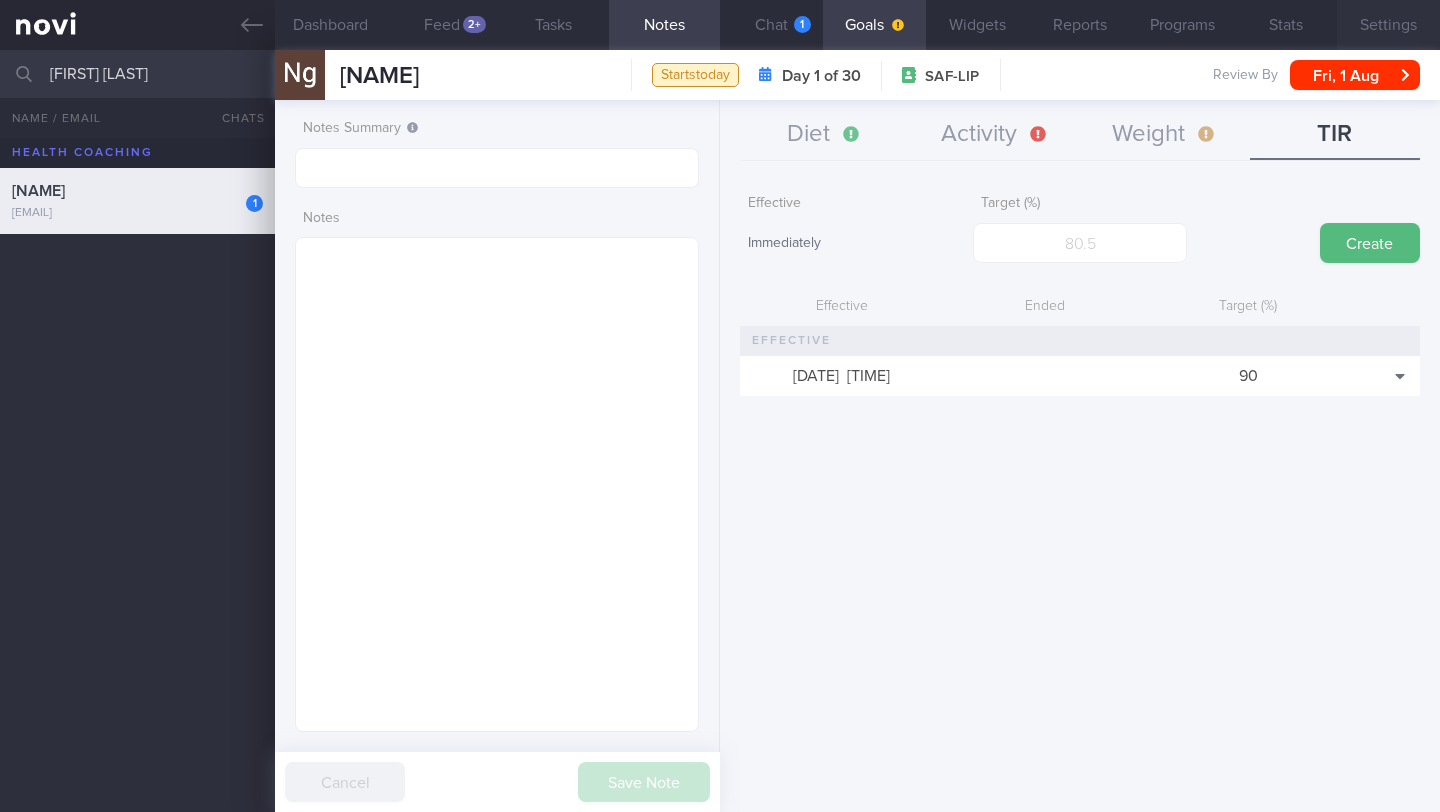 click on "Settings" at bounding box center (1388, 25) 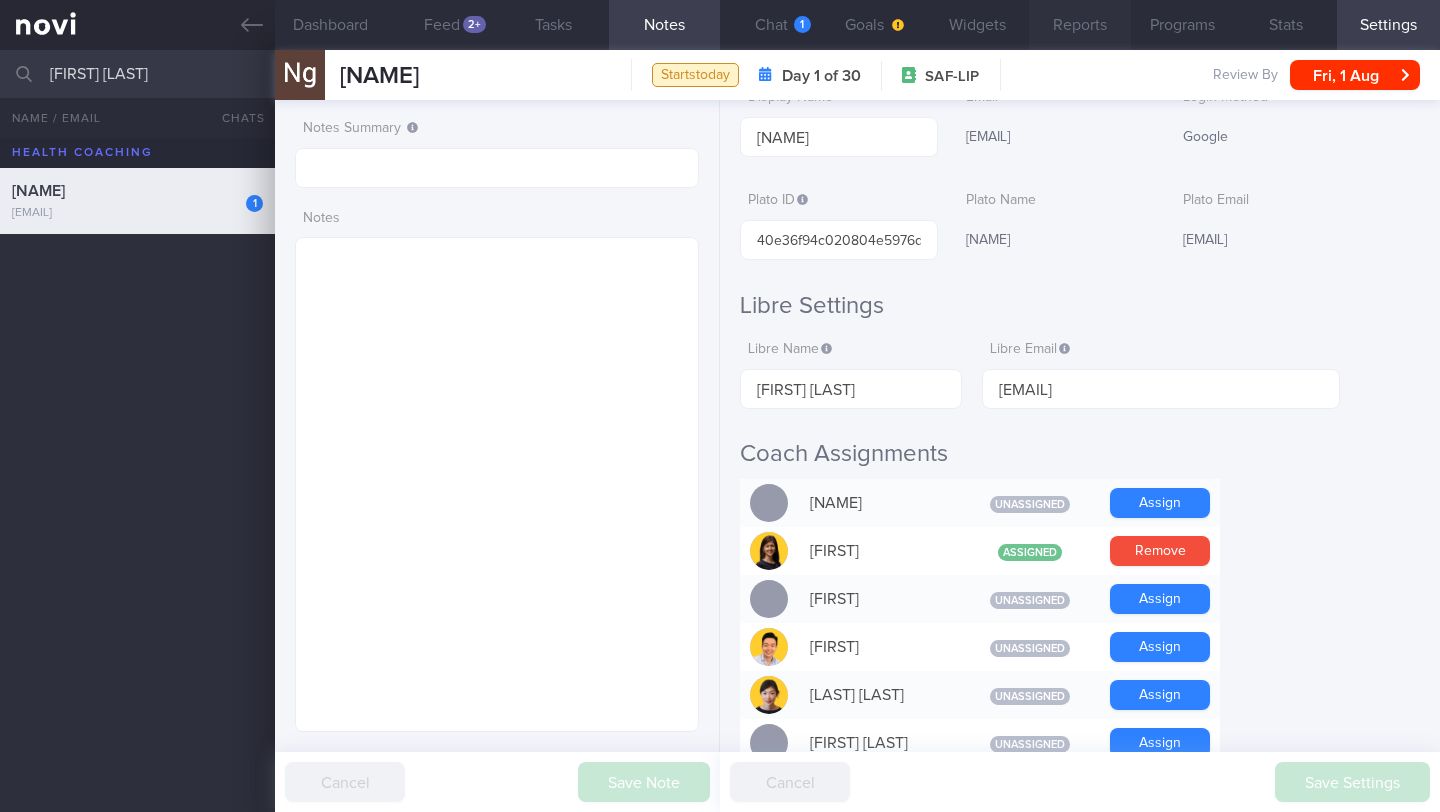 click on "Reports" at bounding box center [1080, 25] 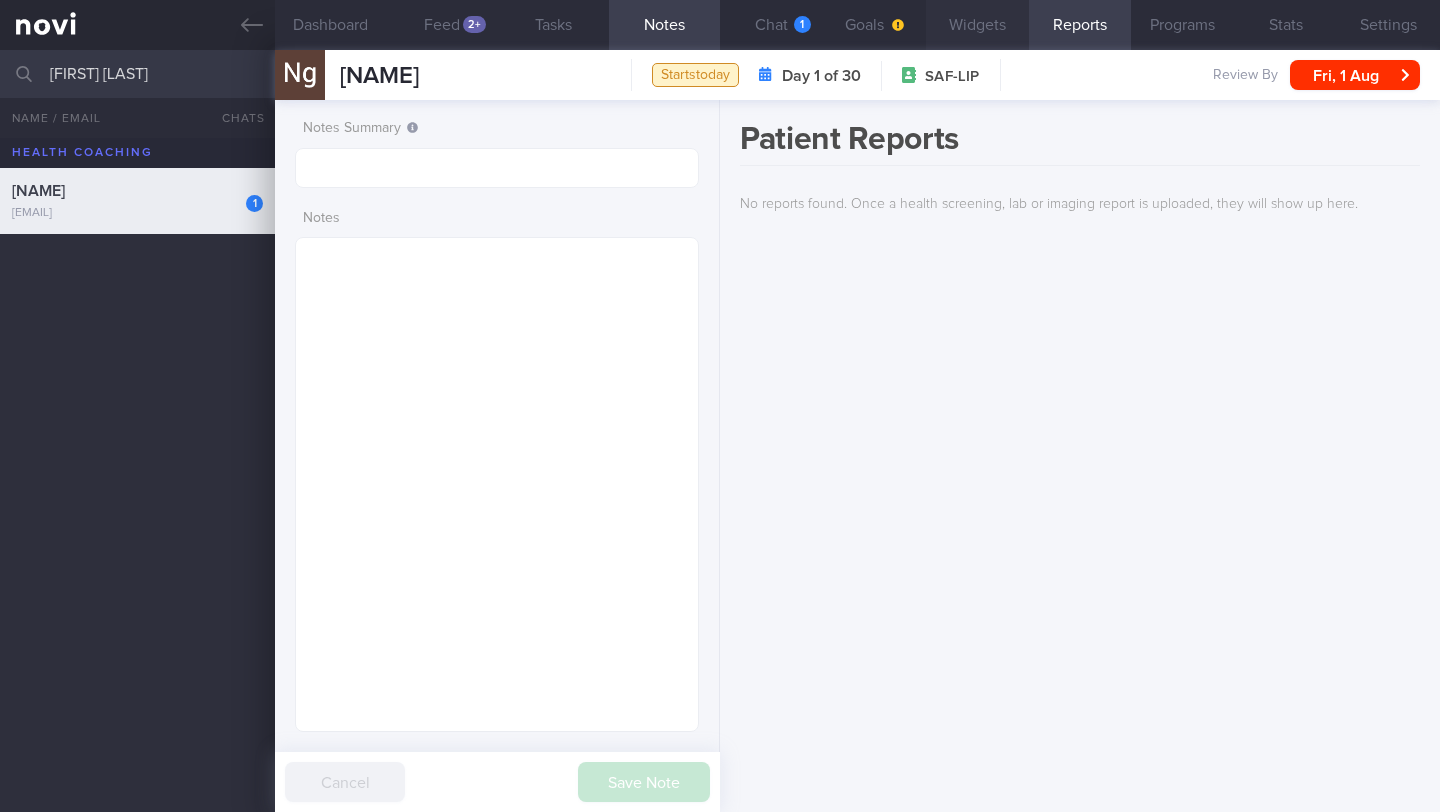 click on "Widgets" at bounding box center (977, 25) 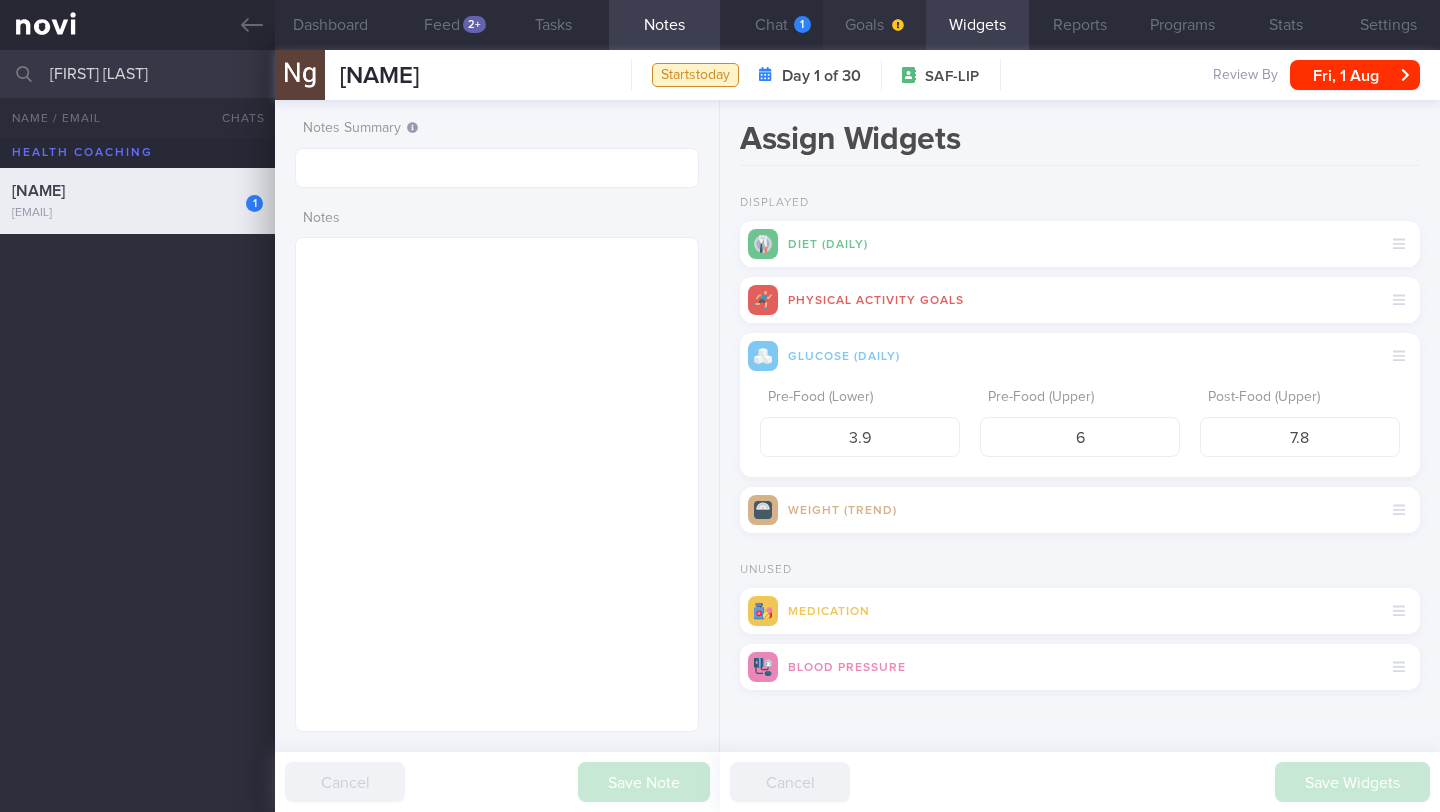 click on "Goals" at bounding box center (874, 25) 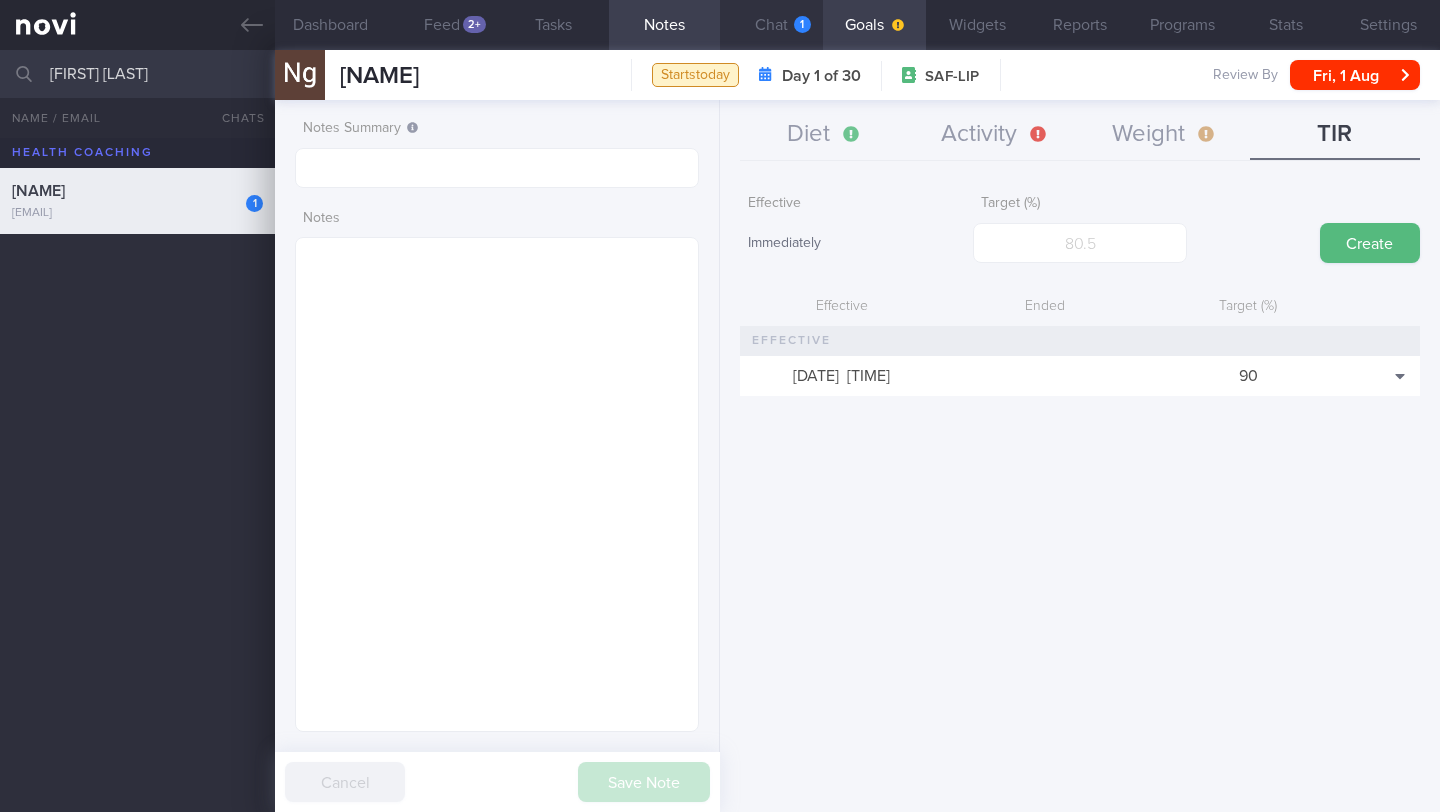 click on "Chat
1" at bounding box center [771, 25] 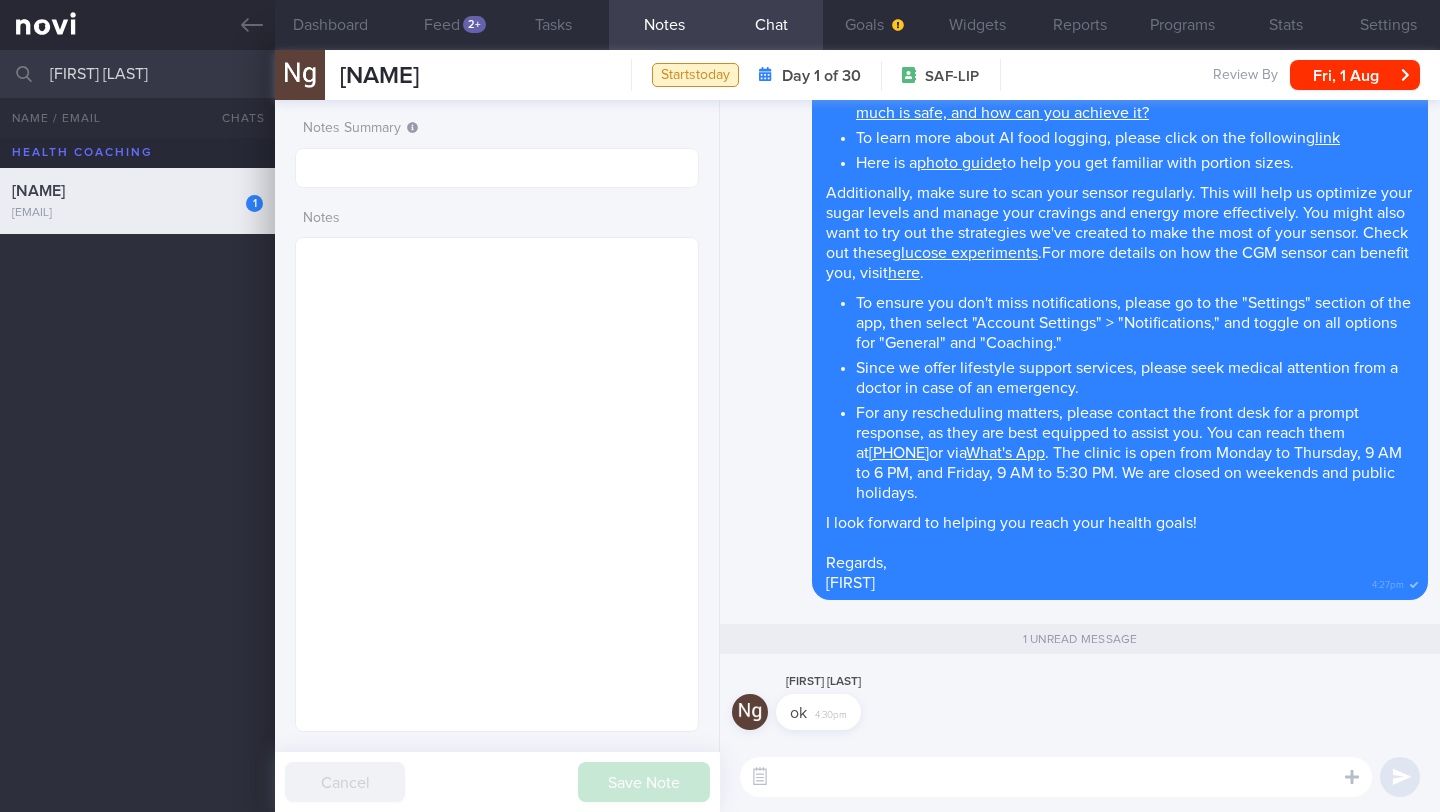 click at bounding box center (1056, 777) 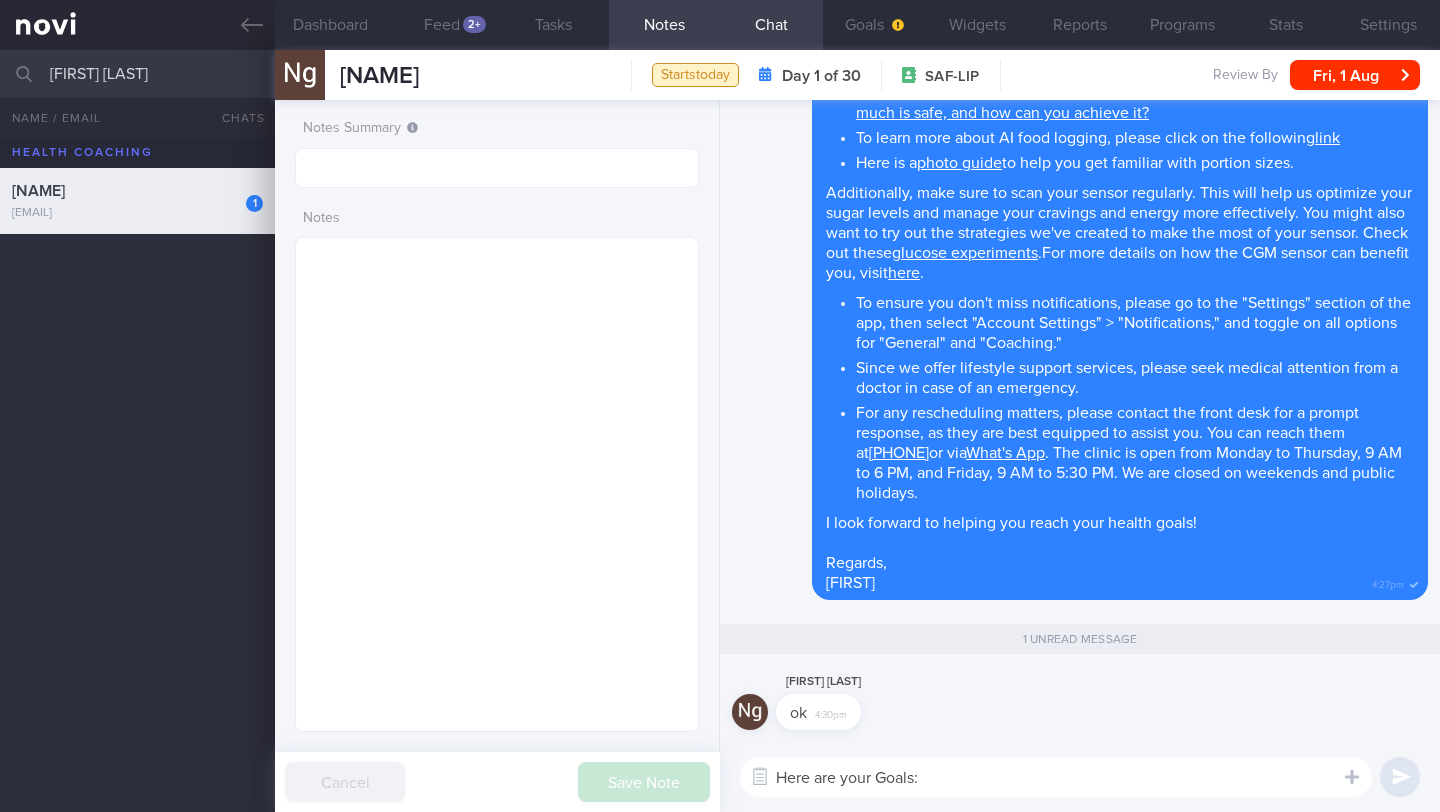 scroll, scrollTop: 0, scrollLeft: 0, axis: both 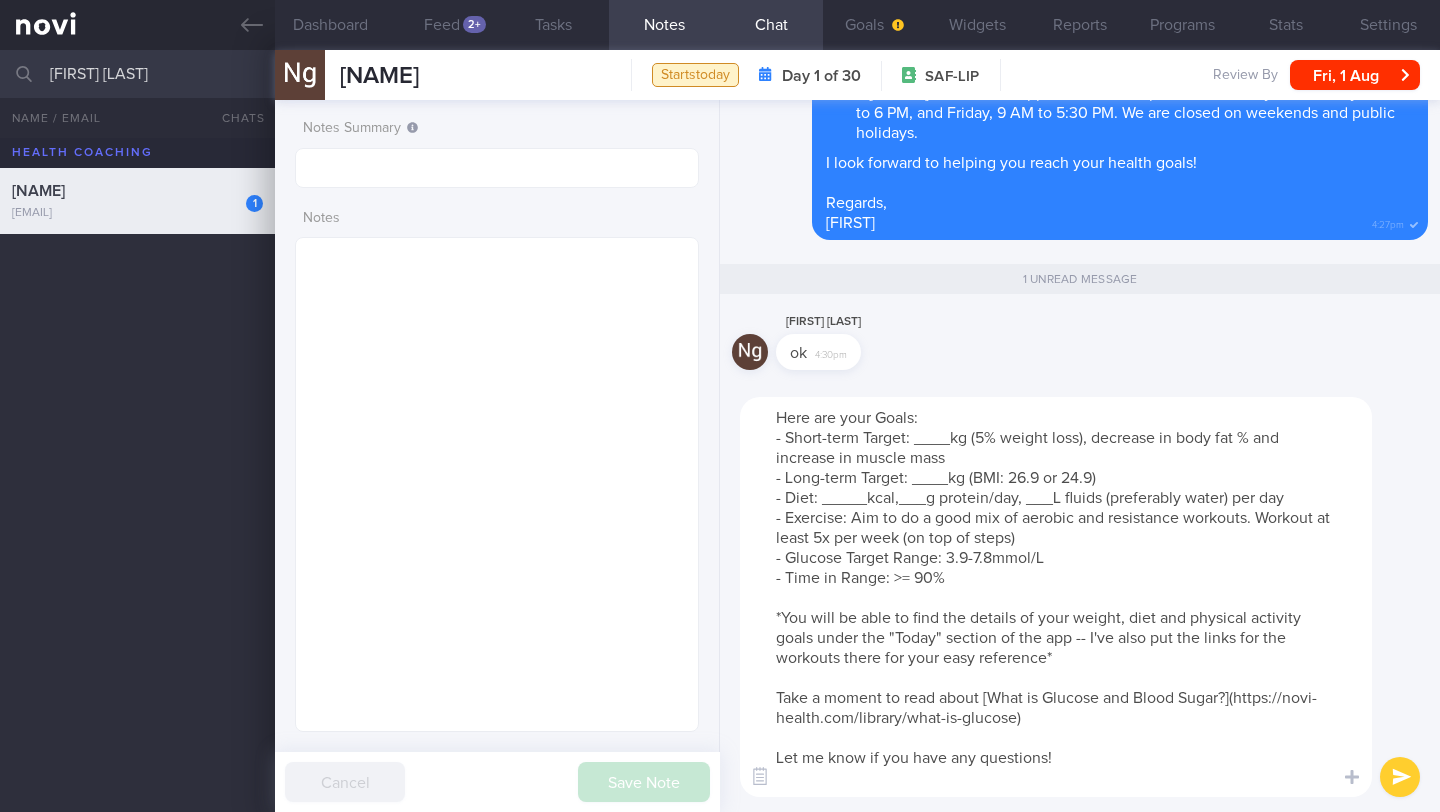 click on "Here are your Goals:
- Short-term Target: ____kg (5% weight loss), decrease in body fat % and increase in muscle mass
- Long-term Target: ____kg (BMI: 26.9 or 24.9)
- Diet: _____kcal,___g protein/day, ___L fluids (preferably water) per day
- Exercise: Aim to do a good mix of aerobic and resistance workouts. Workout at least 5x per week (on top of steps)
- Glucose Target Range: 3.9-7.8mmol/L
- Time in Range: >= 90%
*You will be able to find the details of your weight, diet and physical activity goals under the "Today" section of the app -- I've also put the links for the workouts there for your easy reference*
Take a moment to read about [What is Glucose and Blood Sugar?](https://novi-health.com/library/what-is-glucose)
Let me know if you have any questions!" at bounding box center (1056, 597) 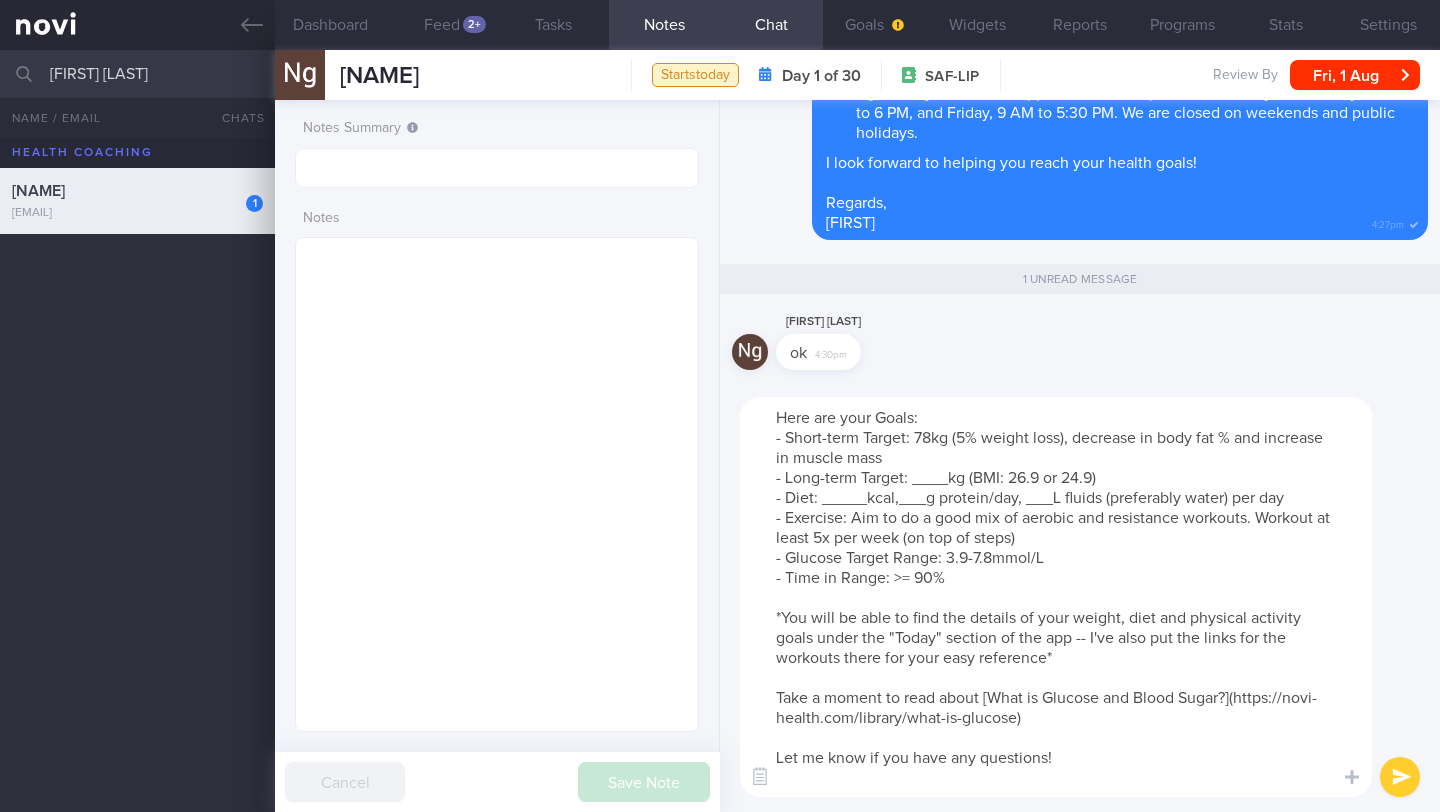 click on "Here are your Goals:
- Short-term Target: 78kg (5% weight loss), decrease in body fat % and increase in muscle mass
- Long-term Target: ____kg (BMI: 26.9 or 24.9)
- Diet: _____kcal,___g protein/day, ___L fluids (preferably water) per day
- Exercise: Aim to do a good mix of aerobic and resistance workouts. Workout at least 5x per week (on top of steps)
- Glucose Target Range: 3.9-7.8mmol/L
- Time in Range: >= 90%
*You will be able to find the details of your weight, diet and physical activity goals under the "Today" section of the app -- I've also put the links for the workouts there for your easy reference*
Take a moment to read about [What is Glucose and Blood Sugar?](https://novi-health.com/library/what-is-glucose)
Let me know if you have any questions!" at bounding box center (1056, 597) 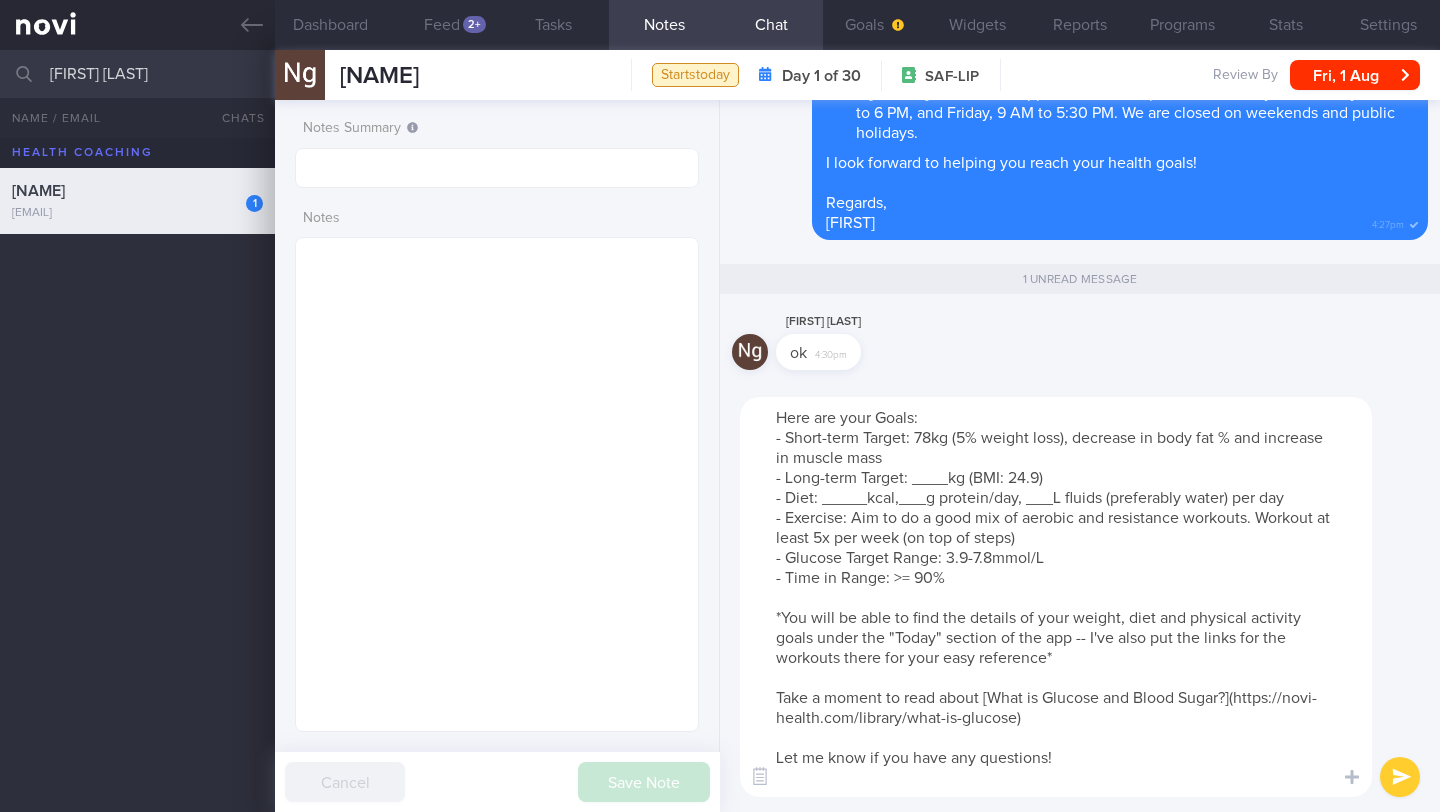 click on "Here are your Goals:
- Short-term Target: 78kg (5% weight loss), decrease in body fat % and increase in muscle mass
- Long-term Target: ____kg (BMI: 24.9)
- Diet: _____kcal,___g protein/day, ___L fluids (preferably water) per day
- Exercise: Aim to do a good mix of aerobic and resistance workouts. Workout at least 5x per week (on top of steps)
- Glucose Target Range: 3.9-7.8mmol/L
- Time in Range: >= 90%
*You will be able to find the details of your weight, diet and physical activity goals under the "Today" section of the app -- I've also put the links for the workouts there for your easy reference*
Take a moment to read about [What is Glucose and Blood Sugar?](https://novi-health.com/library/what-is-glucose)
Let me know if you have any questions!" at bounding box center [1056, 597] 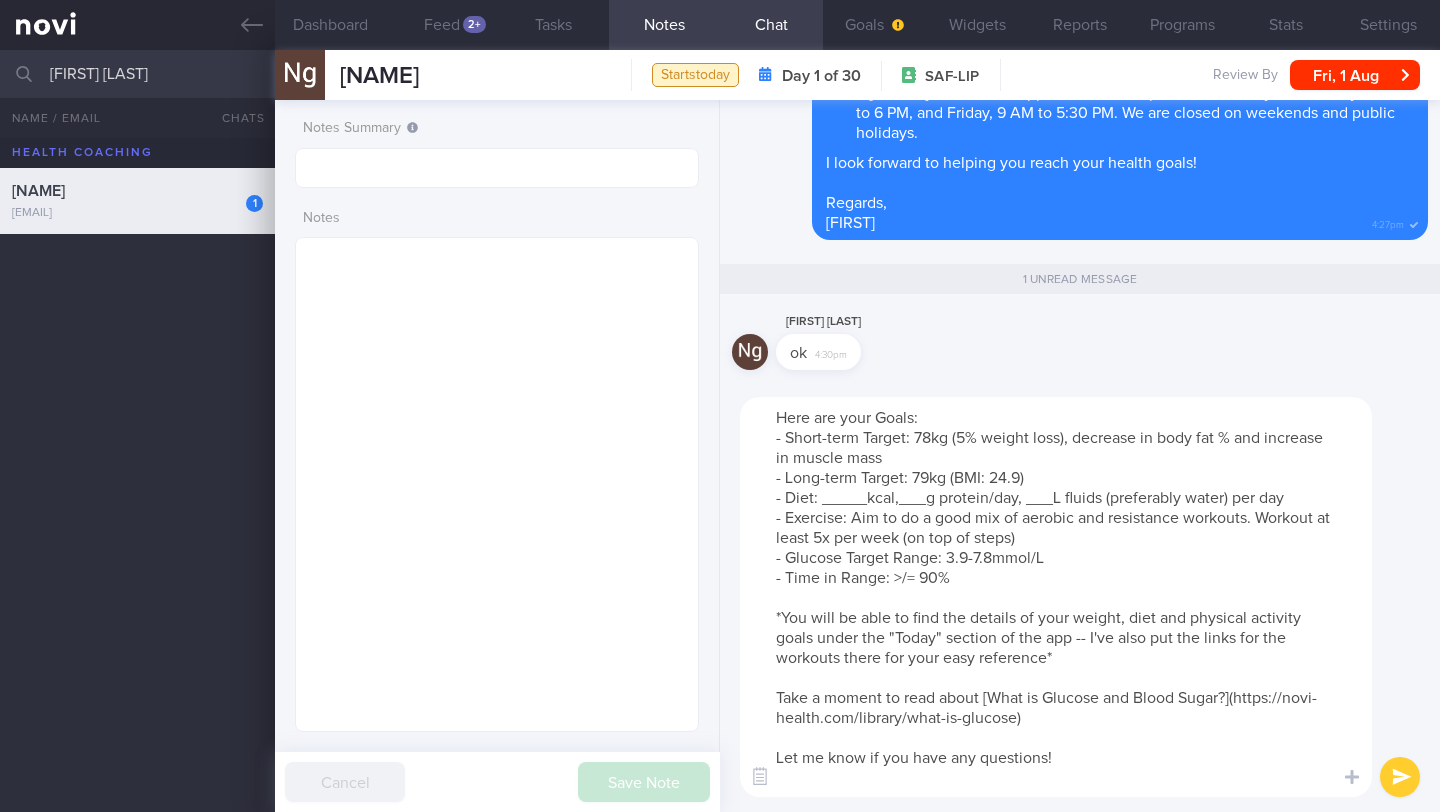 click on "Here are your Goals:
- Short-term Target: 78kg (5% weight loss), decrease in body fat % and increase in muscle mass
- Long-term Target: 79kg (BMI: 24.9)
- Diet: _____kcal,___g protein/day, ___L fluids (preferably water) per day
- Exercise: Aim to do a good mix of aerobic and resistance workouts. Workout at least 5x per week (on top of steps)
- Glucose Target Range: 3.9-7.8mmol/L
- Time in Range: >/= 90%
*You will be able to find the details of your weight, diet and physical activity goals under the "Today" section of the app -- I've also put the links for the workouts there for your easy reference*
Take a moment to read about [What is Glucose and Blood Sugar?](https://novi-health.com/library/what-is-glucose)
Let me know if you have any questions!" at bounding box center (1056, 597) 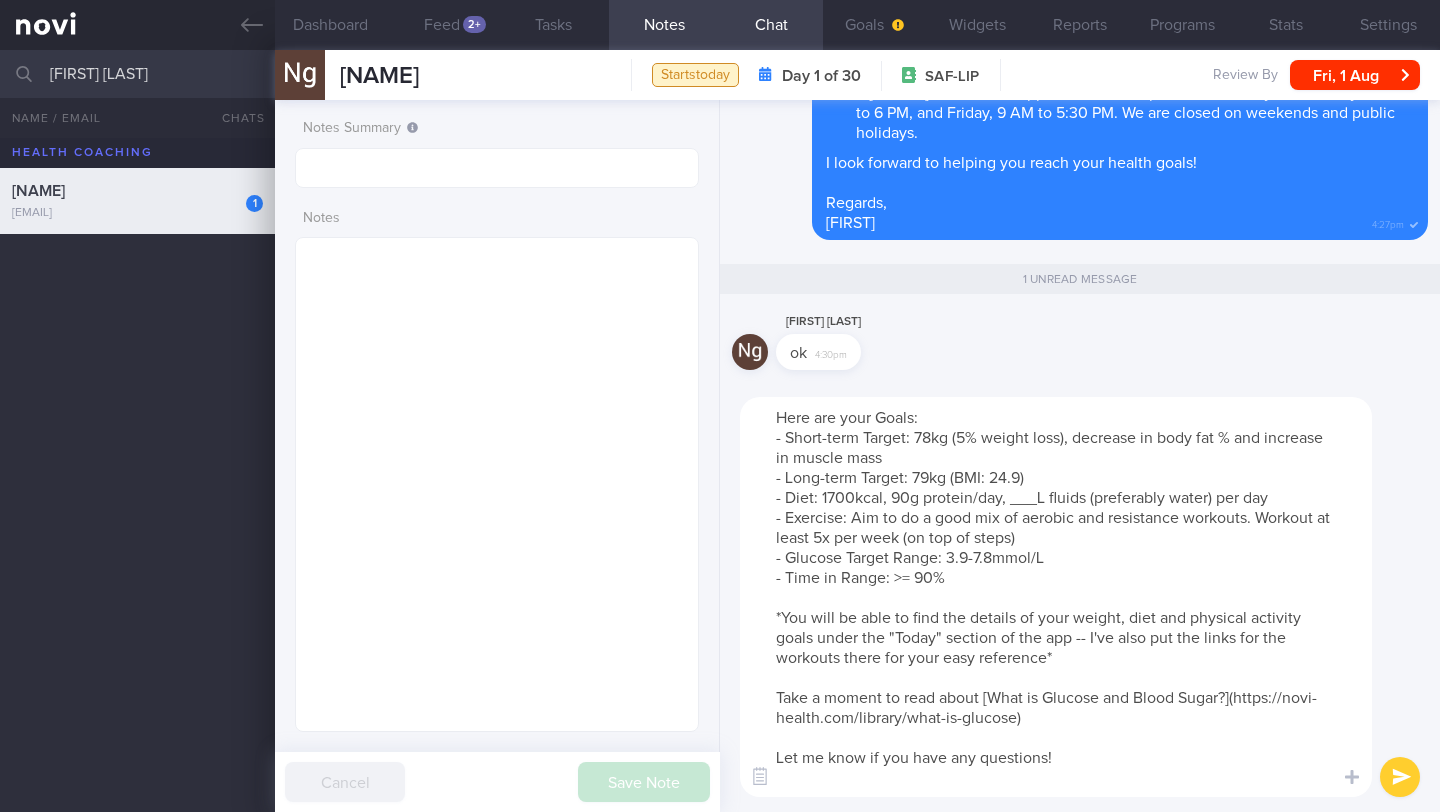 click on "Here are your Goals:
- Short-term Target: 78kg (5% weight loss), decrease in body fat % and increase in muscle mass
- Long-term Target: 79kg (BMI: 24.9)
- Diet: 1700kcal, 90g protein/day, ___L fluids (preferably water) per day
- Exercise: Aim to do a good mix of aerobic and resistance workouts. Workout at least 5x per week (on top of steps)
- Glucose Target Range: 3.9-7.8mmol/L
- Time in Range: >= 90%
*You will be able to find the details of your weight, diet and physical activity goals under the "Today" section of the app -- I've also put the links for the workouts there for your easy reference*
Take a moment to read about [What is Glucose and Blood Sugar?](https://novi-health.com/library/what-is-glucose)
Let me know if you have any questions!" at bounding box center (1056, 597) 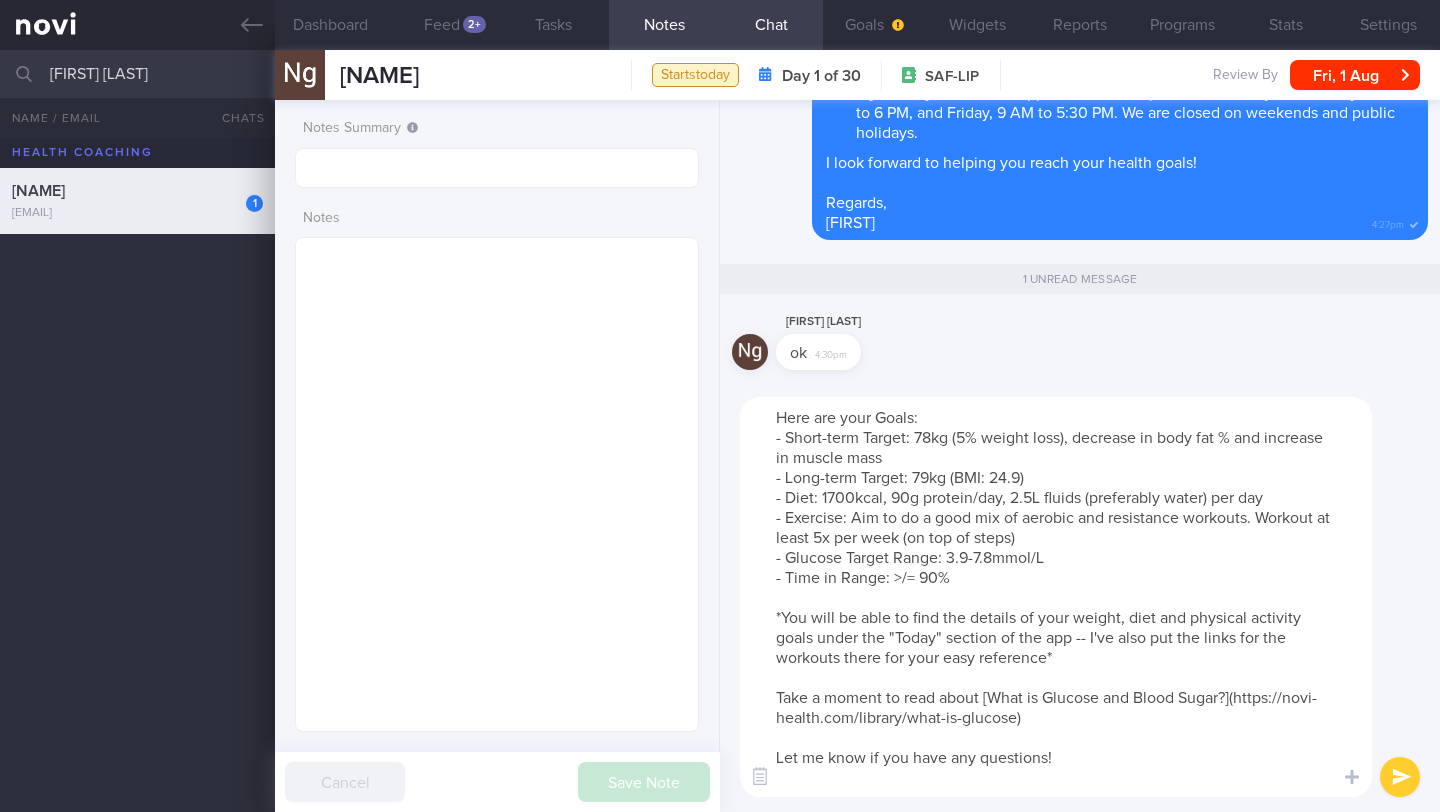 click on "Here are your Goals:
- Short-term Target: 78kg (5% weight loss), decrease in body fat % and increase in muscle mass
- Long-term Target: 79kg (BMI: 24.9)
- Diet: 1700kcal, 90g protein/day, 2.5L fluids (preferably water) per day
- Exercise: Aim to do a good mix of aerobic and resistance workouts. Workout at least 5x per week (on top of steps)
- Glucose Target Range: 3.9-7.8mmol/L
- Time in Range: >/= 90%
*You will be able to find the details of your weight, diet and physical activity goals under the "Today" section of the app -- I've also put the links for the workouts there for your easy reference*
Take a moment to read about [What is Glucose and Blood Sugar?](https://novi-health.com/library/what-is-glucose)
Let me know if you have any questions!" at bounding box center (1056, 597) 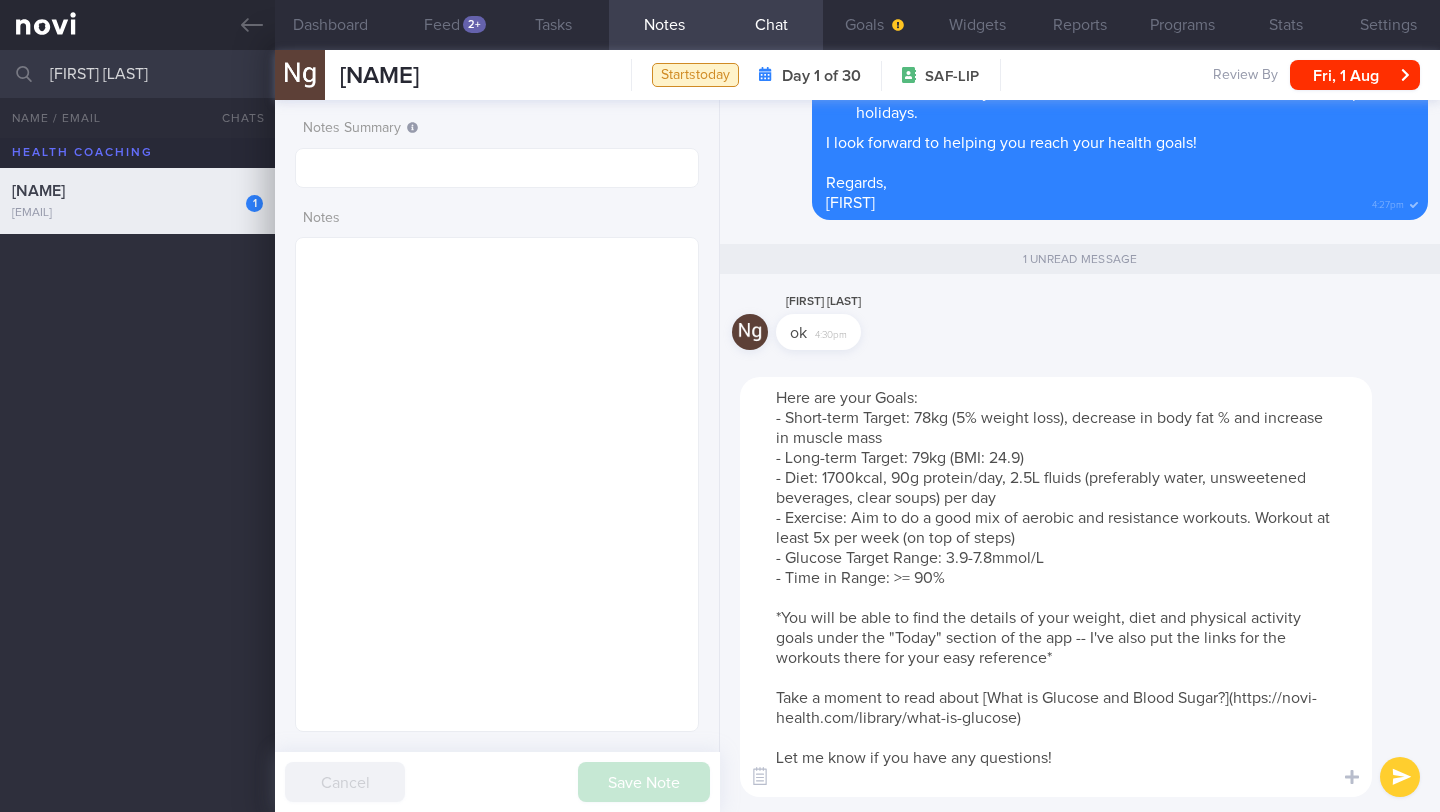 click on "Here are your Goals:
- Short-term Target: 78kg (5% weight loss), decrease in body fat % and increase in muscle mass
- Long-term Target: 79kg (BMI: 24.9)
- Diet: 1700kcal, 90g protein/day, 2.5L fluids (preferably water, unsweetened beverages, clear soups) per day
- Exercise: Aim to do a good mix of aerobic and resistance workouts. Workout at least 5x per week (on top of steps)
- Glucose Target Range: 3.9-7.8mmol/L
- Time in Range: >= 90%
*You will be able to find the details of your weight, diet and physical activity goals under the "Today" section of the app -- I've also put the links for the workouts there for your easy reference*
Take a moment to read about [What is Glucose and Blood Sugar?](https://novi-health.com/library/what-is-glucose)
Let me know if you have any questions!" at bounding box center [1056, 587] 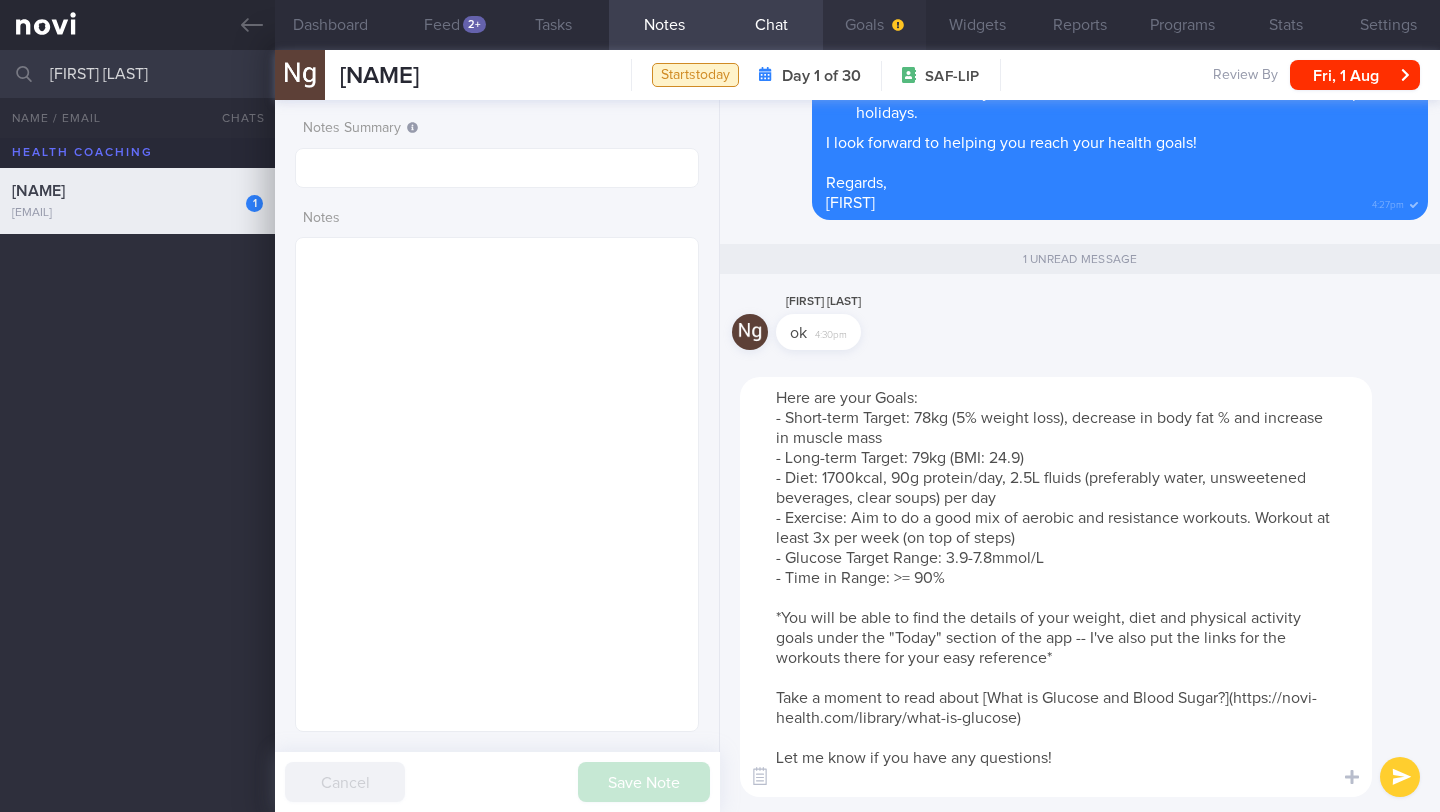type on "Here are your Goals:
- Short-term Target: 78kg (5% weight loss), decrease in body fat % and increase in muscle mass
- Long-term Target: 79kg (BMI: 24.9)
- Diet: 1700kcal, 90g protein/day, 2.5L fluids (preferably water, unsweetened beverages, clear soups) per day
- Exercise: Aim to do a good mix of aerobic and resistance workouts. Workout at least 3x per week (on top of steps)
- Glucose Target Range: 3.9-7.8mmol/L
- Time in Range: >= 90%
*You will be able to find the details of your weight, diet and physical activity goals under the "Today" section of the app -- I've also put the links for the workouts there for your easy reference*
Take a moment to read about [What is Glucose and Blood Sugar?](https://novi-health.com/library/what-is-glucose)
Let me know if you have any questions!" 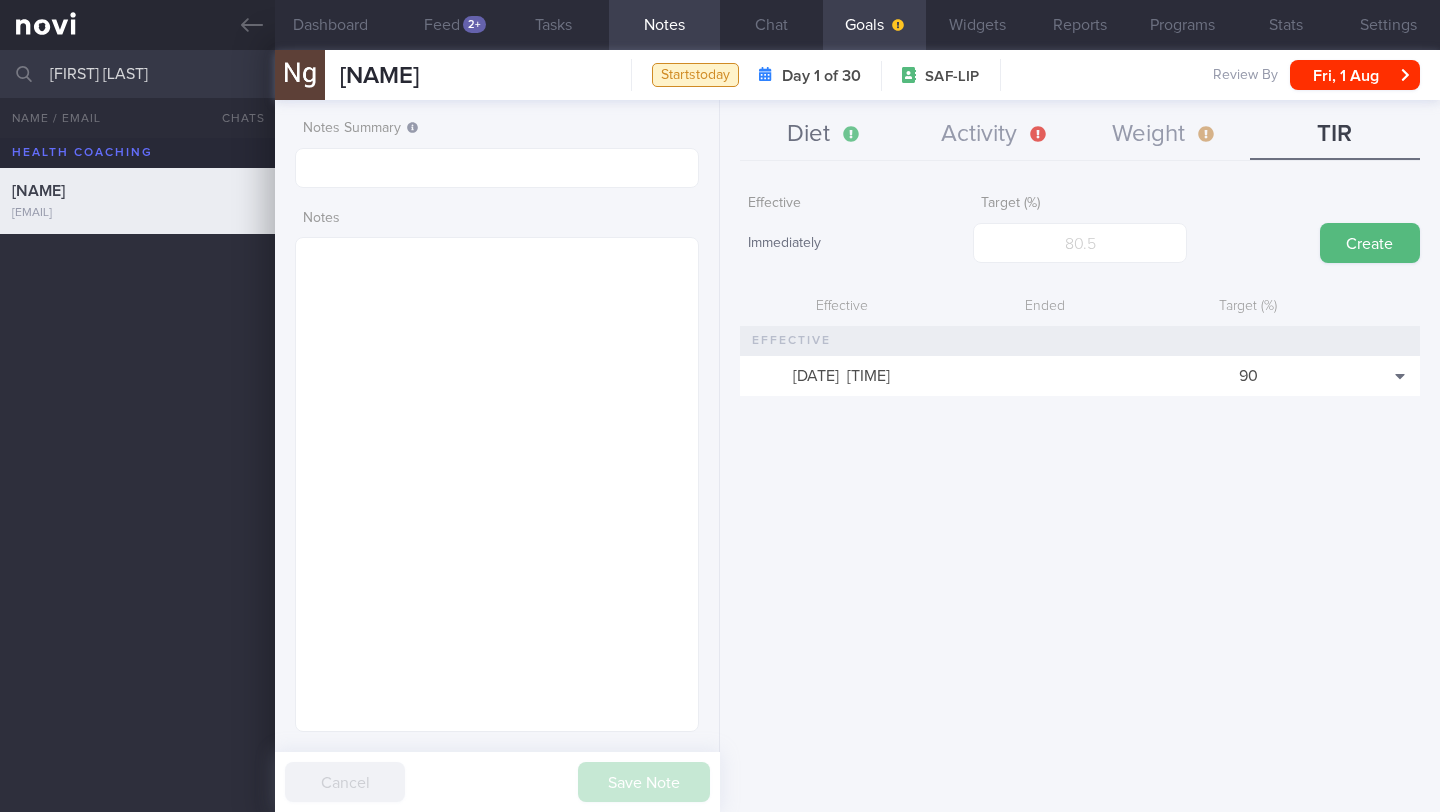 click on "Diet" at bounding box center [825, 135] 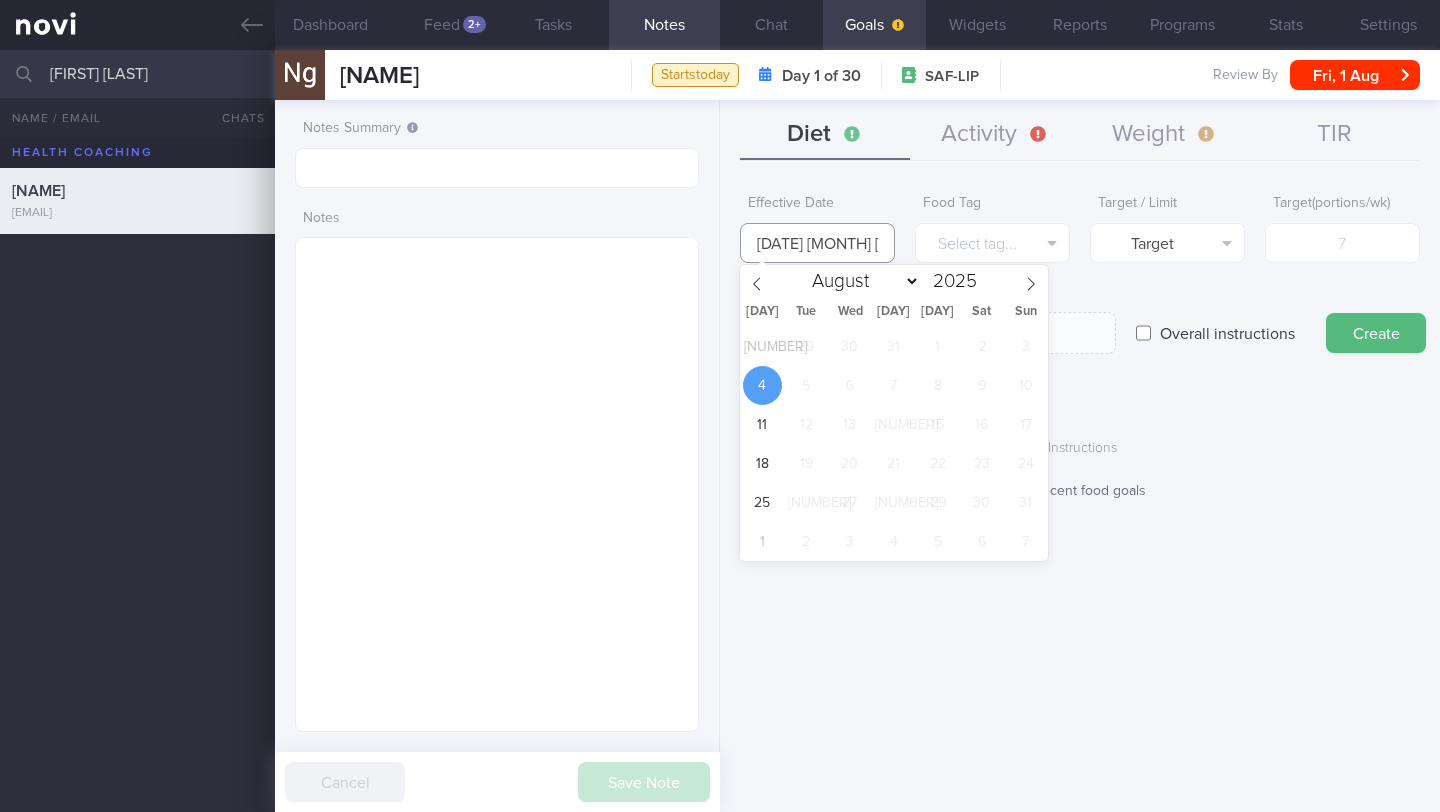 click on "[DATE] [MONTH] [YEAR]" at bounding box center [817, 243] 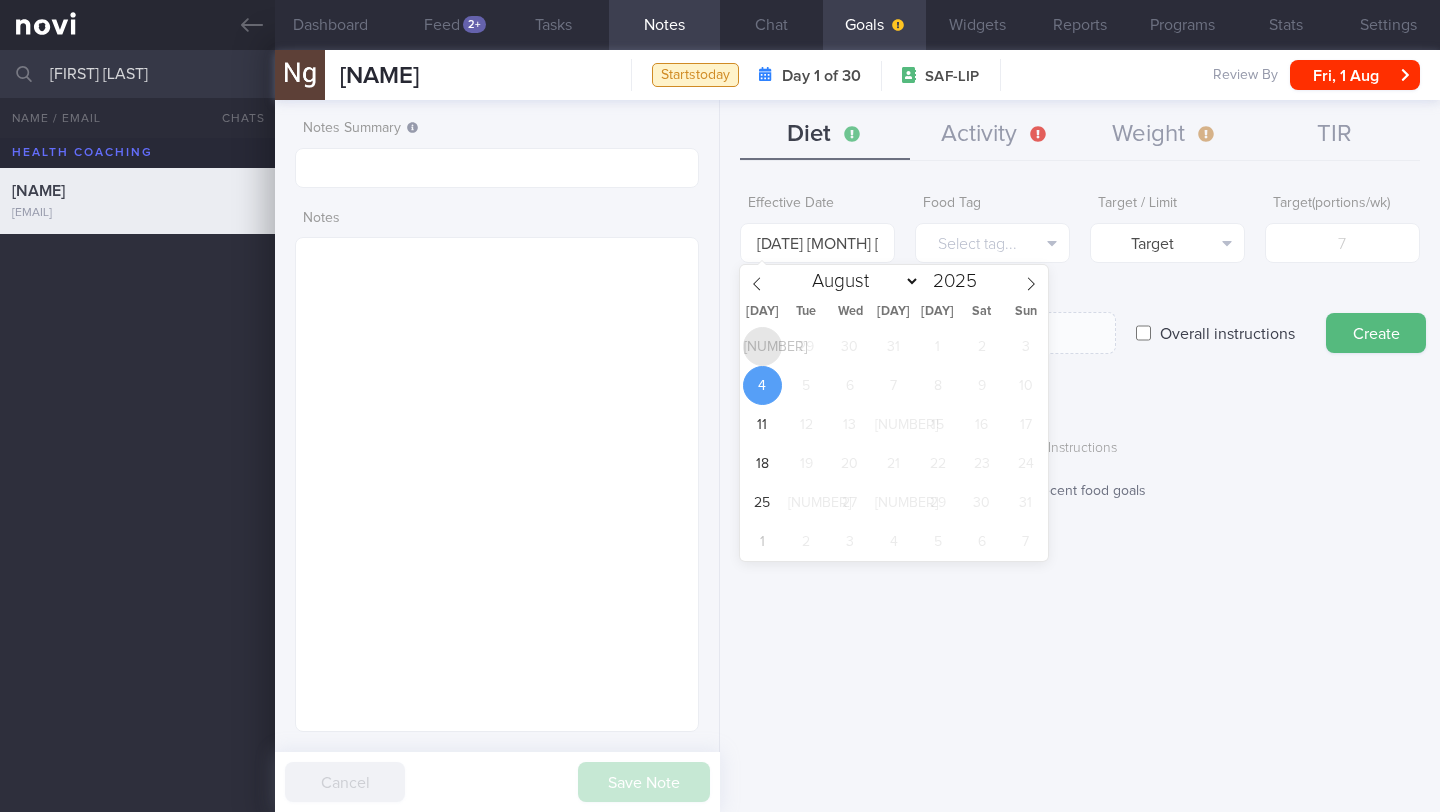 click on "[NUMBER]" at bounding box center [762, 346] 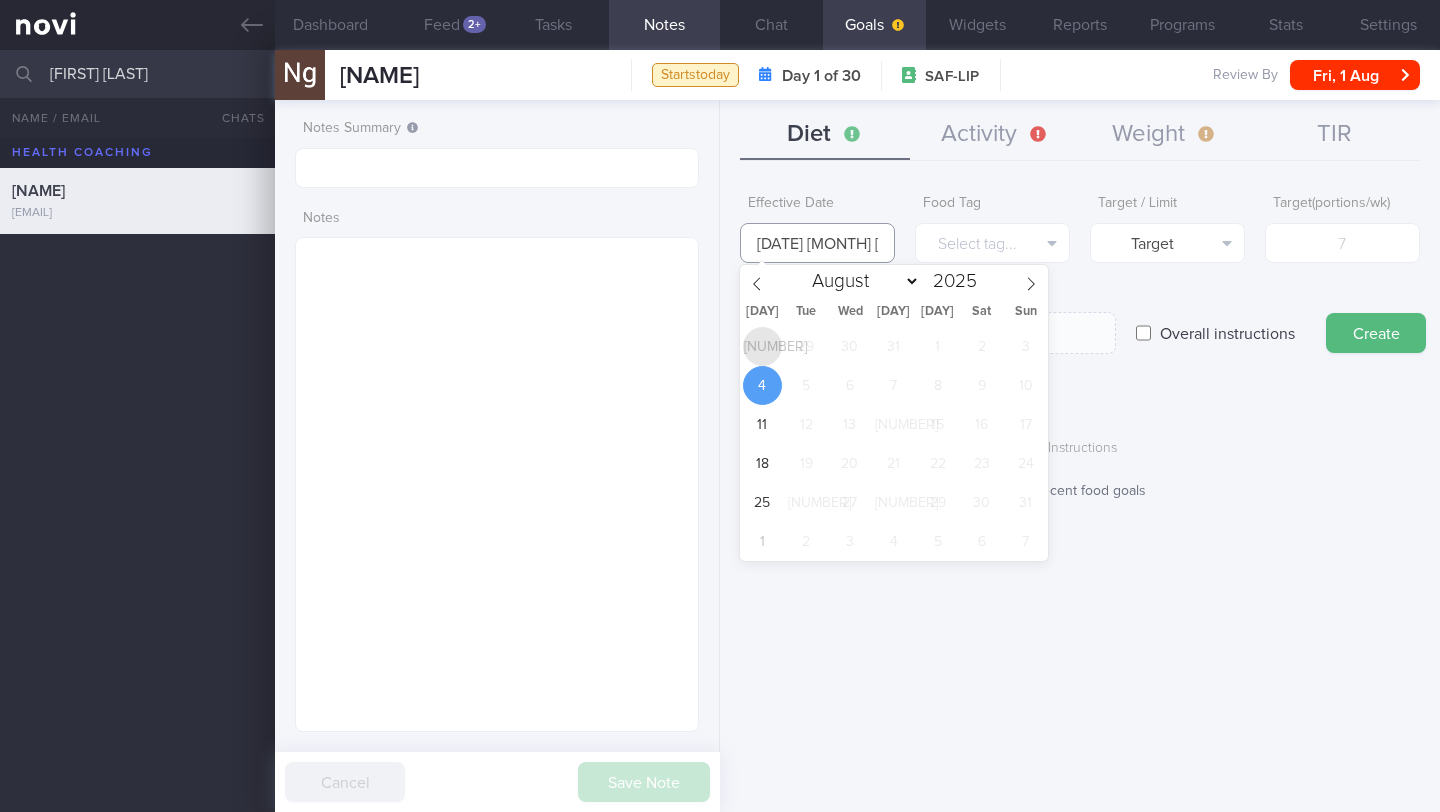 type on "[DATE]" 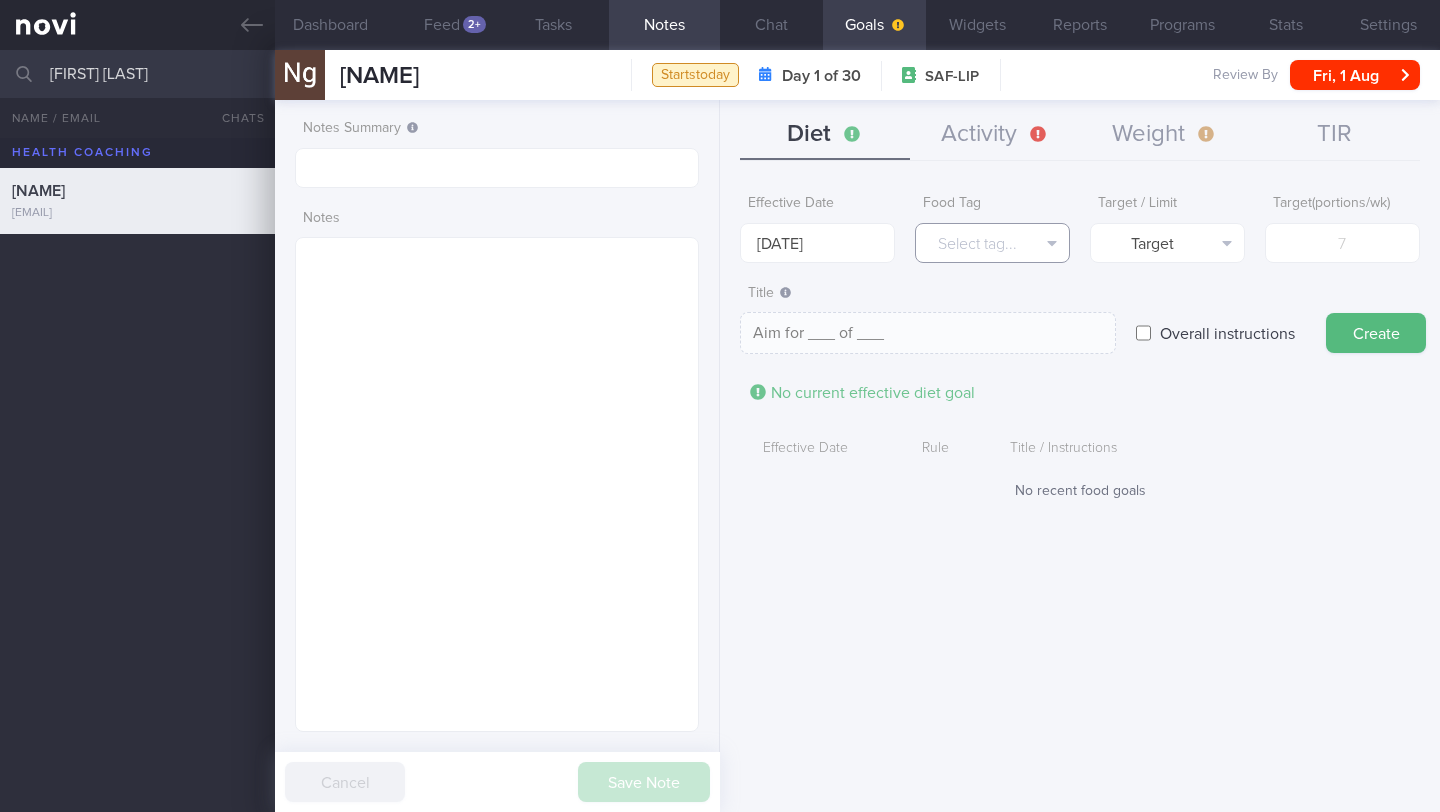 click on "Select tag..." at bounding box center (992, 243) 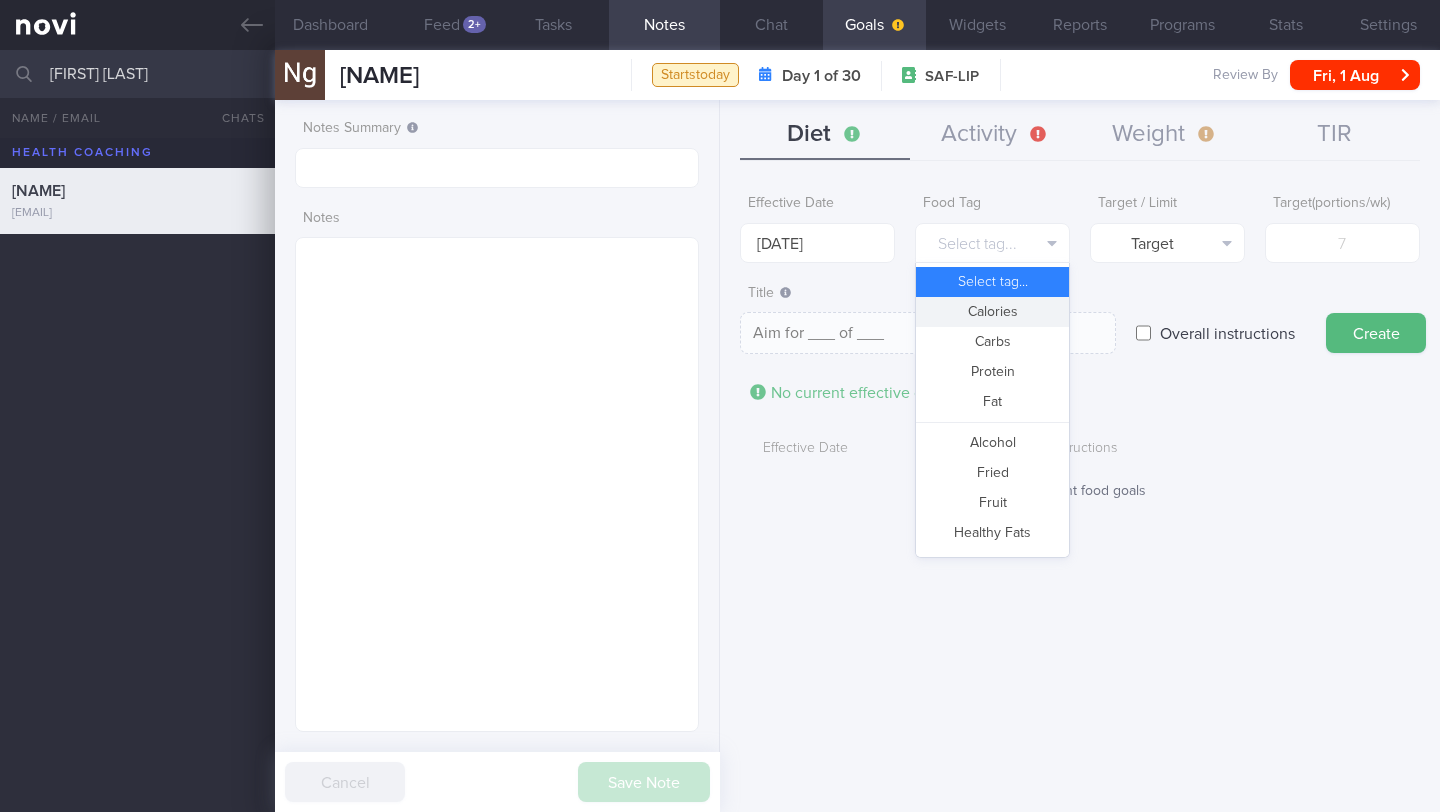 click on "Calories" at bounding box center [992, 312] 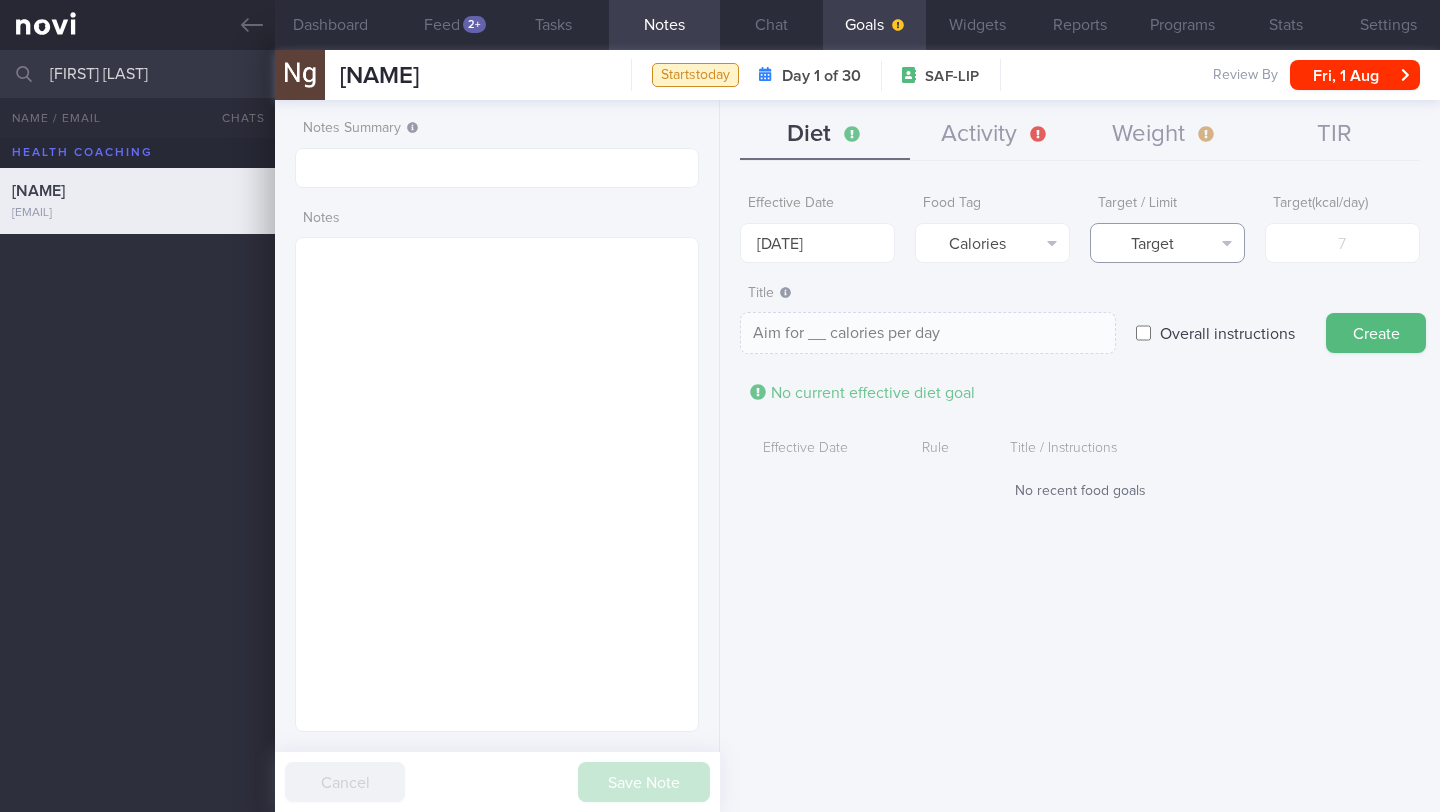 click on "Target" at bounding box center (1167, 243) 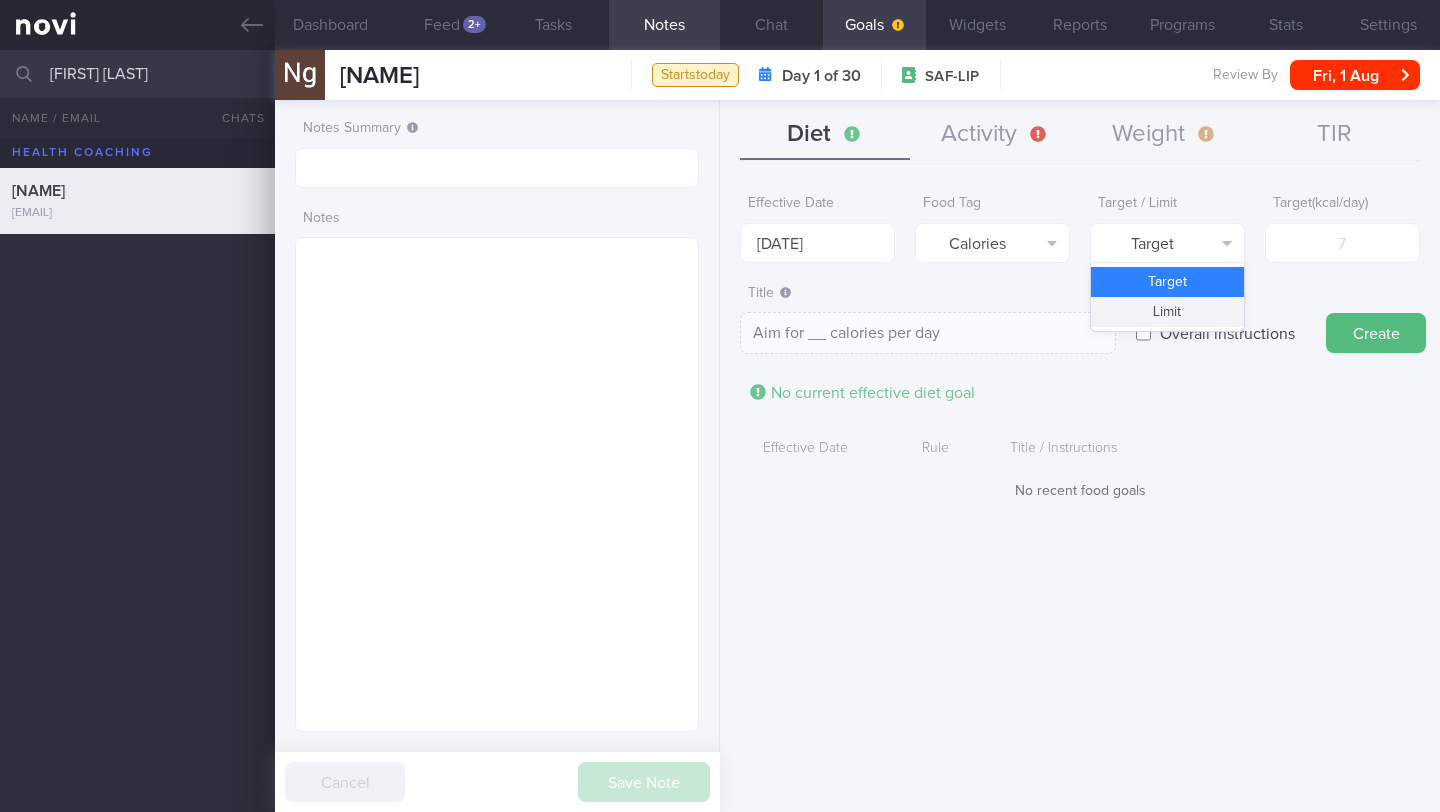 click on "Limit" at bounding box center (1167, 312) 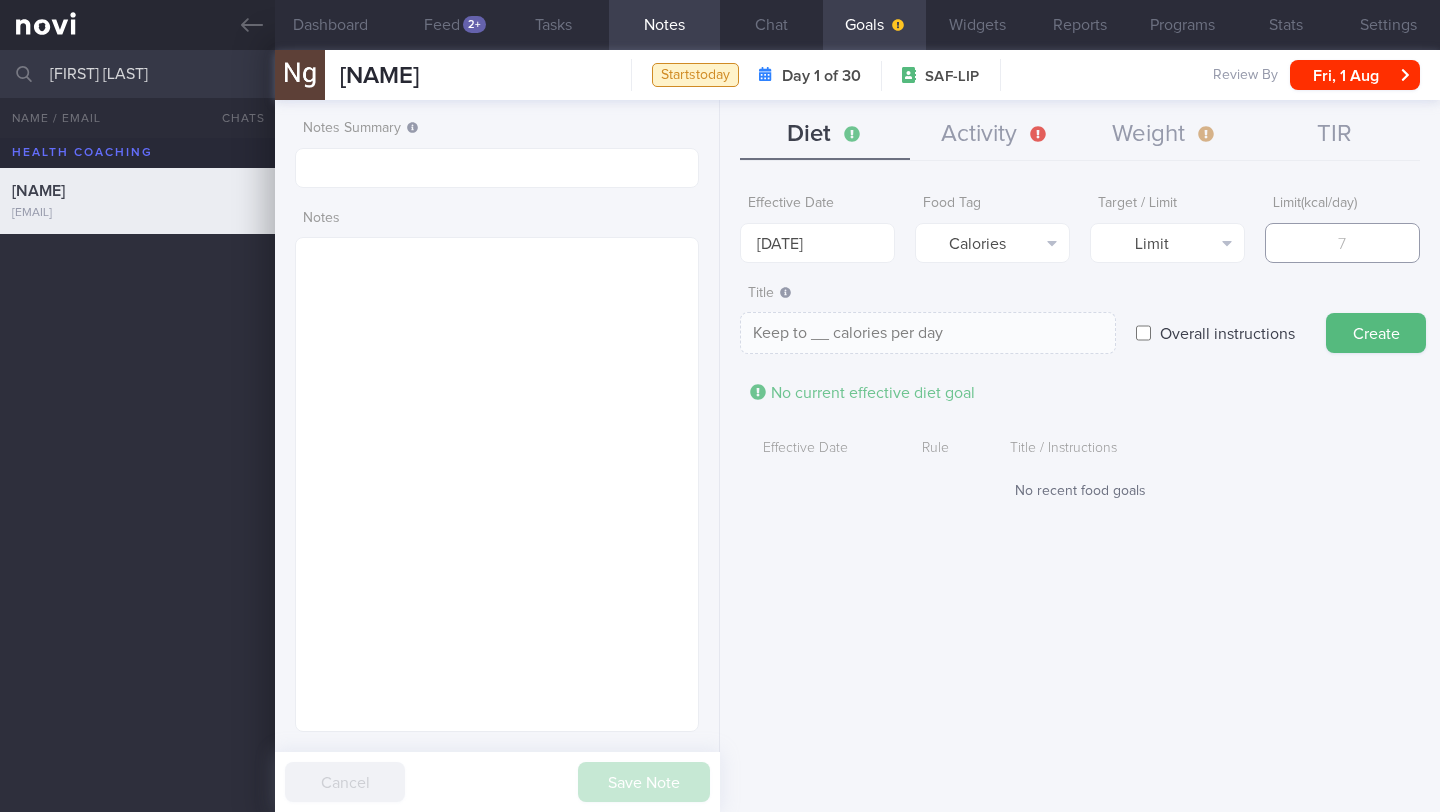 click at bounding box center (1342, 243) 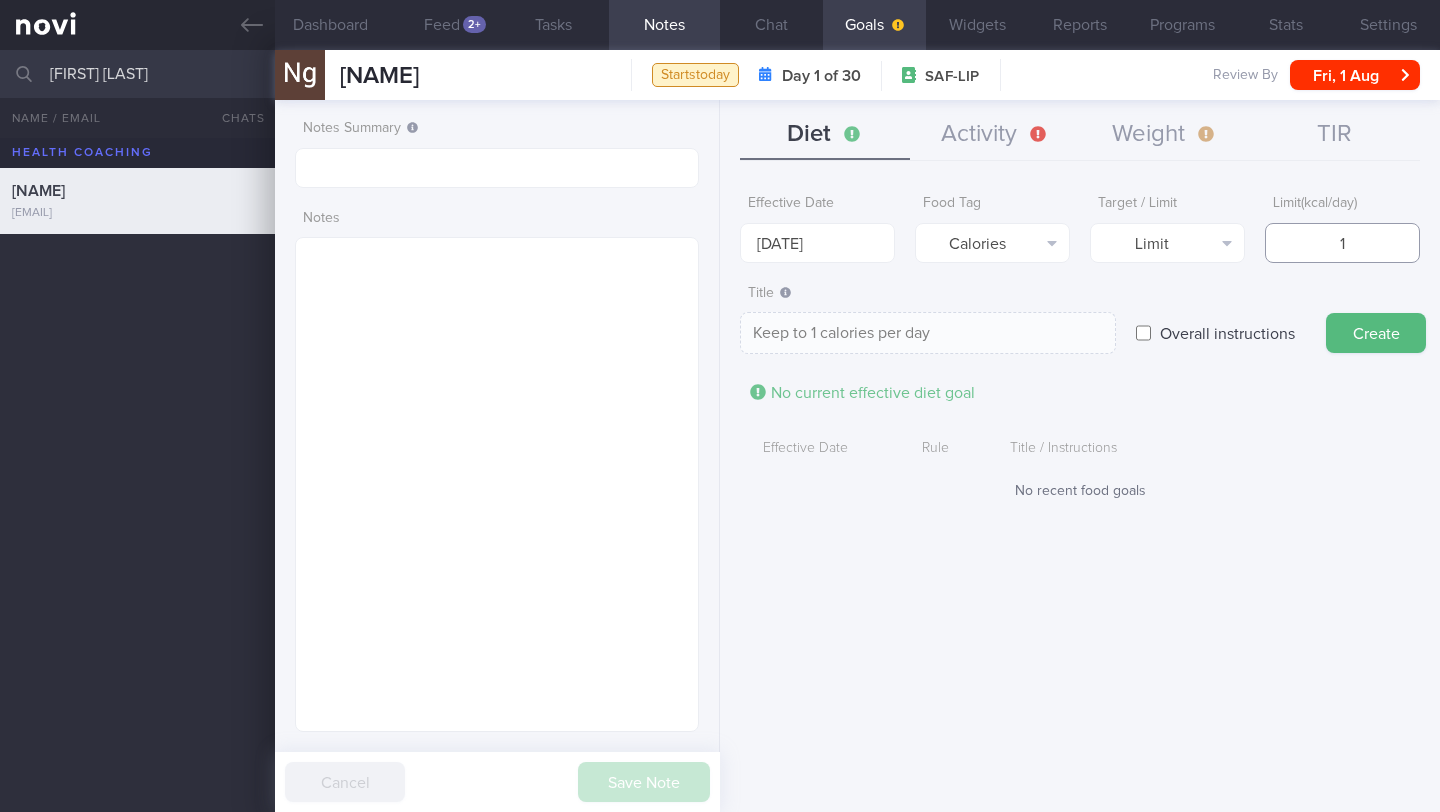 type on "17" 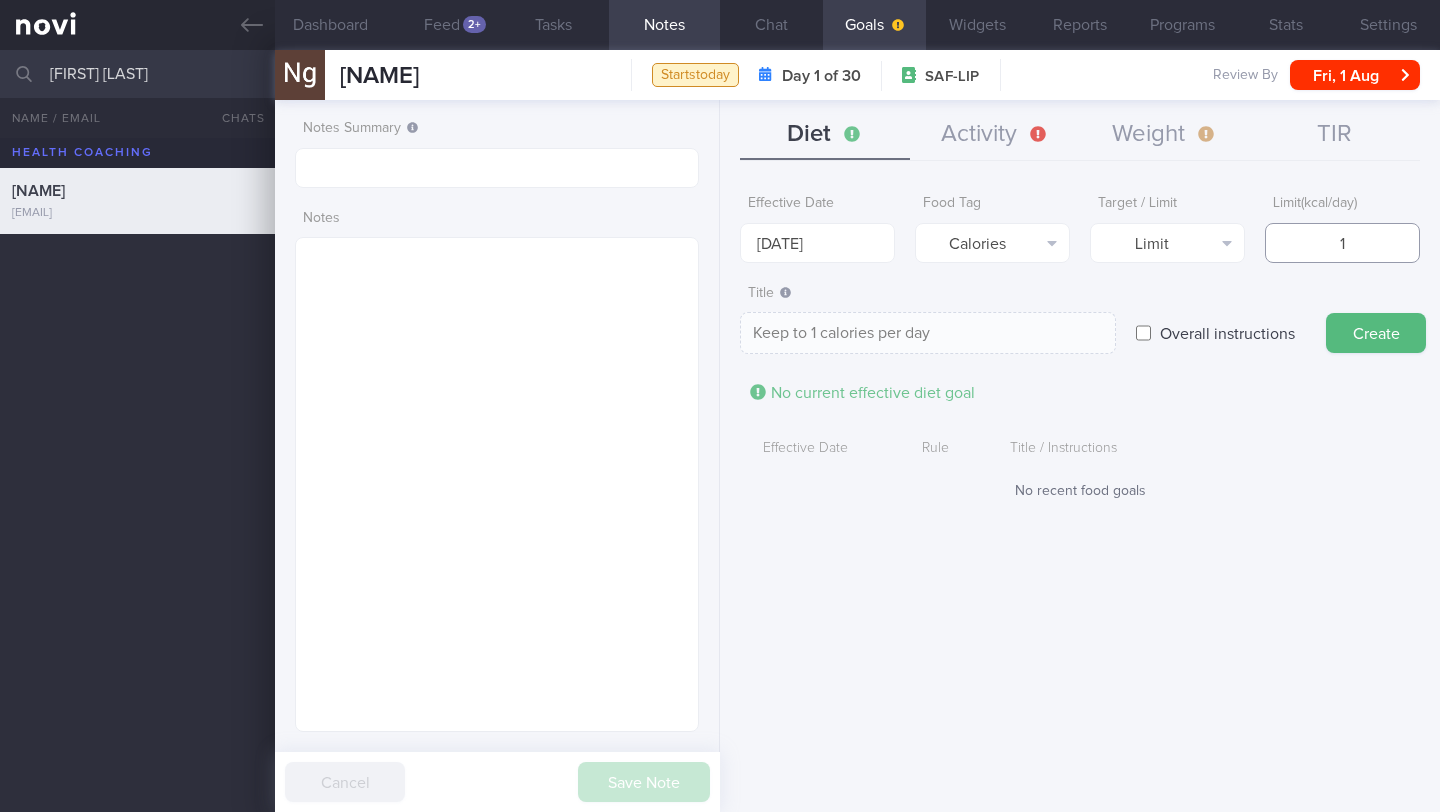 type on "Keep to 17 calories per day" 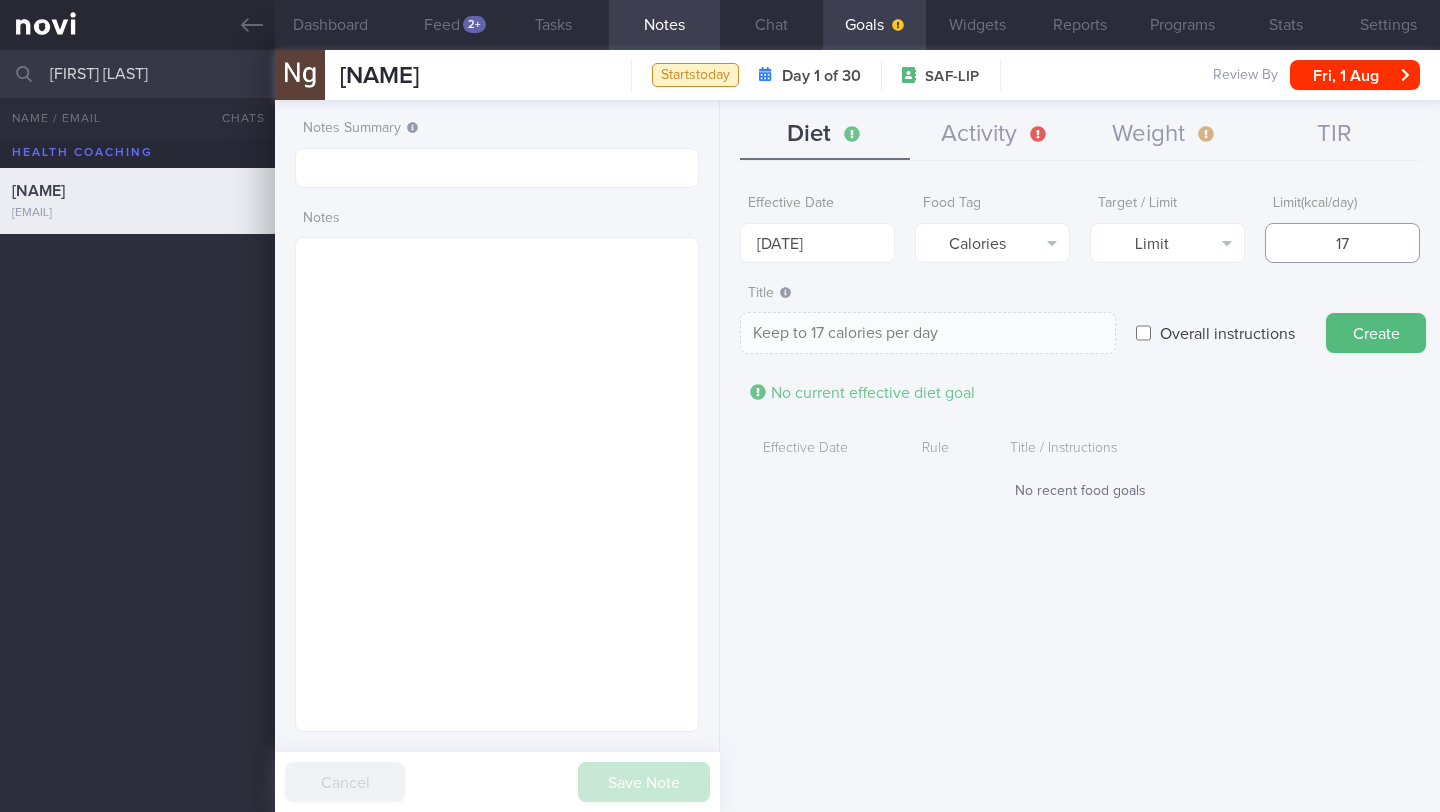 type on "170" 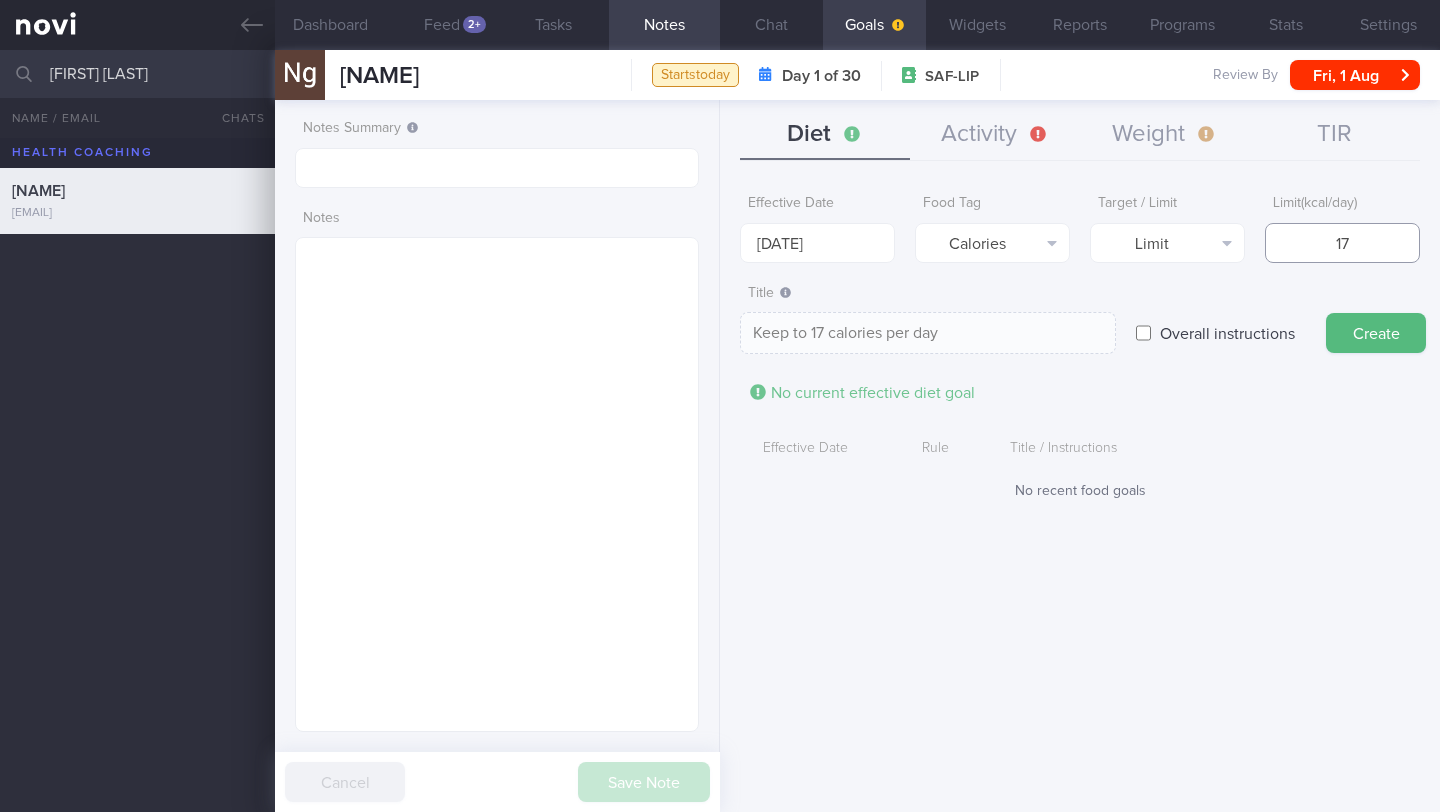 type on "Keep to 170 calories per day" 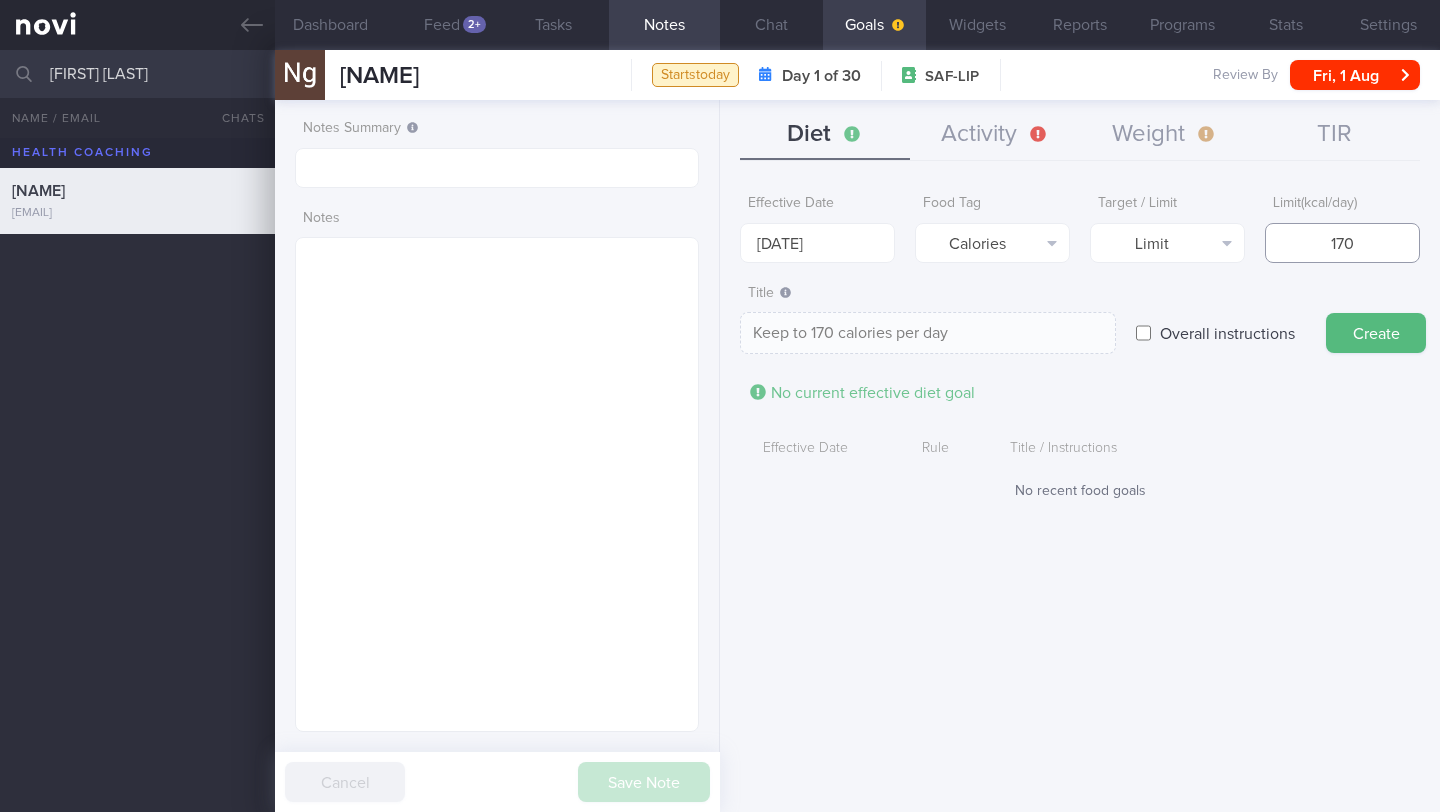 type on "1700" 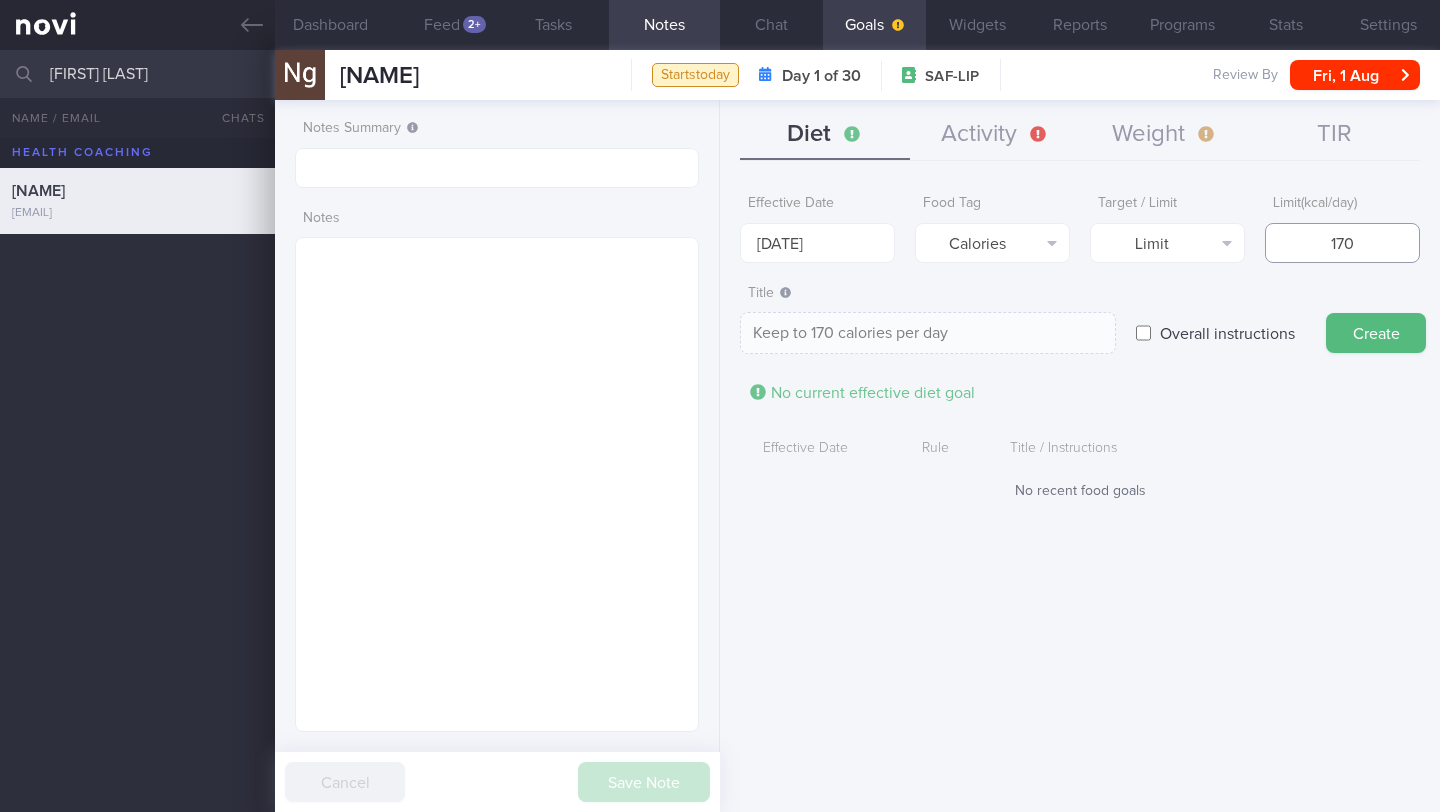 type on "Keep to 1700 calories per day" 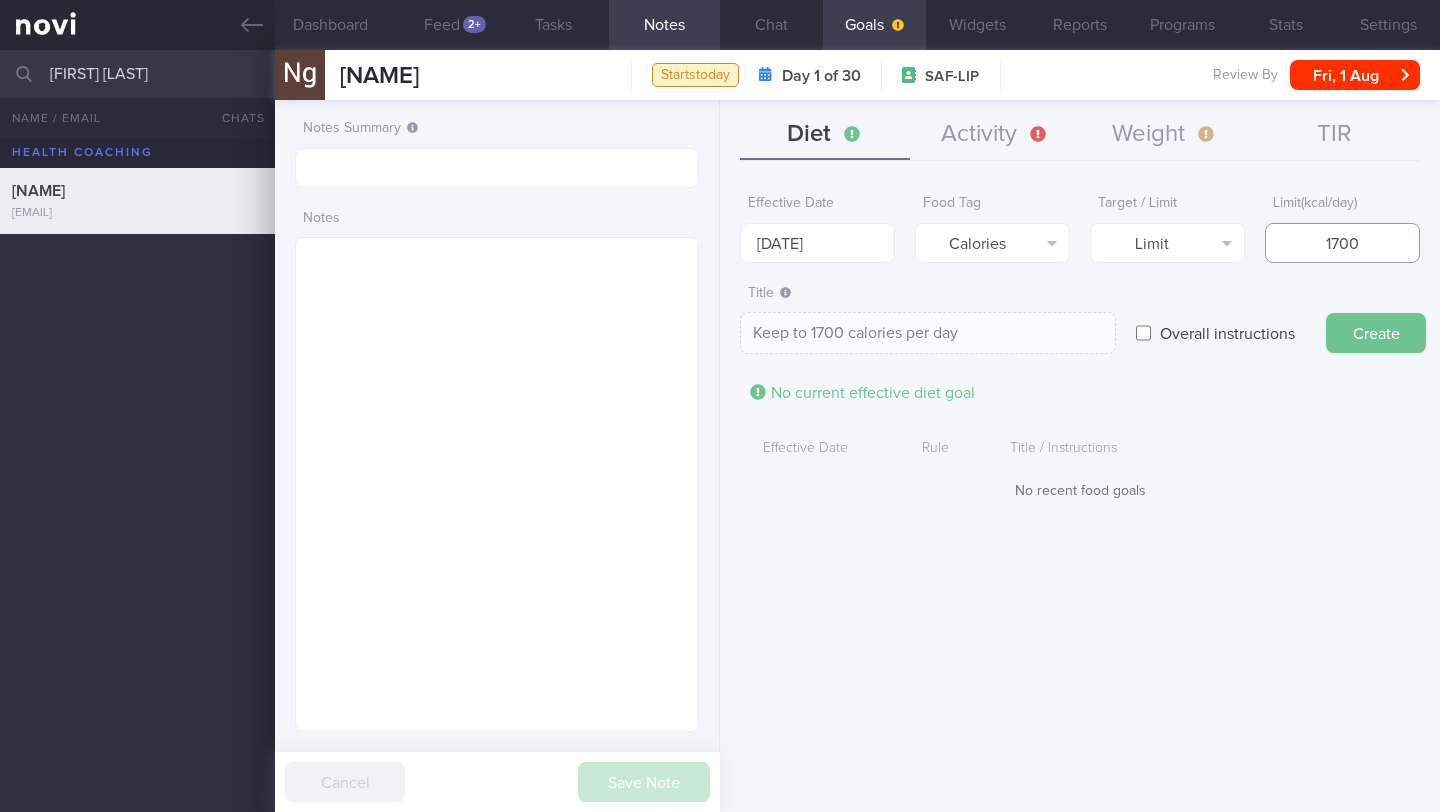 type on "1700" 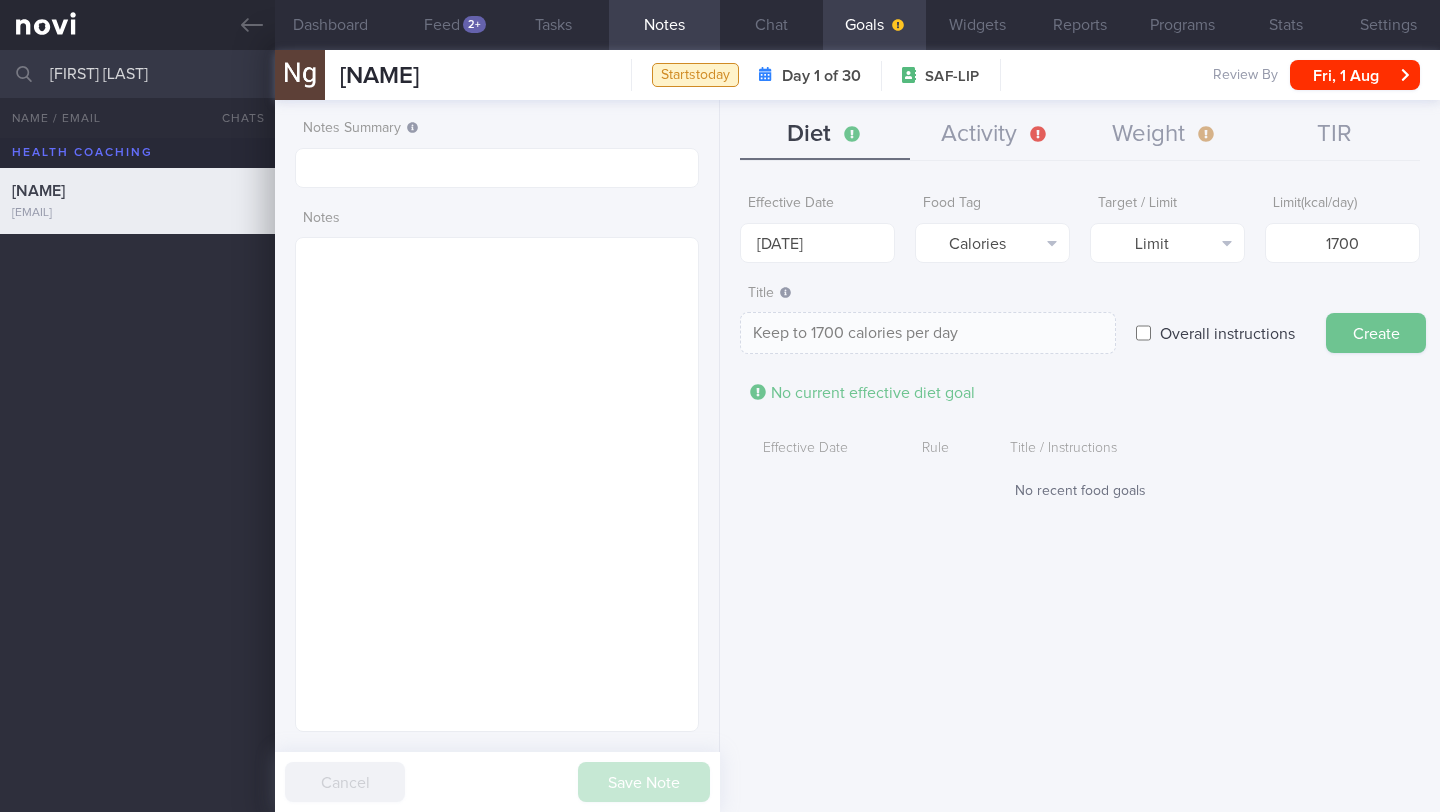 click on "Create" at bounding box center [1376, 333] 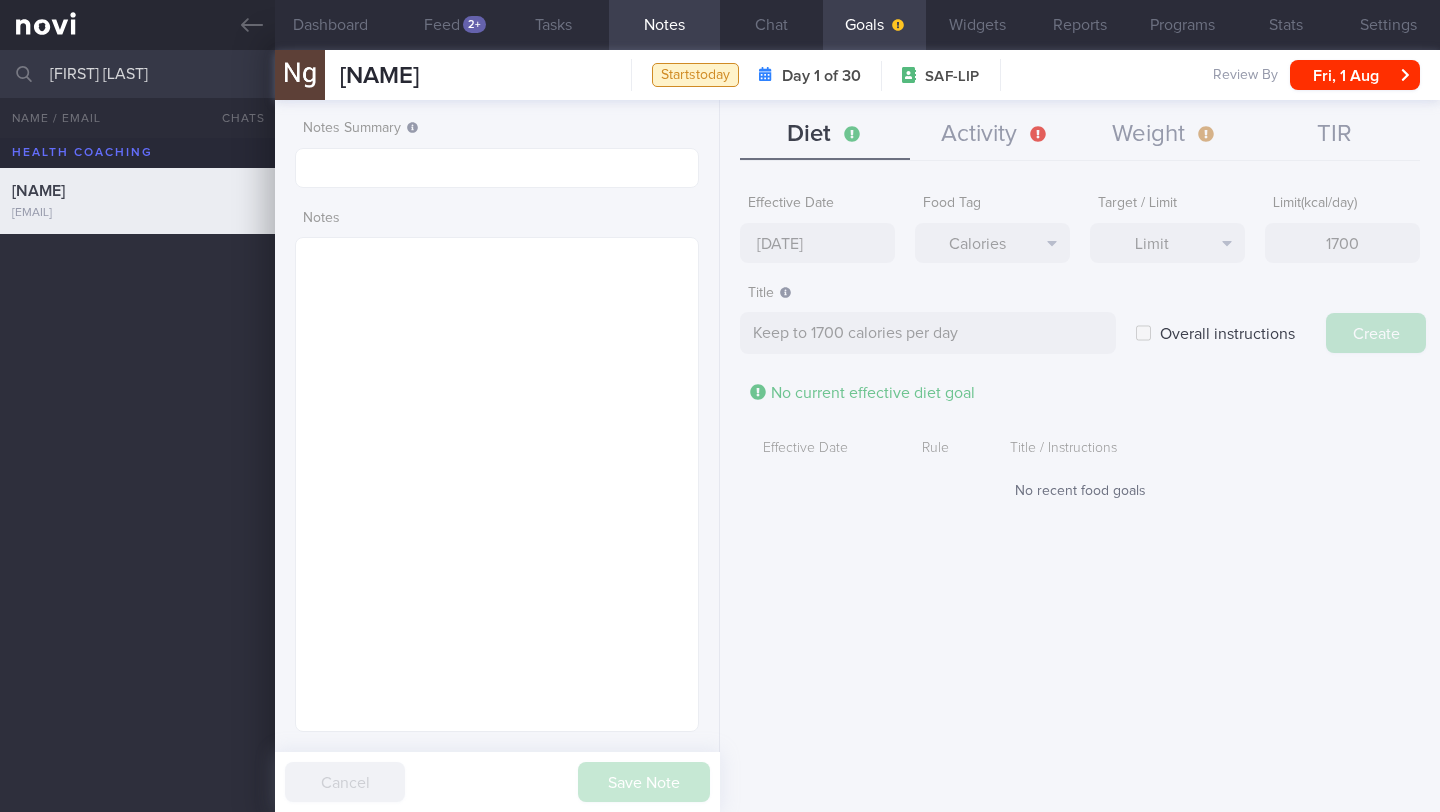 type on "[DATE] [MONTH] [YEAR]" 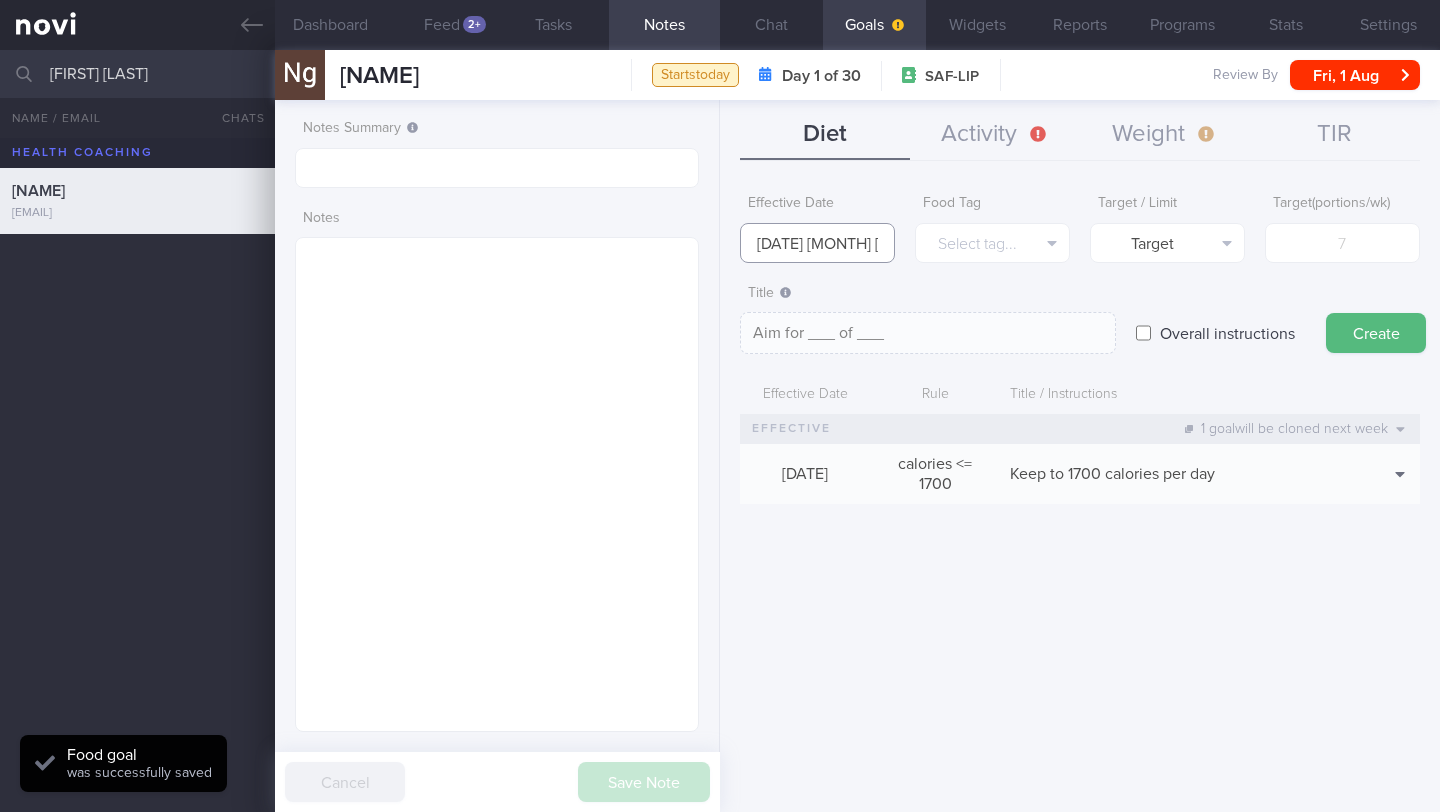 click on "[DATE] [MONTH] [YEAR]" at bounding box center [817, 243] 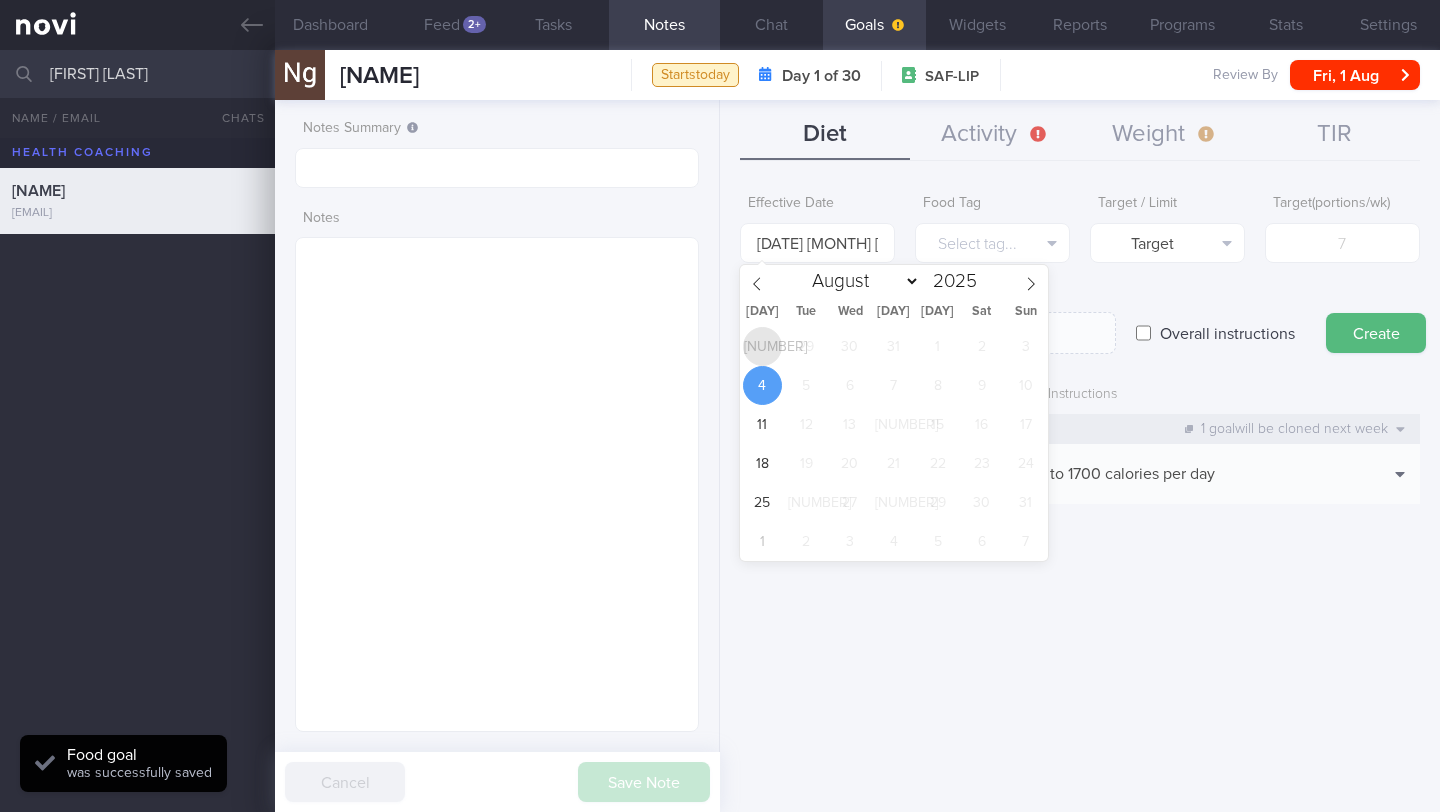 click on "[NUMBER]" at bounding box center (762, 346) 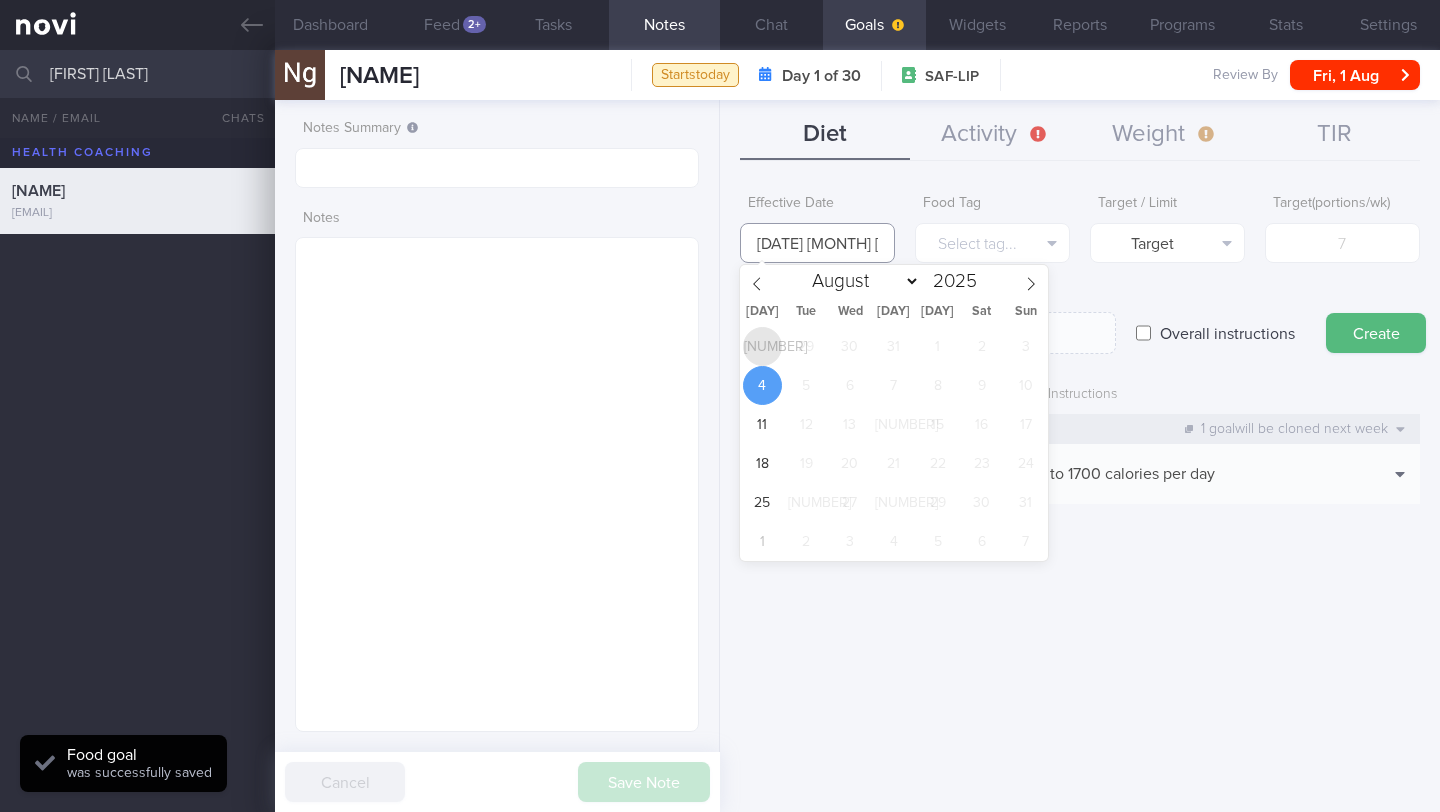 type on "[DATE]" 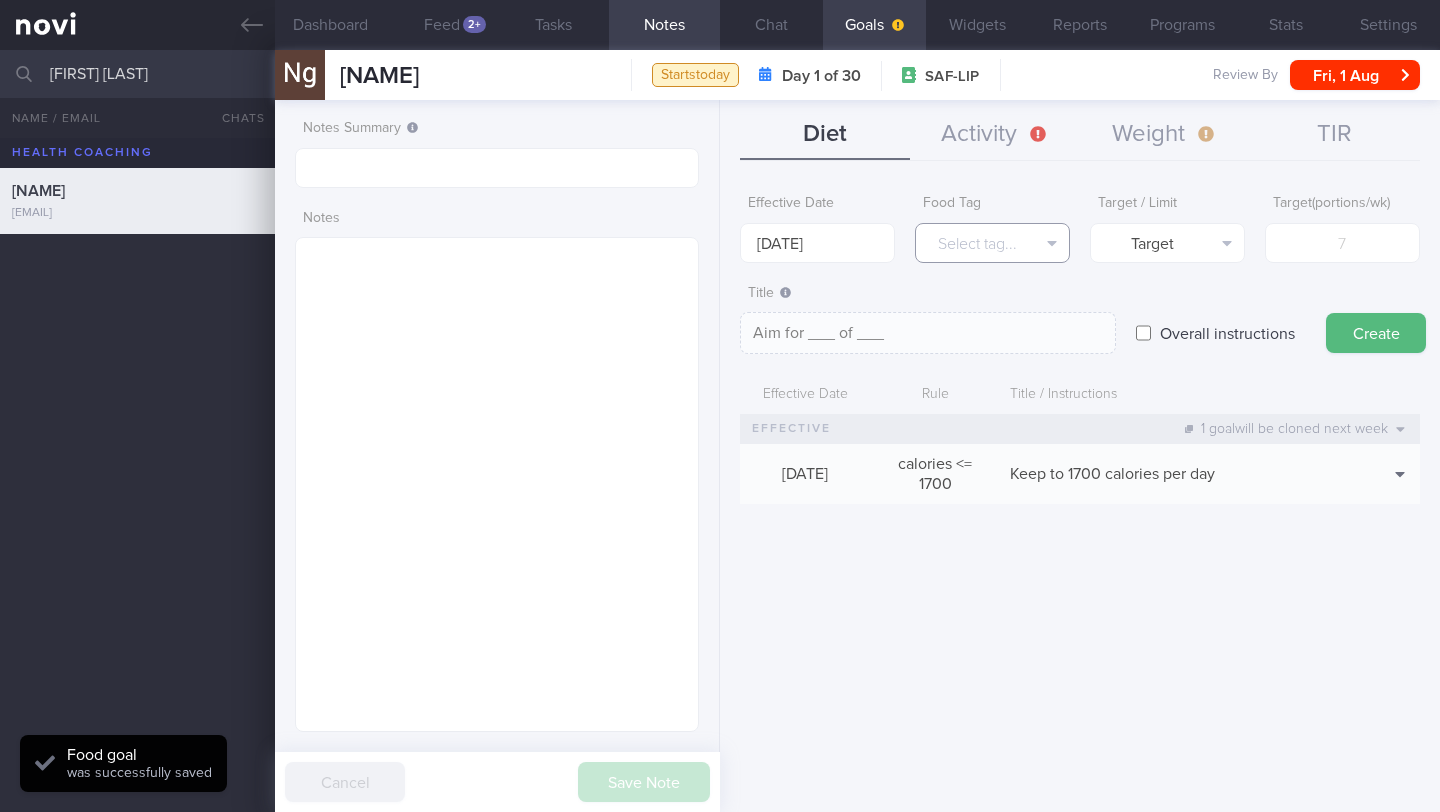 click on "Select tag..." at bounding box center [992, 243] 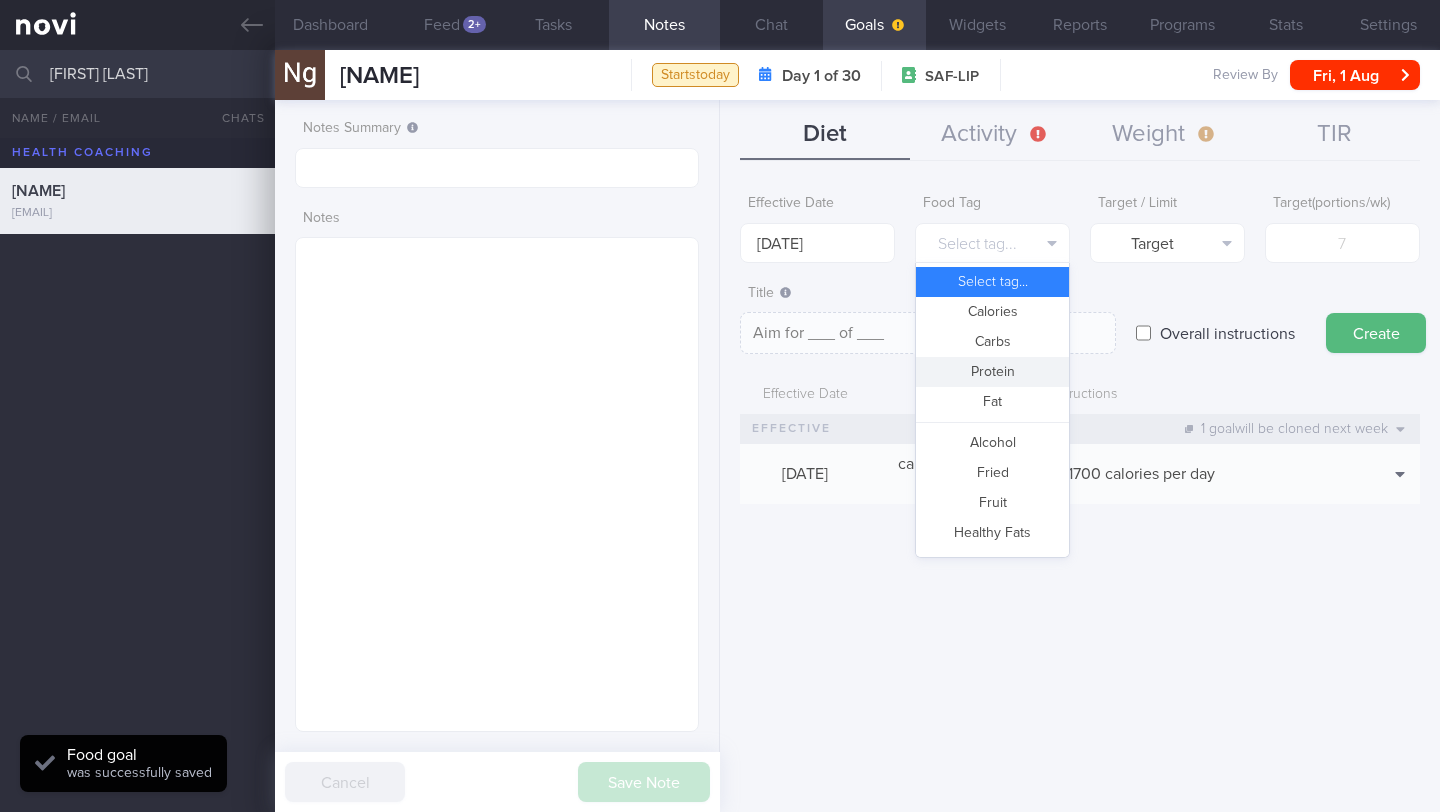 click on "Protein" at bounding box center (992, 372) 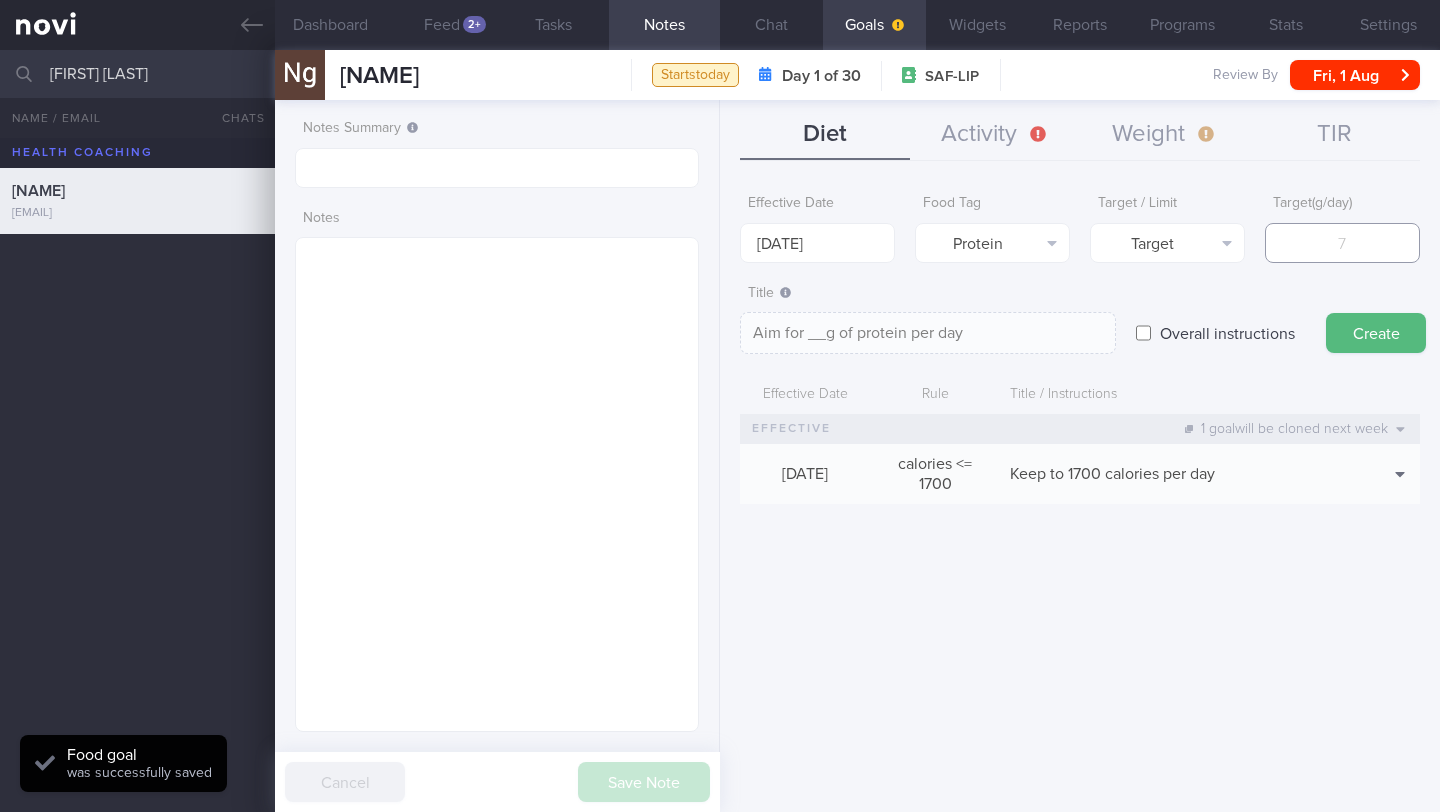 click at bounding box center (1342, 243) 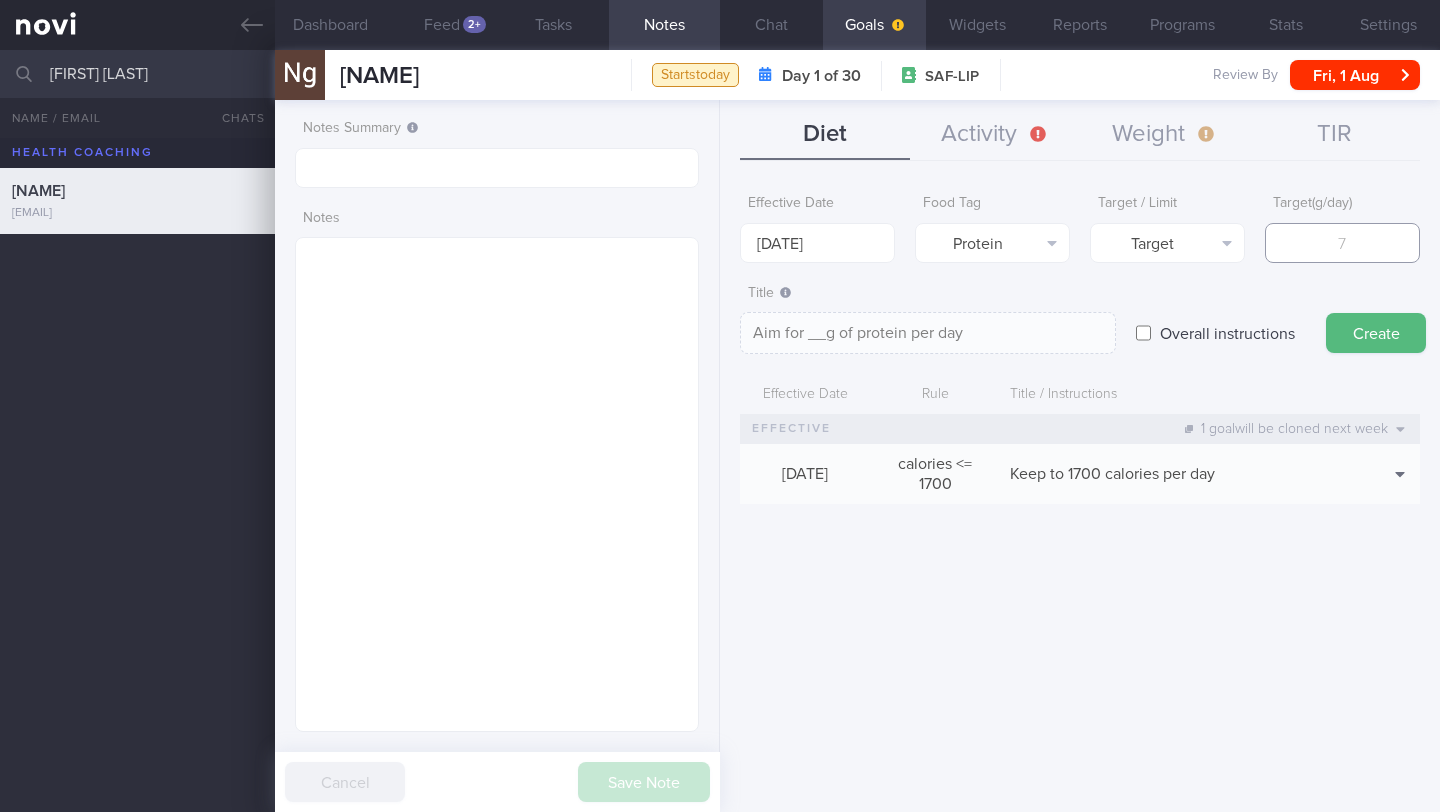 type on "9" 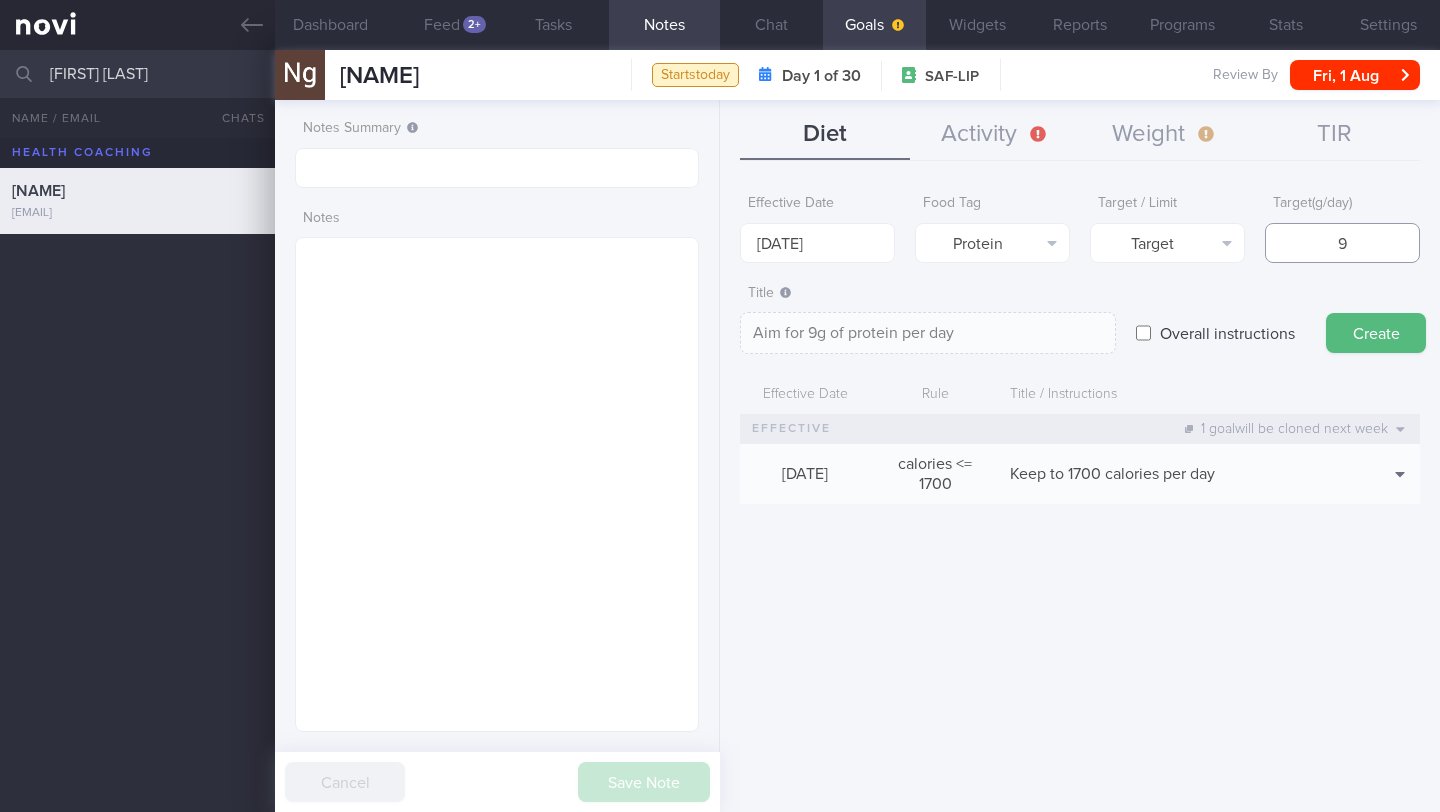 type on "90" 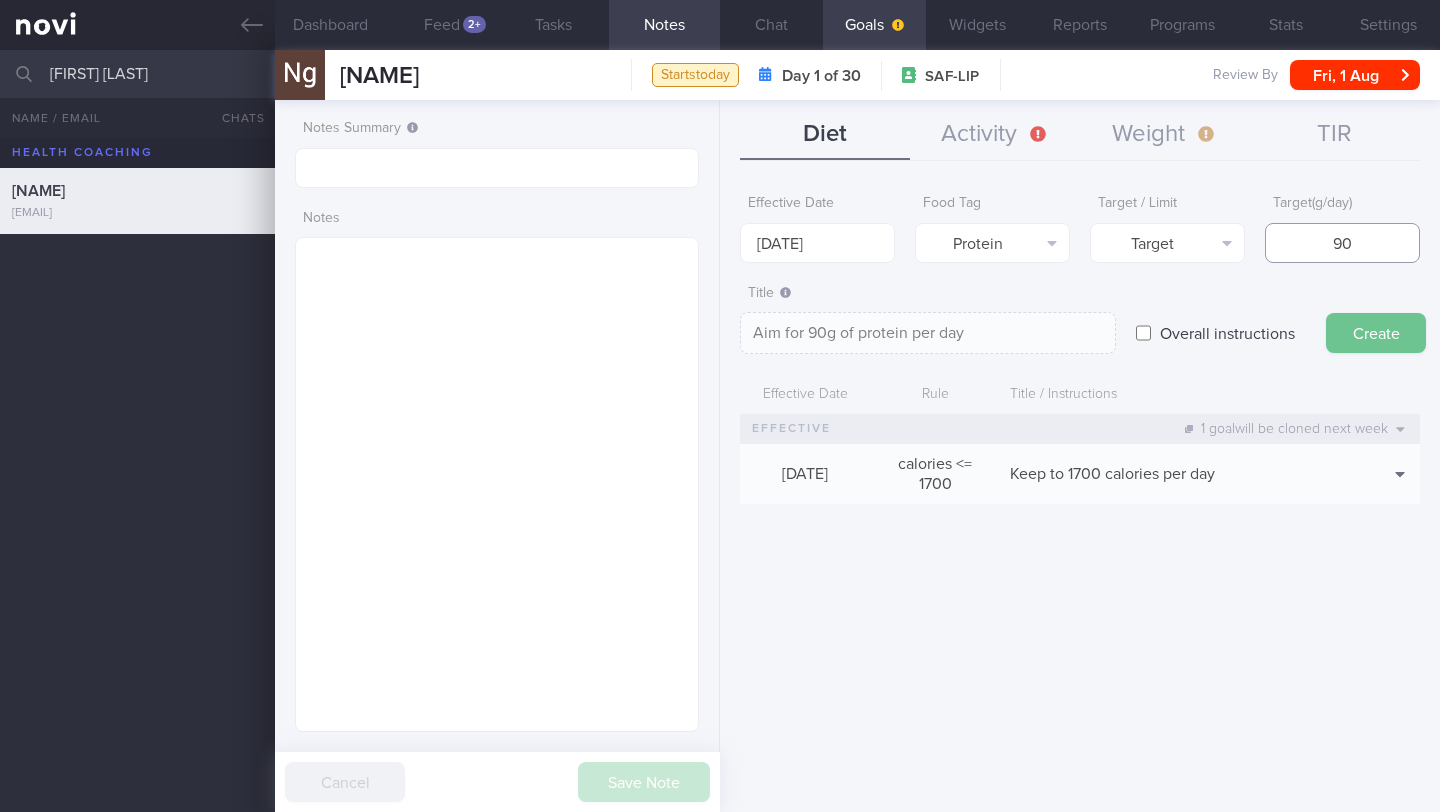 type on "90" 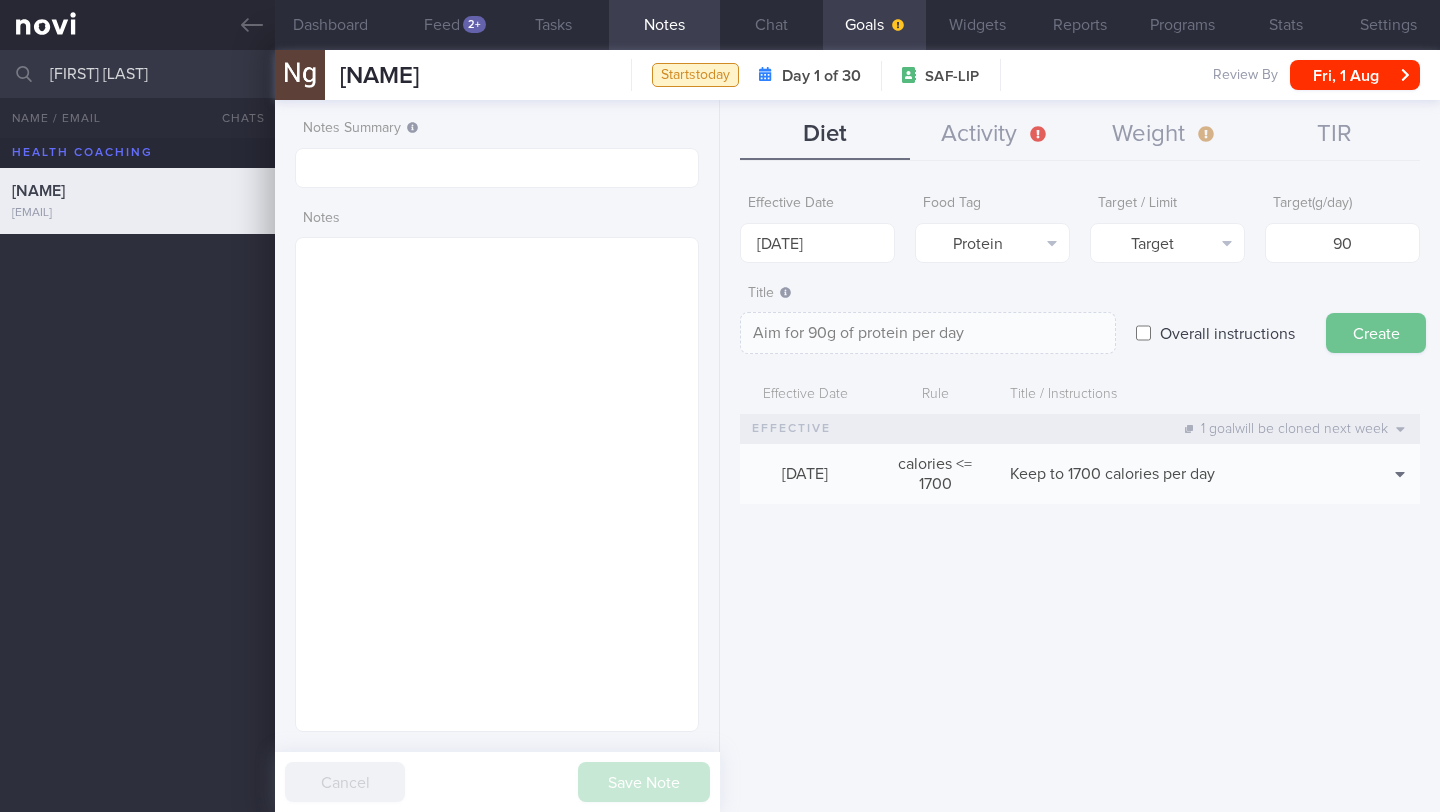 click on "Create" at bounding box center [1376, 333] 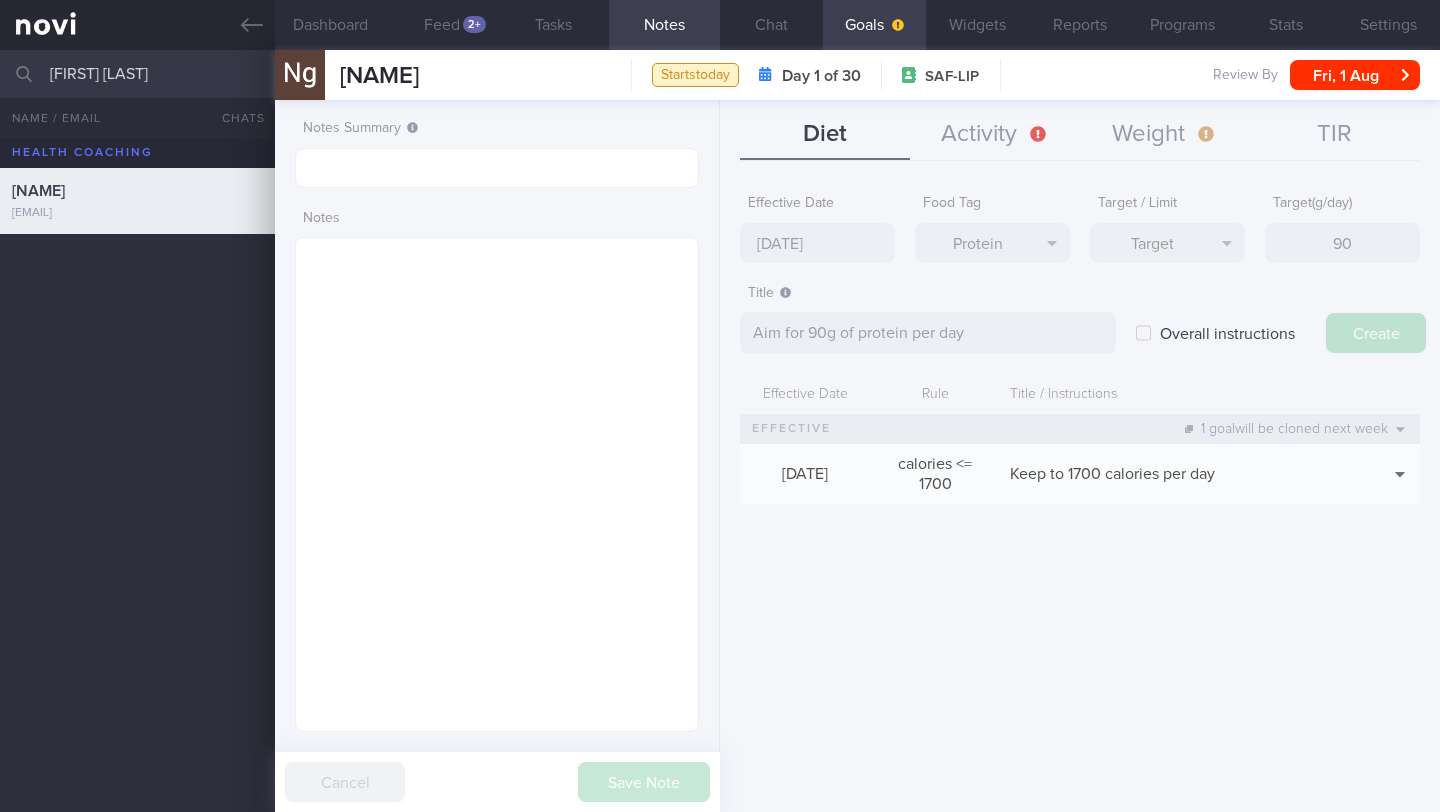 type on "[DATE] [MONTH] [YEAR]" 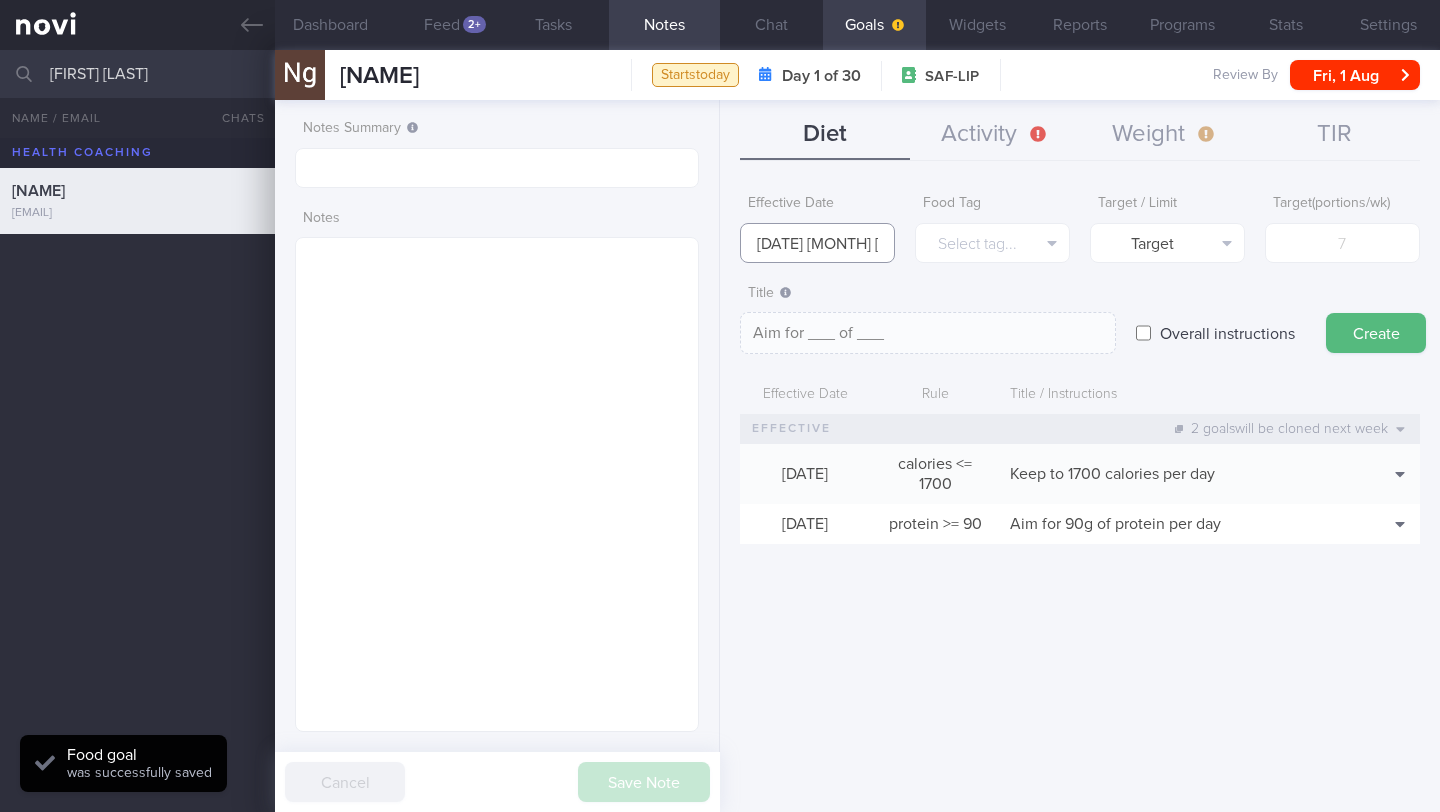 click on "[DATE] [MONTH] [YEAR]" at bounding box center [817, 243] 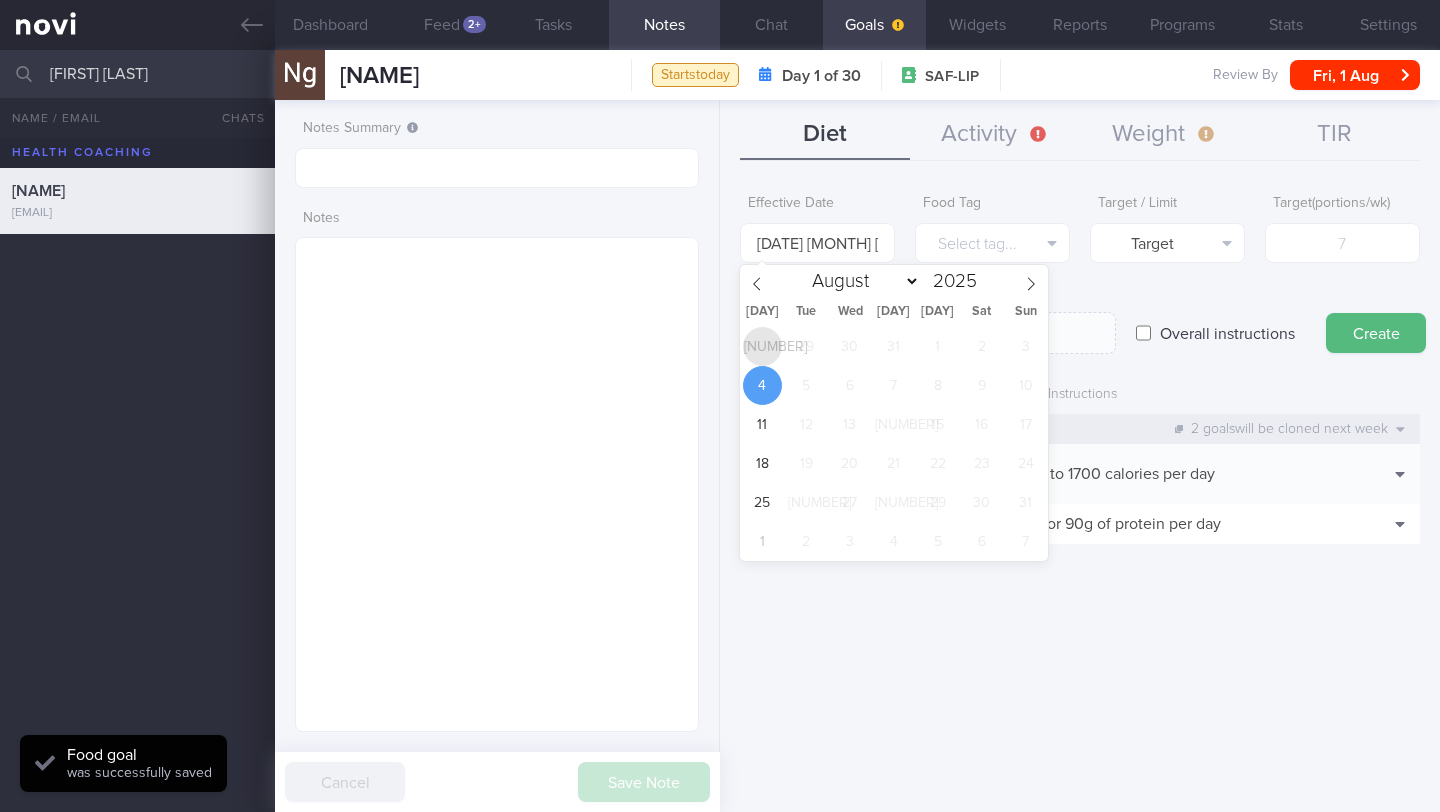 click on "[NUMBER]" at bounding box center (762, 346) 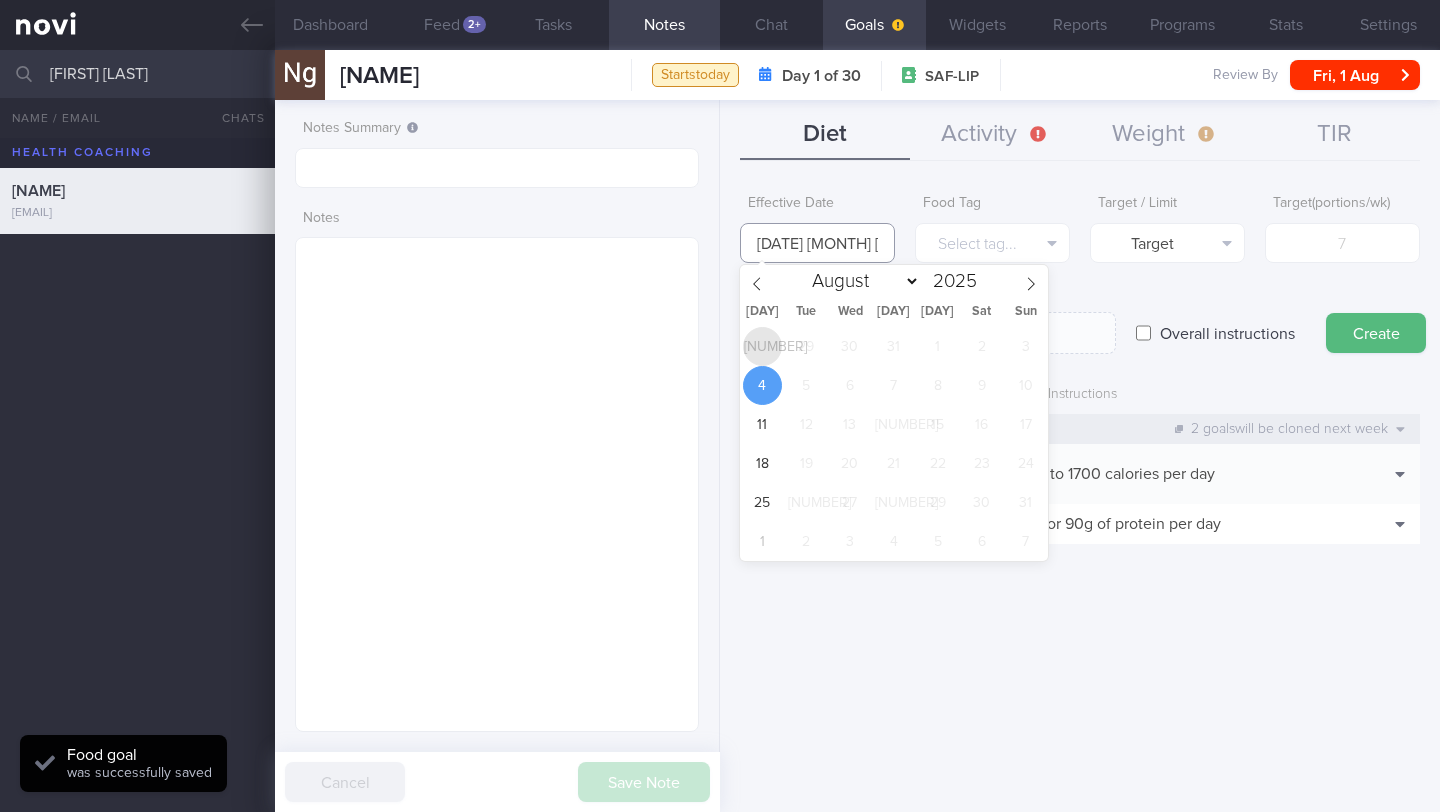 type on "[DATE]" 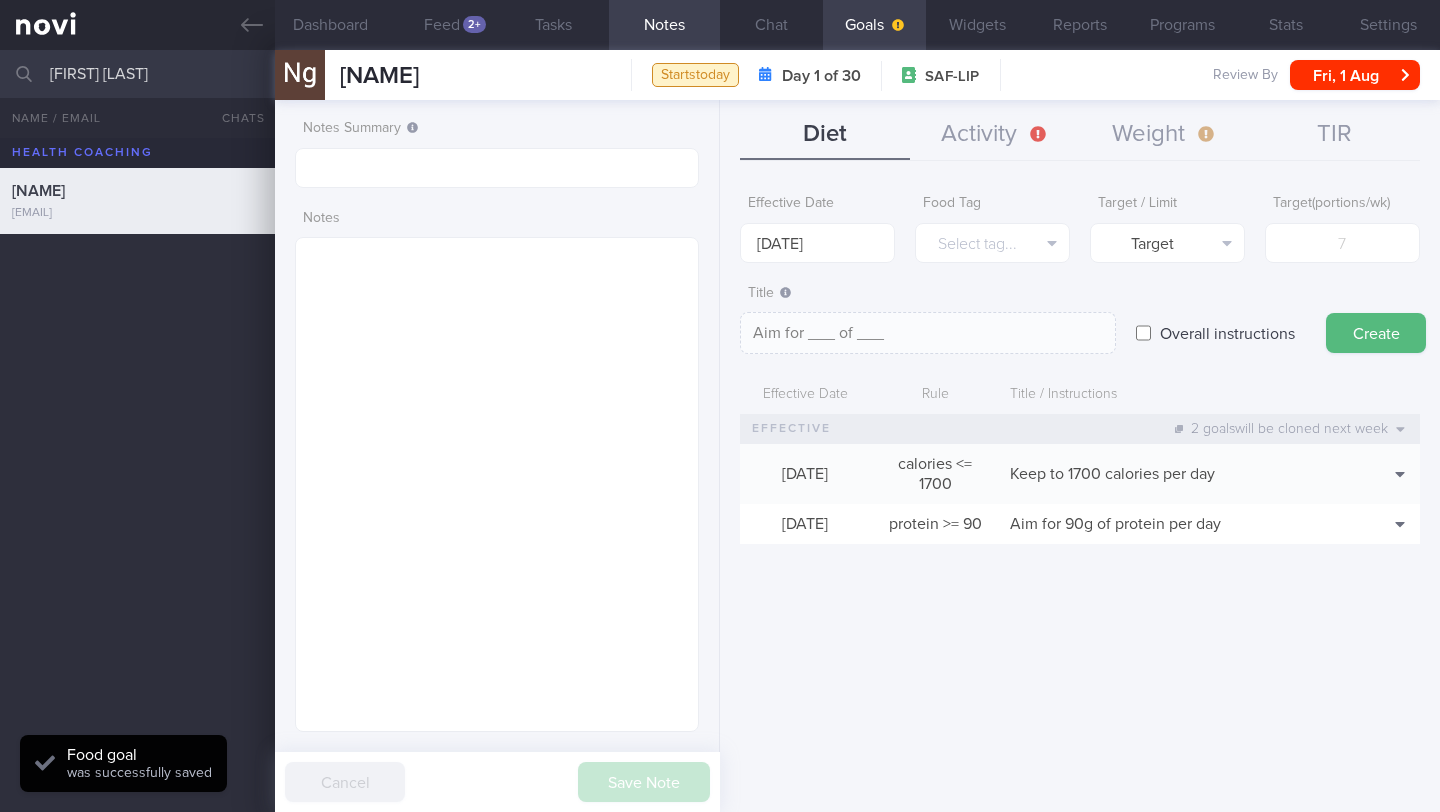 click on "Overall instructions" at bounding box center [1143, 333] 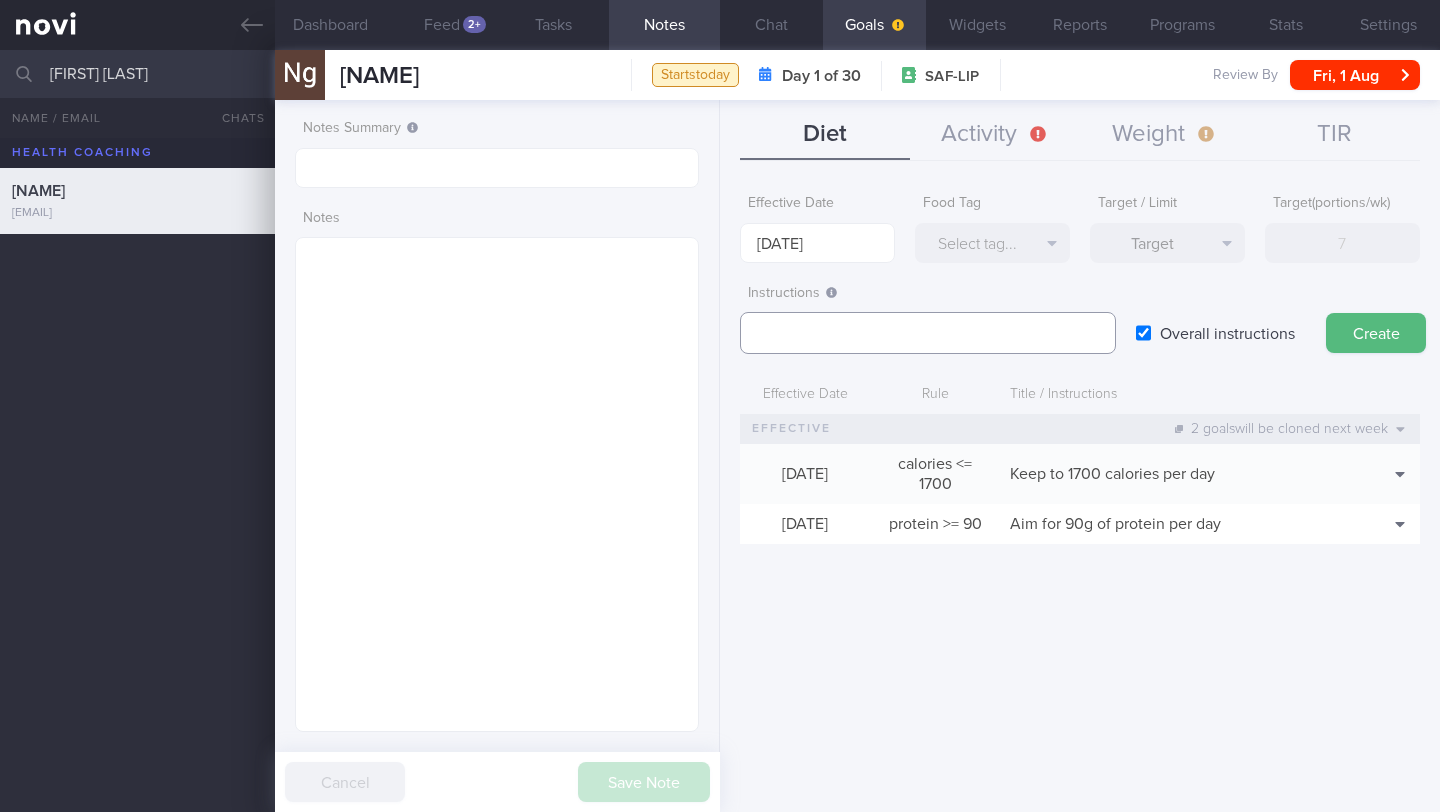 click at bounding box center [928, 333] 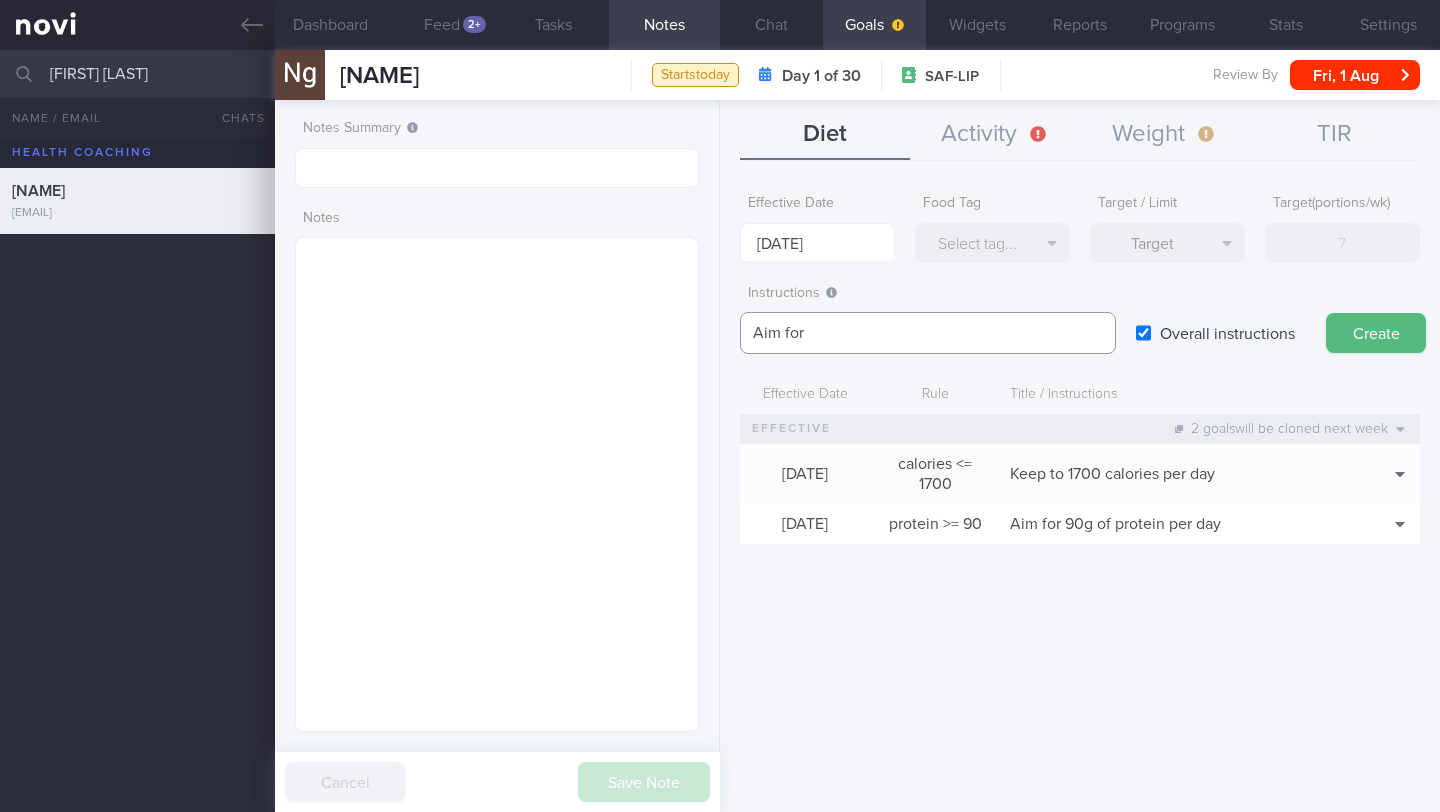 paste on "2.5L fluids (preferably water, unsweetened beverages, clear soups) per day" 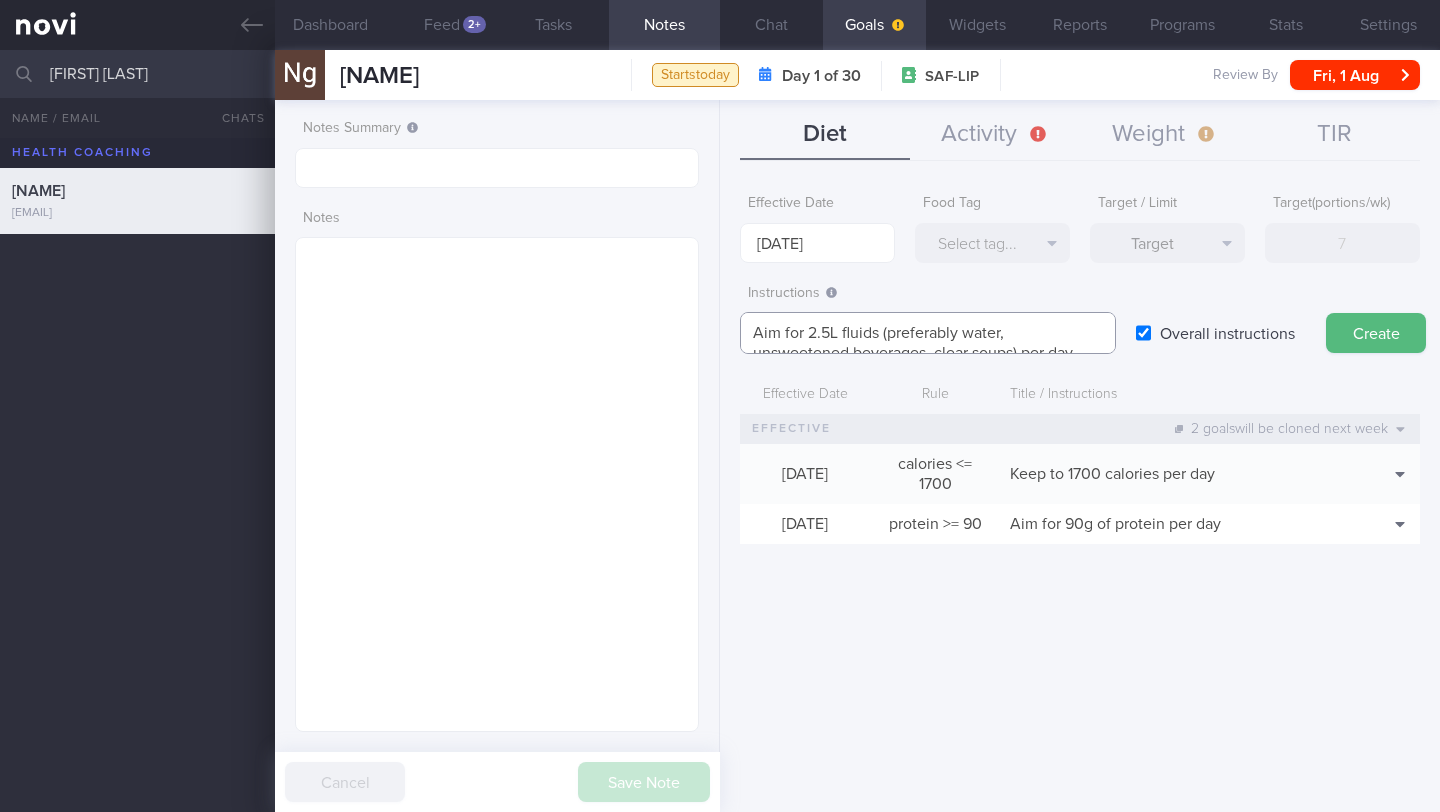 scroll, scrollTop: 0, scrollLeft: 0, axis: both 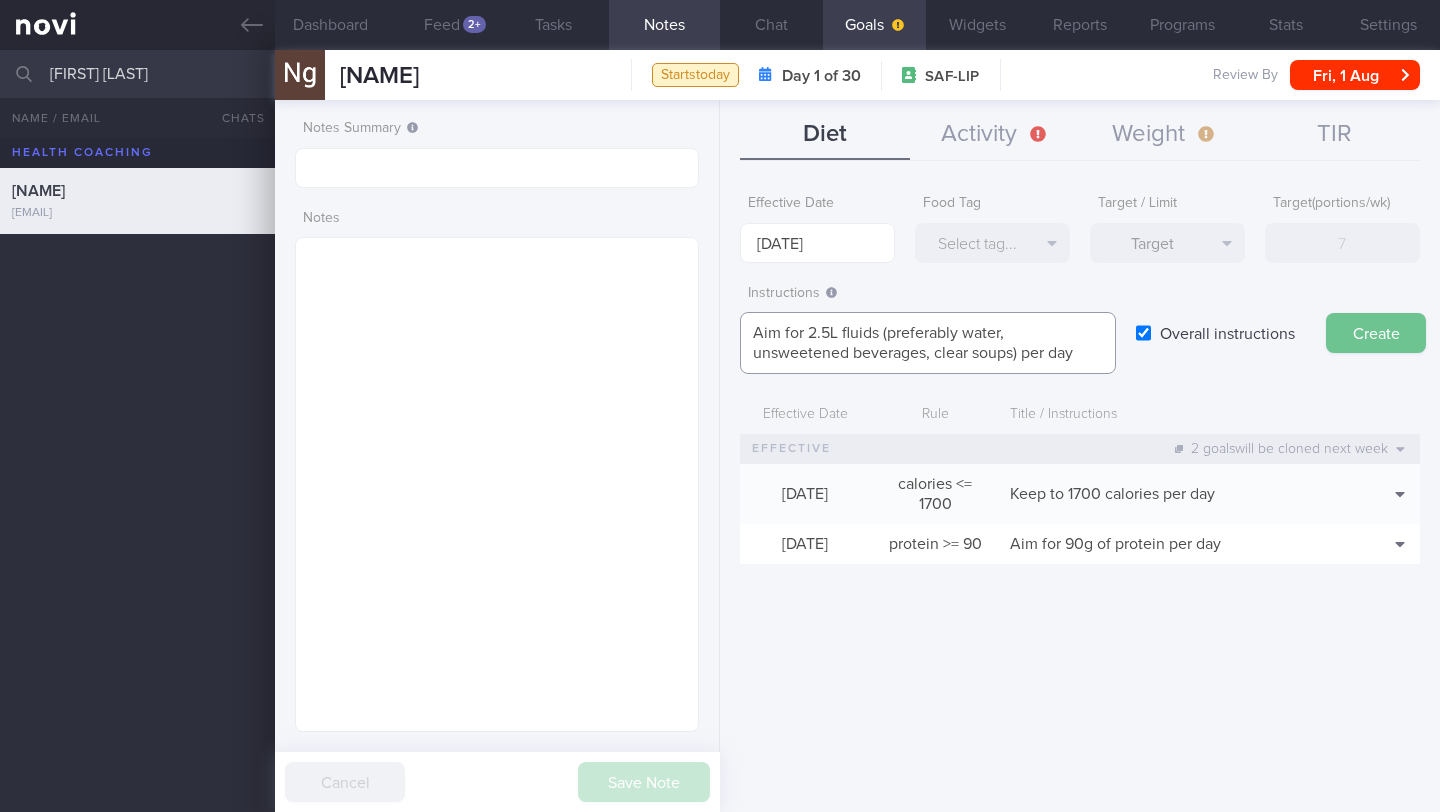 type on "Aim for 2.5L fluids (preferably water, unsweetened beverages, clear soups) per day" 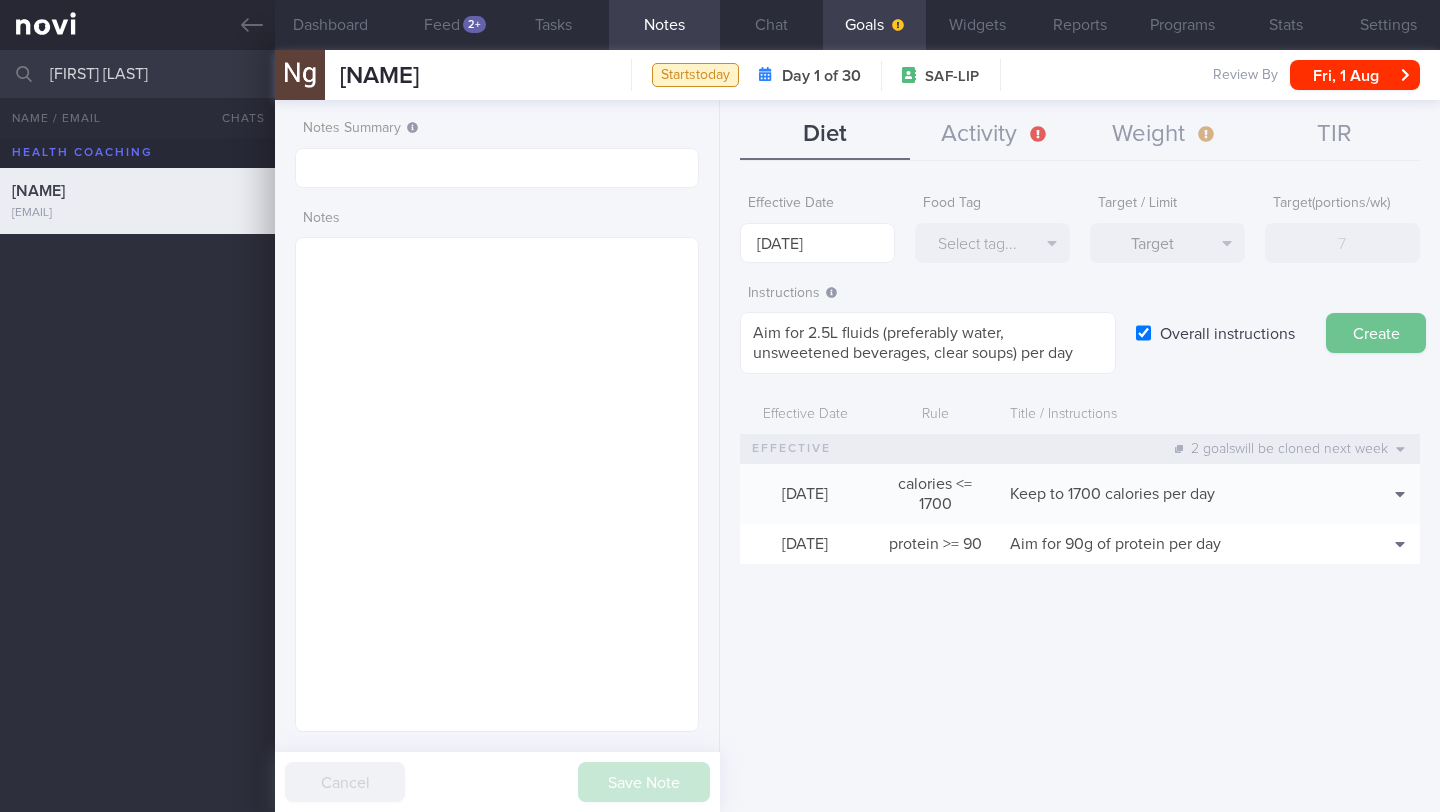 click on "Create" at bounding box center [1376, 333] 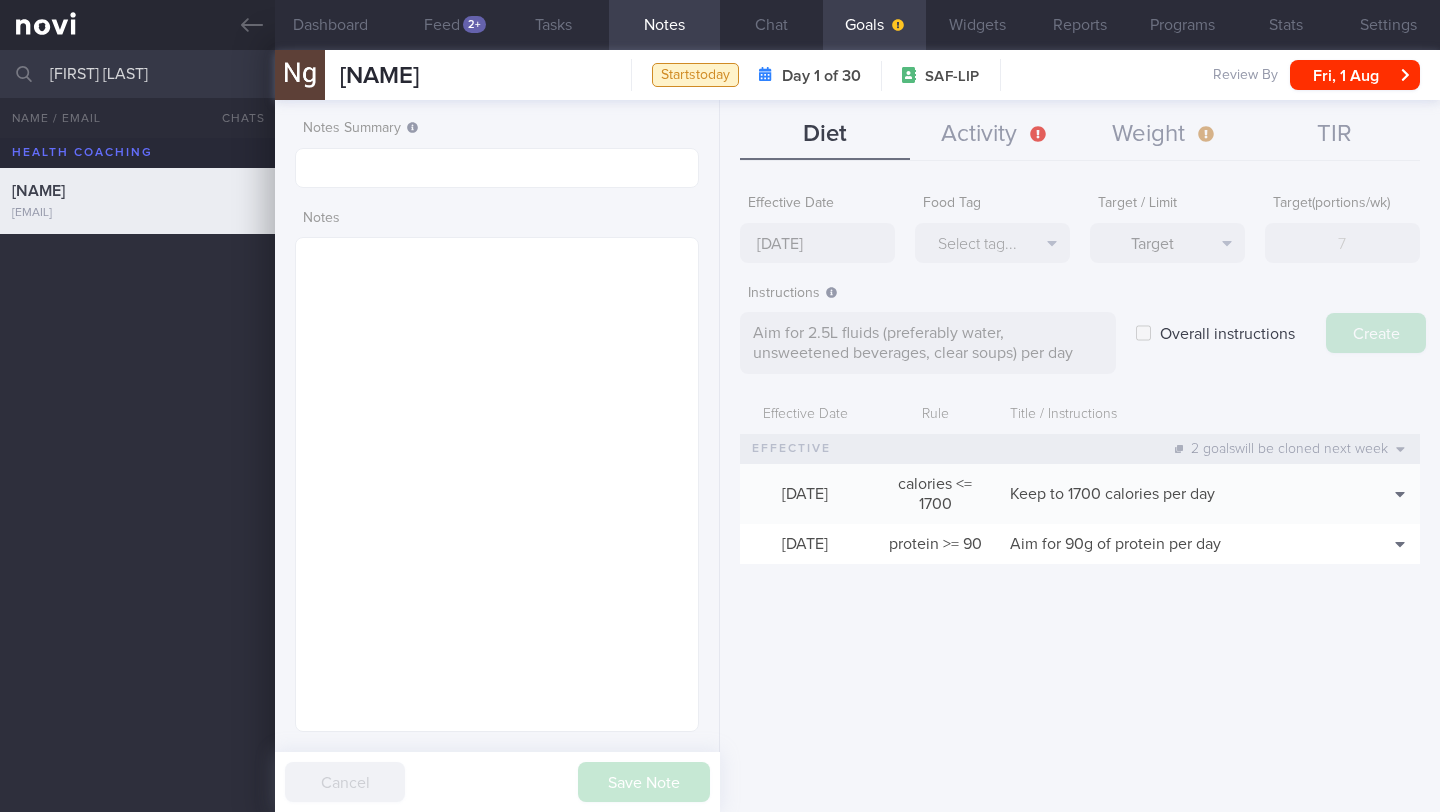 type on "[DATE] [MONTH] [YEAR]" 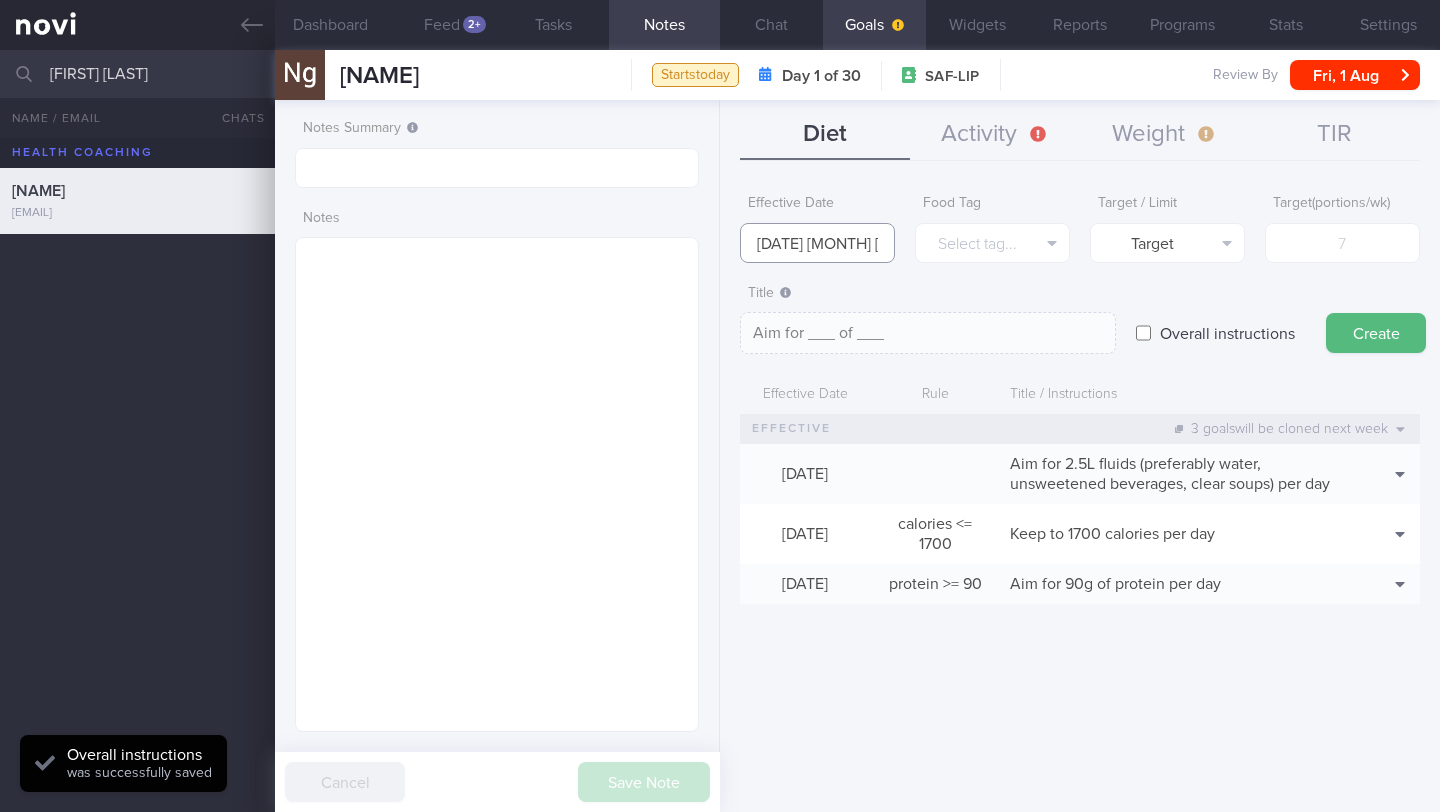 click on "[DATE] [MONTH] [YEAR]" at bounding box center (817, 243) 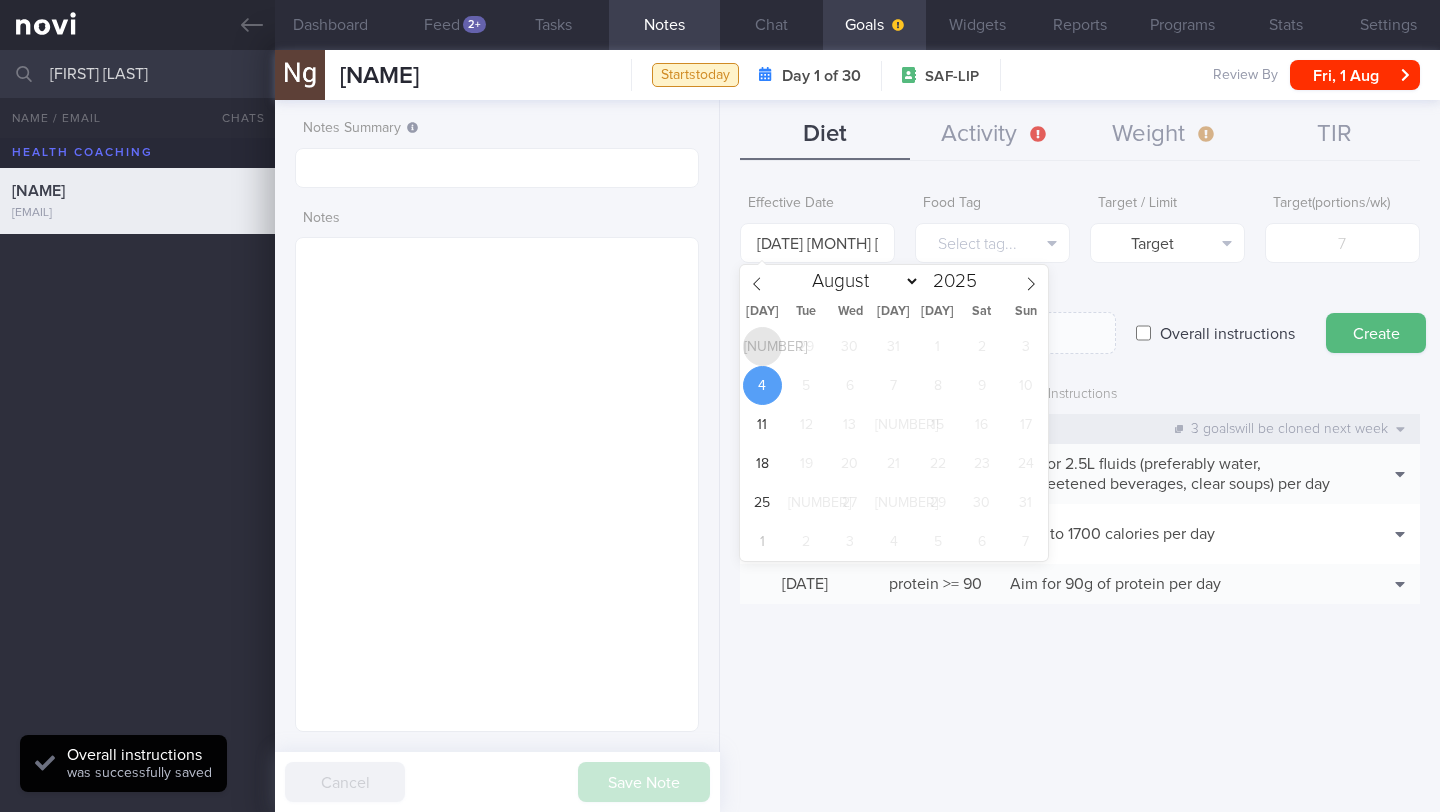 click on "[NUMBER]" at bounding box center (762, 346) 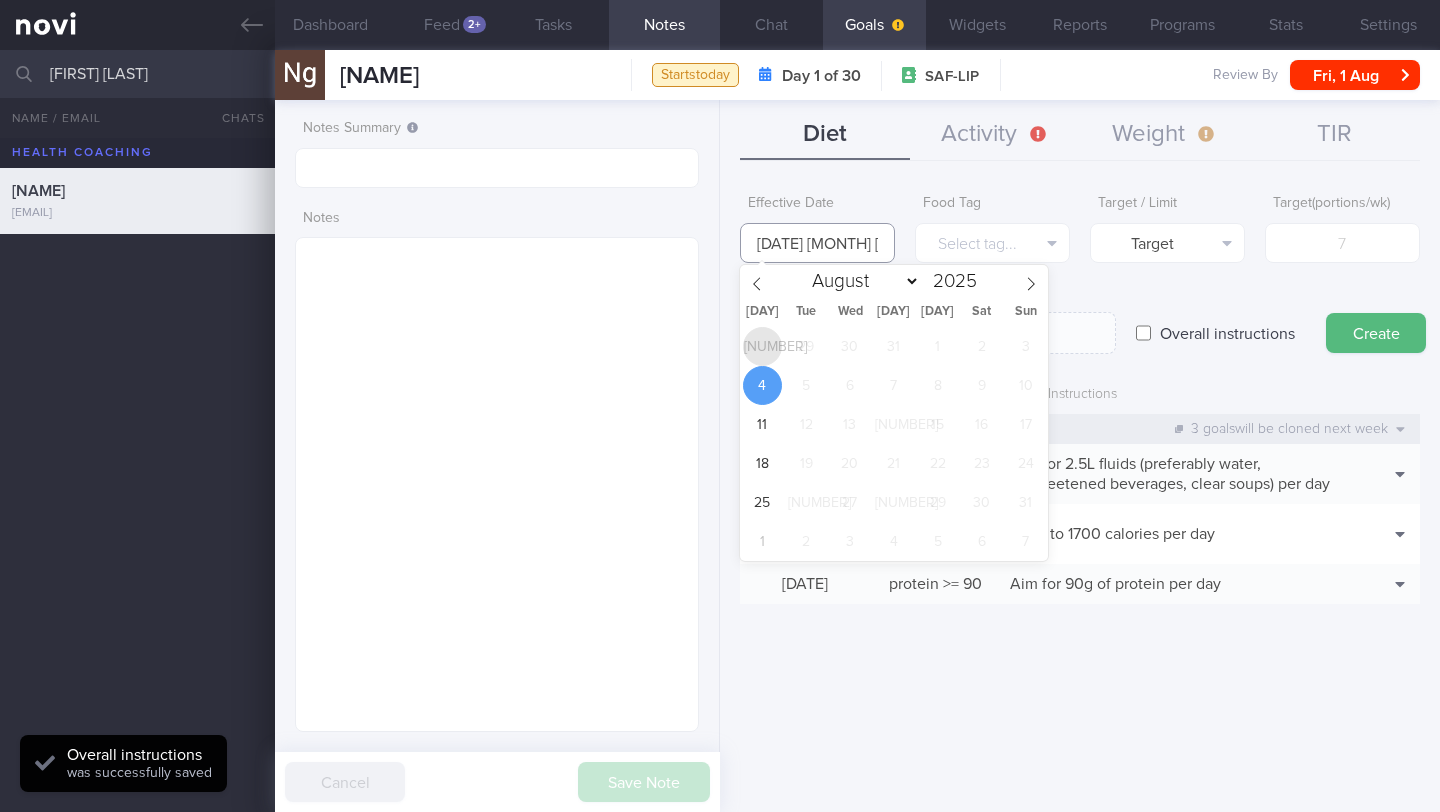 type on "[DATE]" 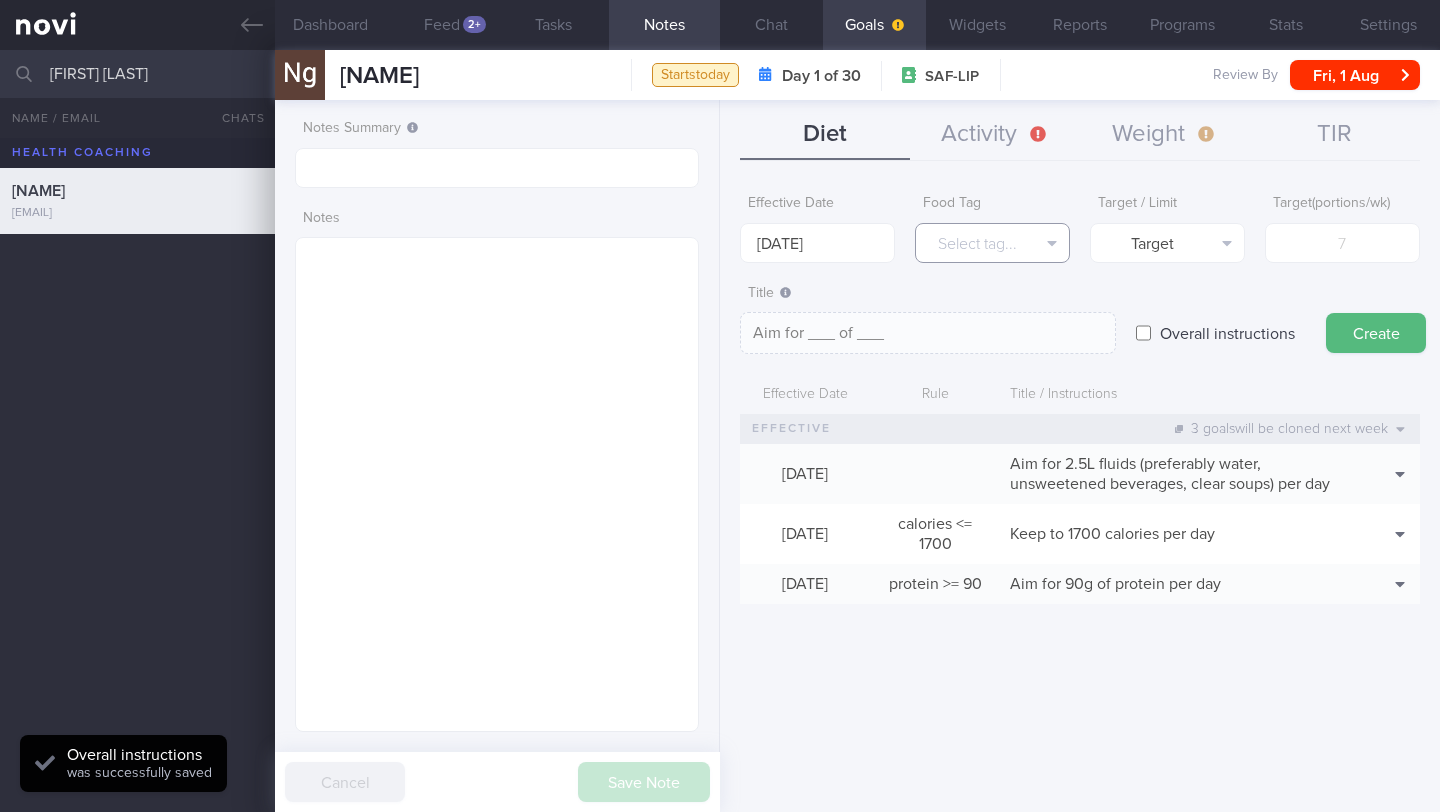 click on "Select tag..." at bounding box center [992, 243] 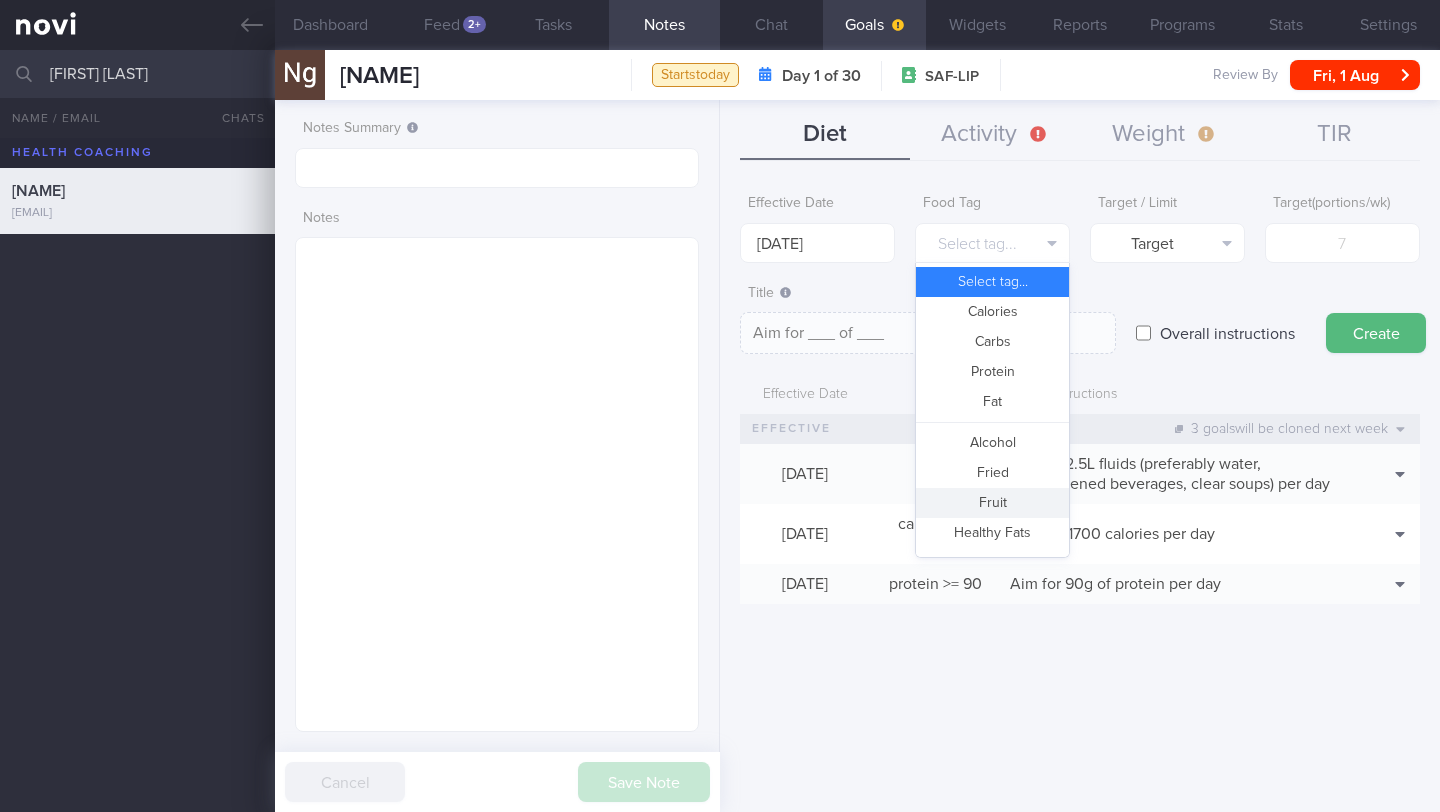 click on "Fruit" at bounding box center (992, 503) 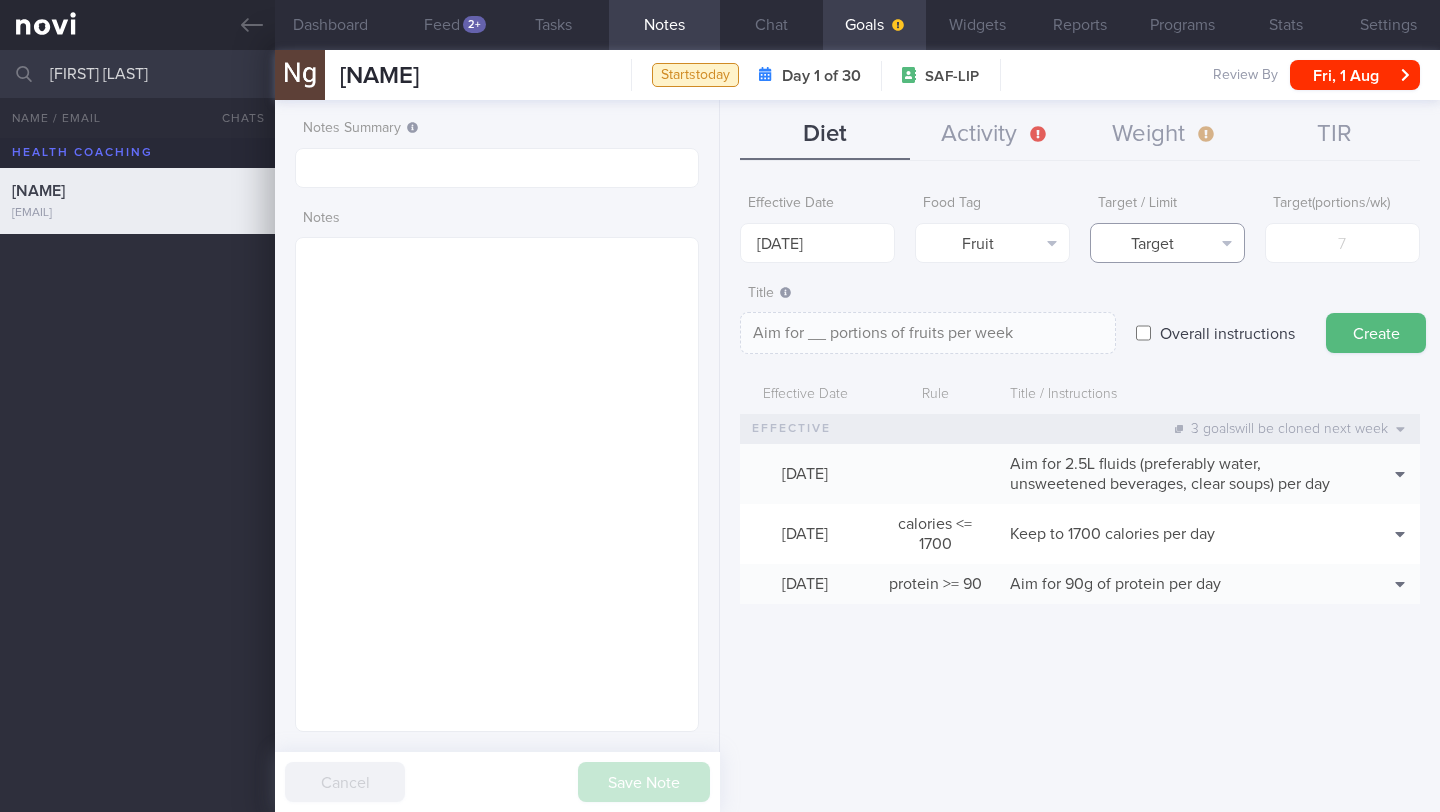 click on "Target" at bounding box center [1167, 243] 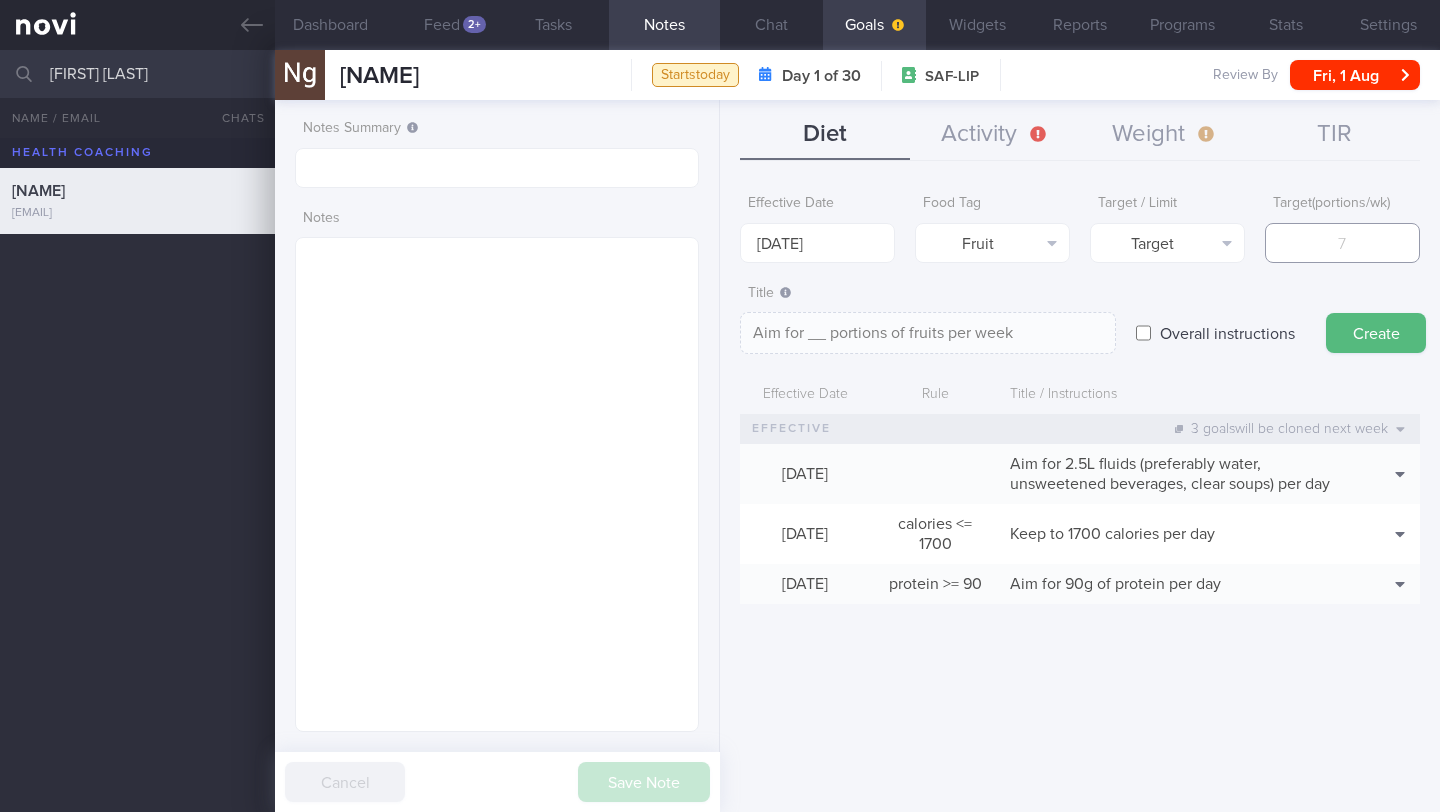 click at bounding box center [1342, 243] 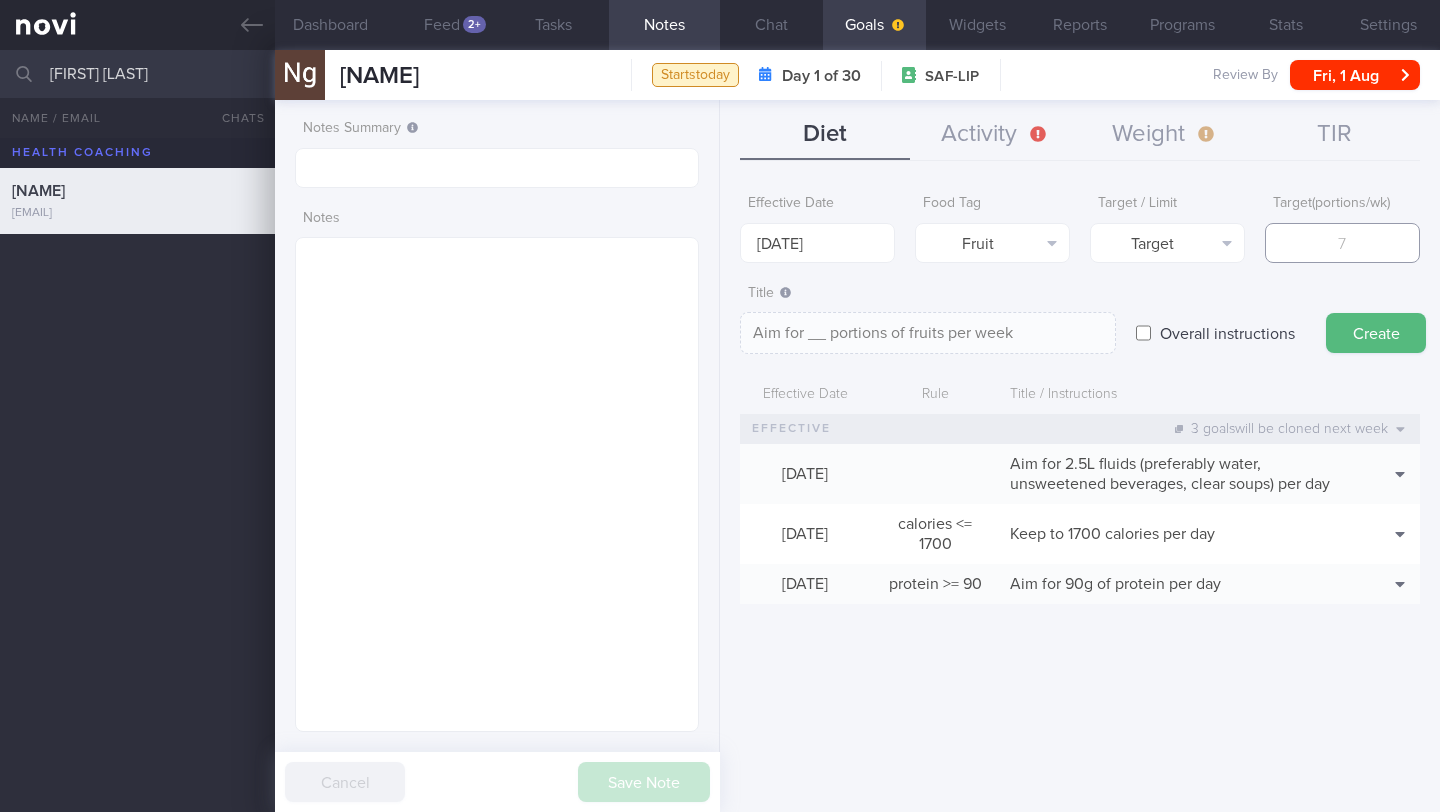 type on "1" 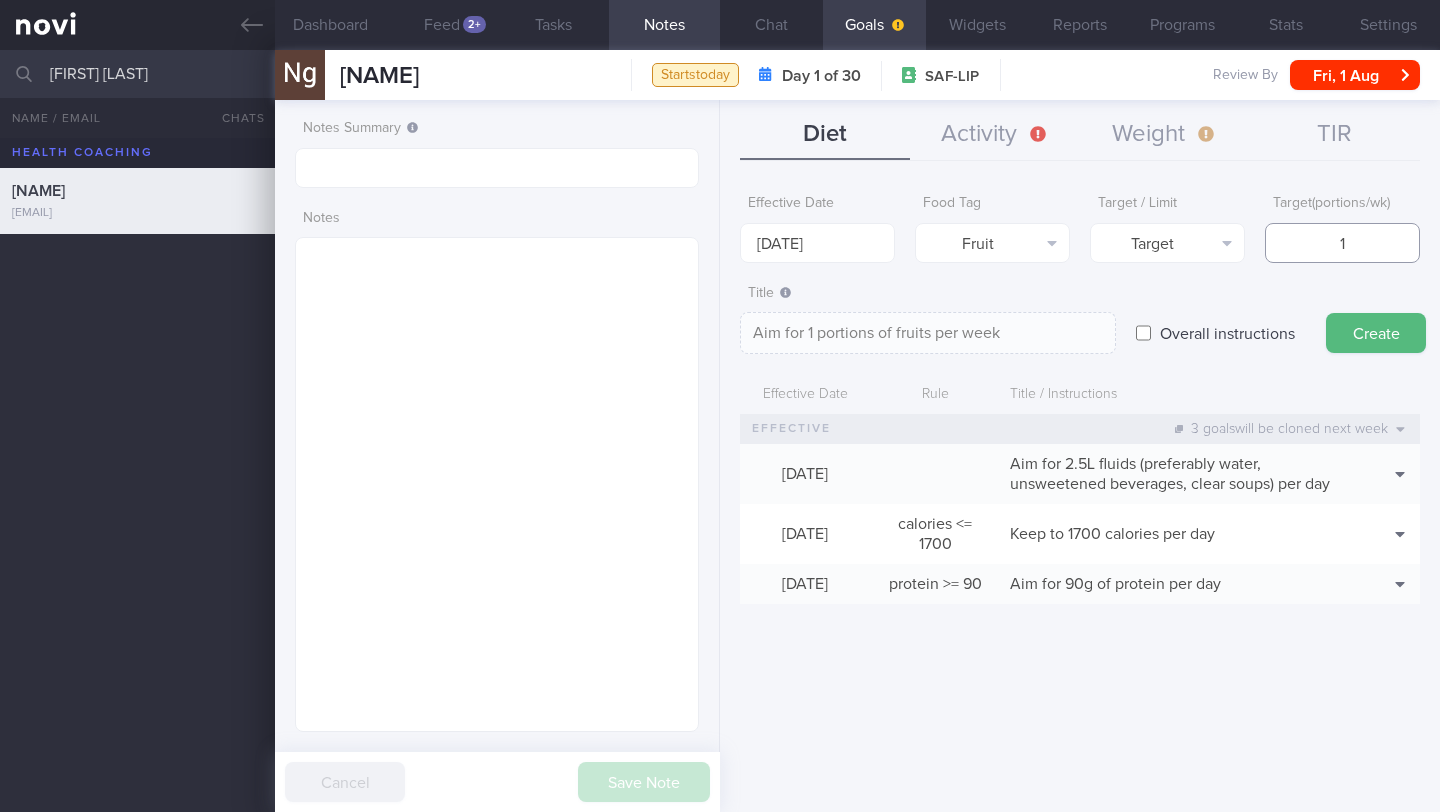 type on "[NUMBER]" 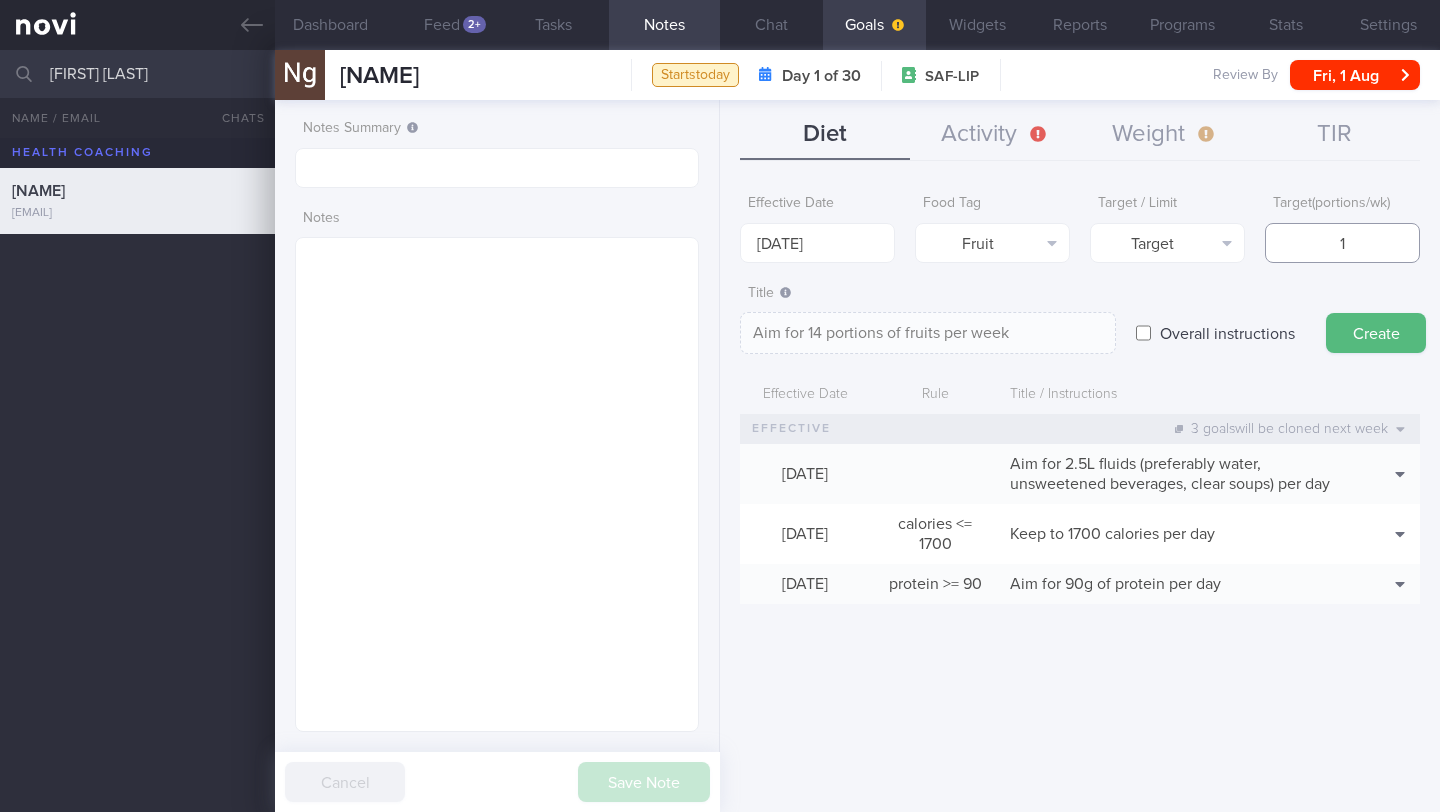 type on "[NUMBER]" 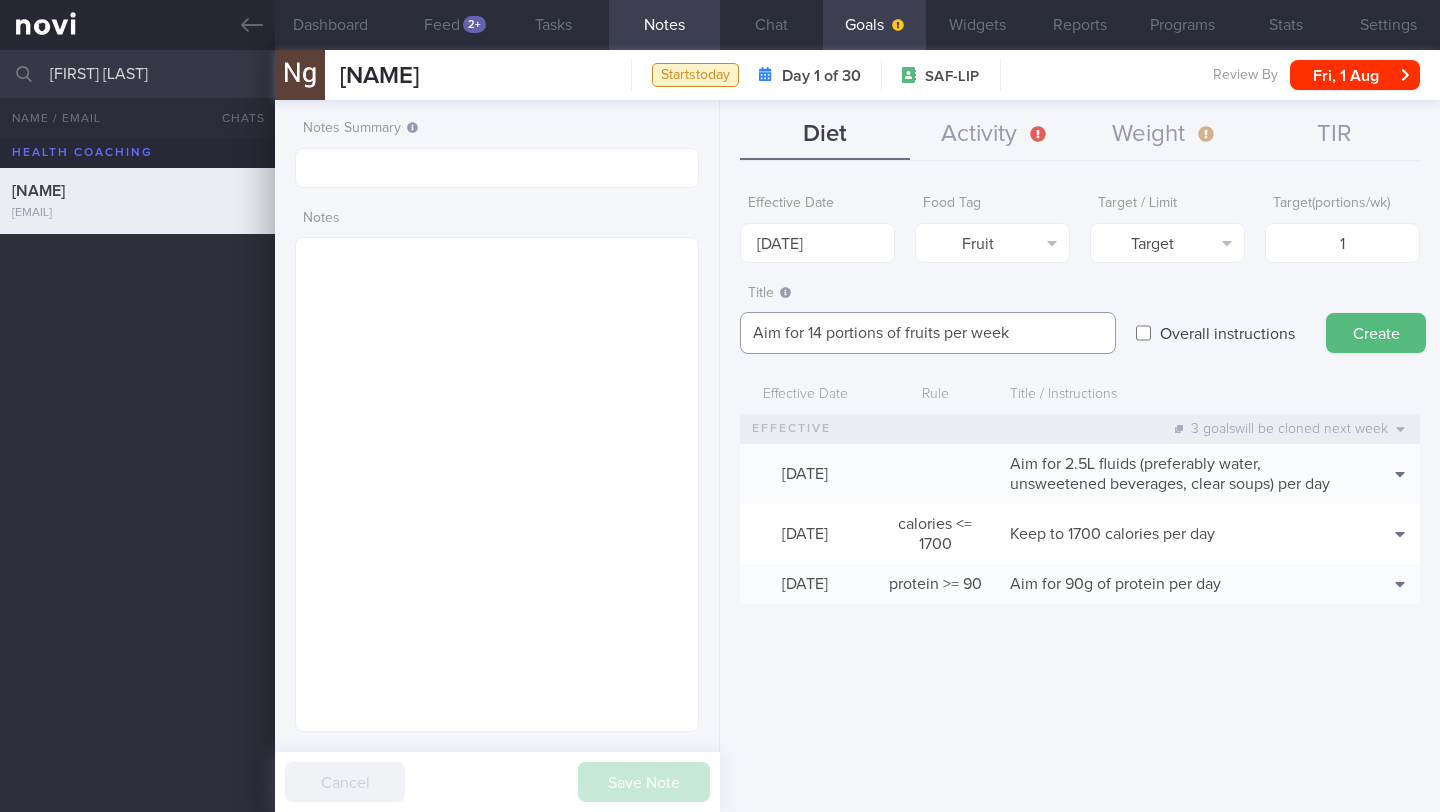 click on "Aim for 14 portions of fruits per week" at bounding box center (928, 333) 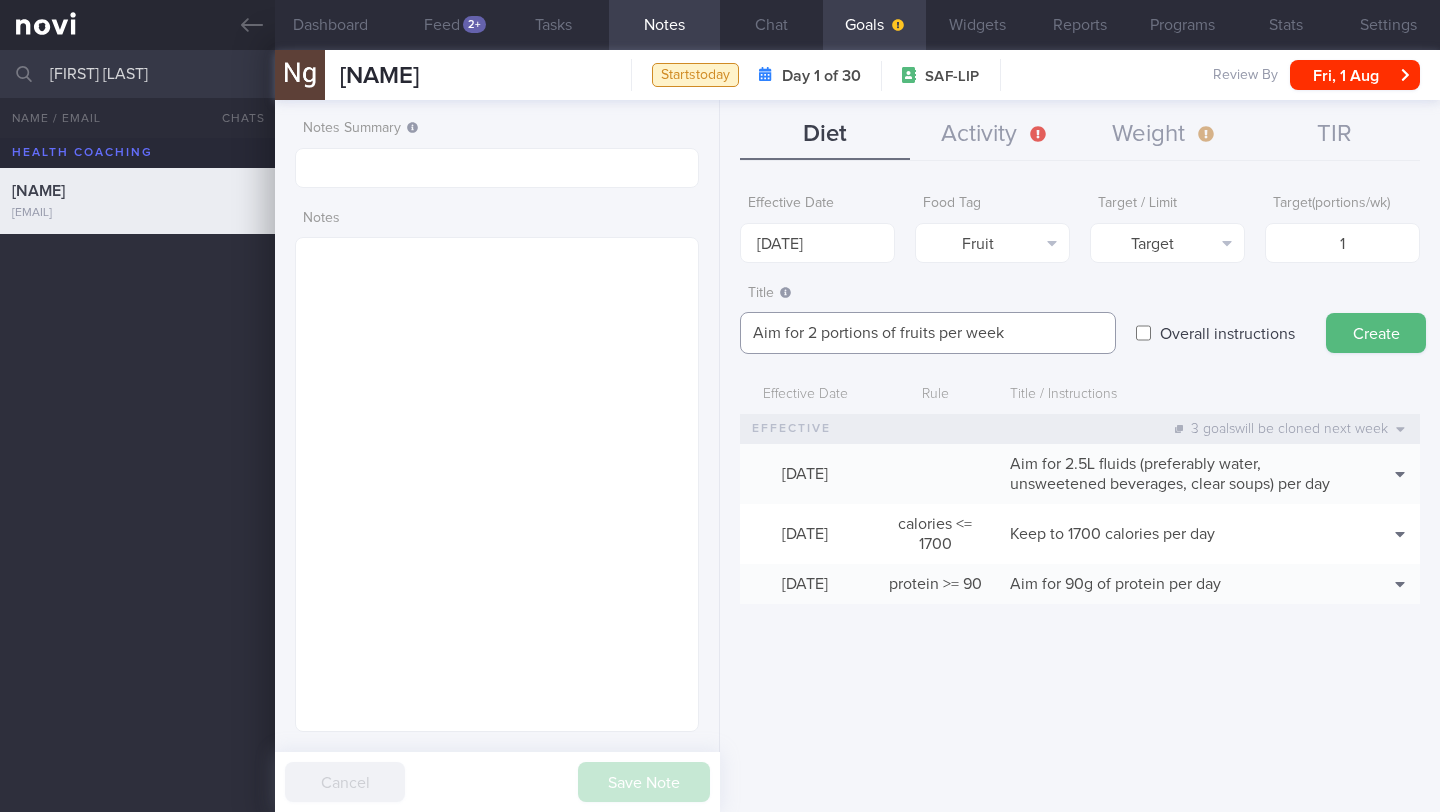 click on "Aim for 2 portions of fruits per week" at bounding box center (928, 333) 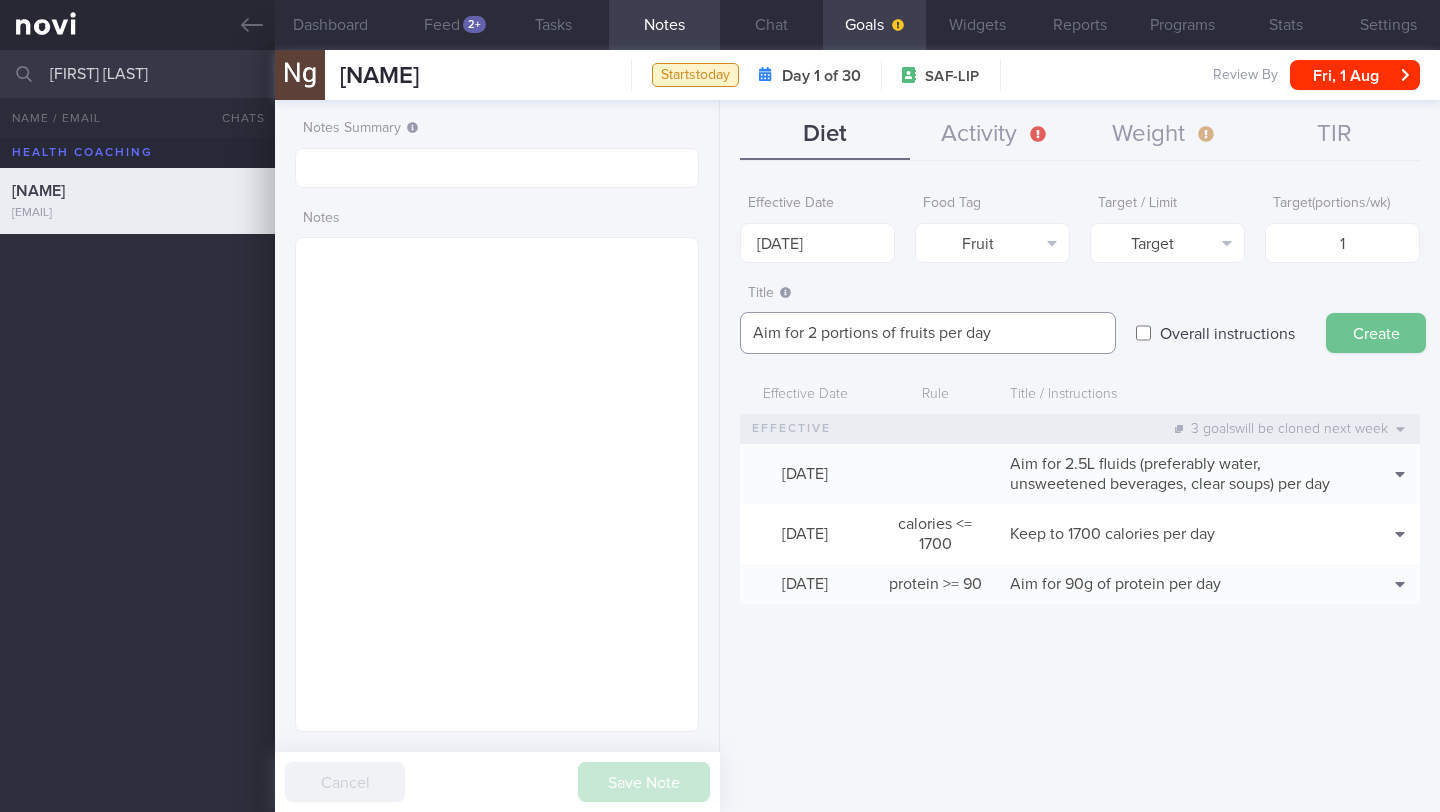 type on "Aim for 2 portions of fruits per day" 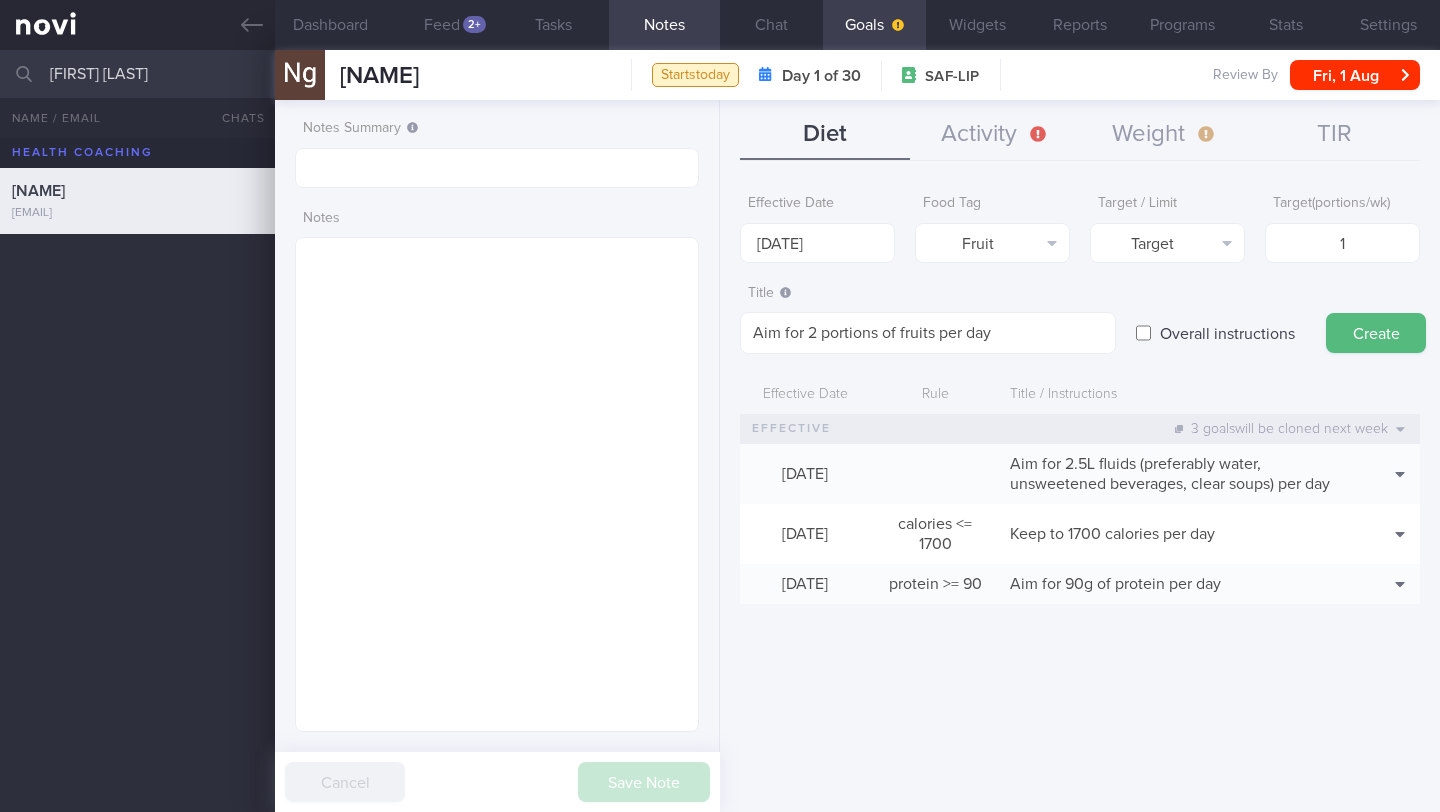 drag, startPoint x: 1376, startPoint y: 336, endPoint x: 1375, endPoint y: 291, distance: 45.01111 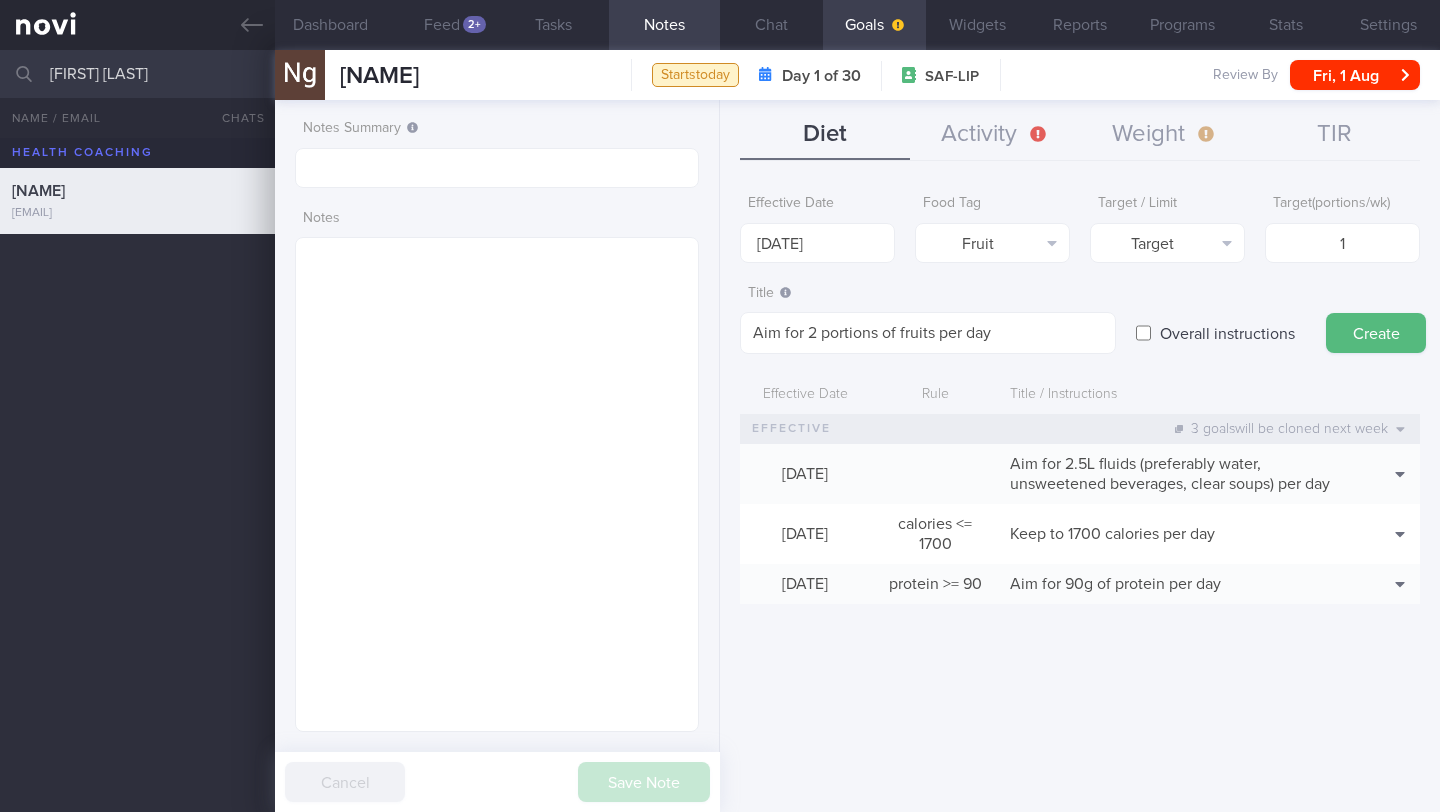 click on "Create" at bounding box center (1376, 314) 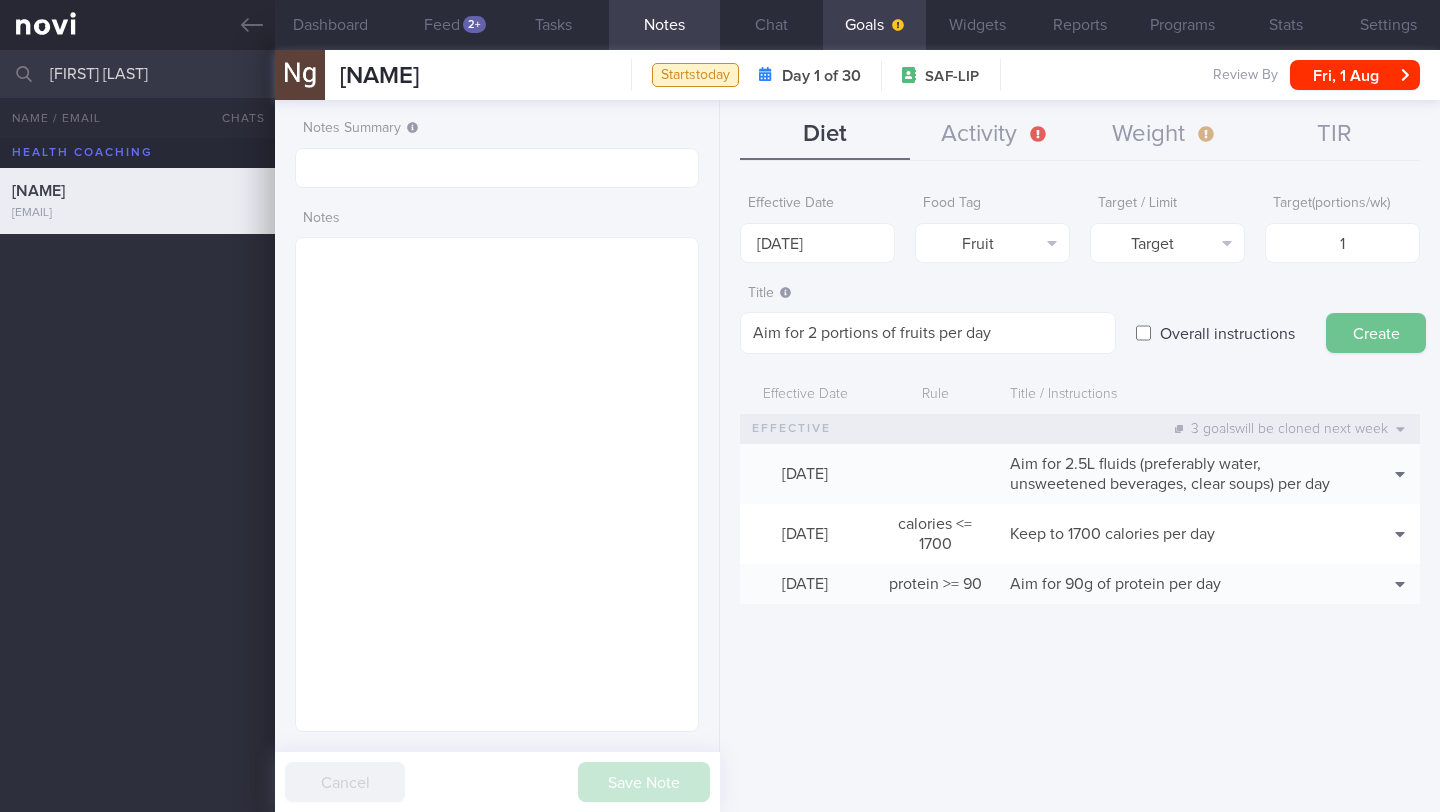 click on "Create" at bounding box center [1376, 333] 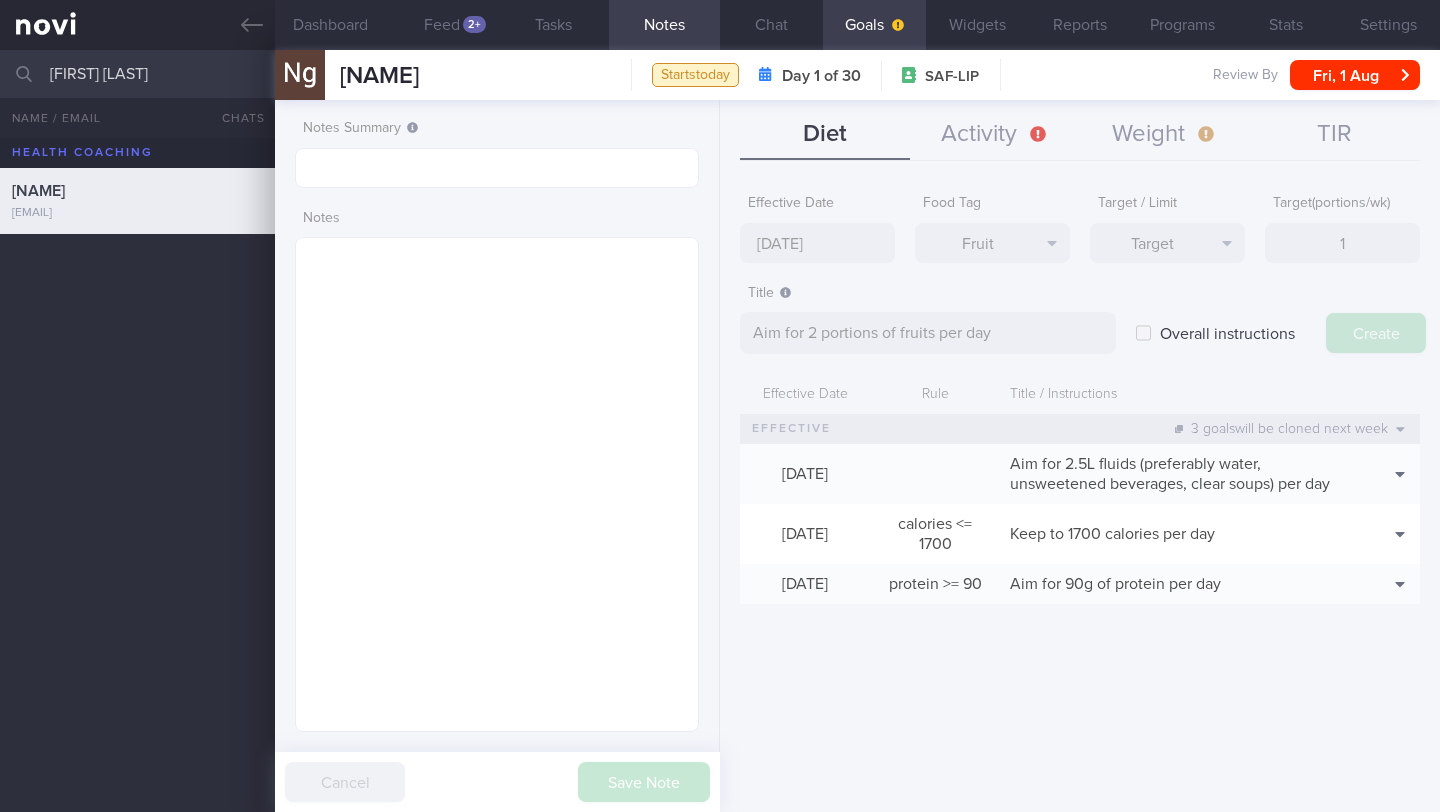 type on "[DATE] [MONTH] [YEAR]" 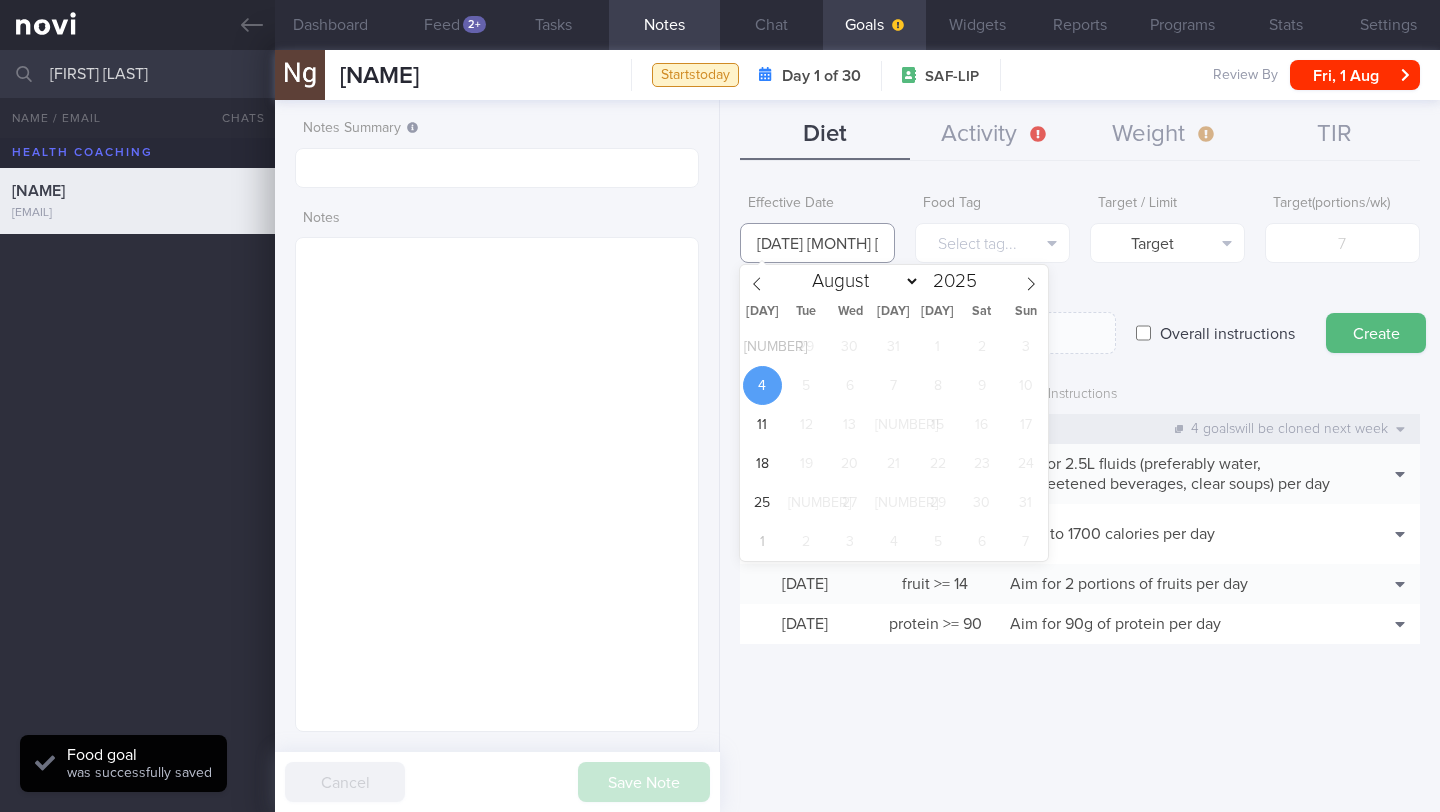 click on "[DATE] [MONTH] [YEAR]" at bounding box center [817, 243] 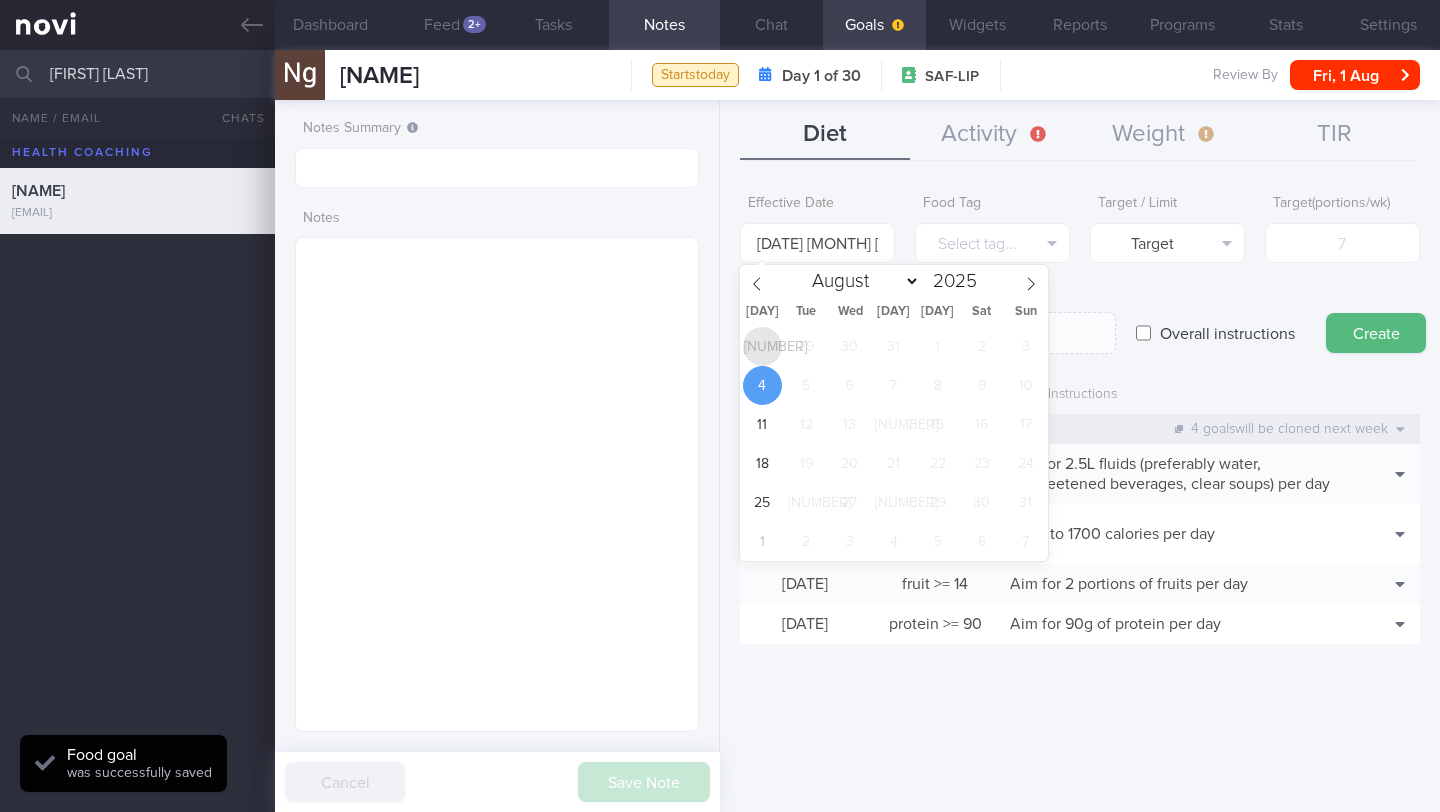 click on "[NUMBER]" at bounding box center (762, 346) 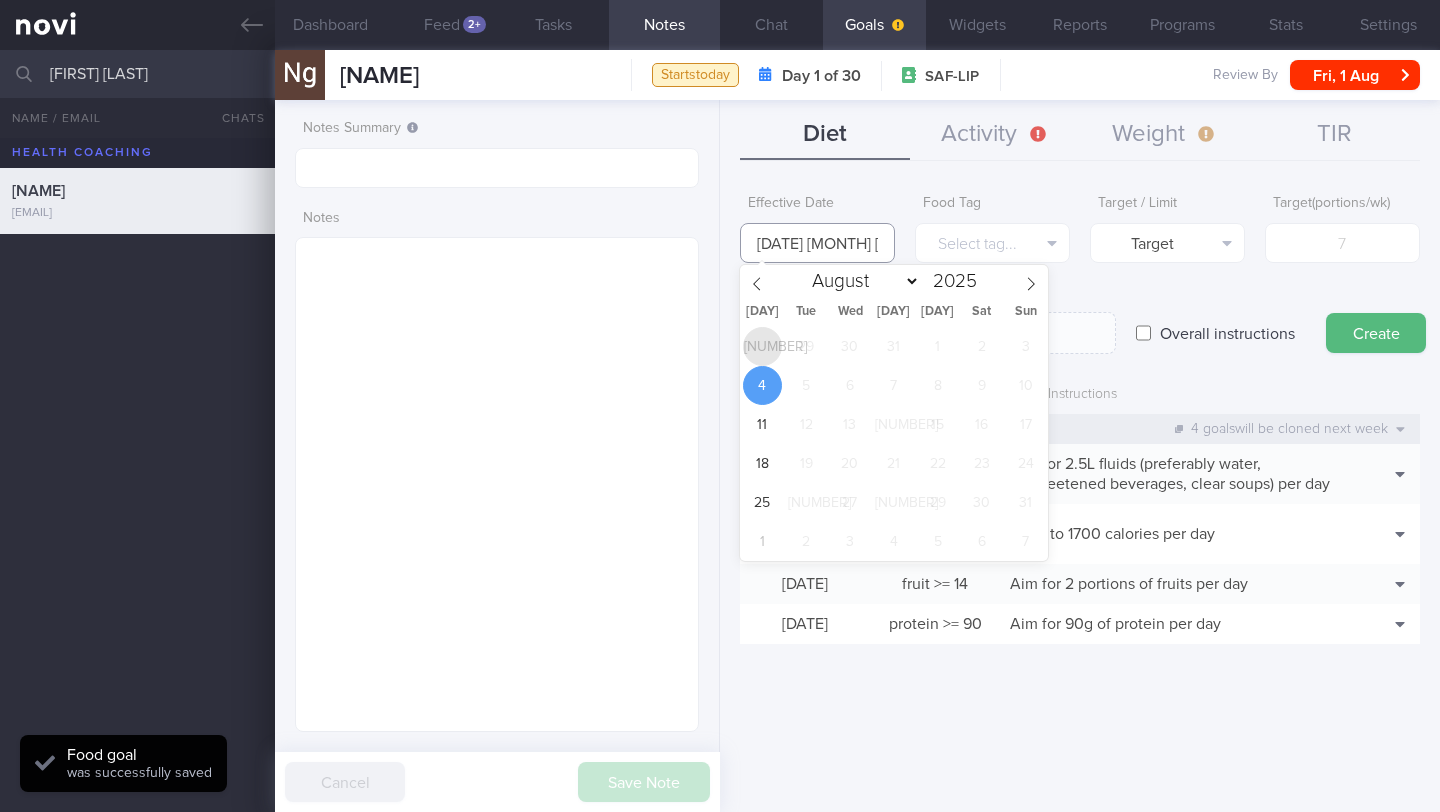type on "[DATE]" 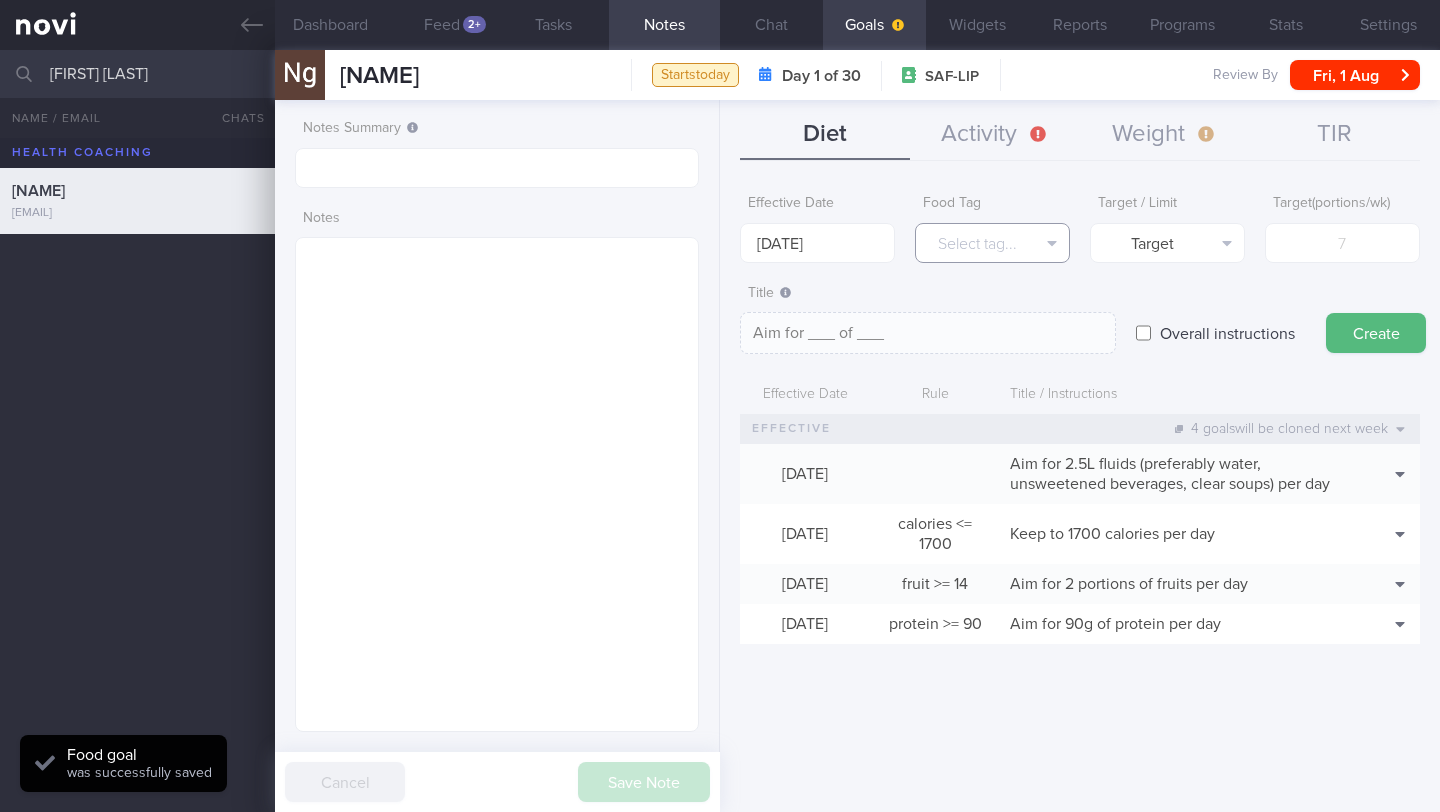 click on "Select tag..." at bounding box center (992, 243) 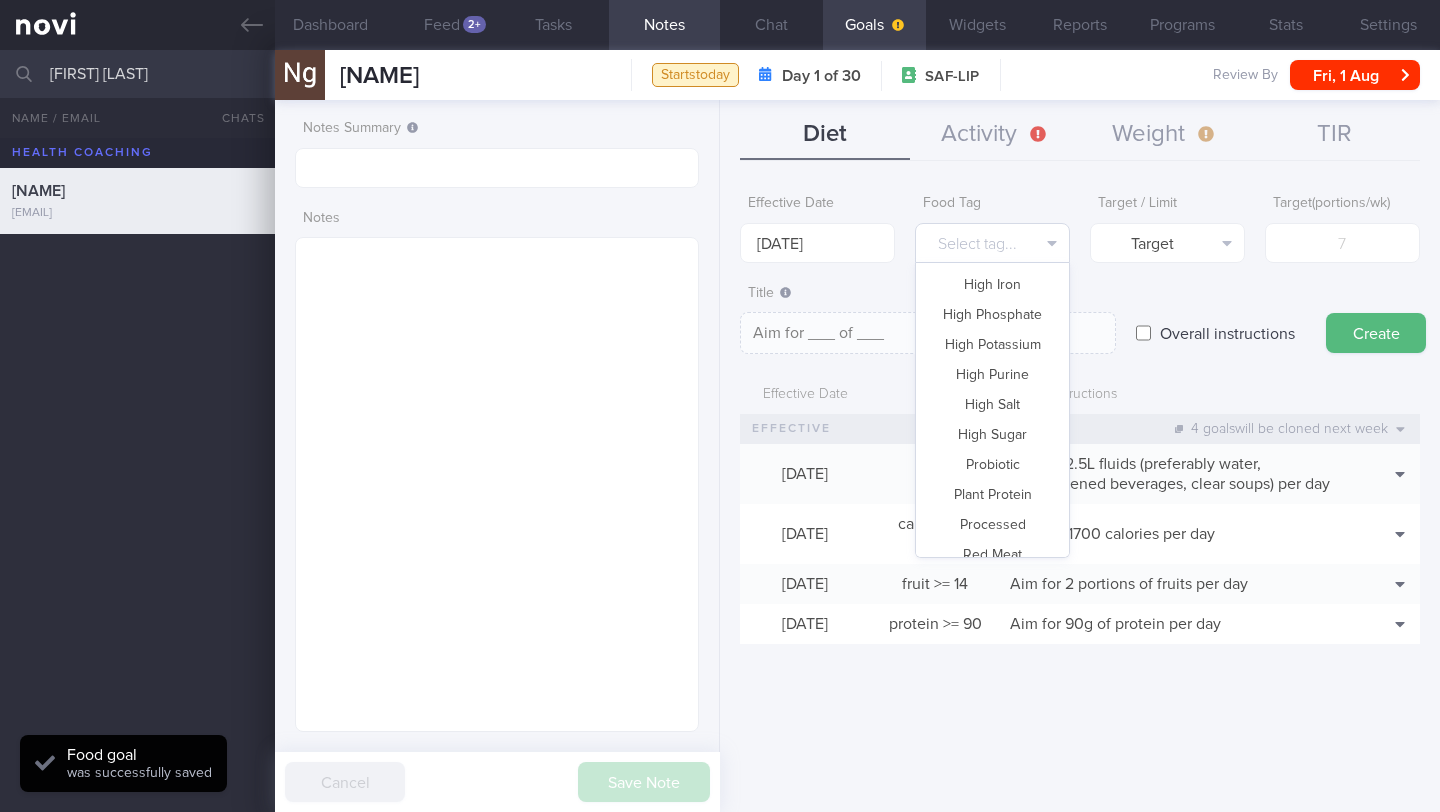 scroll, scrollTop: 595, scrollLeft: 0, axis: vertical 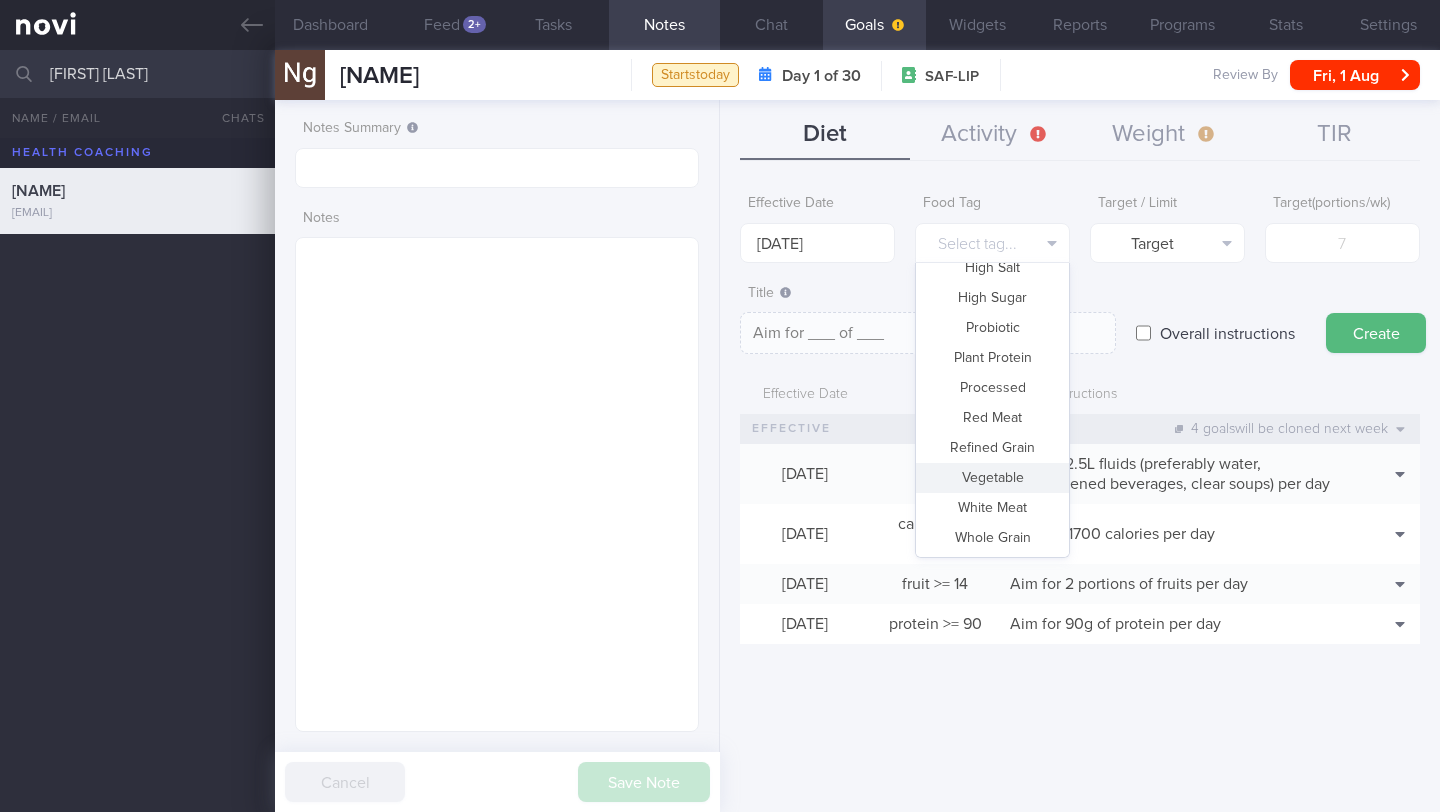 click on "Vegetable" at bounding box center [992, 478] 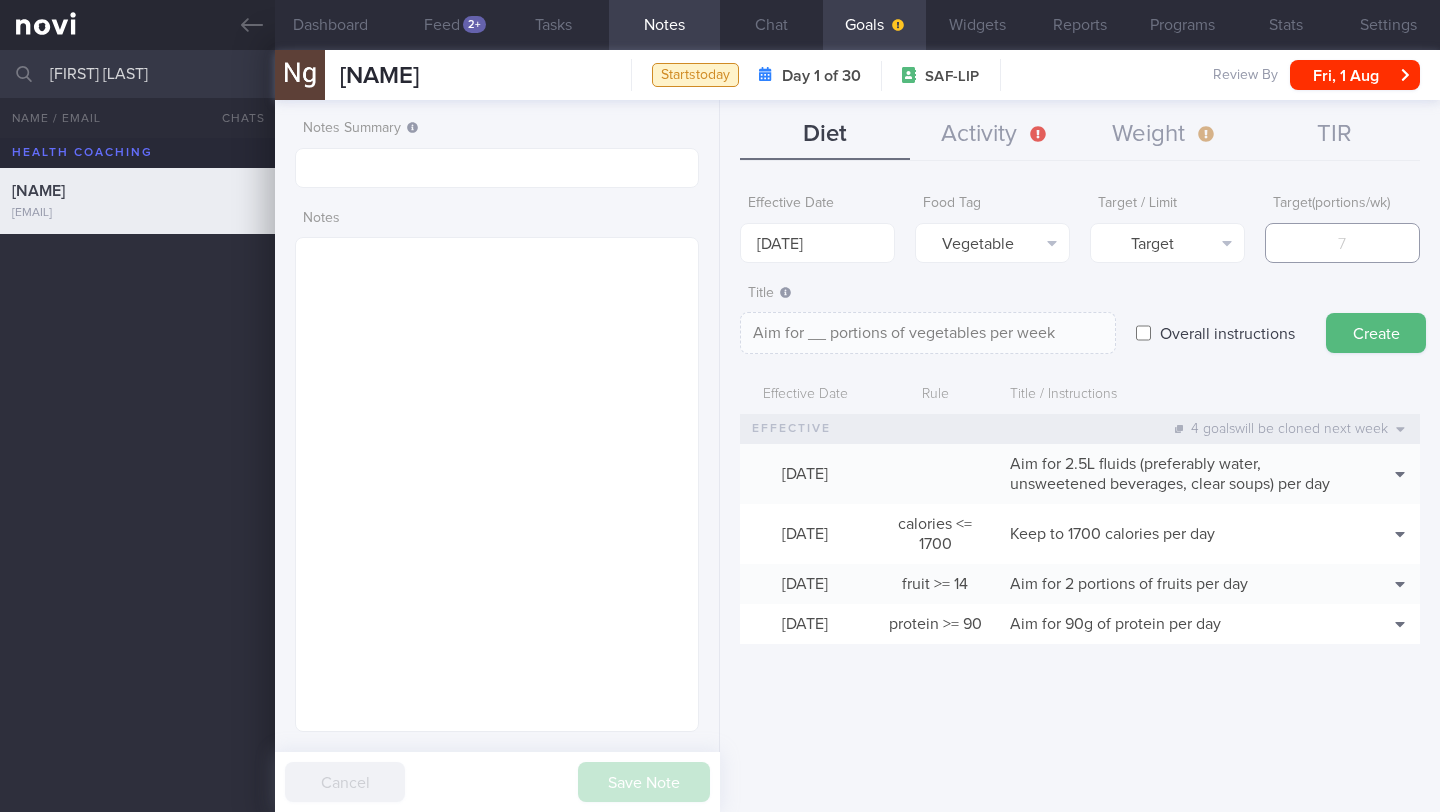 click at bounding box center (1342, 243) 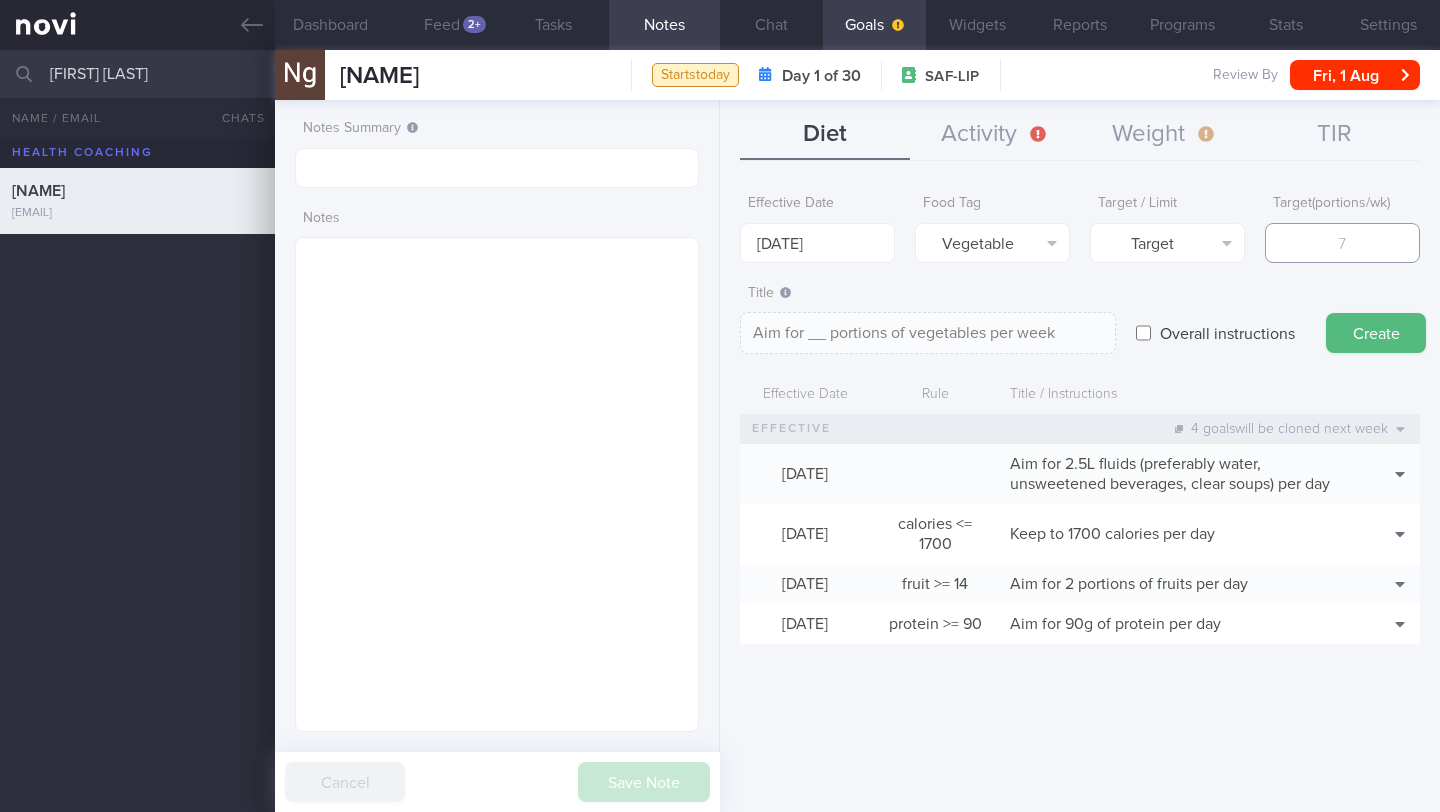 type on "1" 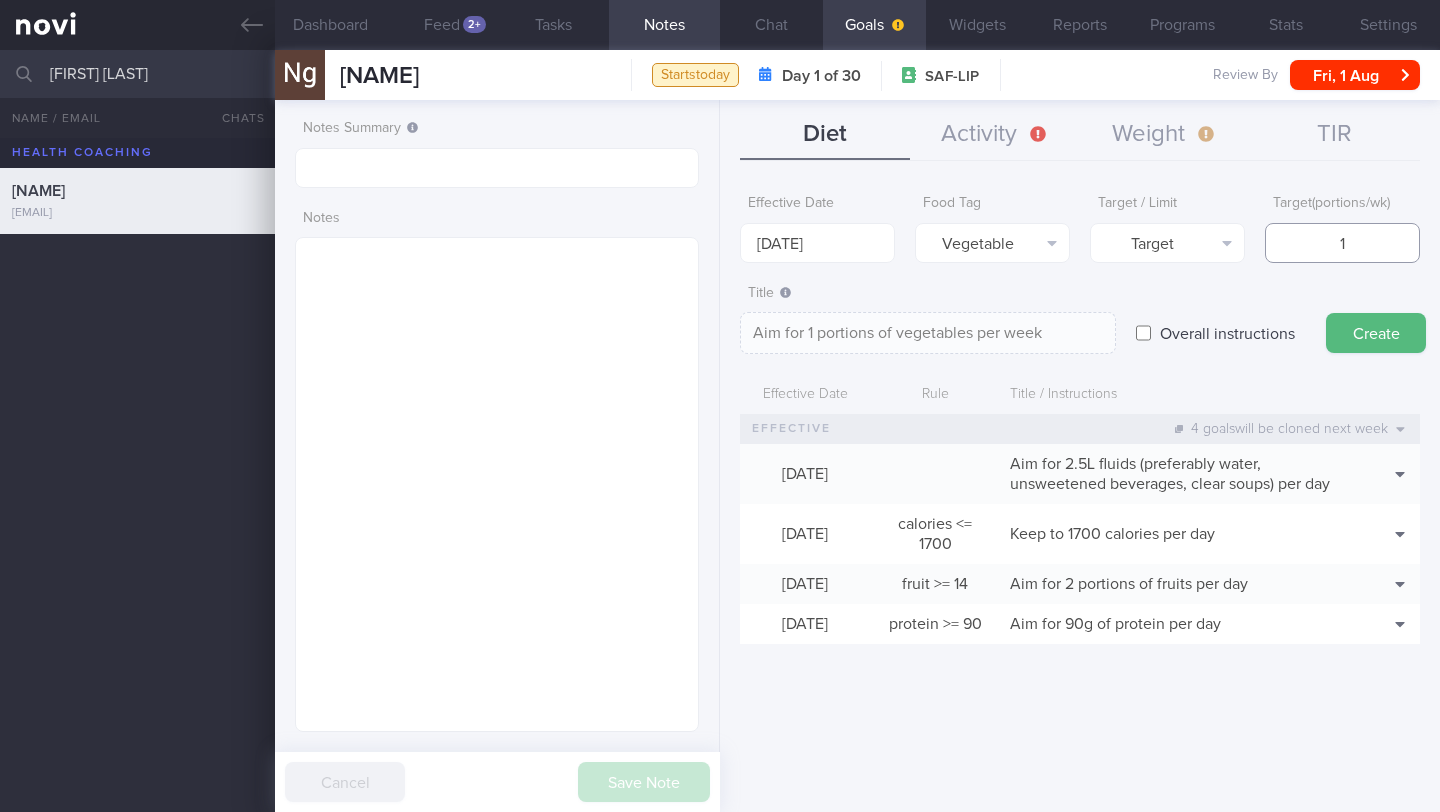 type on "[NUMBER]" 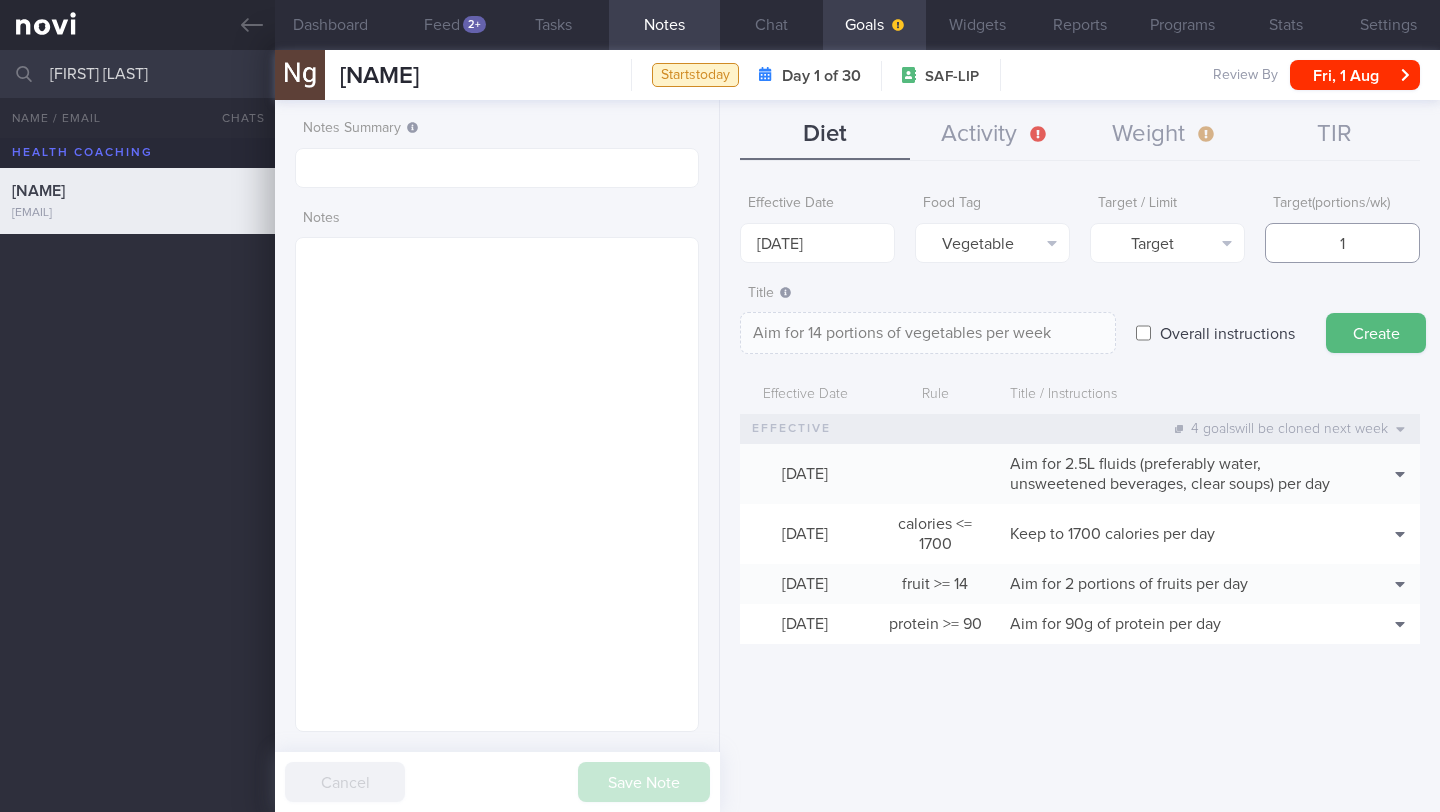 type on "[NUMBER]" 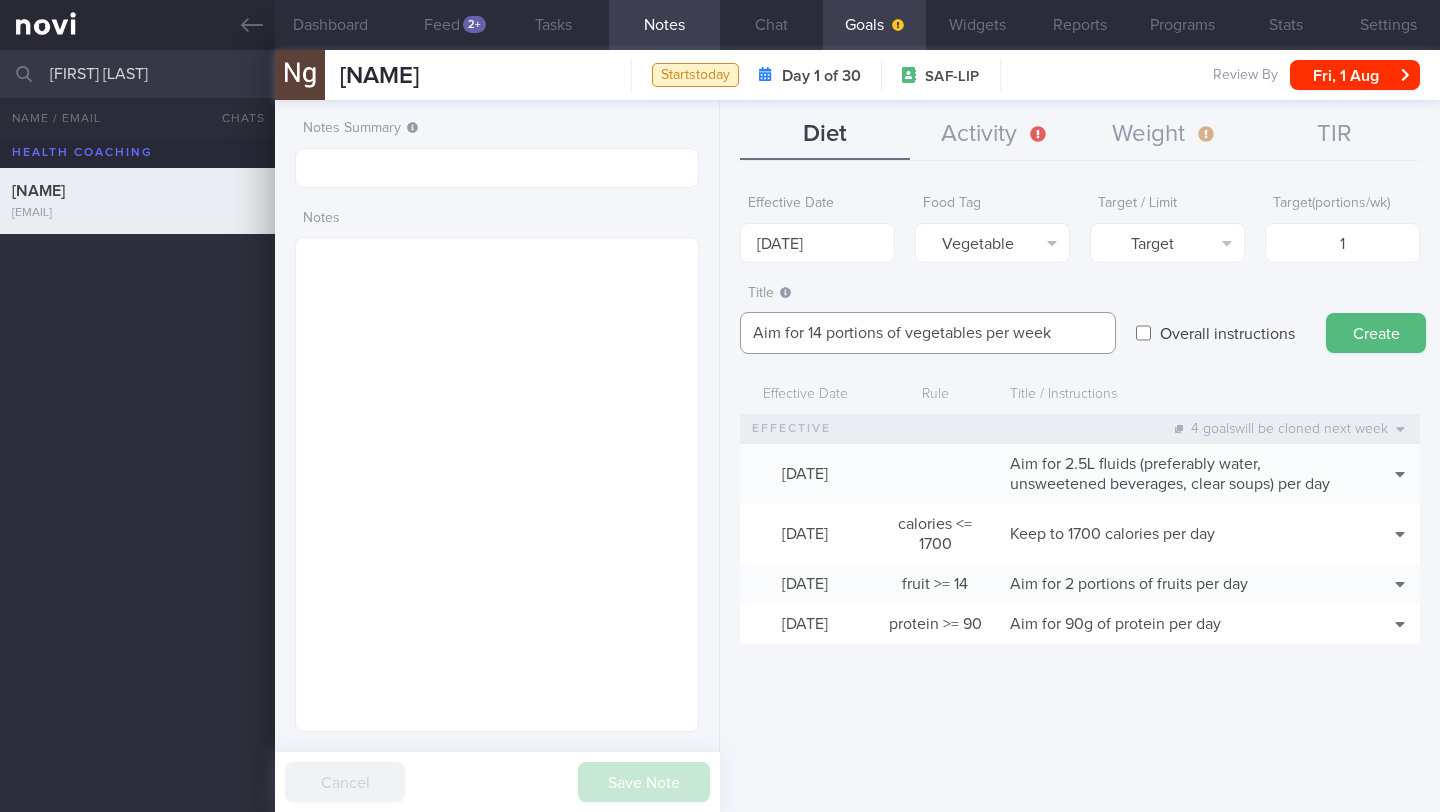 click on "Aim for 14 portions of vegetables per week" at bounding box center [928, 333] 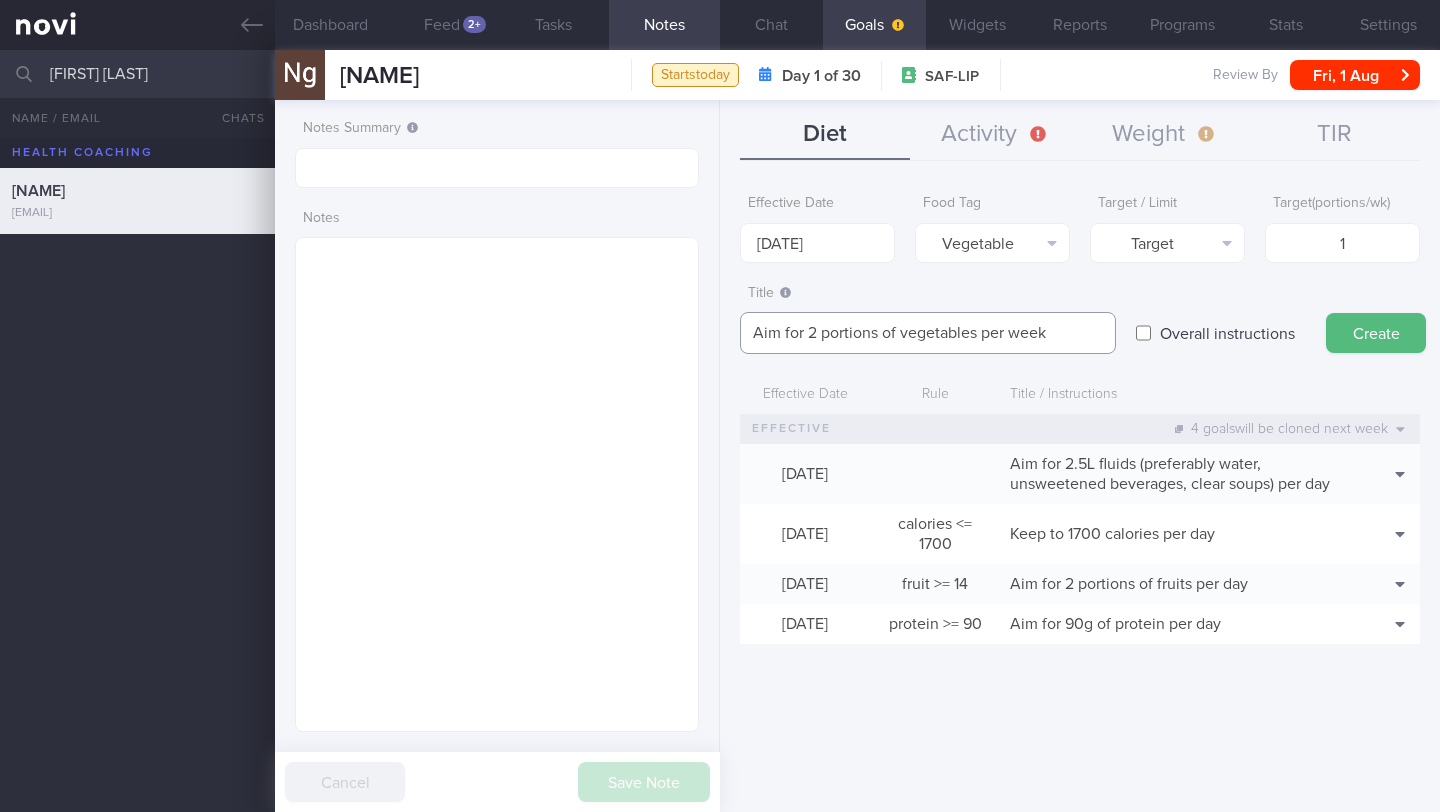 click on "Aim for 2 portions of vegetables per week" at bounding box center (928, 333) 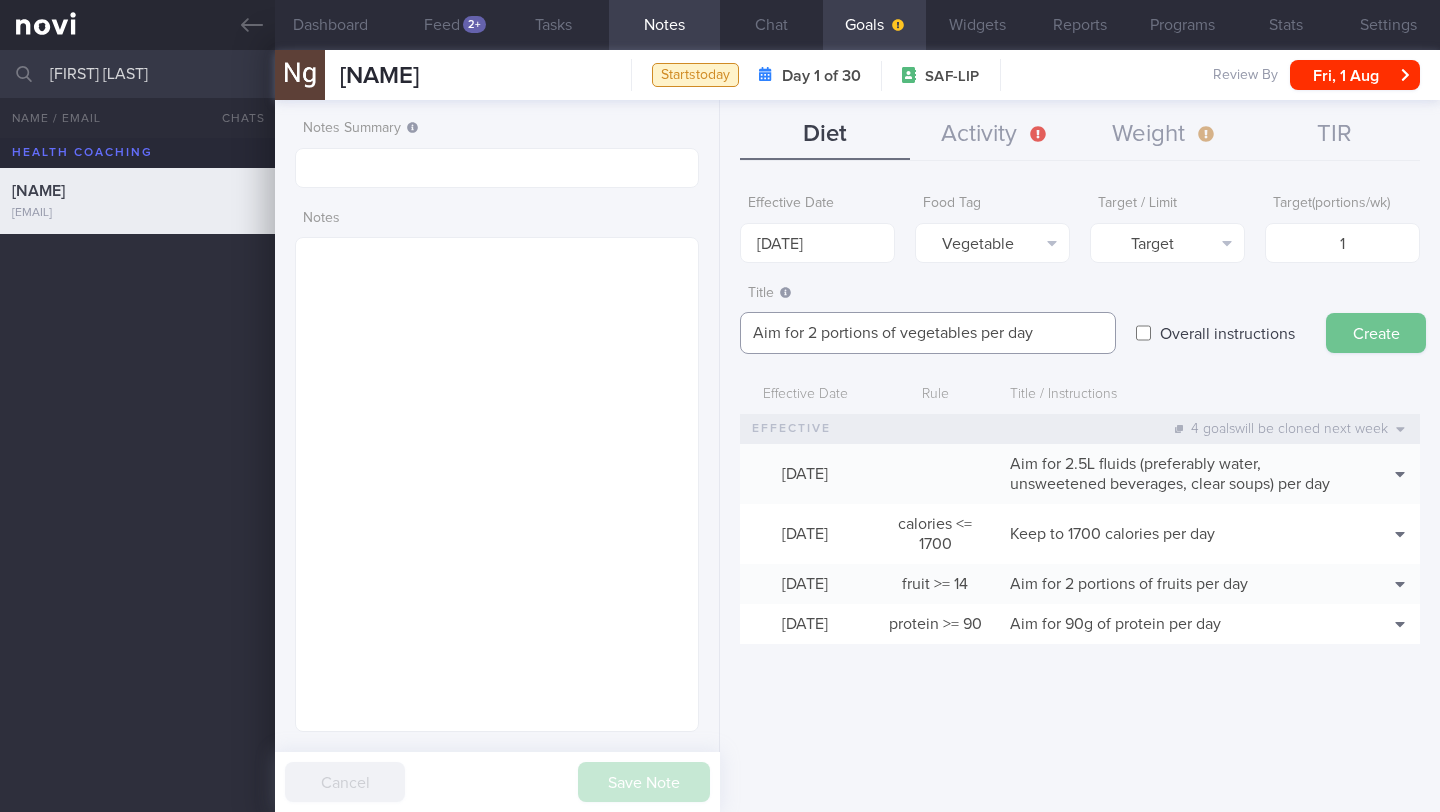 type on "Aim for 2 portions of vegetables per day" 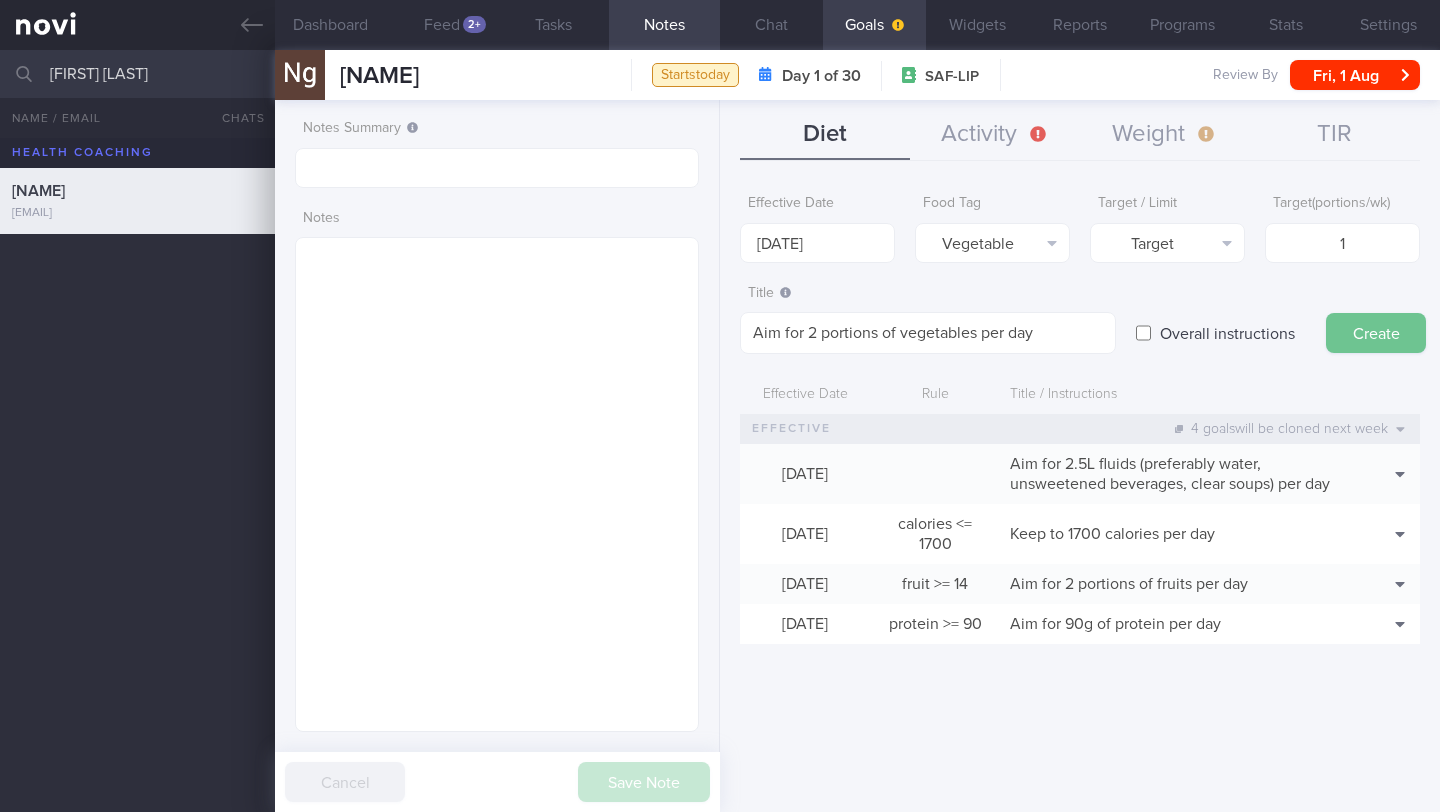 click on "Create" at bounding box center (1376, 333) 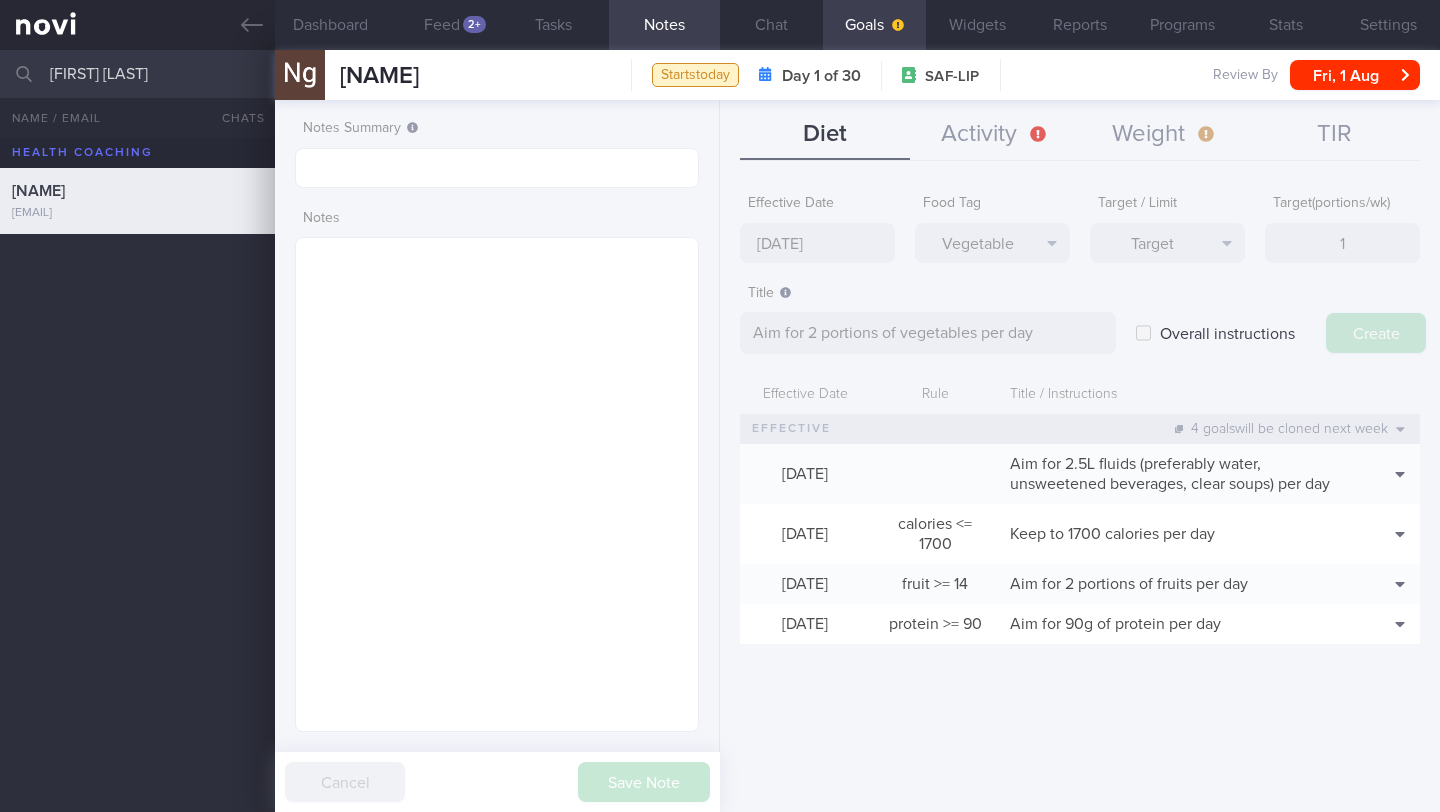 type on "[DATE] [MONTH] [YEAR]" 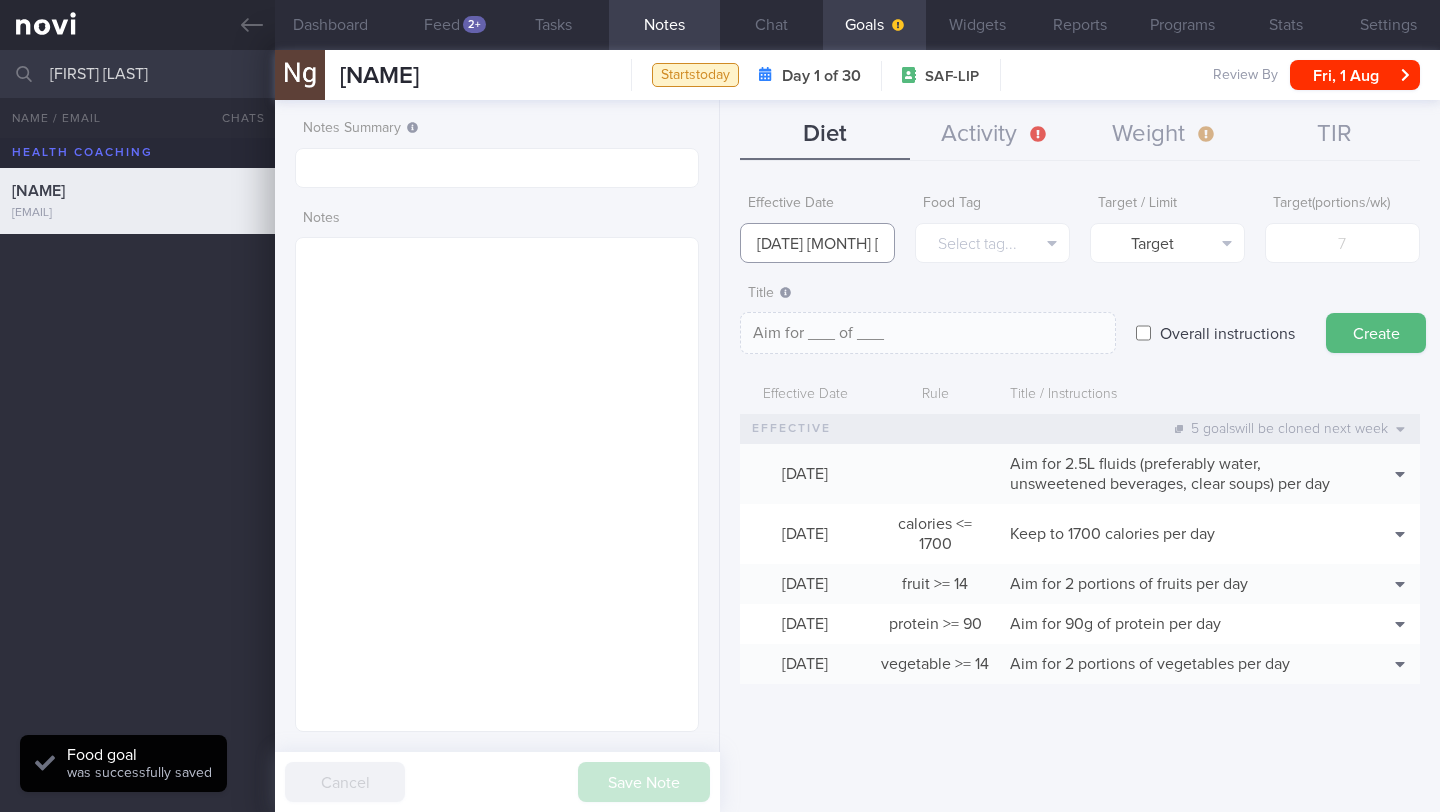 click on "[DATE] [MONTH] [YEAR]" at bounding box center (817, 243) 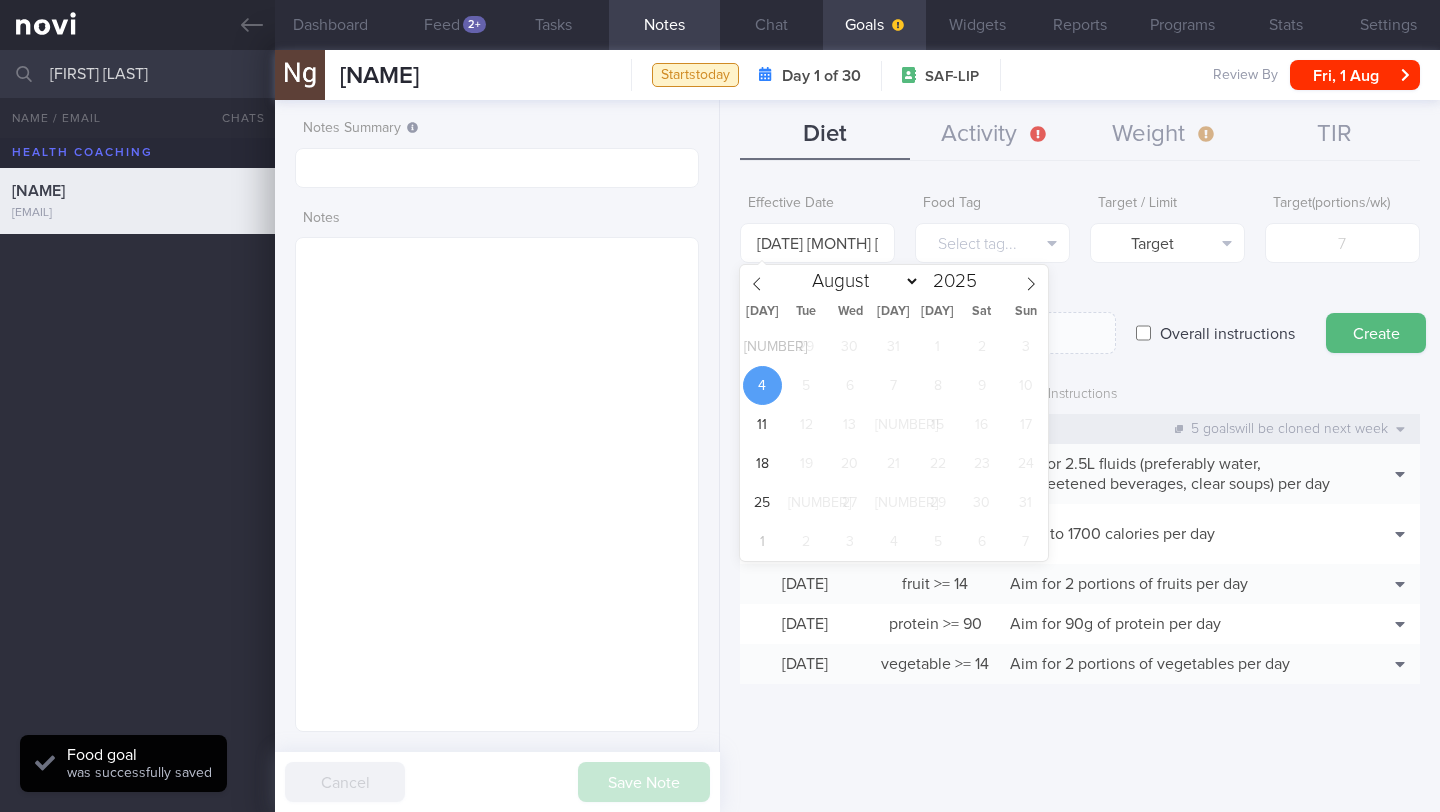 click on "Title
Aim   for   ___   of   ___
Aim for ___ of ___ Aim for ___ of ___ ​
Overall instructions
Create" at bounding box center (1080, 315) 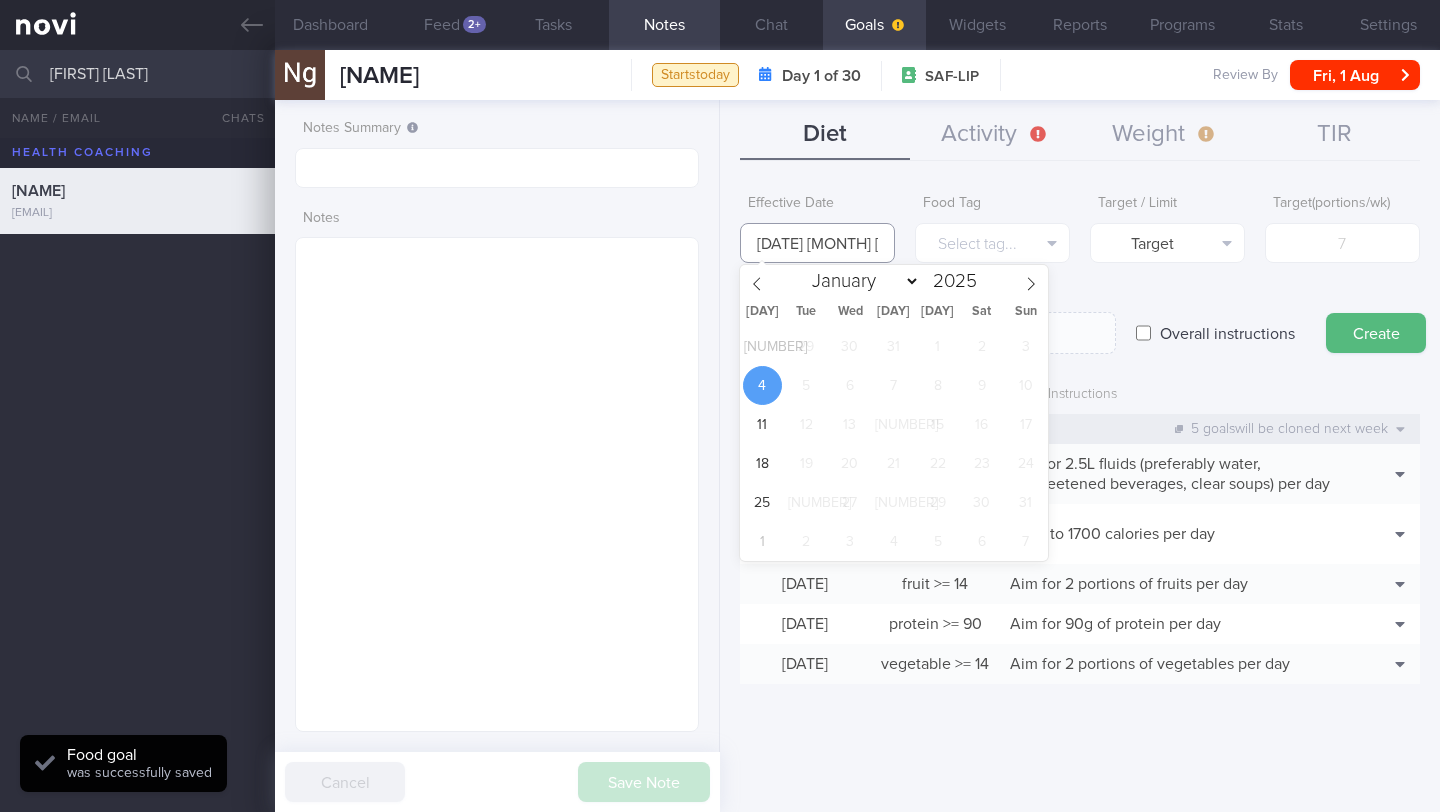 click on "[DATE] [MONTH] [YEAR]" at bounding box center (817, 243) 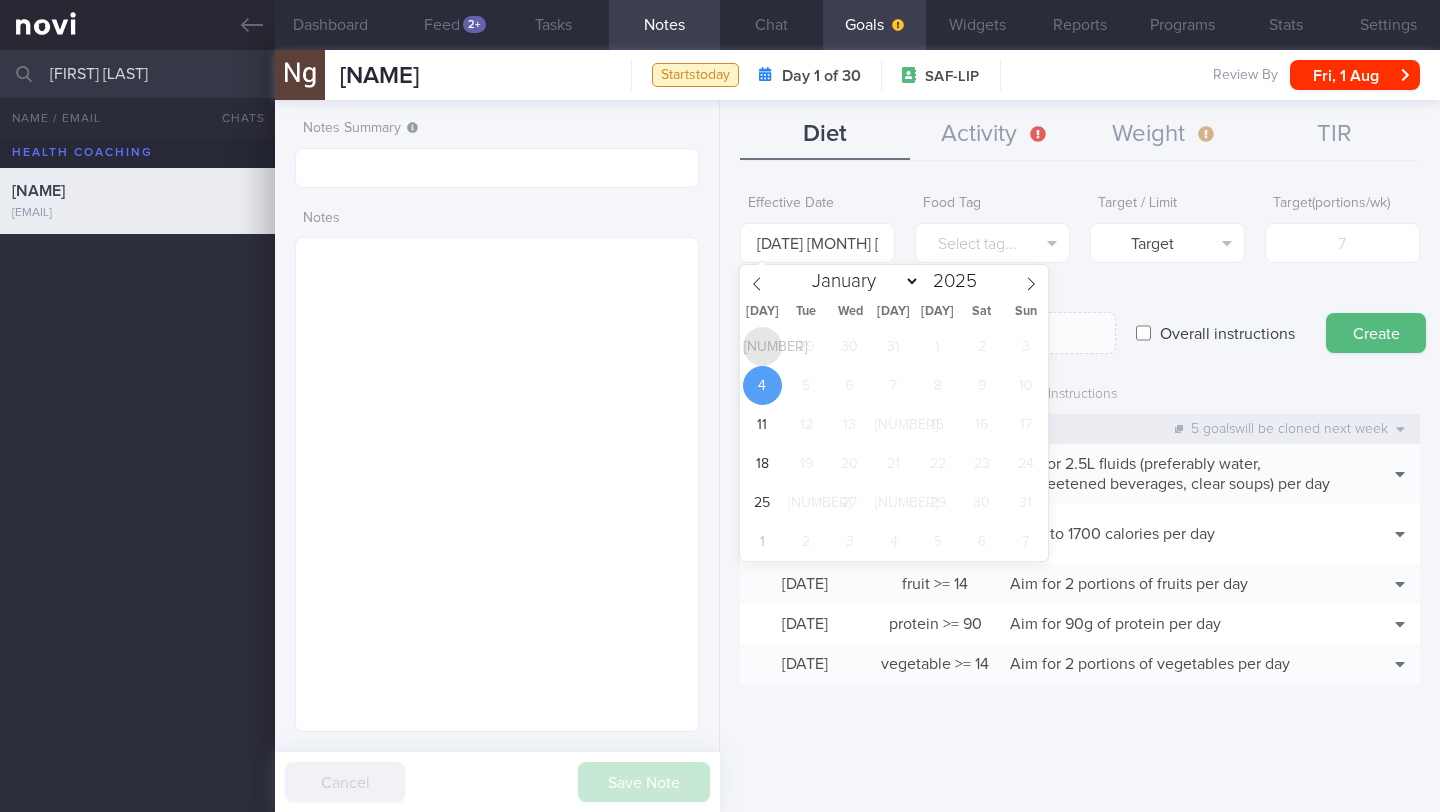 click on "[NUMBER]" at bounding box center (762, 346) 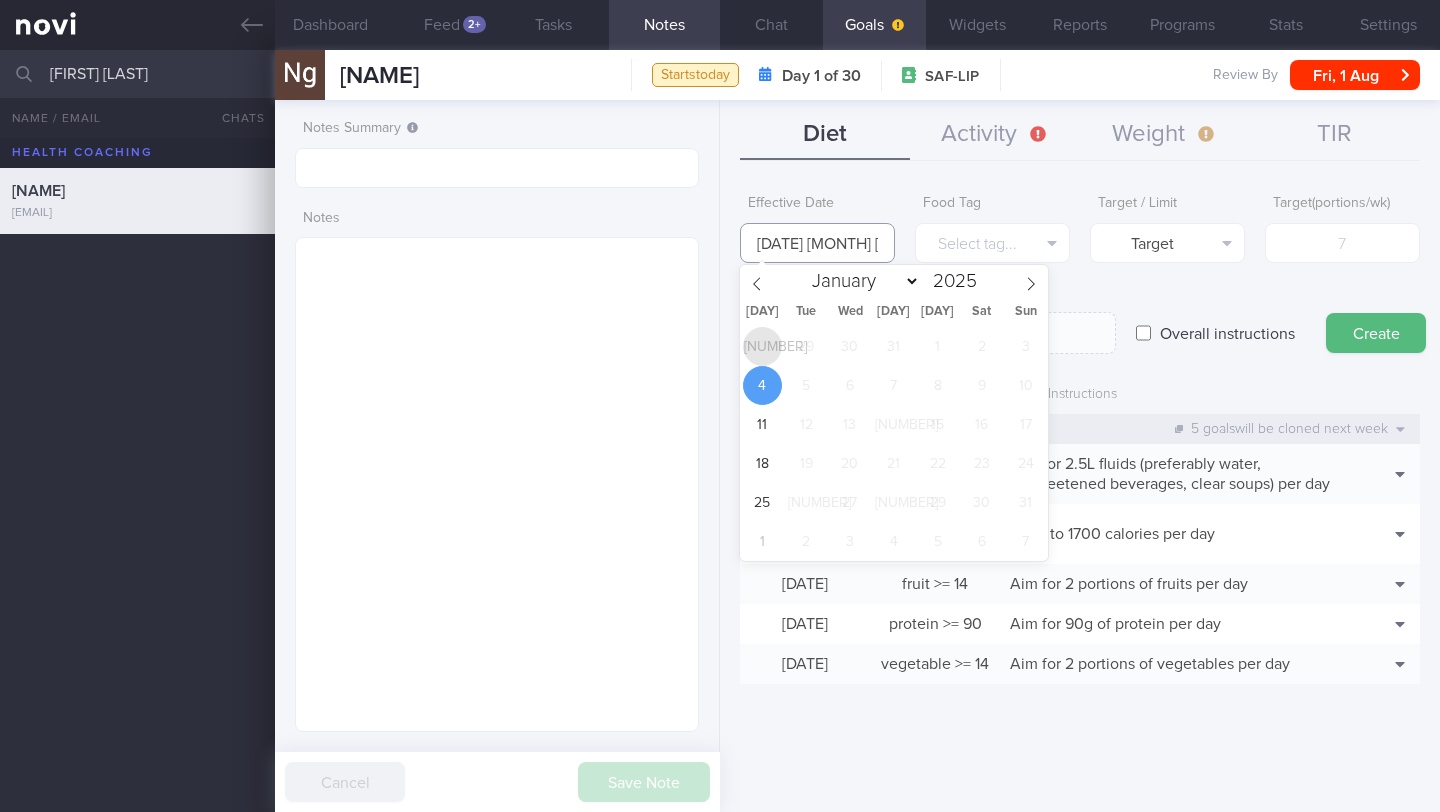 type on "[DATE]" 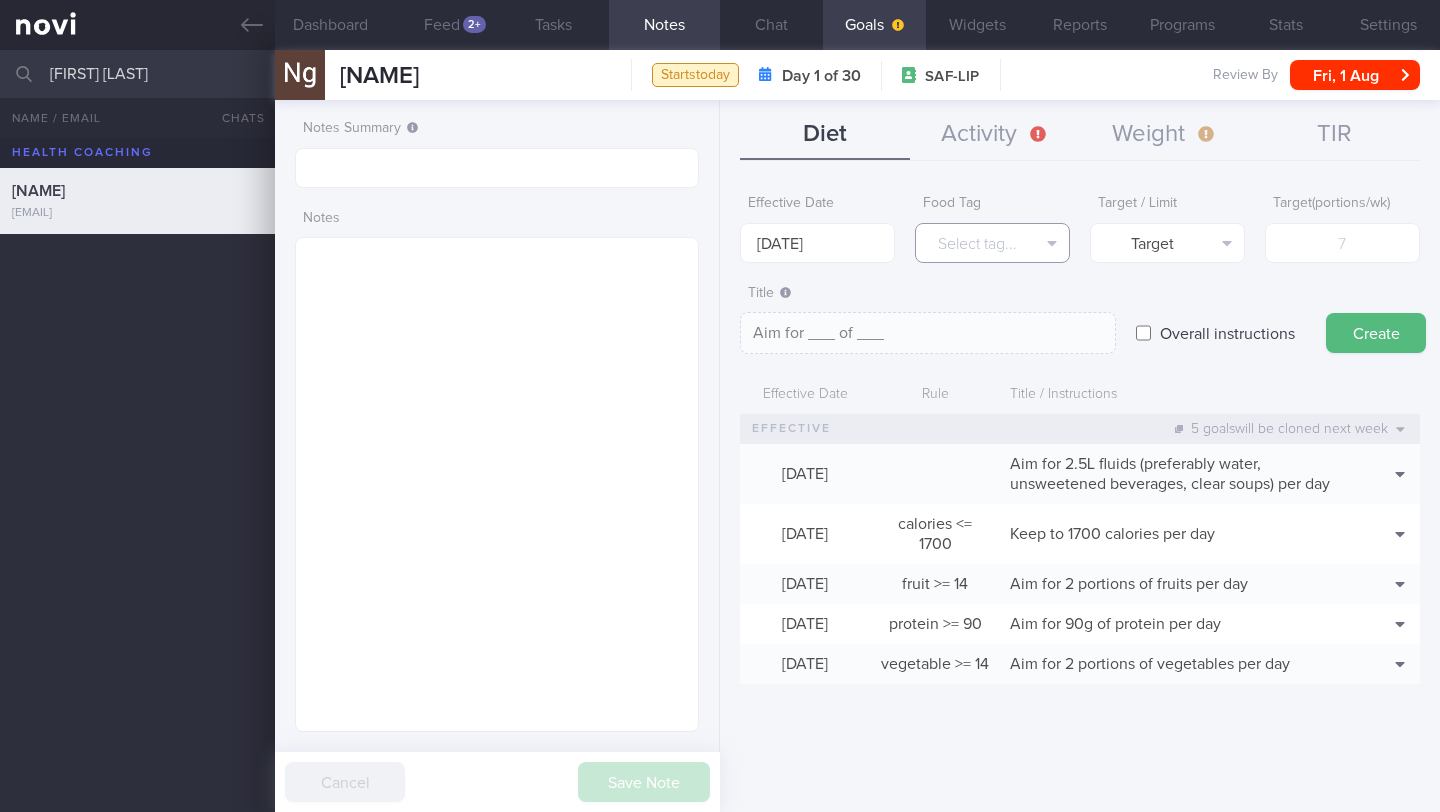 click on "Select tag..." at bounding box center (992, 243) 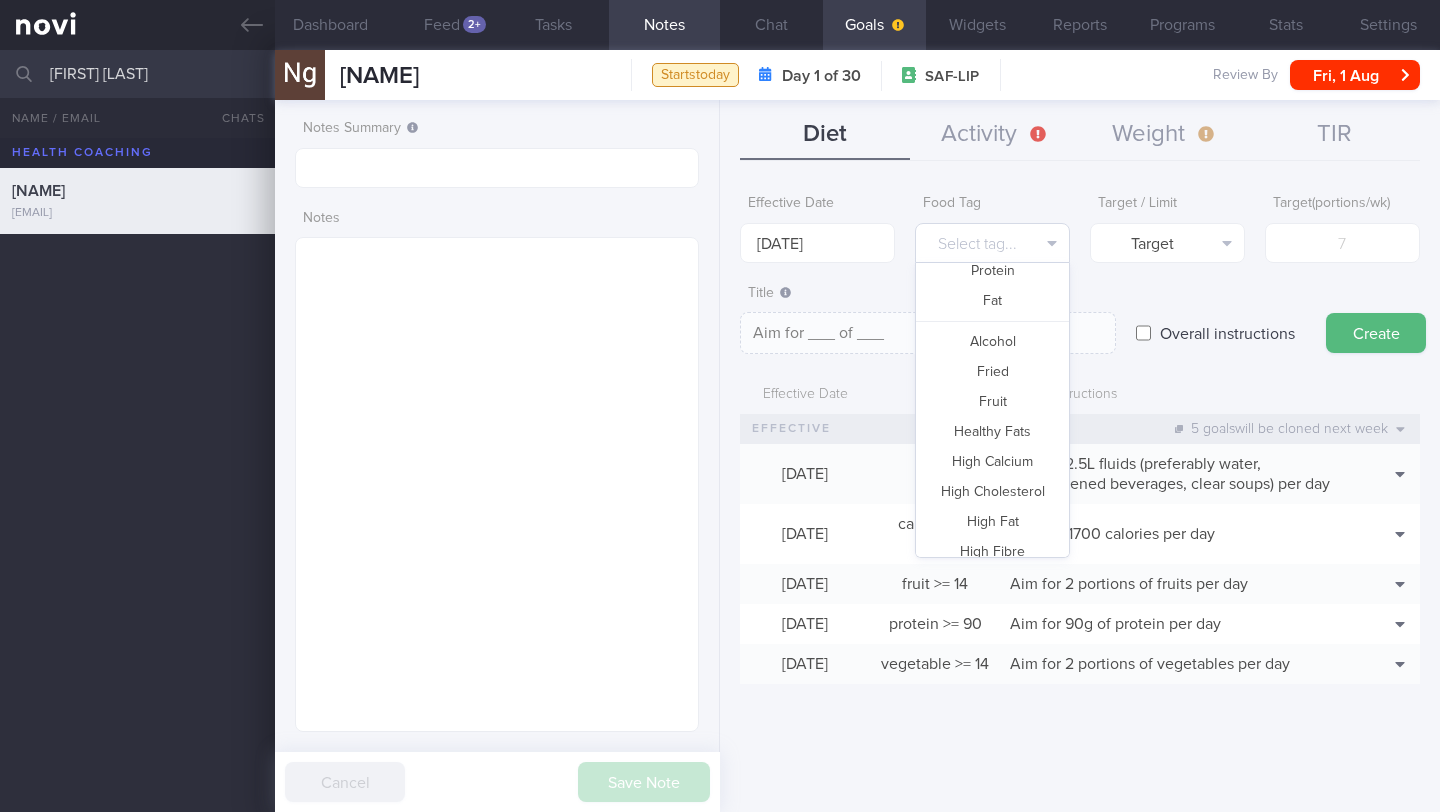 scroll, scrollTop: 95, scrollLeft: 0, axis: vertical 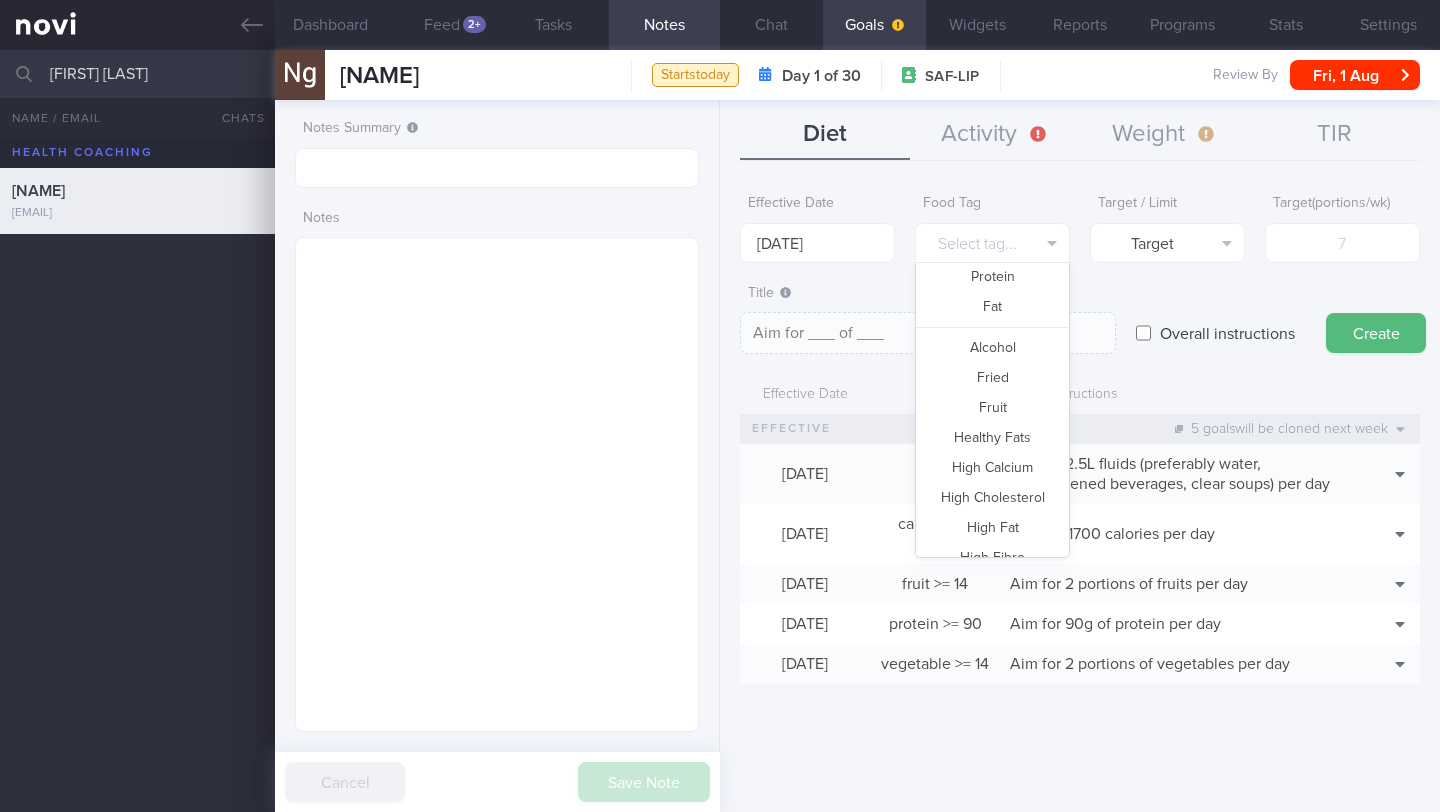 click on "Fried" at bounding box center [992, 378] 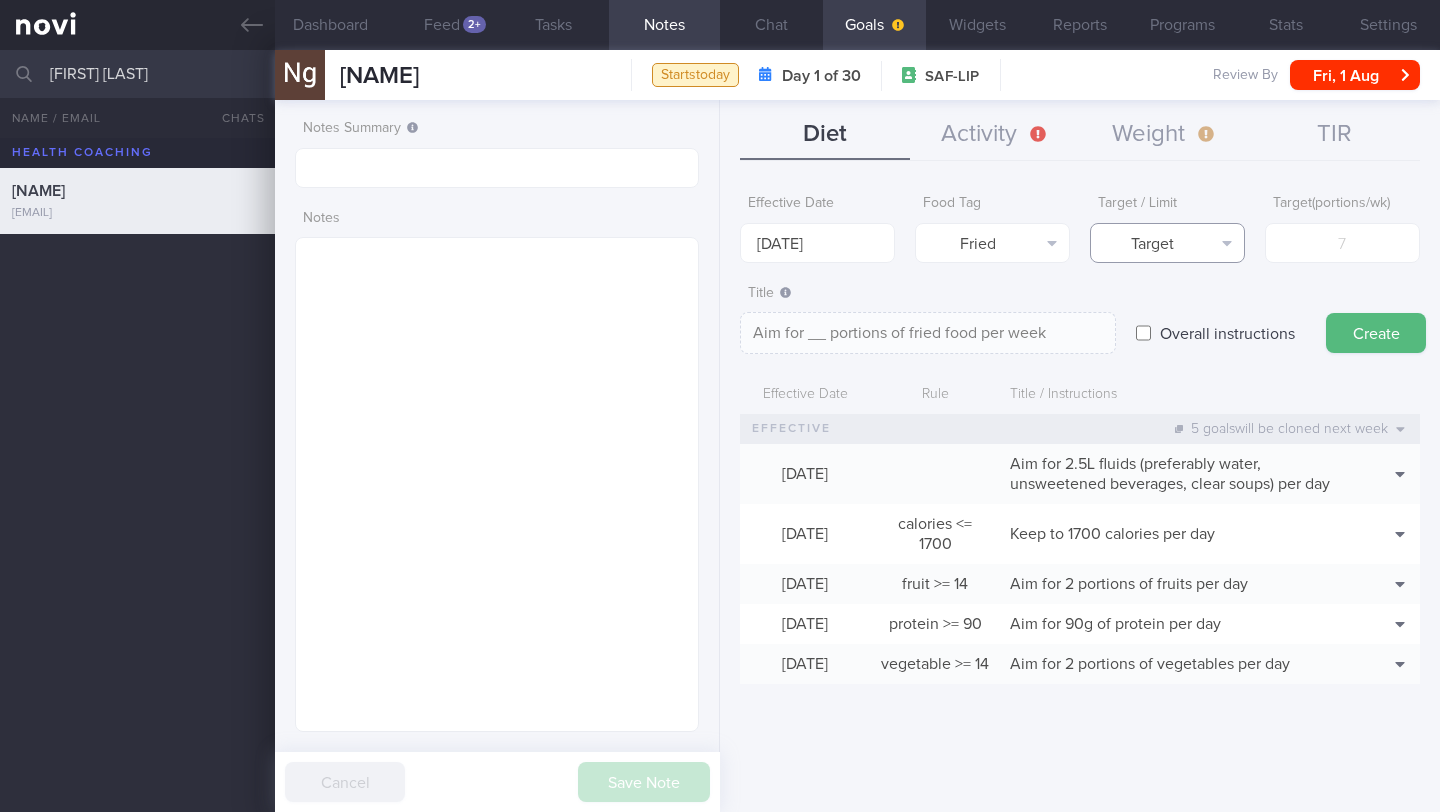 click on "Target" at bounding box center [1167, 243] 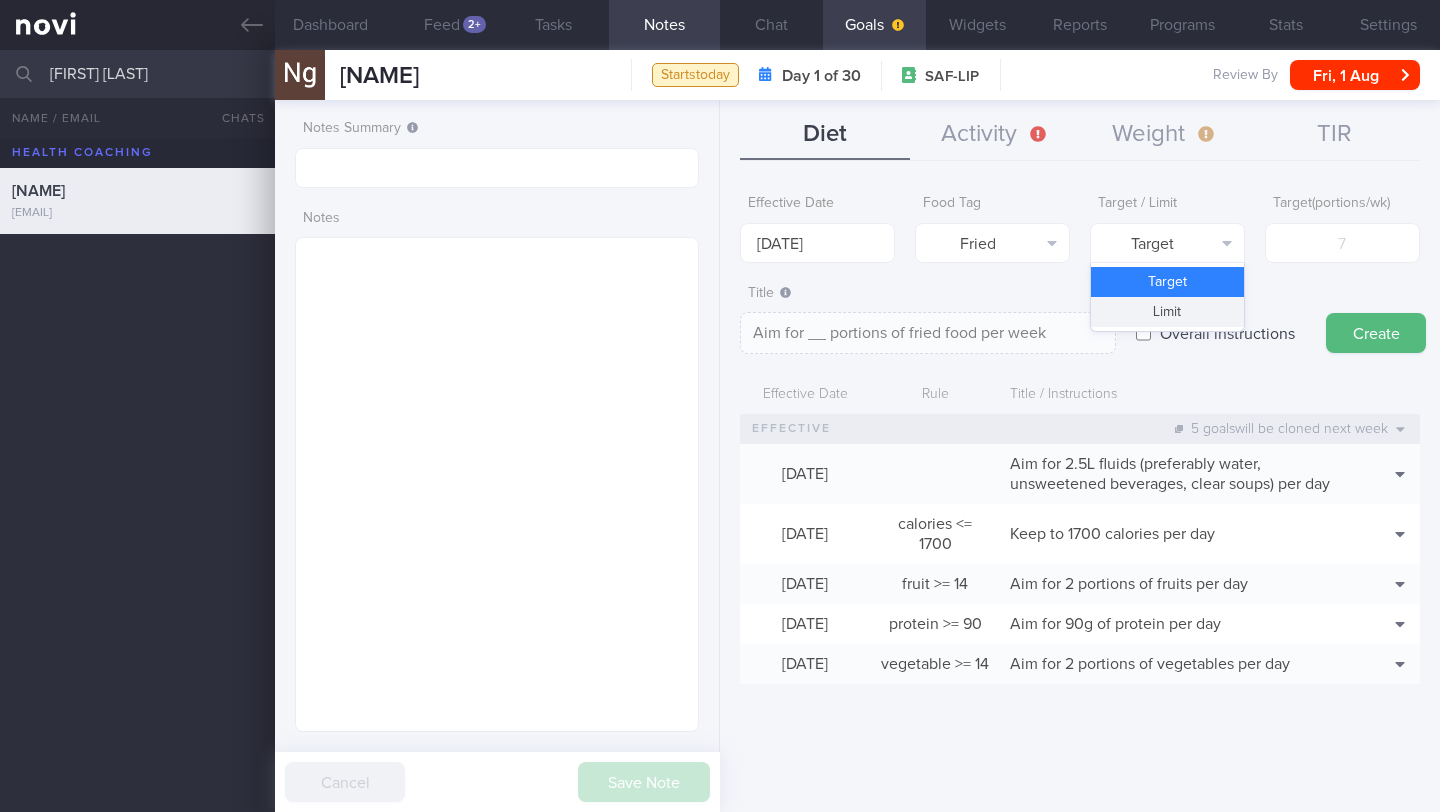 click on "Limit" at bounding box center [1167, 312] 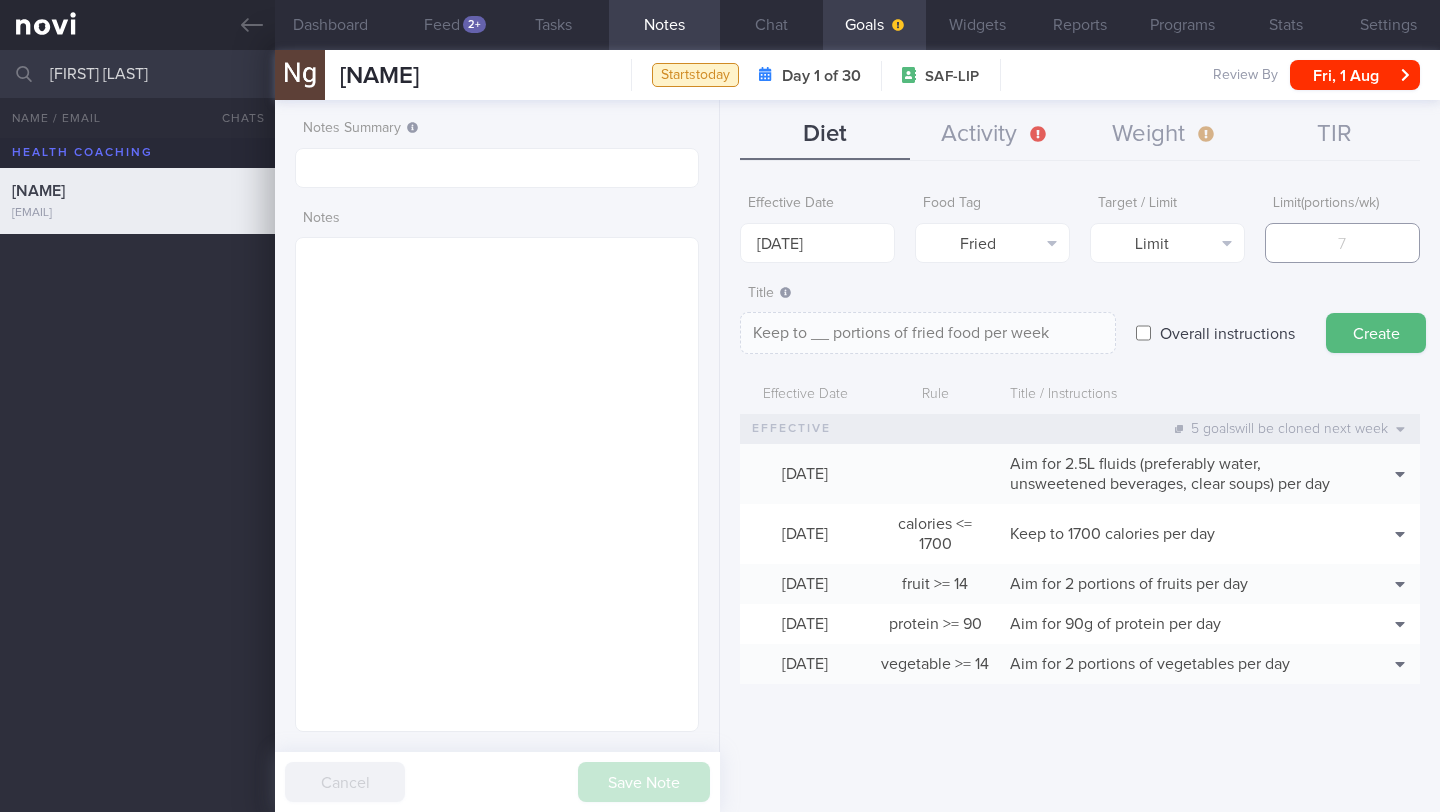 click at bounding box center (1342, 243) 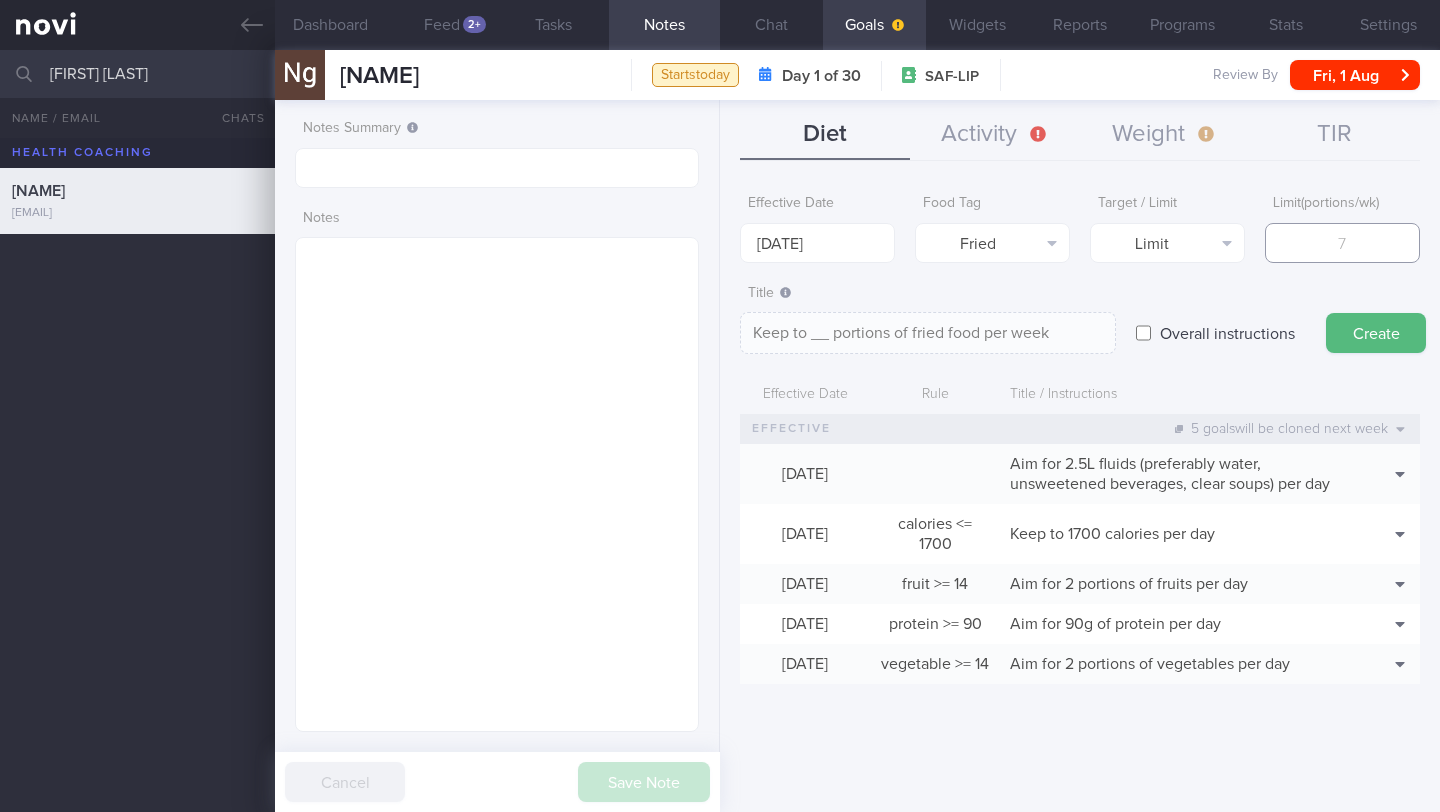 type on "2" 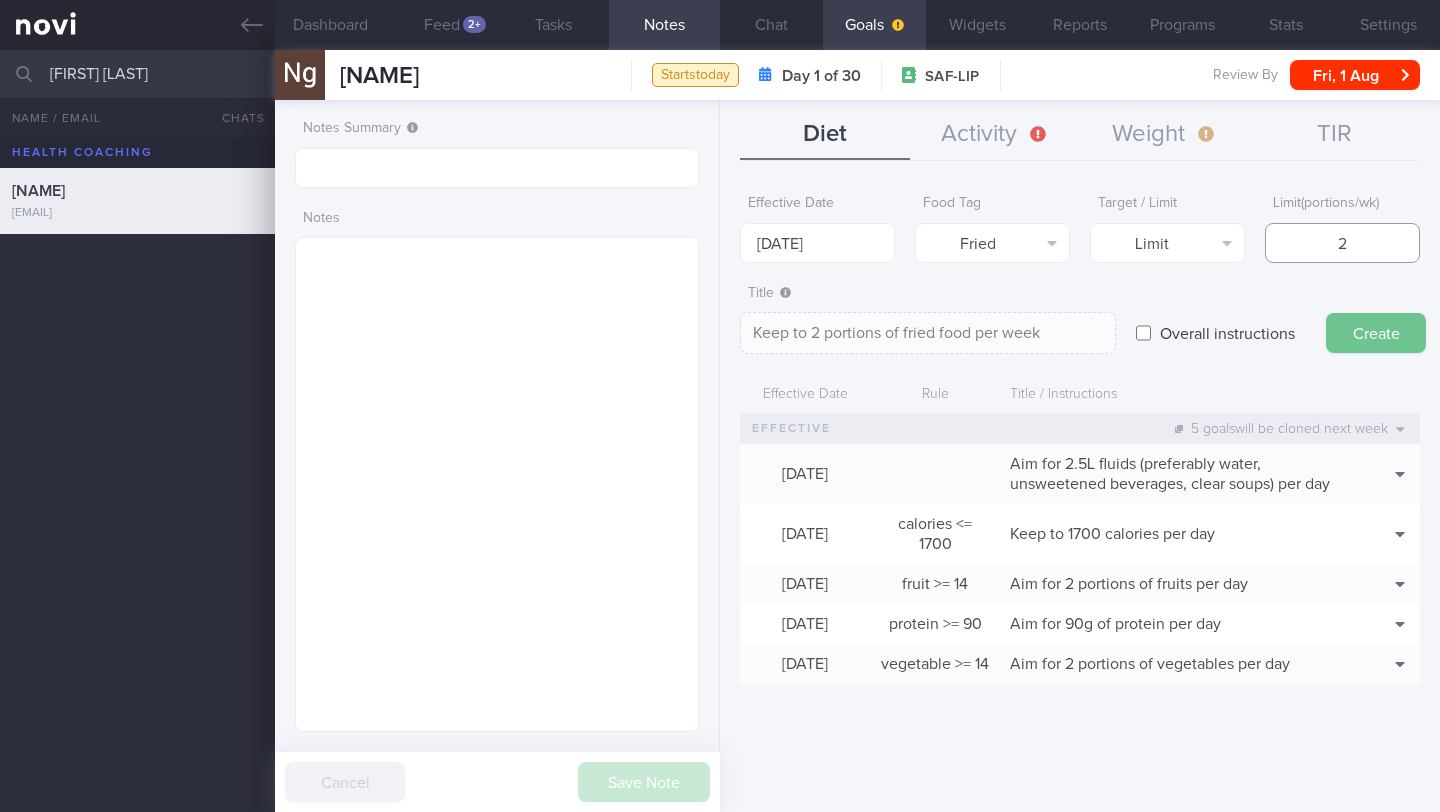 type on "2" 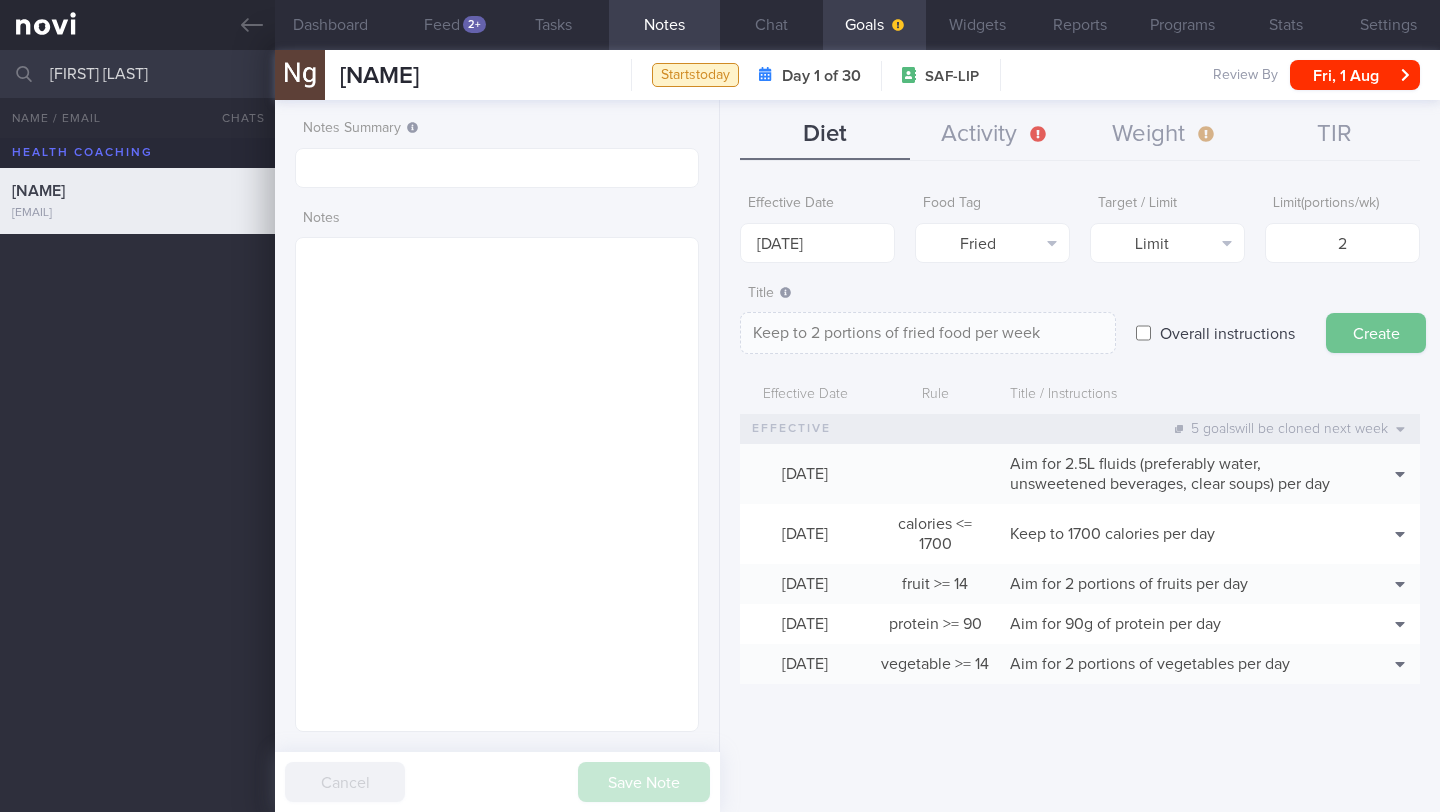 click on "Create" at bounding box center (1376, 333) 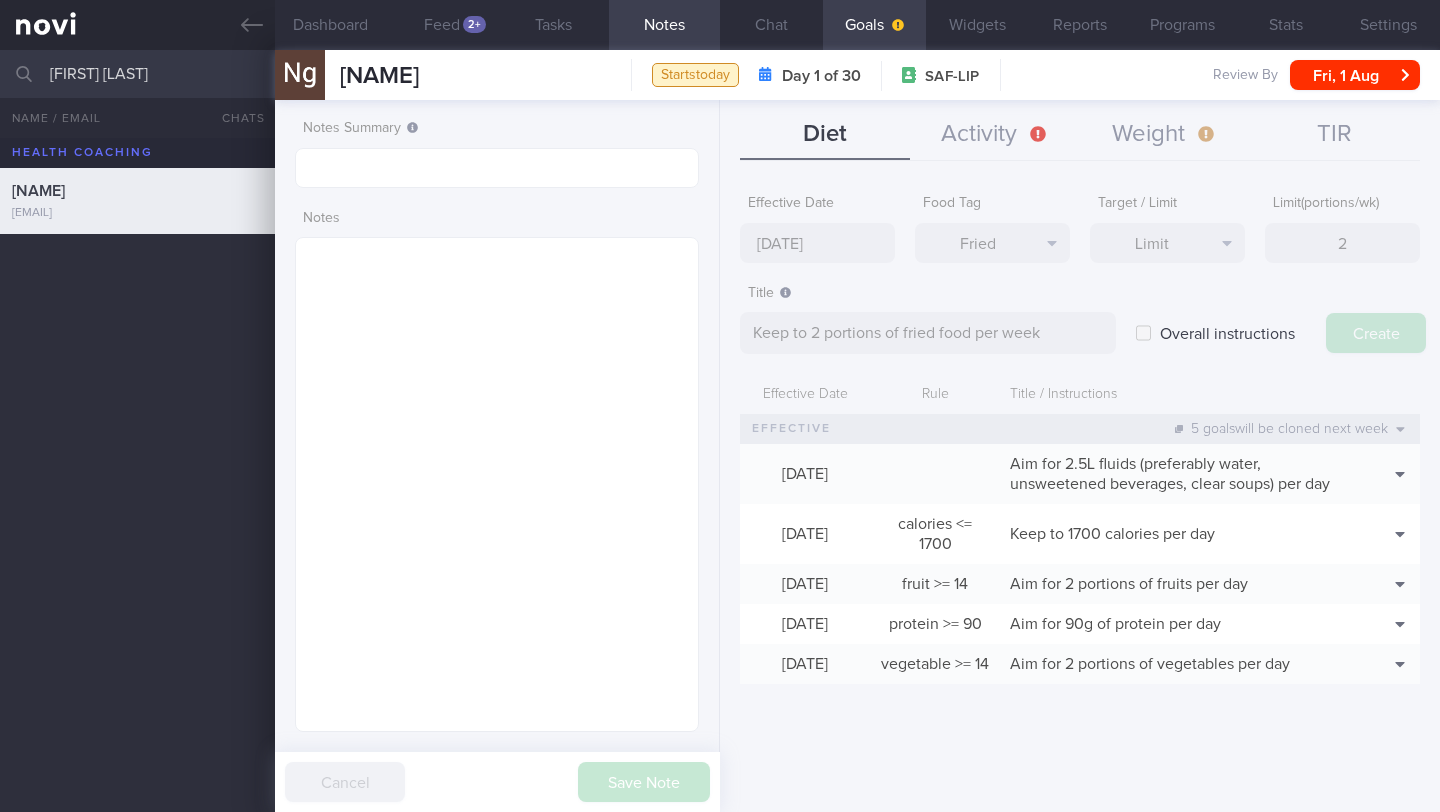 type on "[DATE] [MONTH] [YEAR]" 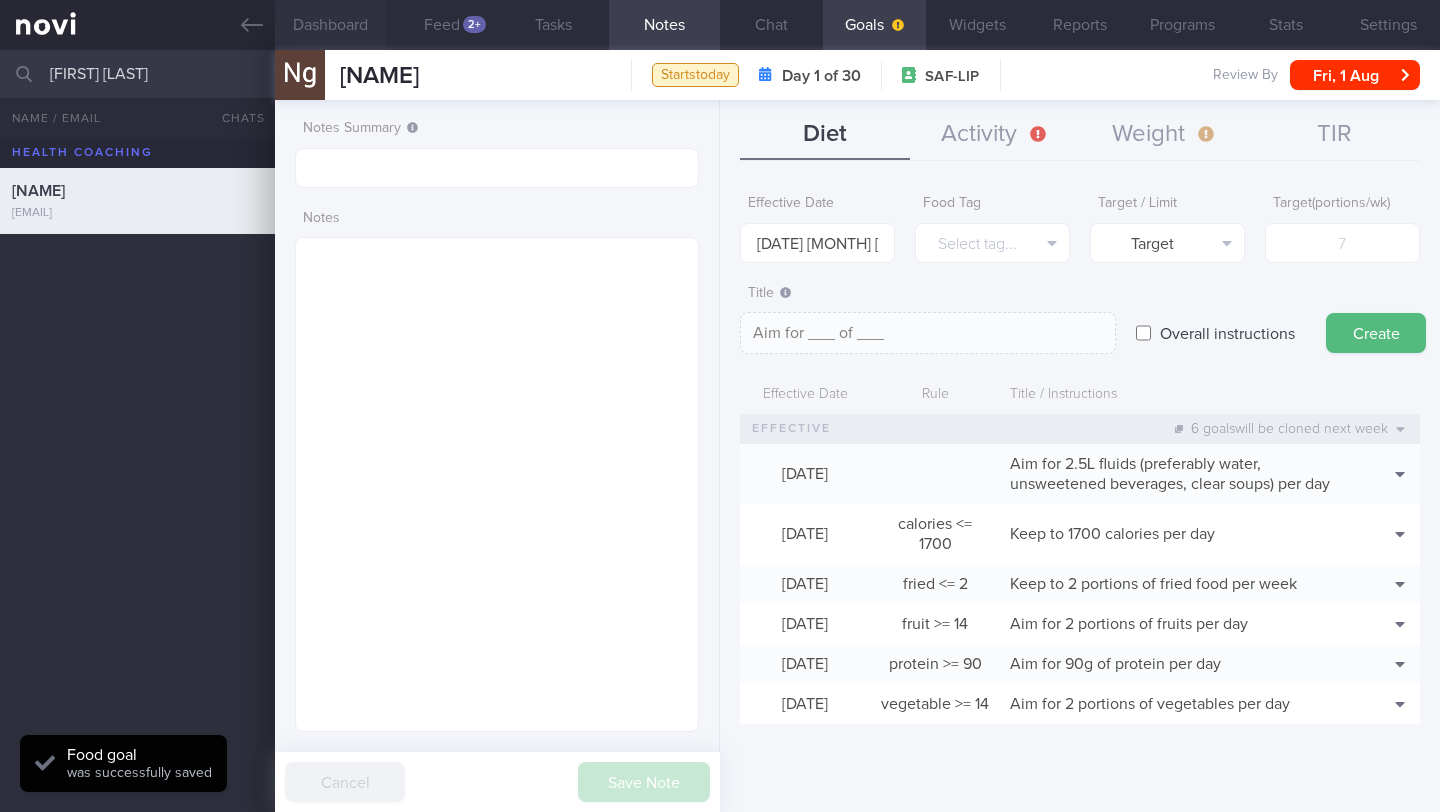click on "Dashboard" at bounding box center (330, 25) 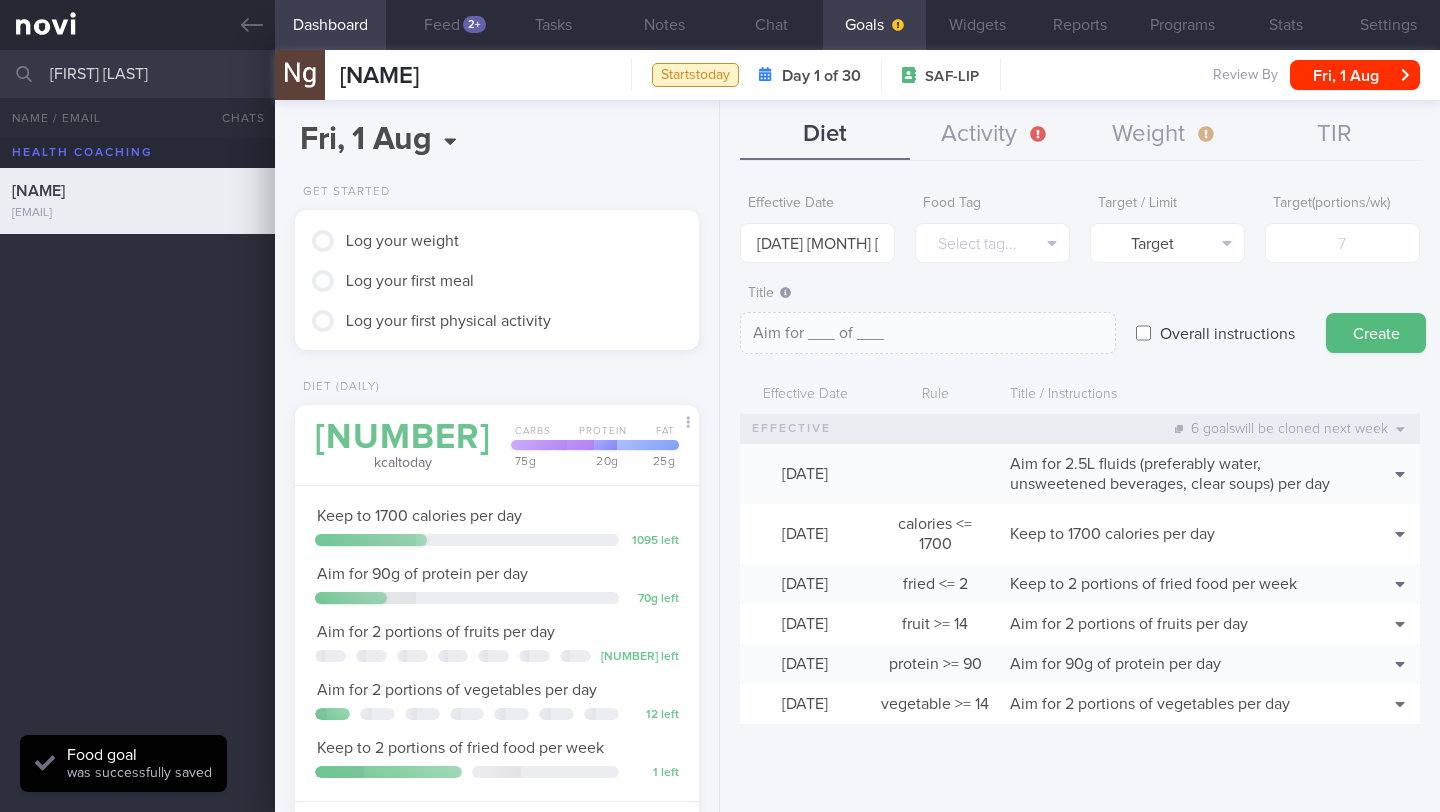 scroll, scrollTop: 999812, scrollLeft: 999624, axis: both 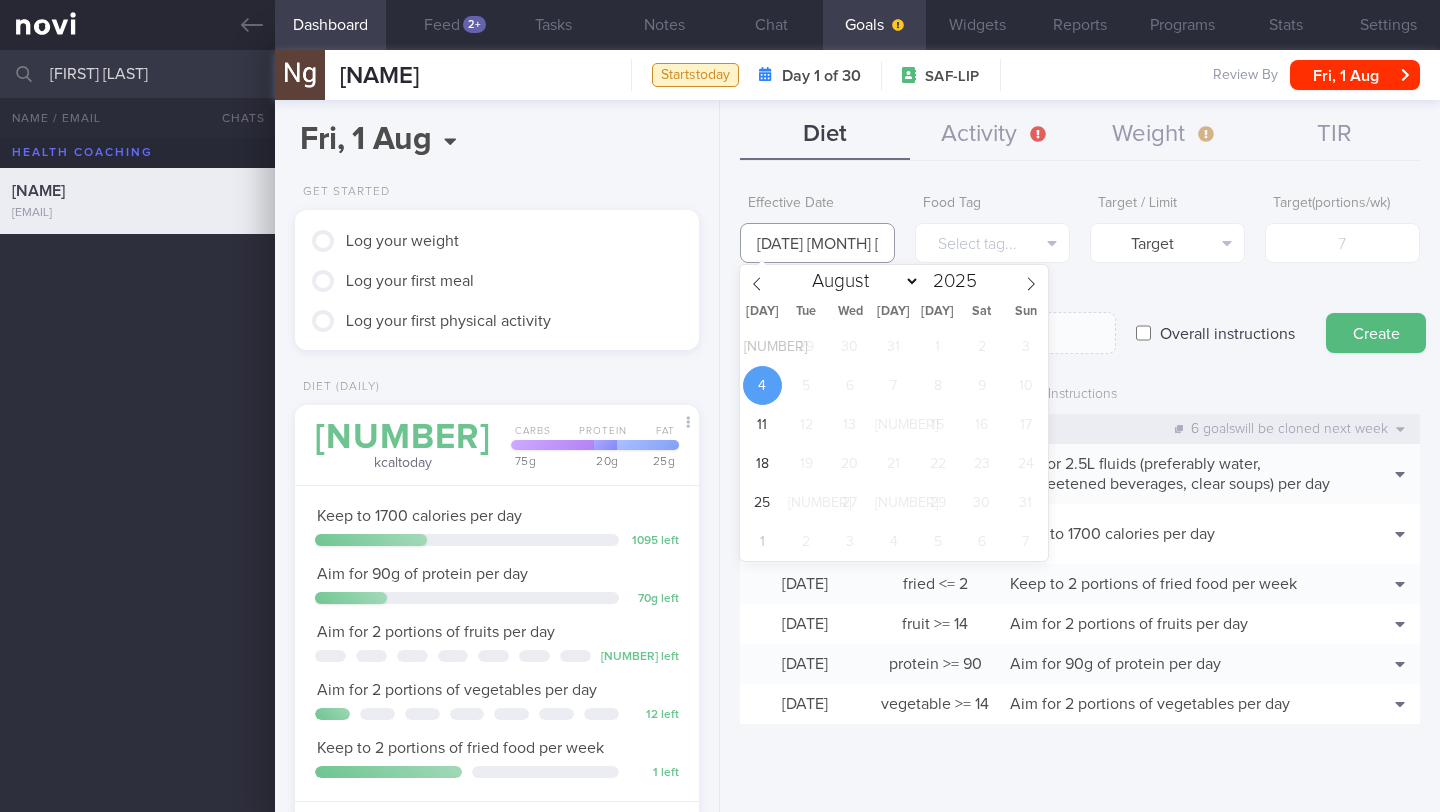 click on "[DATE] [MONTH] [YEAR]" at bounding box center [817, 243] 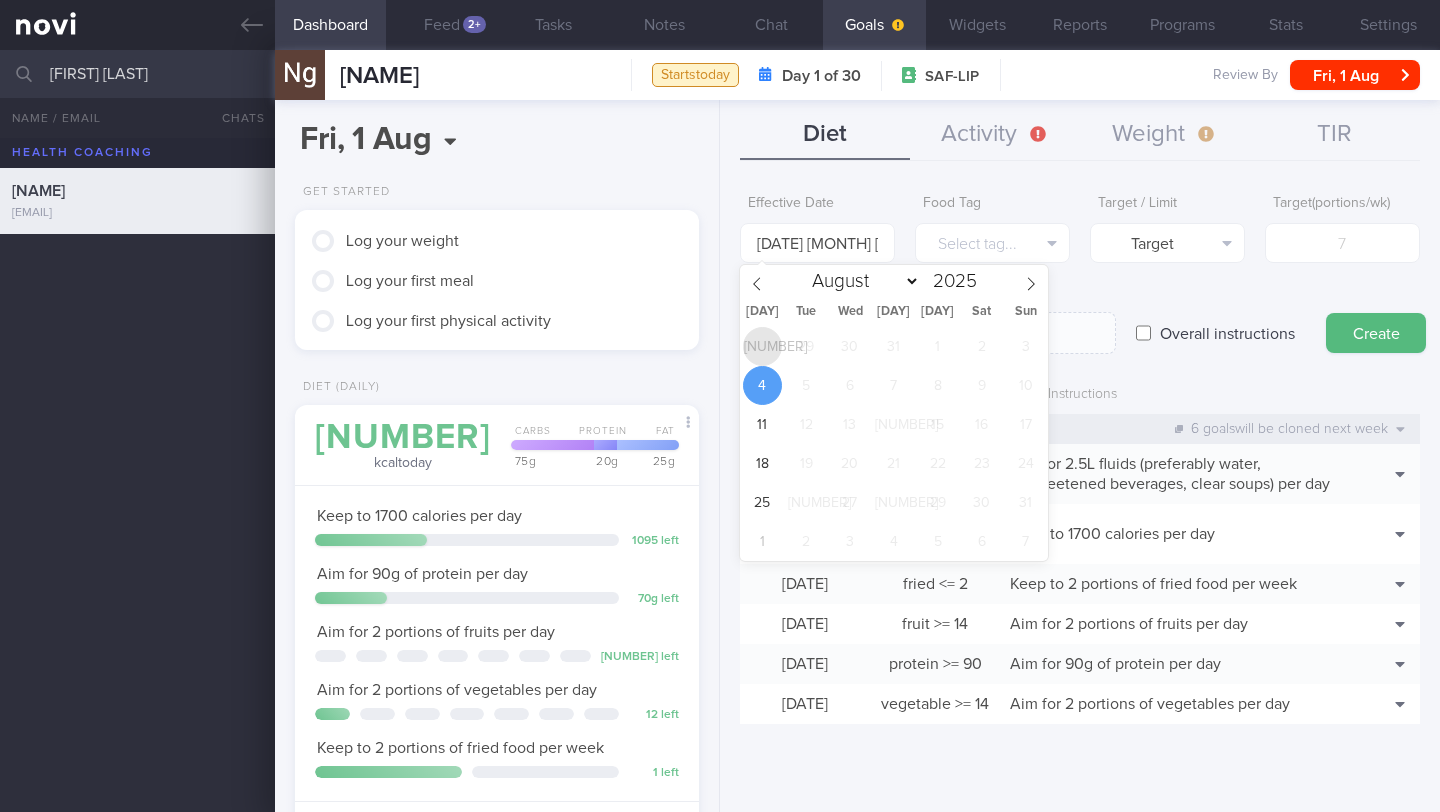 click on "[NUMBER]" at bounding box center [762, 346] 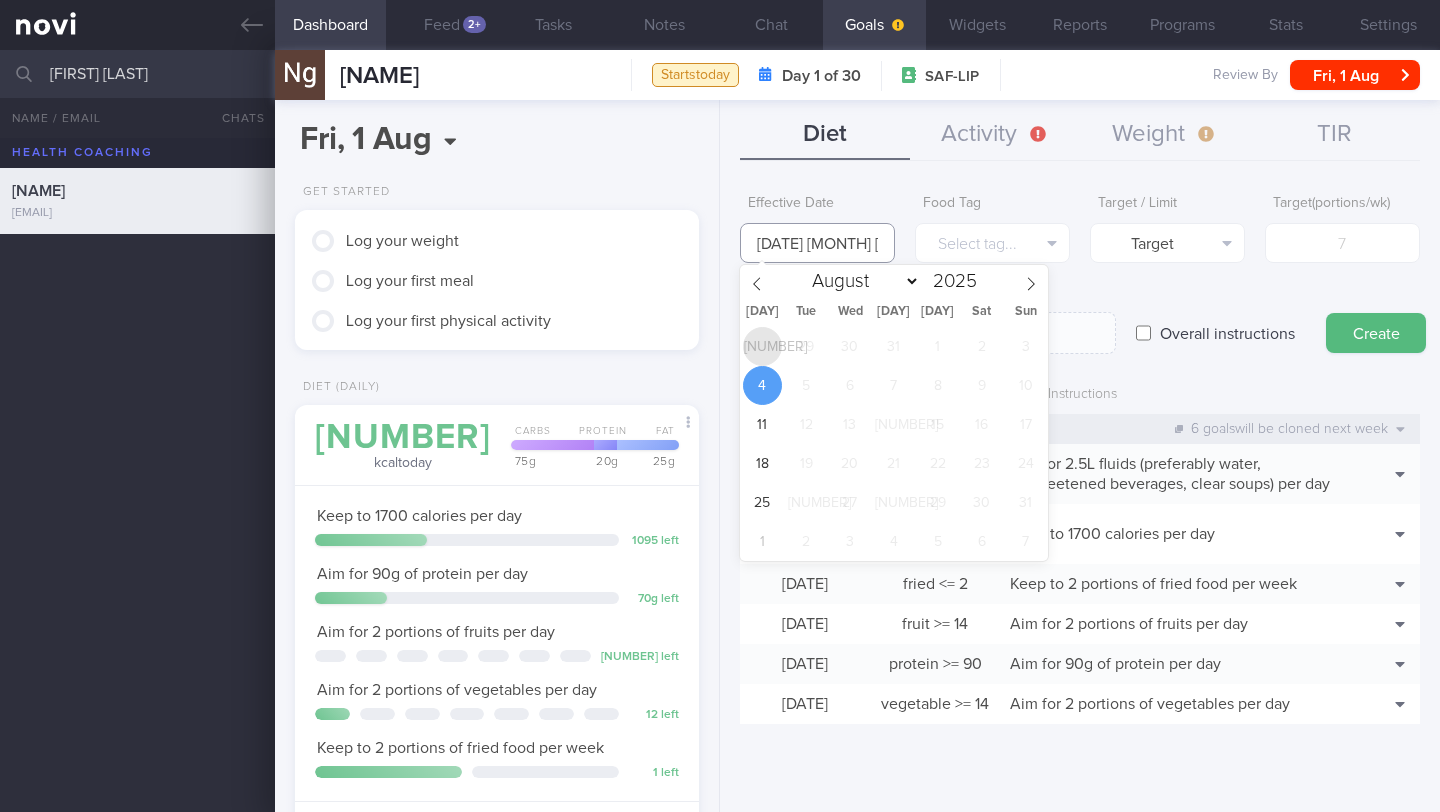 type on "[DATE]" 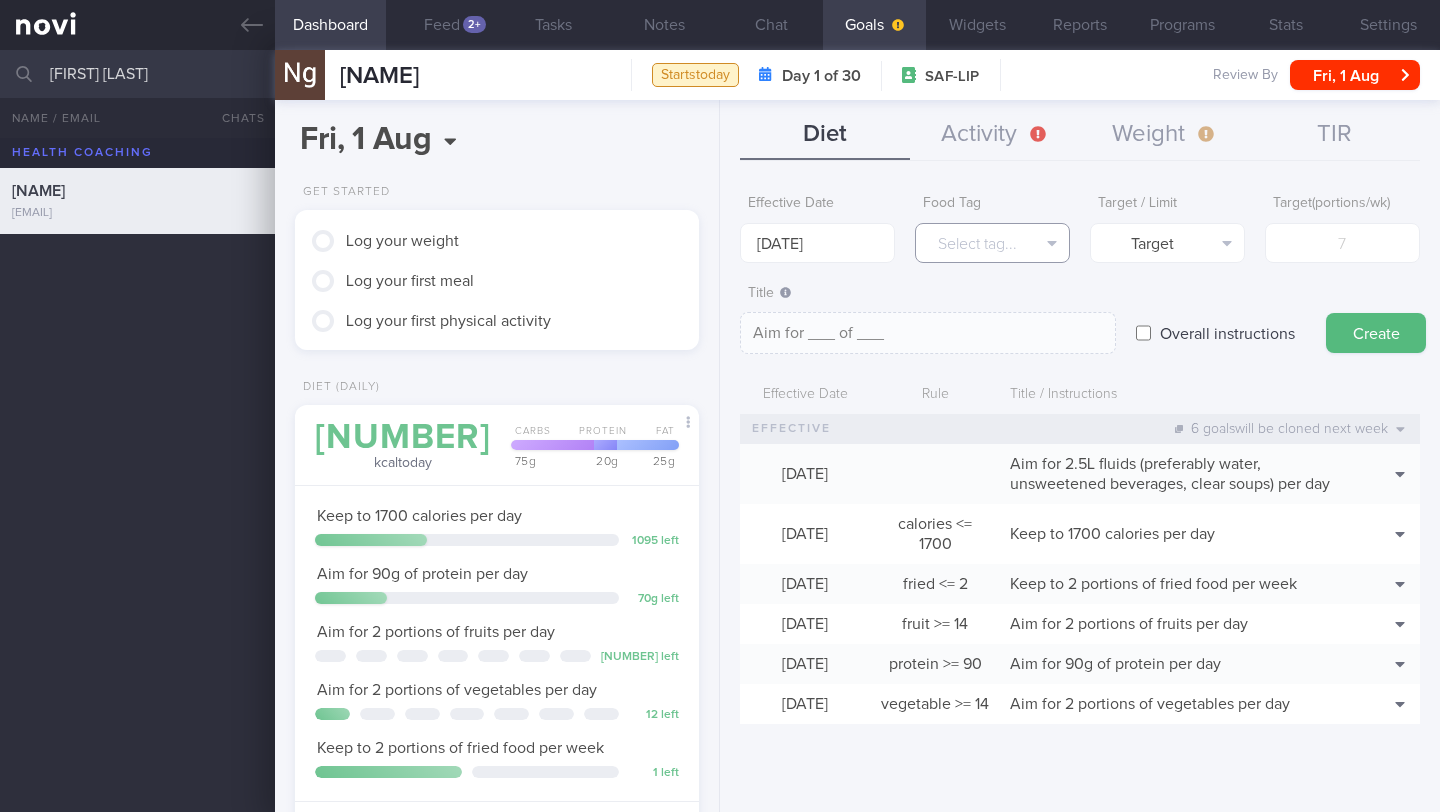 click on "Select tag..." at bounding box center [992, 243] 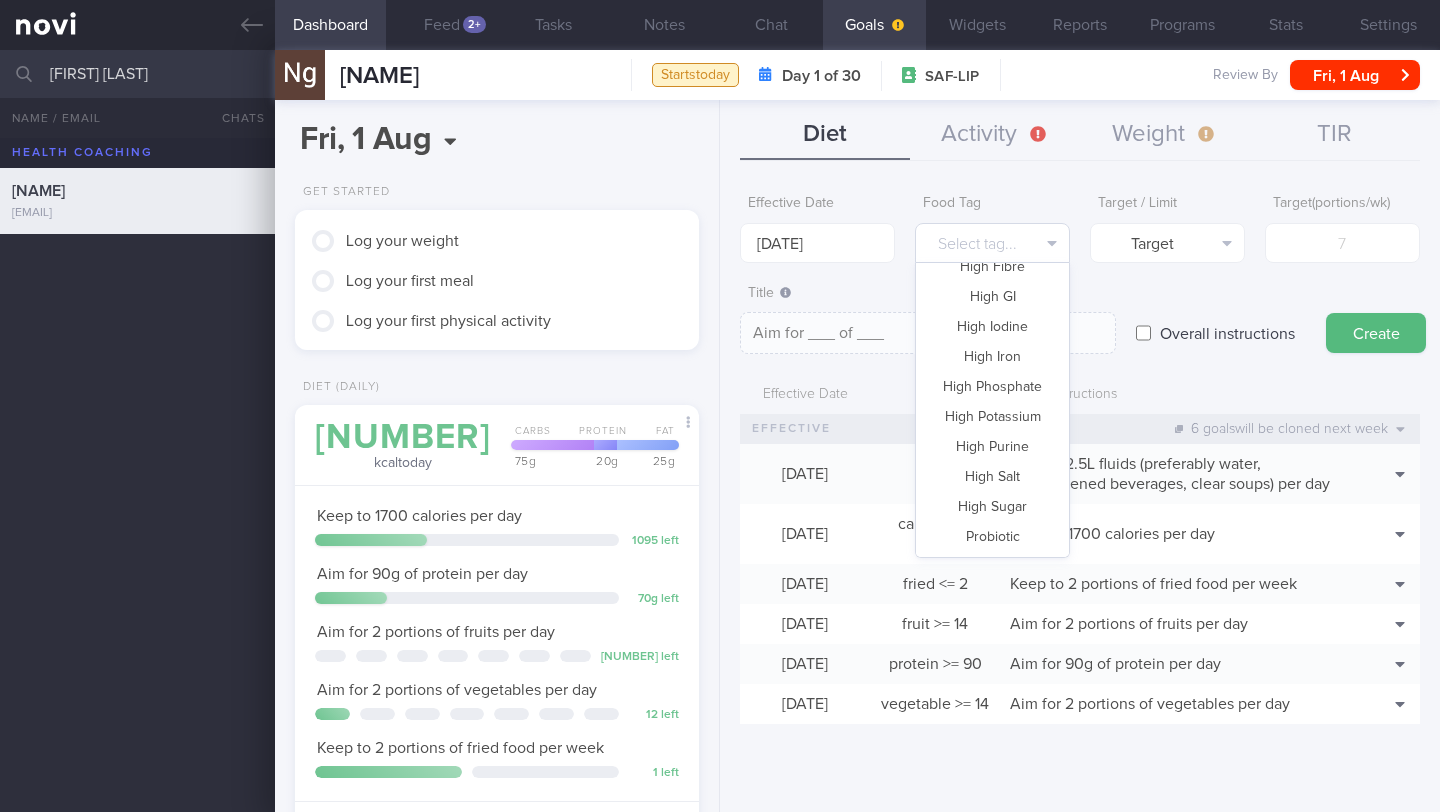 scroll, scrollTop: 392, scrollLeft: 0, axis: vertical 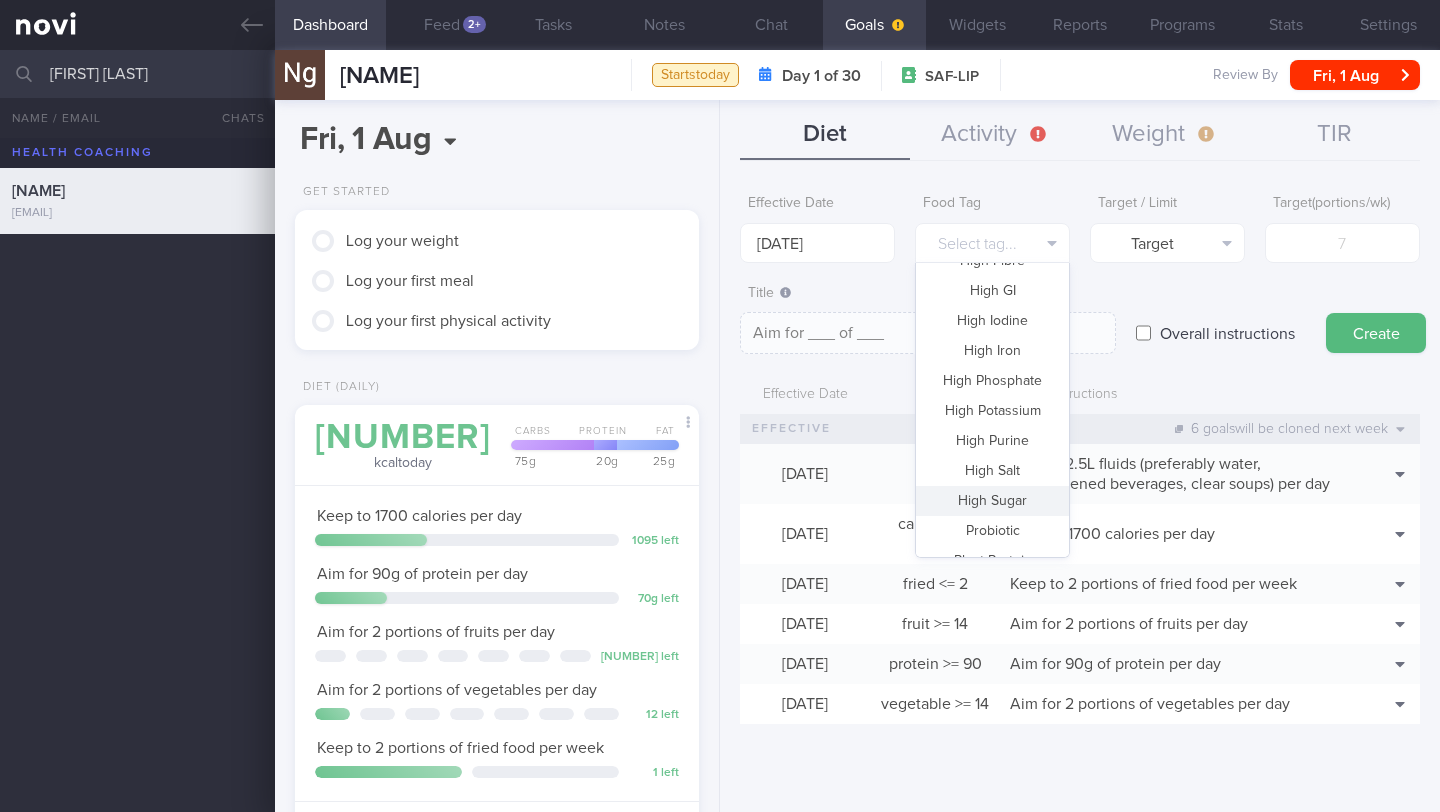 click on "High Sugar" at bounding box center (992, 501) 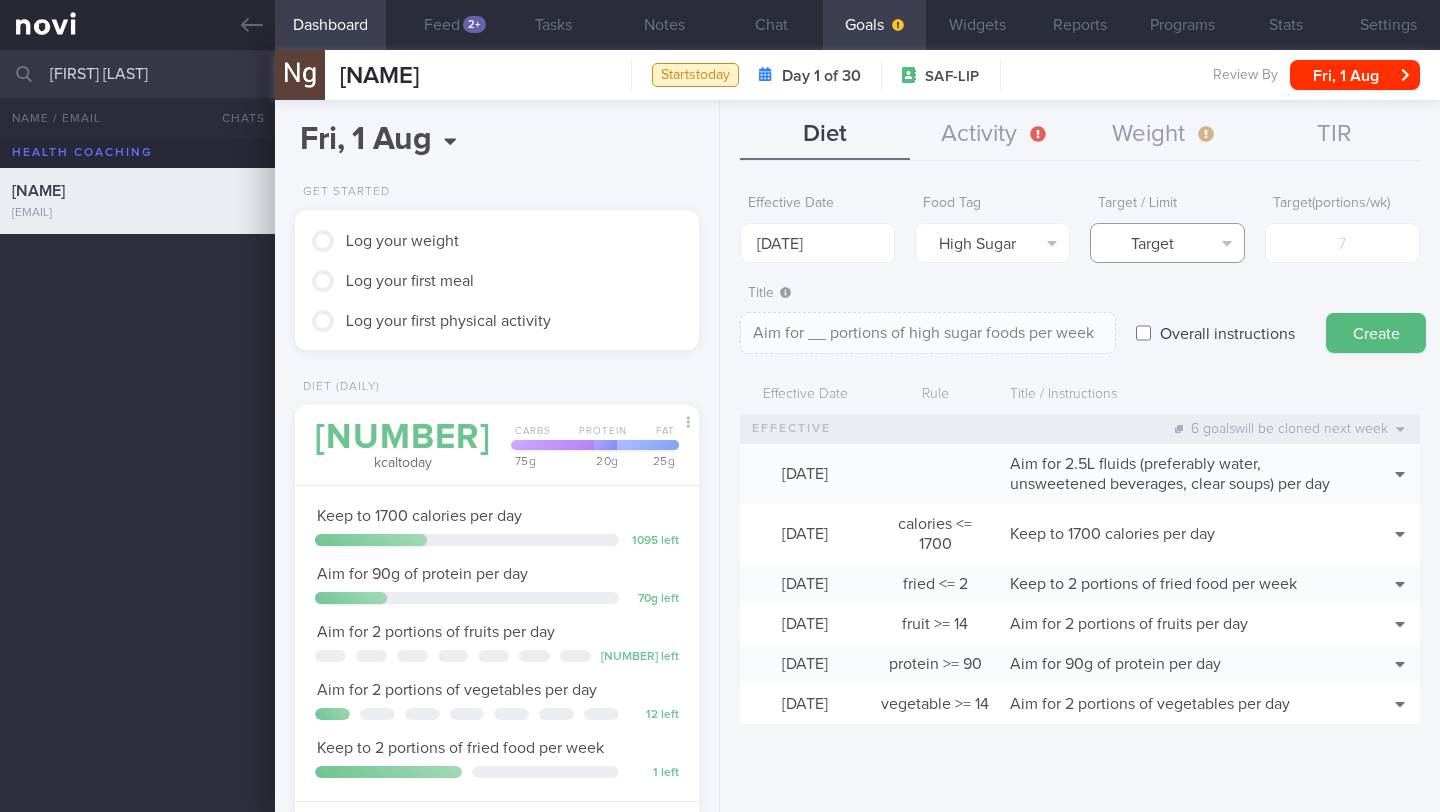 click on "Target" at bounding box center [1167, 243] 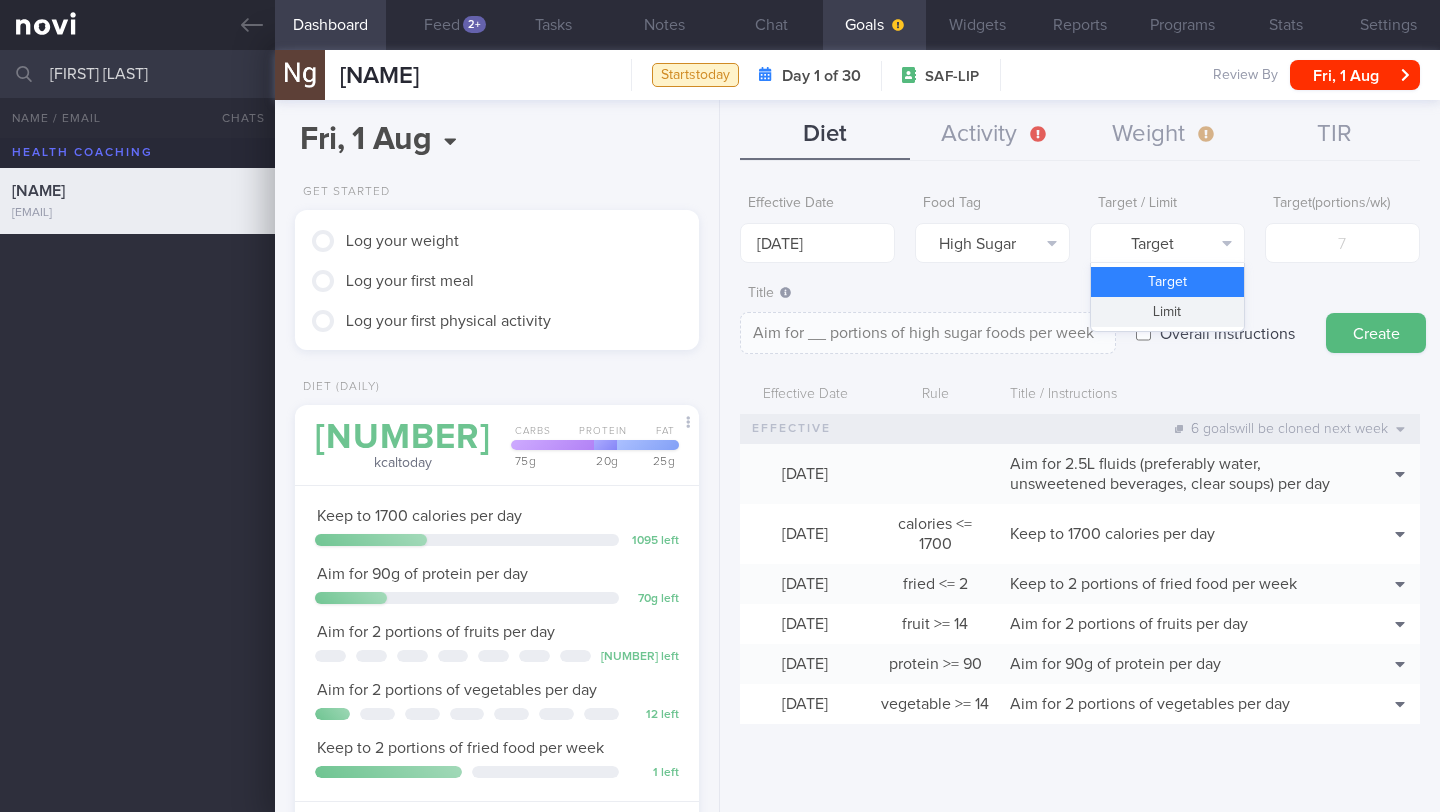 click on "Limit" at bounding box center (1167, 312) 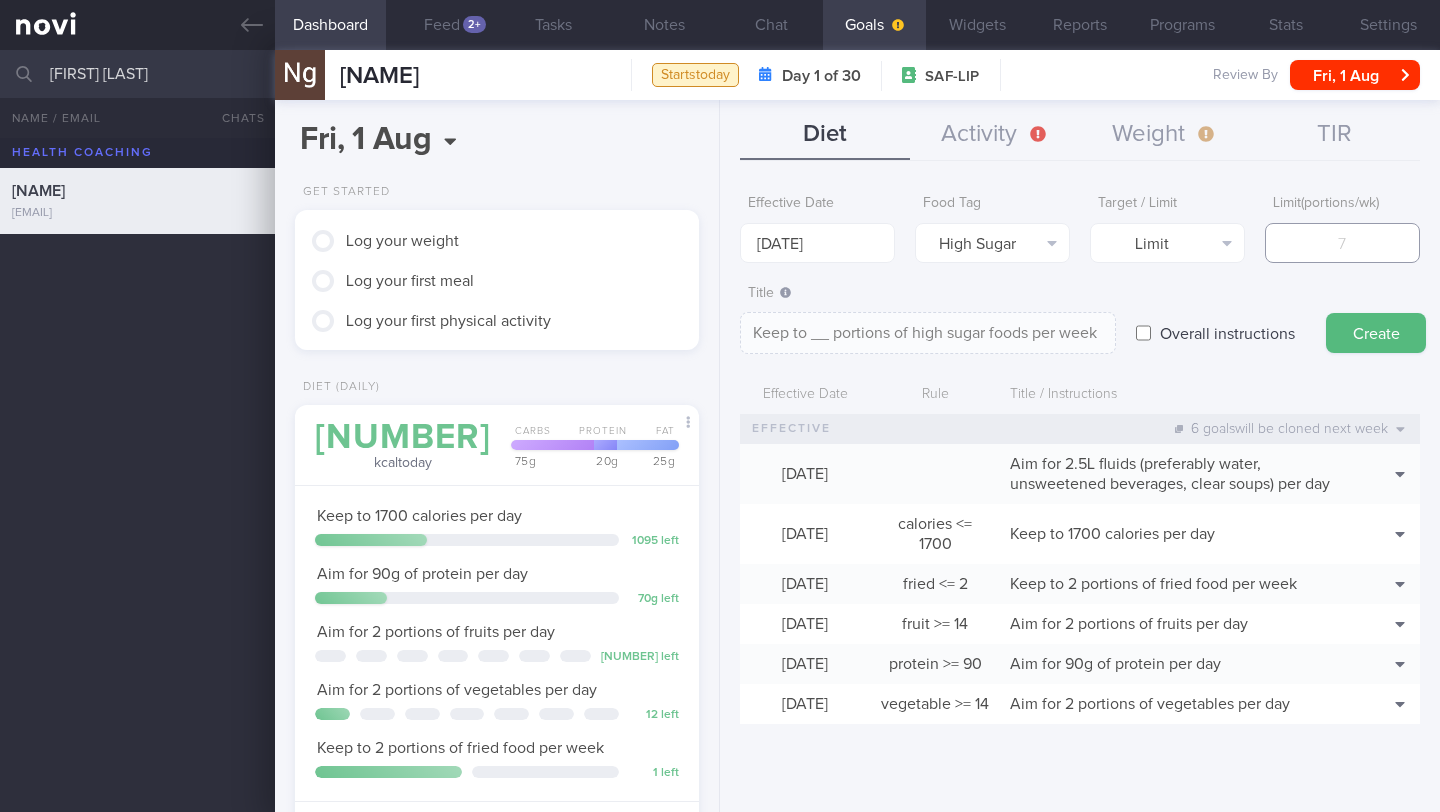 click at bounding box center [1342, 243] 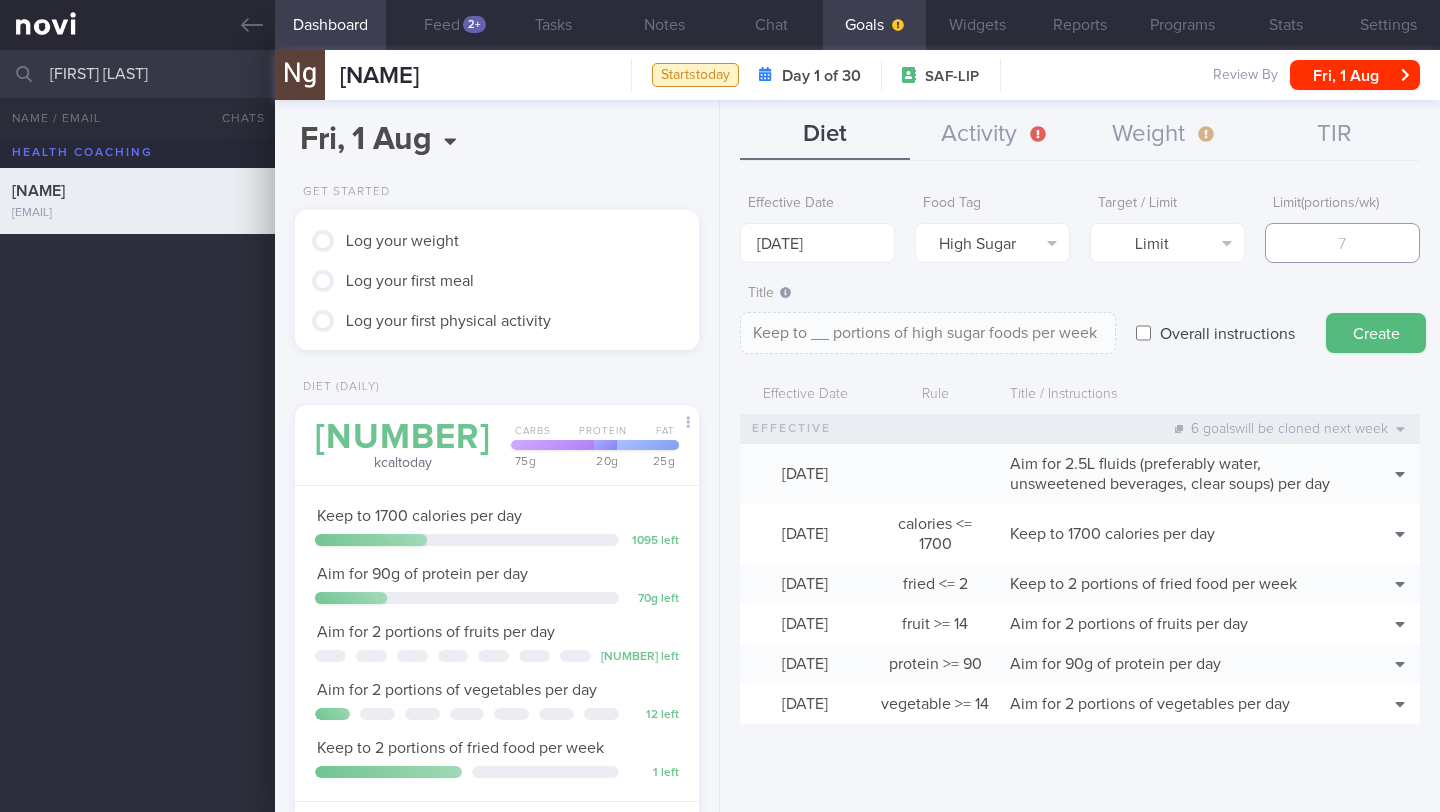 type on "2" 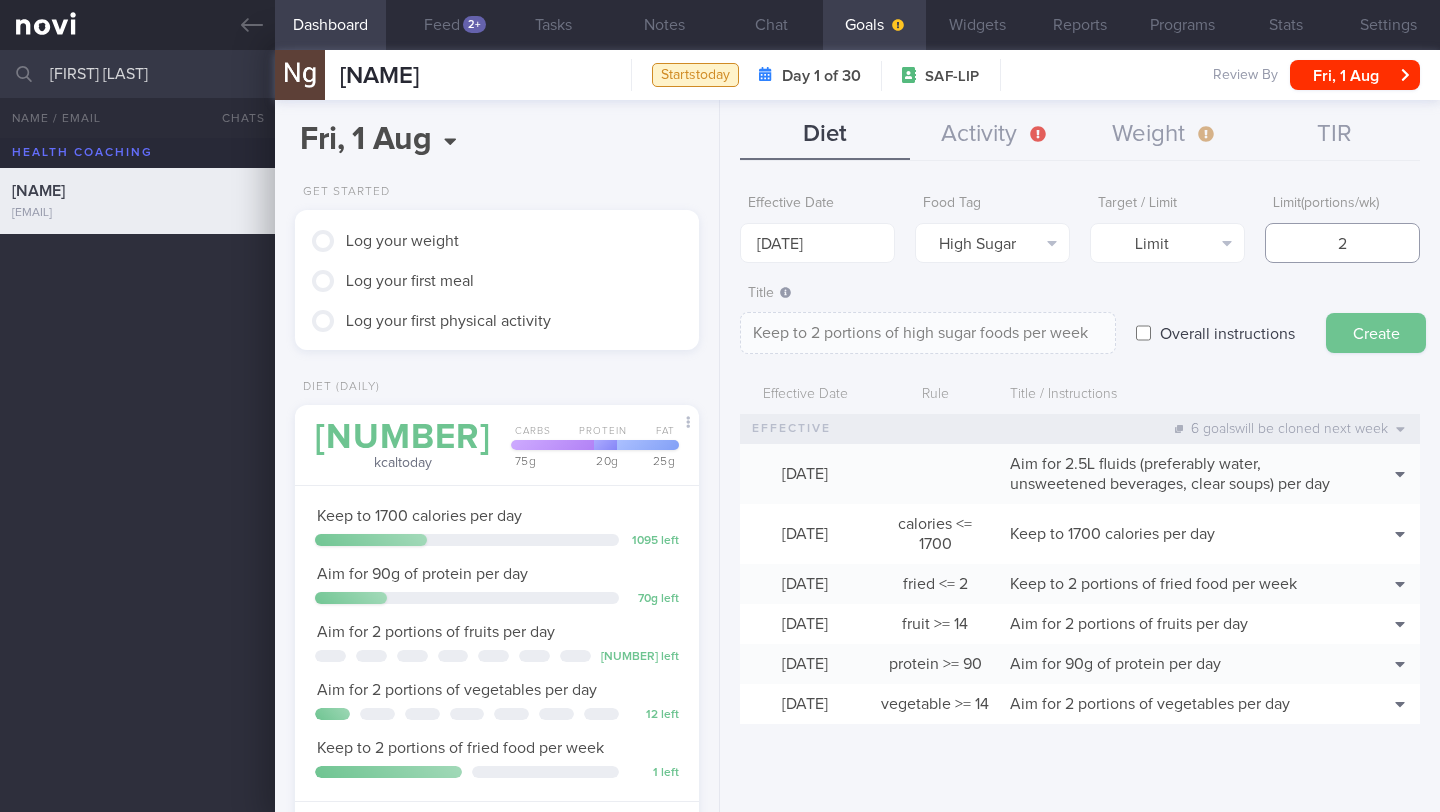 type on "2" 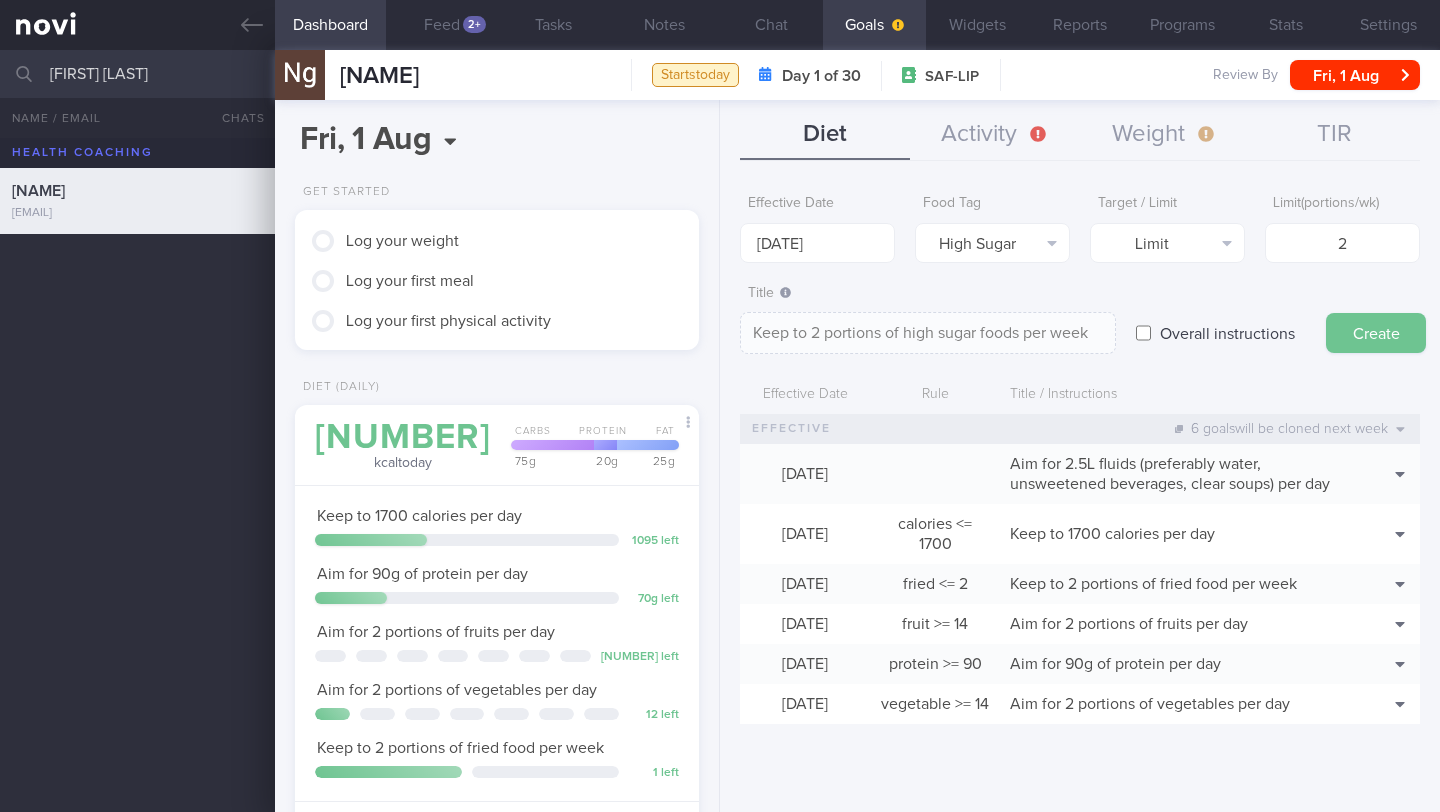 click on "Create" at bounding box center (1376, 333) 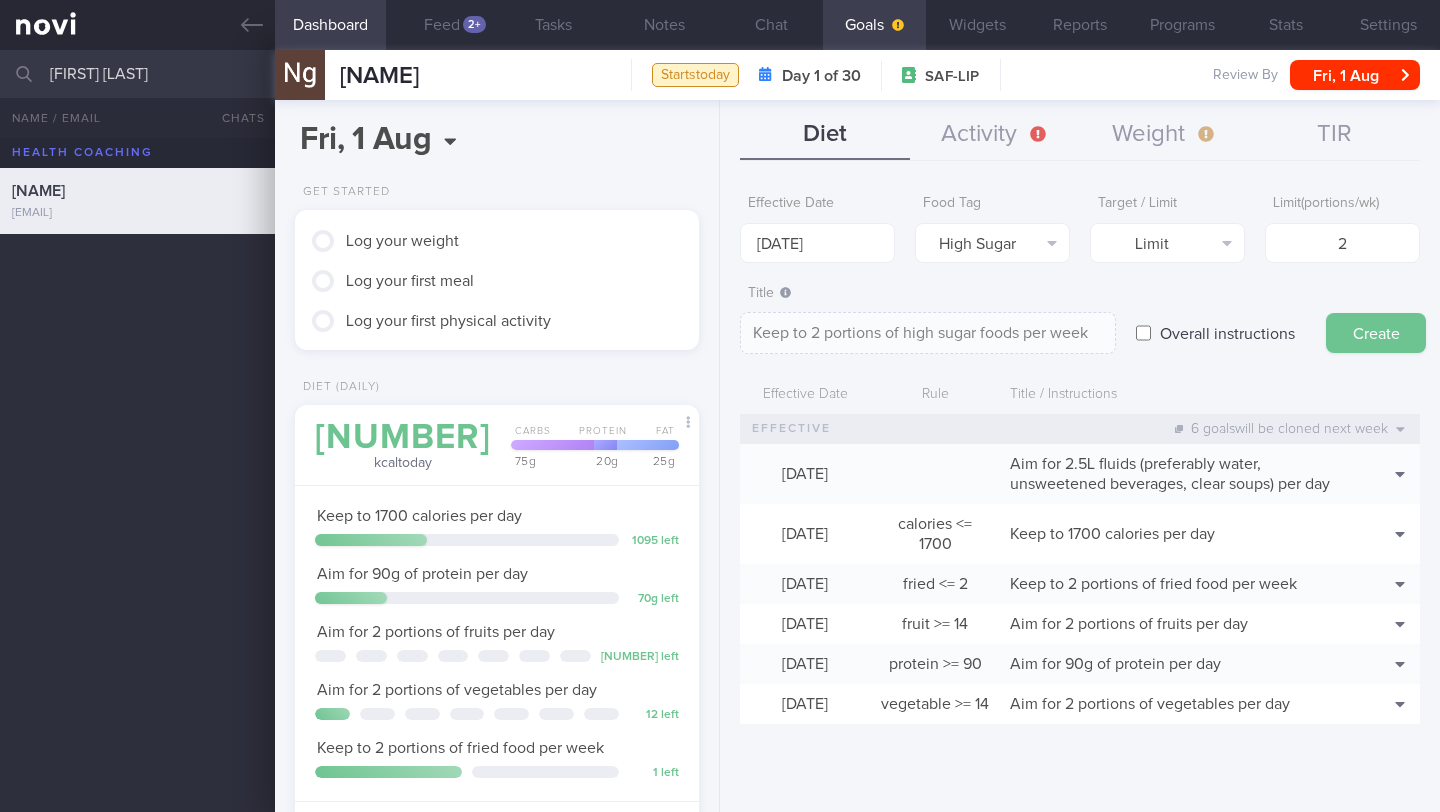 type on "Aim for ___ of ___" 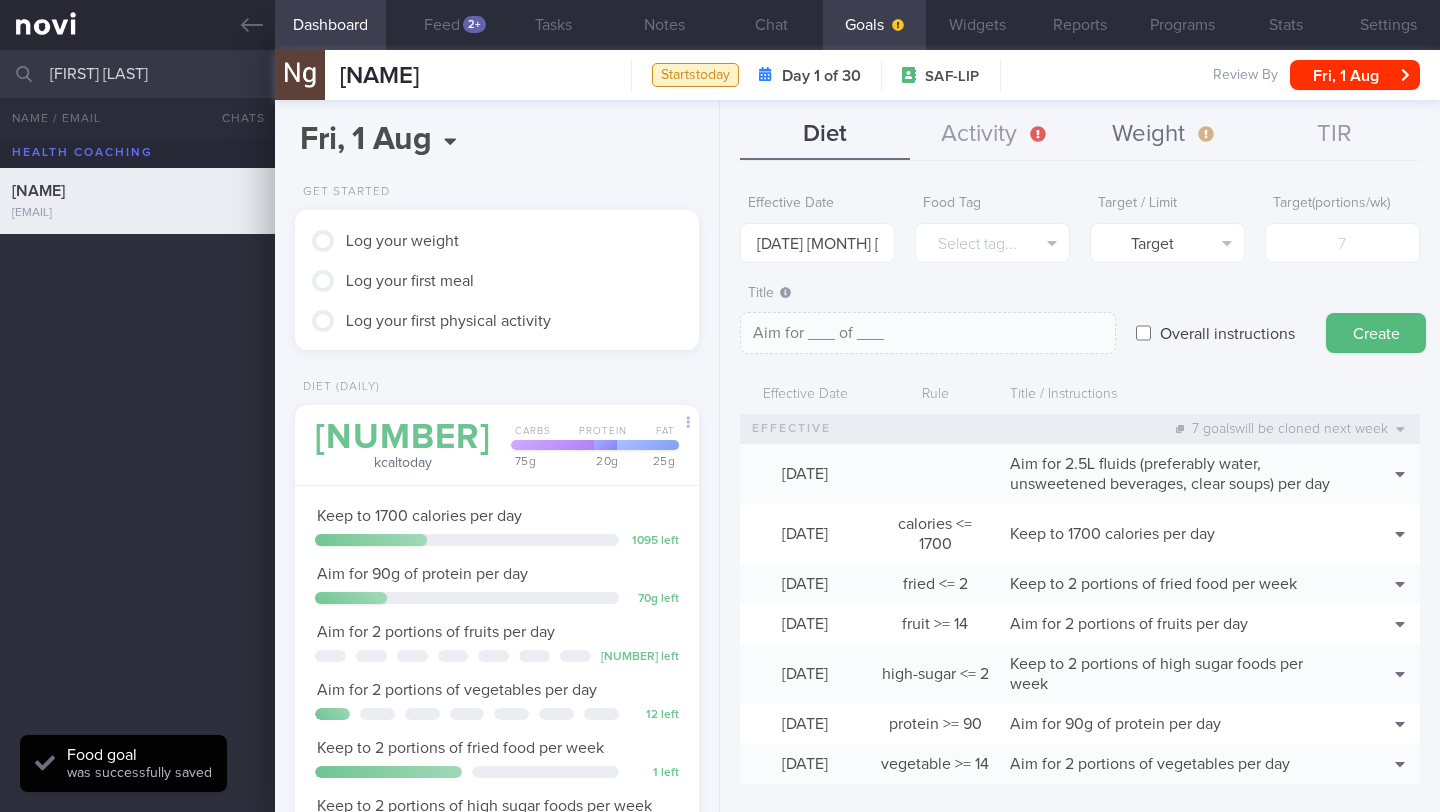 click on "Weight" at bounding box center (1165, 135) 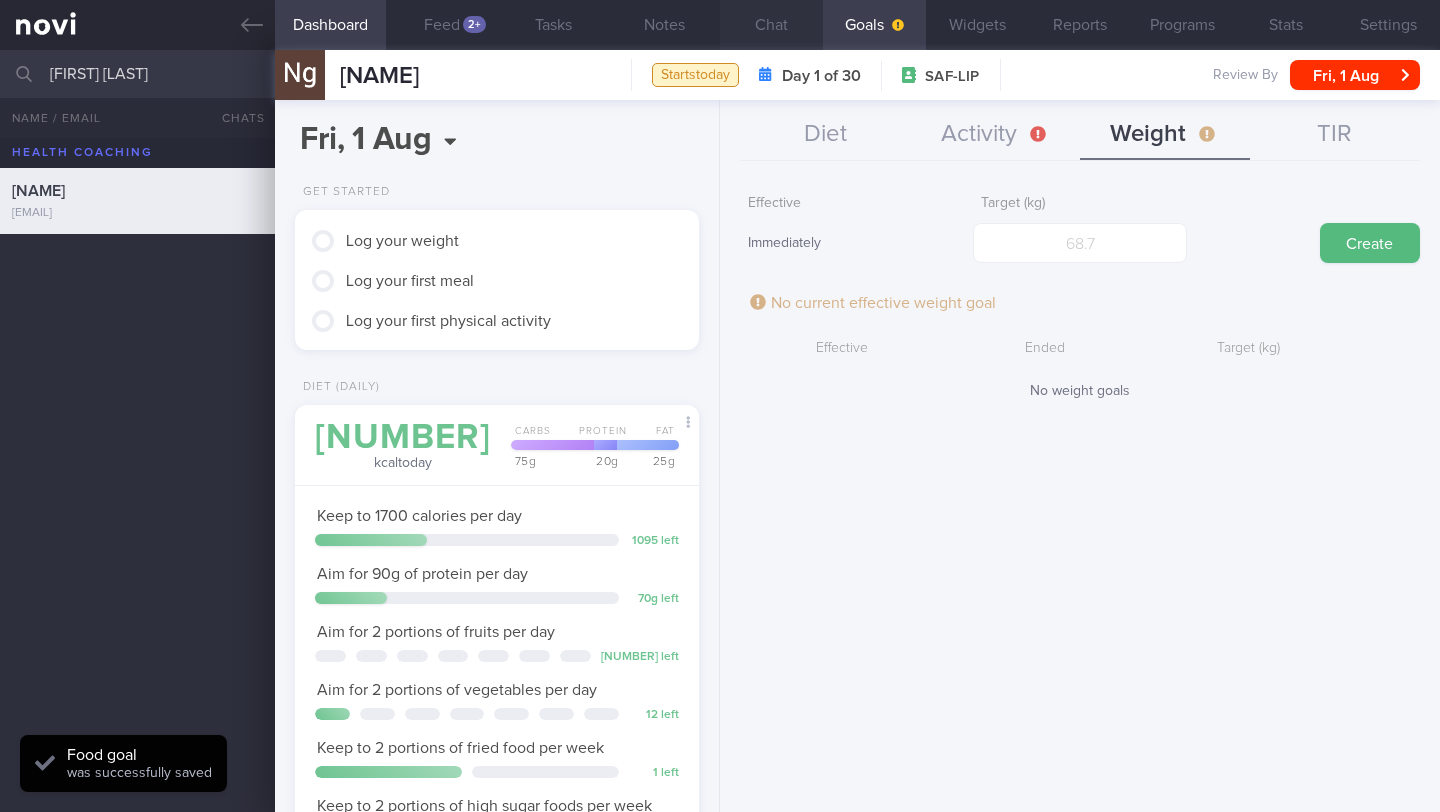 click on "Chat" at bounding box center (771, 25) 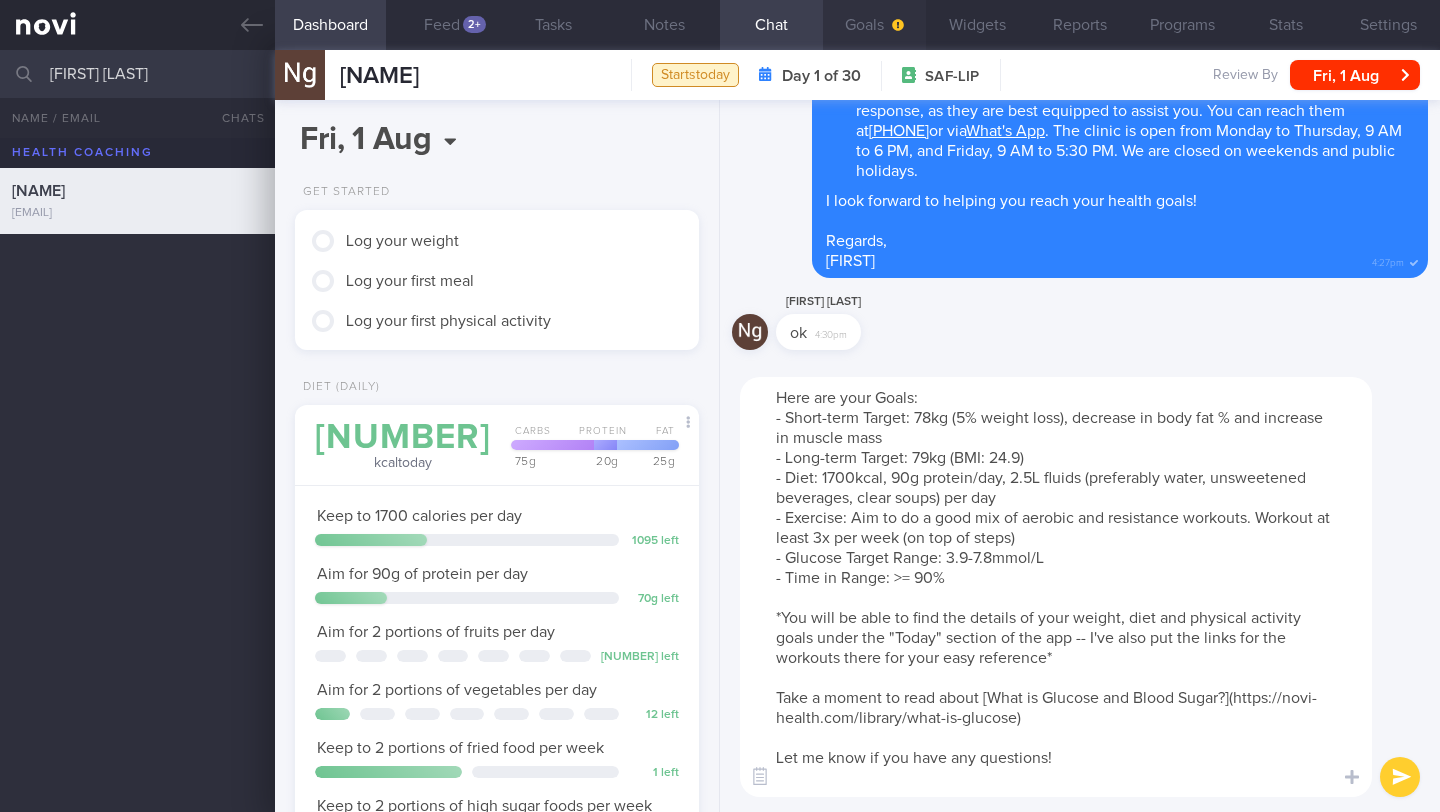 click on "Goals" at bounding box center (874, 25) 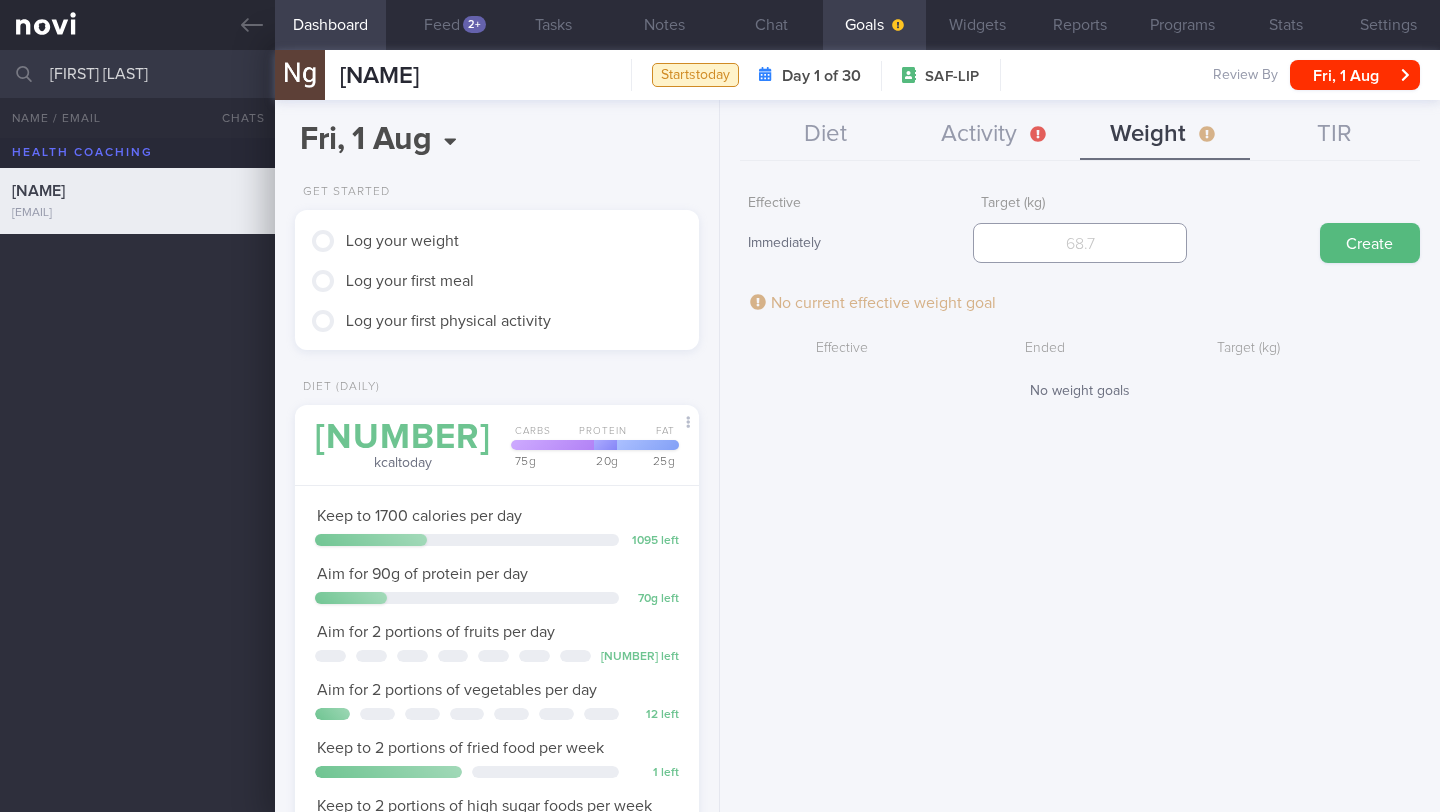 click at bounding box center [1079, 243] 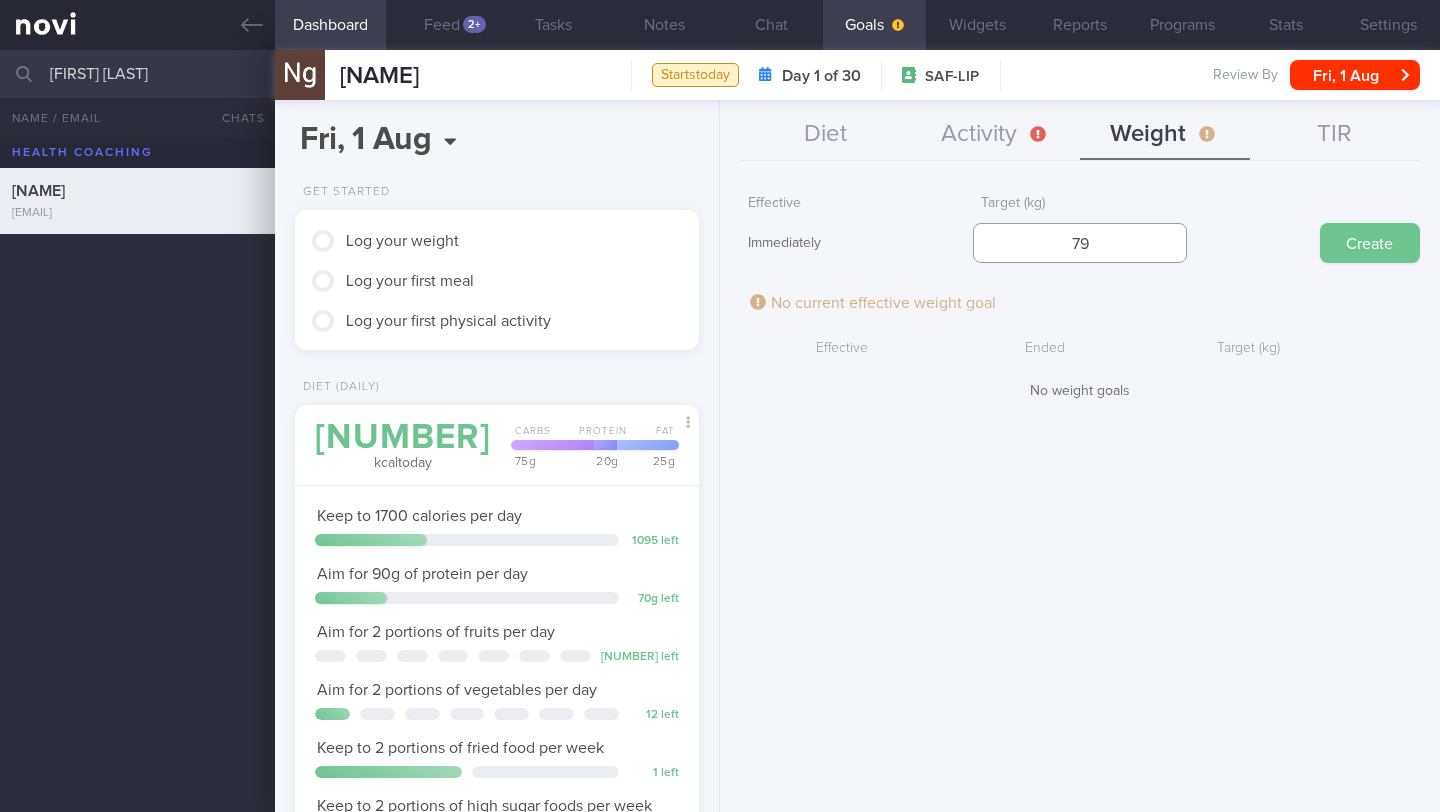 type on "79" 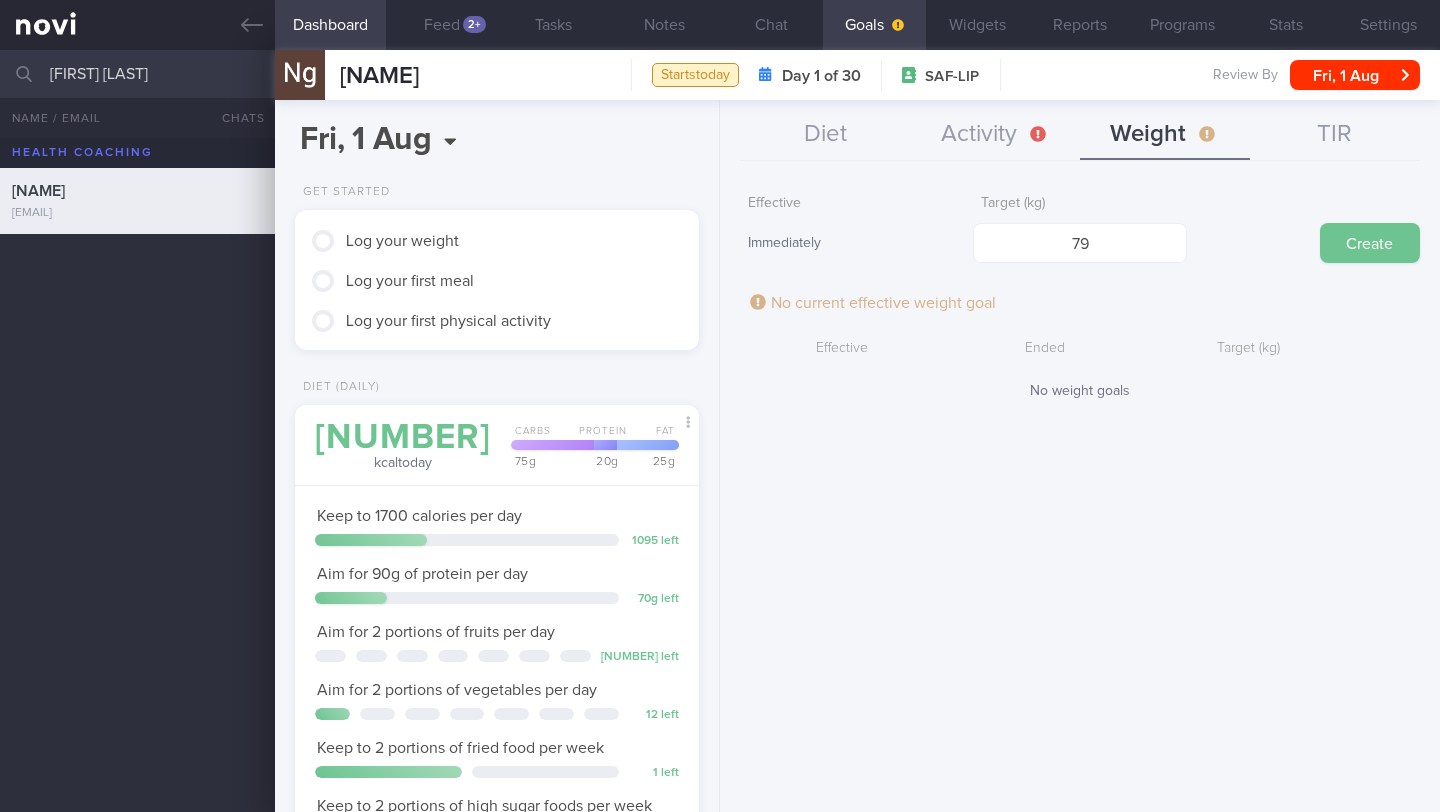 click on "Create" at bounding box center (1370, 243) 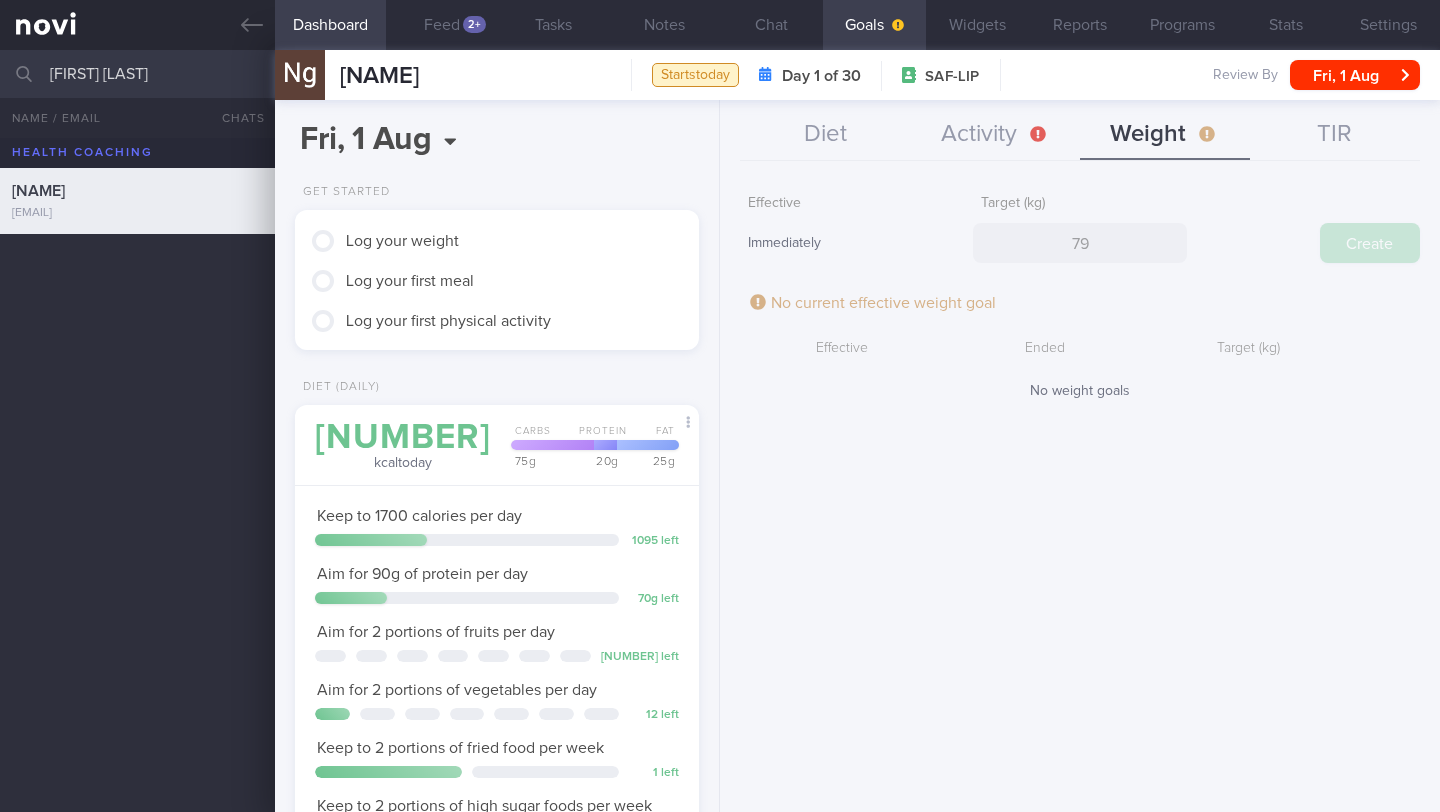 type 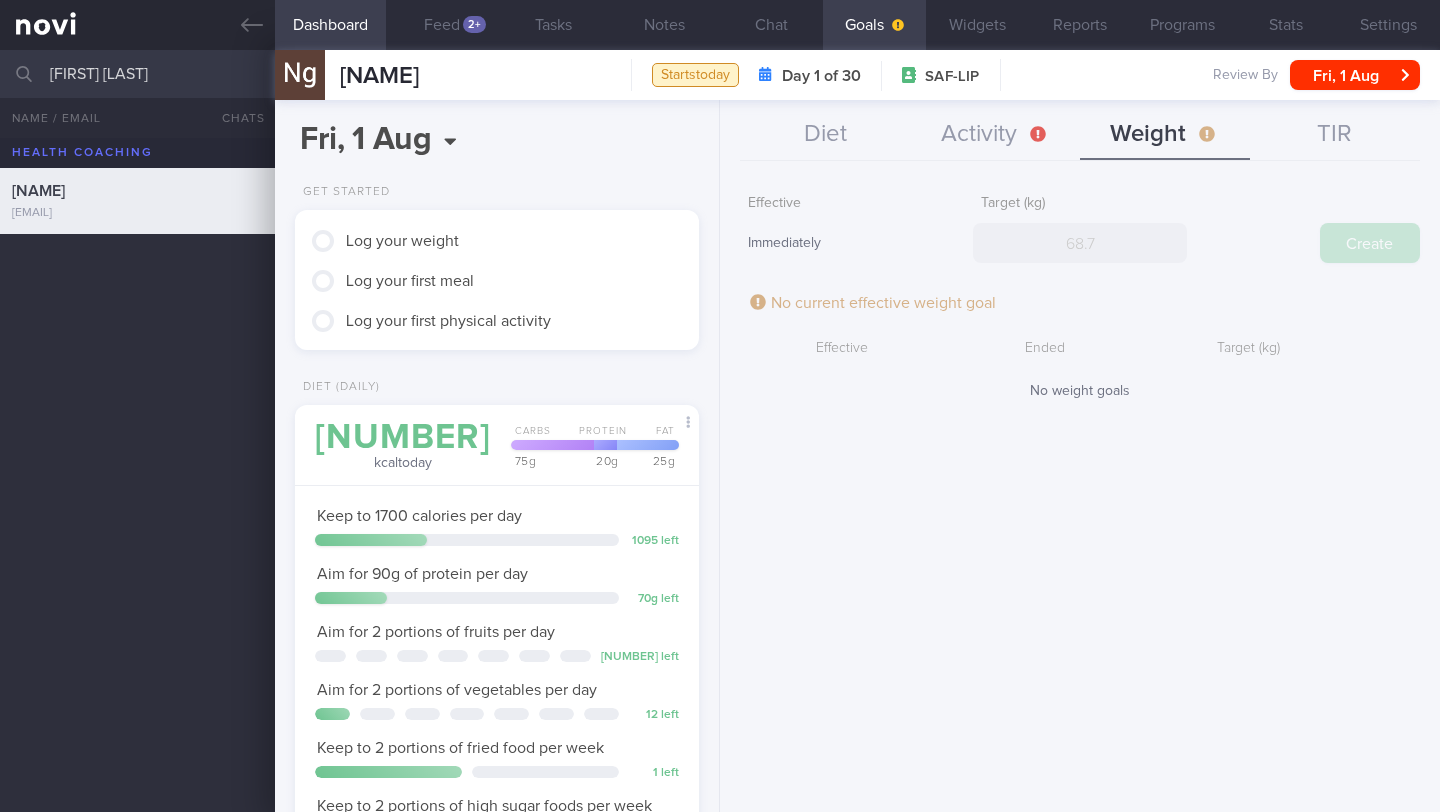 scroll, scrollTop: 999787, scrollLeft: 999632, axis: both 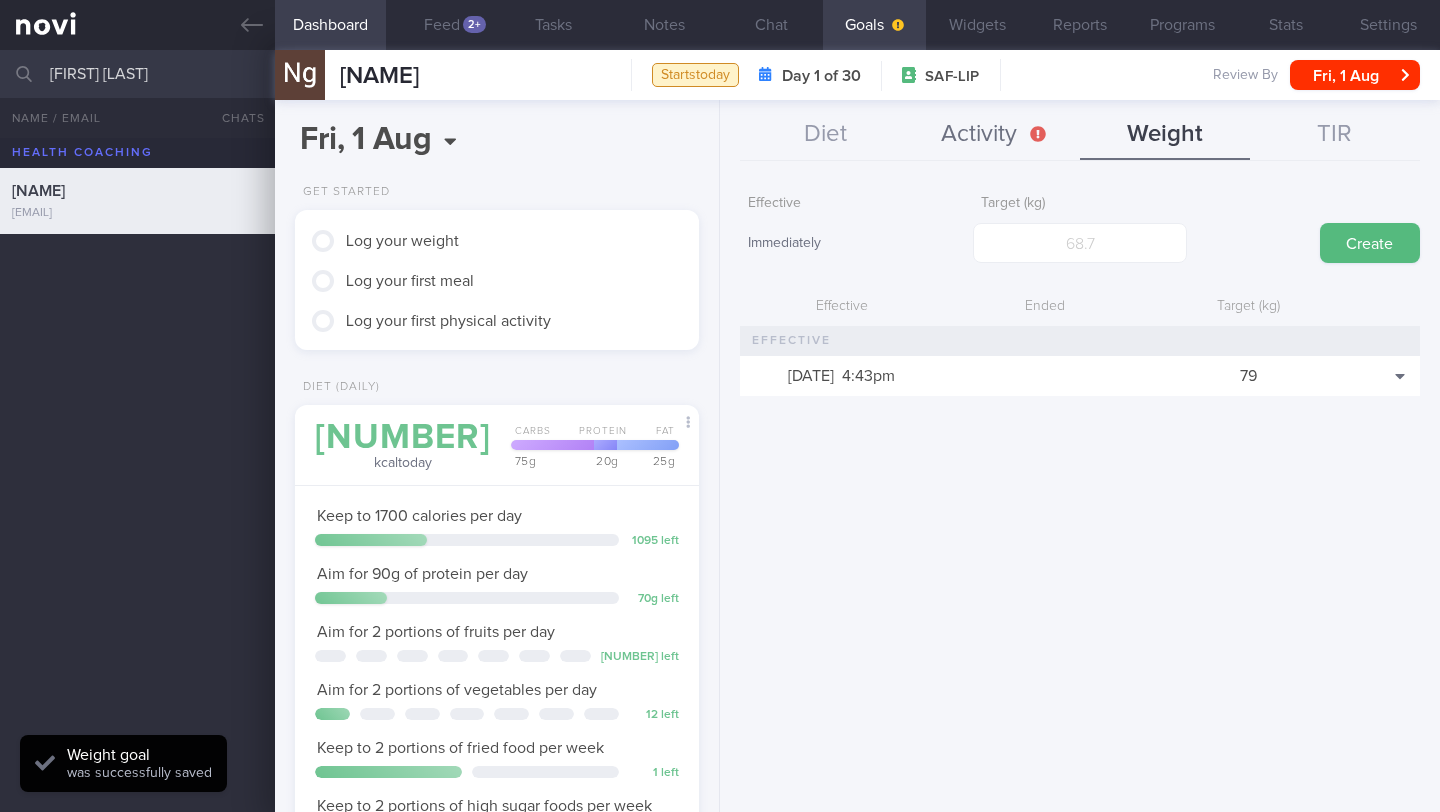 click on "Activity" at bounding box center [995, 135] 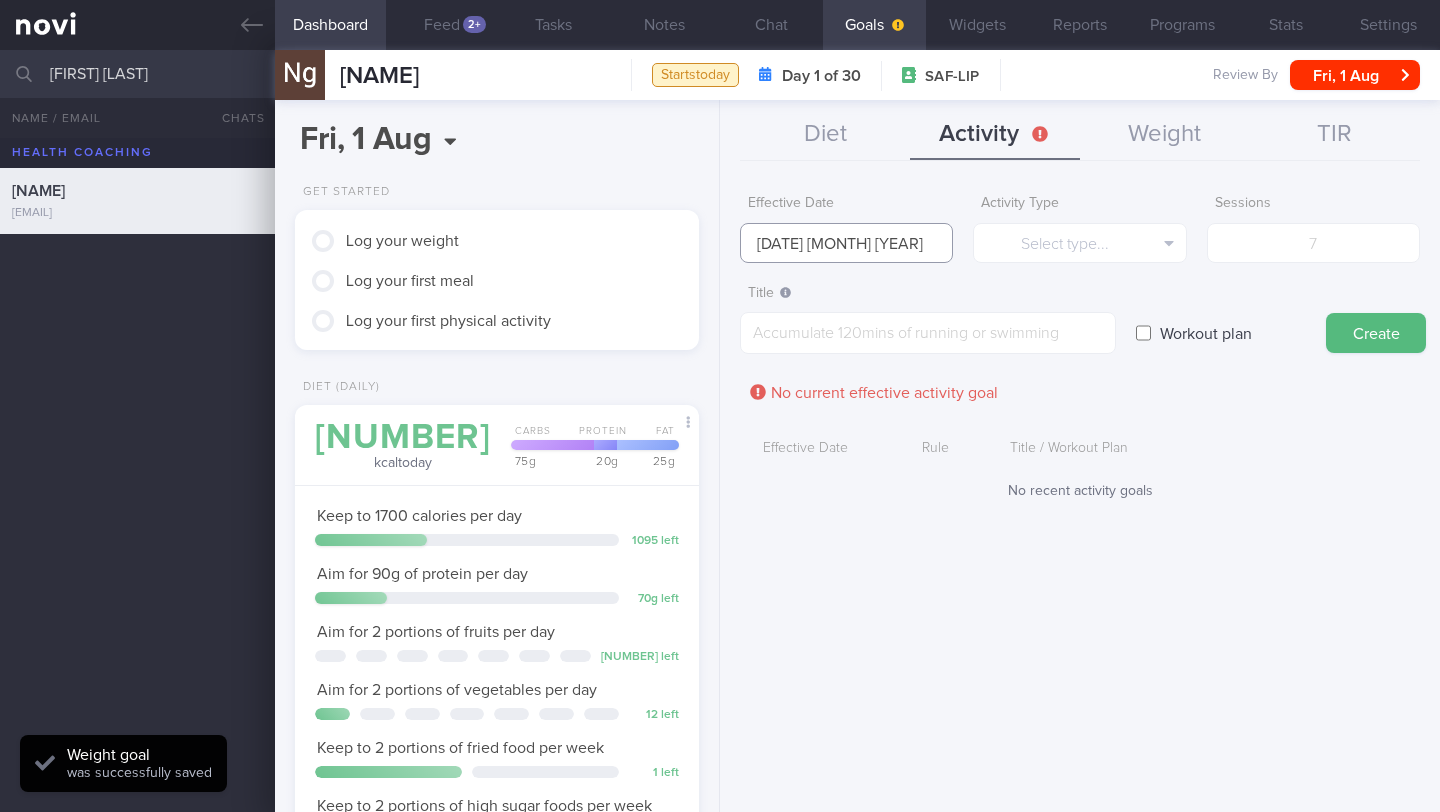 click on "[DATE] [MONTH] [YEAR]" at bounding box center [846, 243] 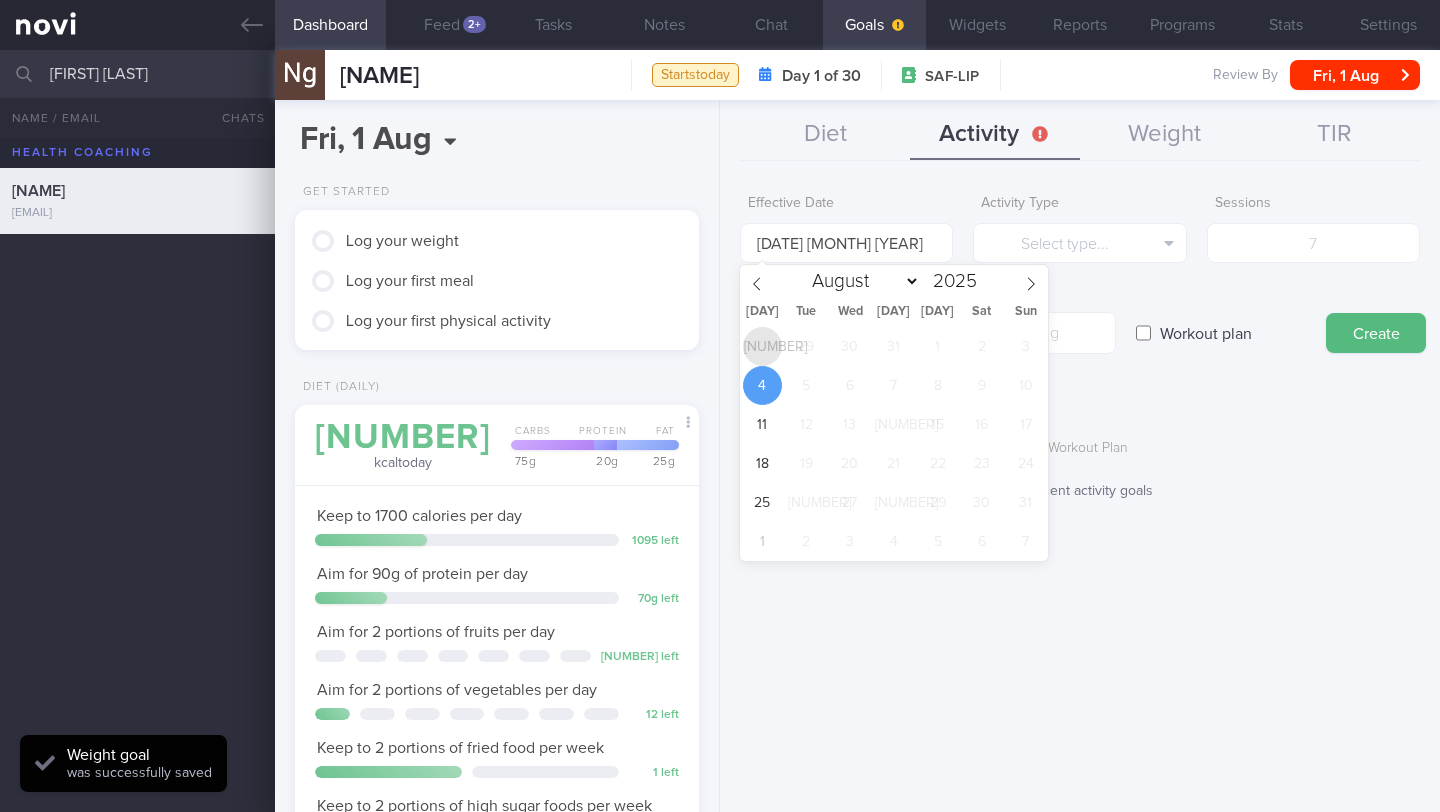 click on "[NUMBER]" at bounding box center [762, 346] 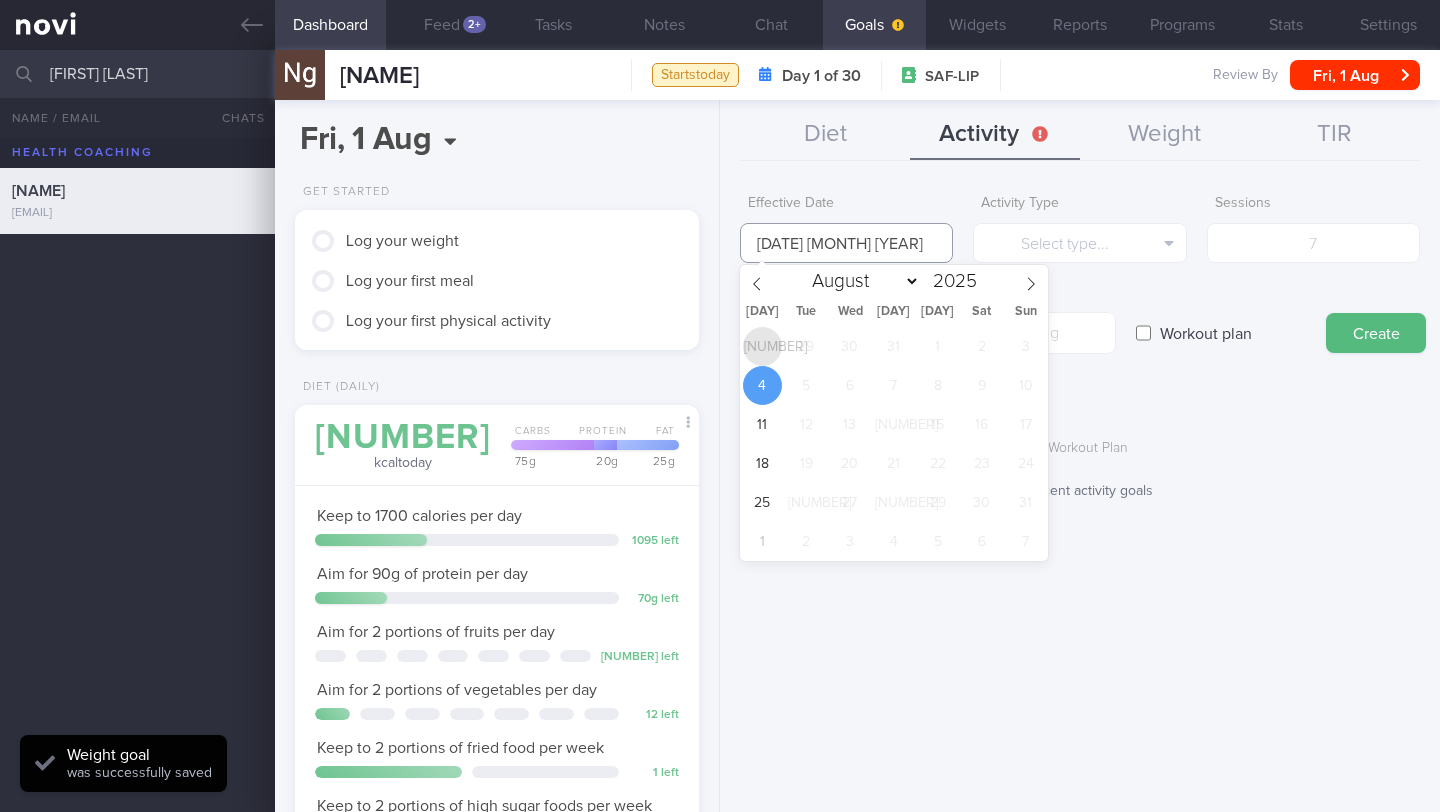 type on "[DATE]" 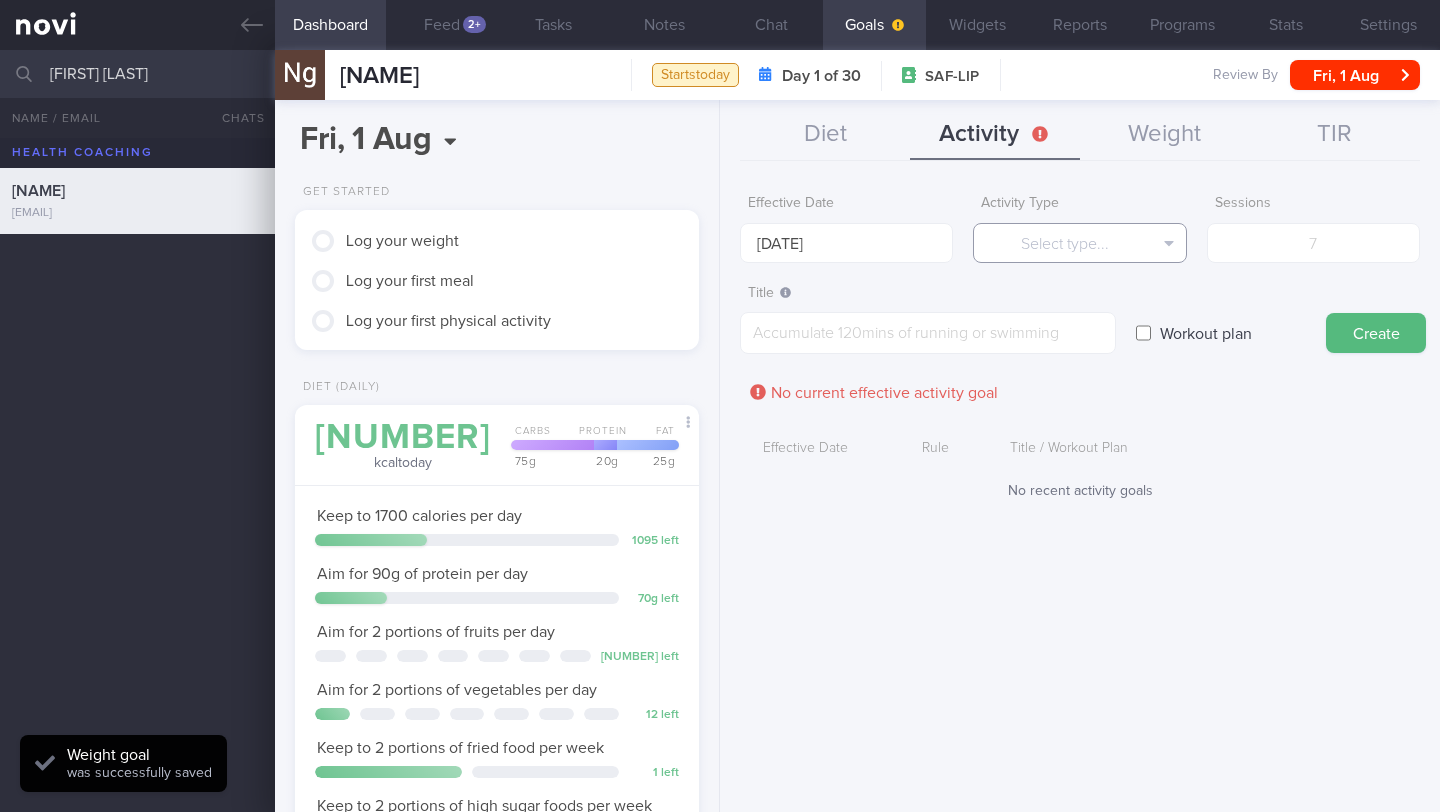 click on "Select type..." at bounding box center (1079, 243) 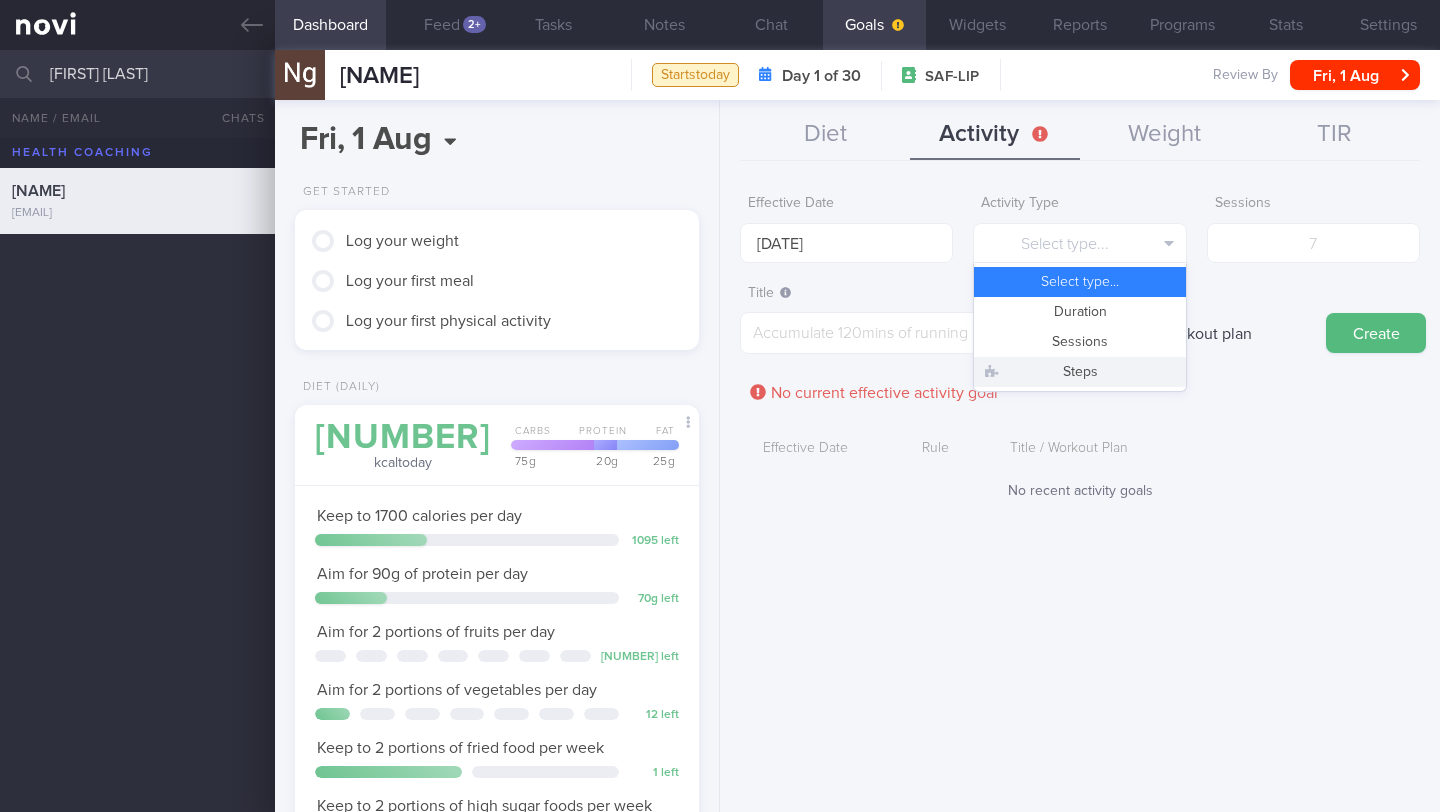 click on "Steps" at bounding box center [1079, 372] 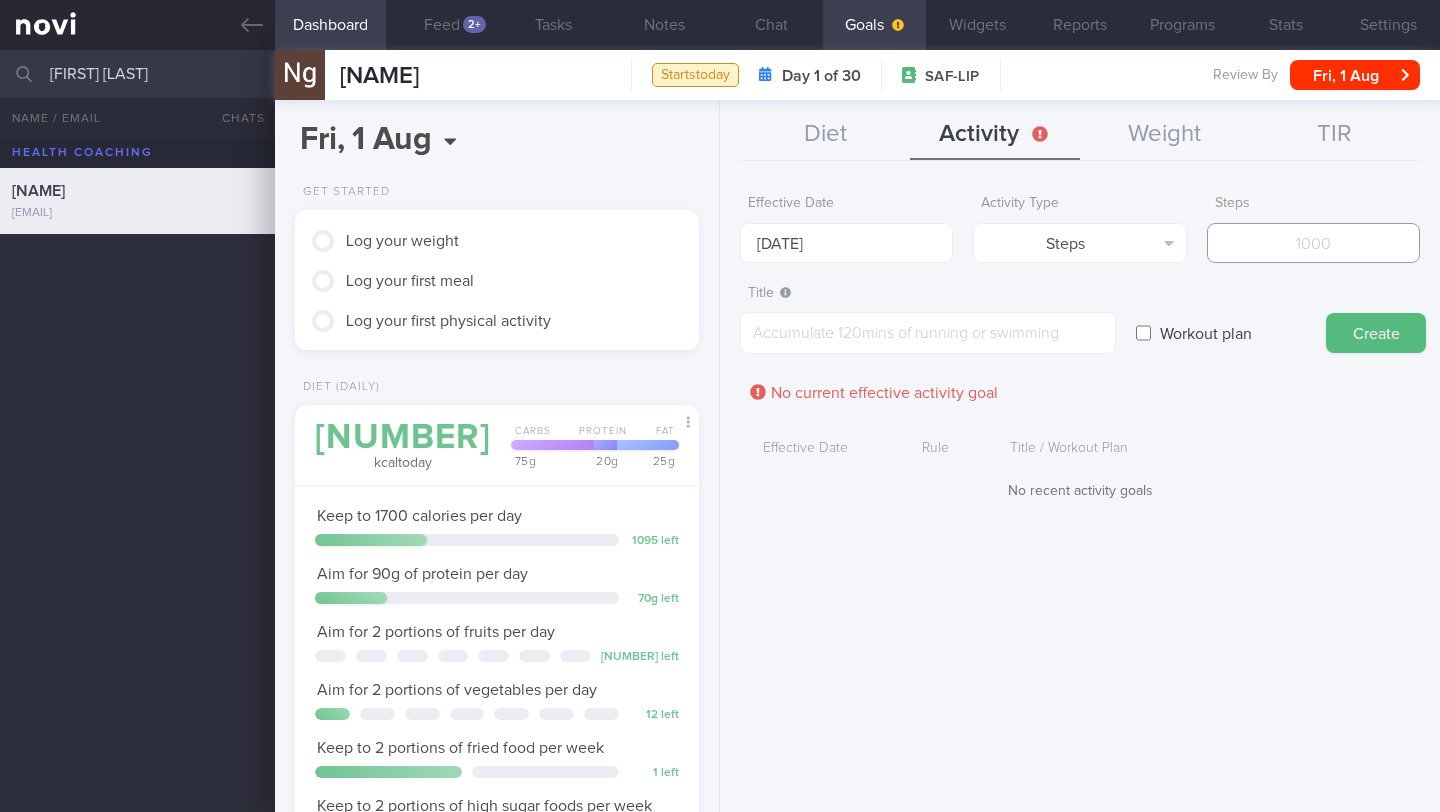 click at bounding box center [1313, 243] 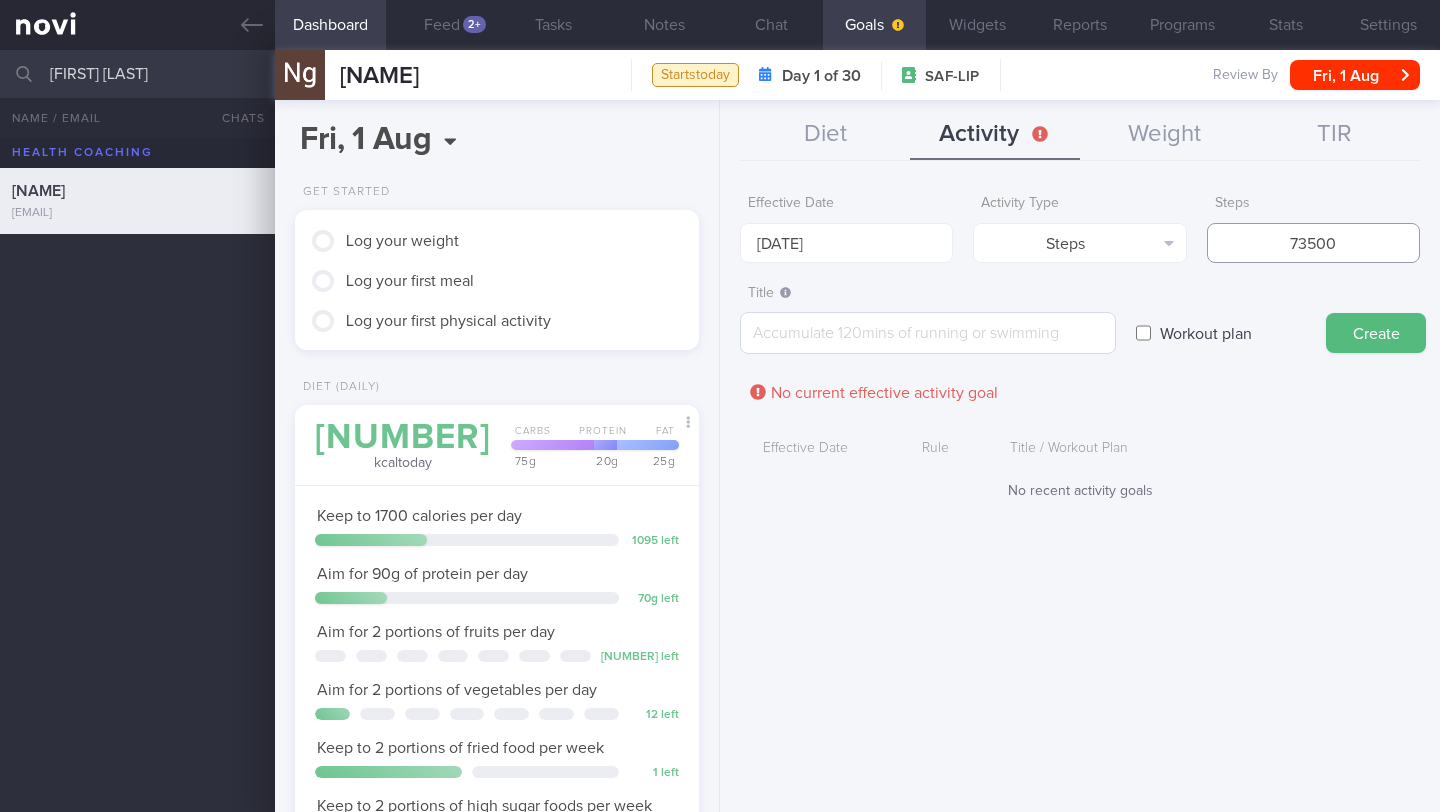 type on "73500" 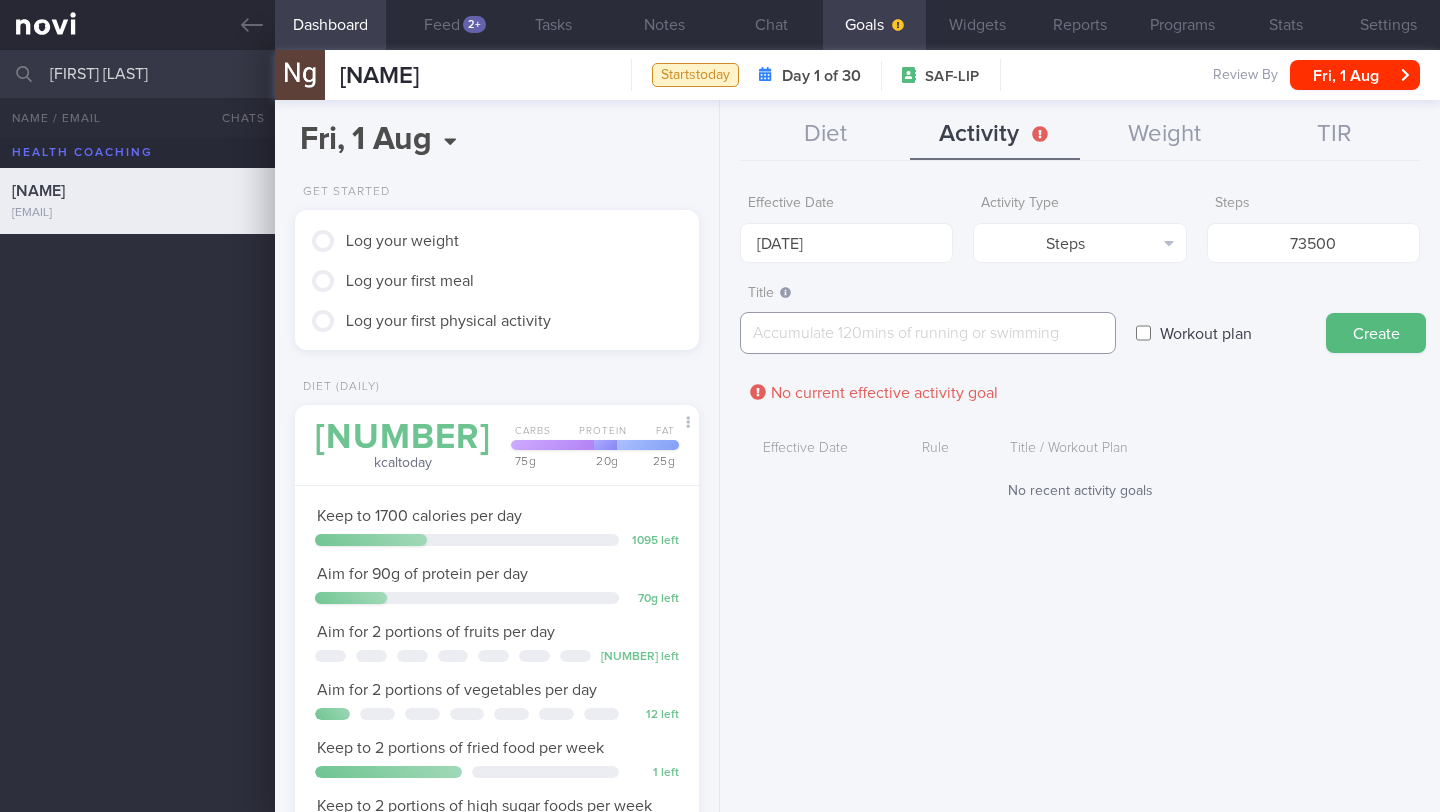 click at bounding box center (928, 333) 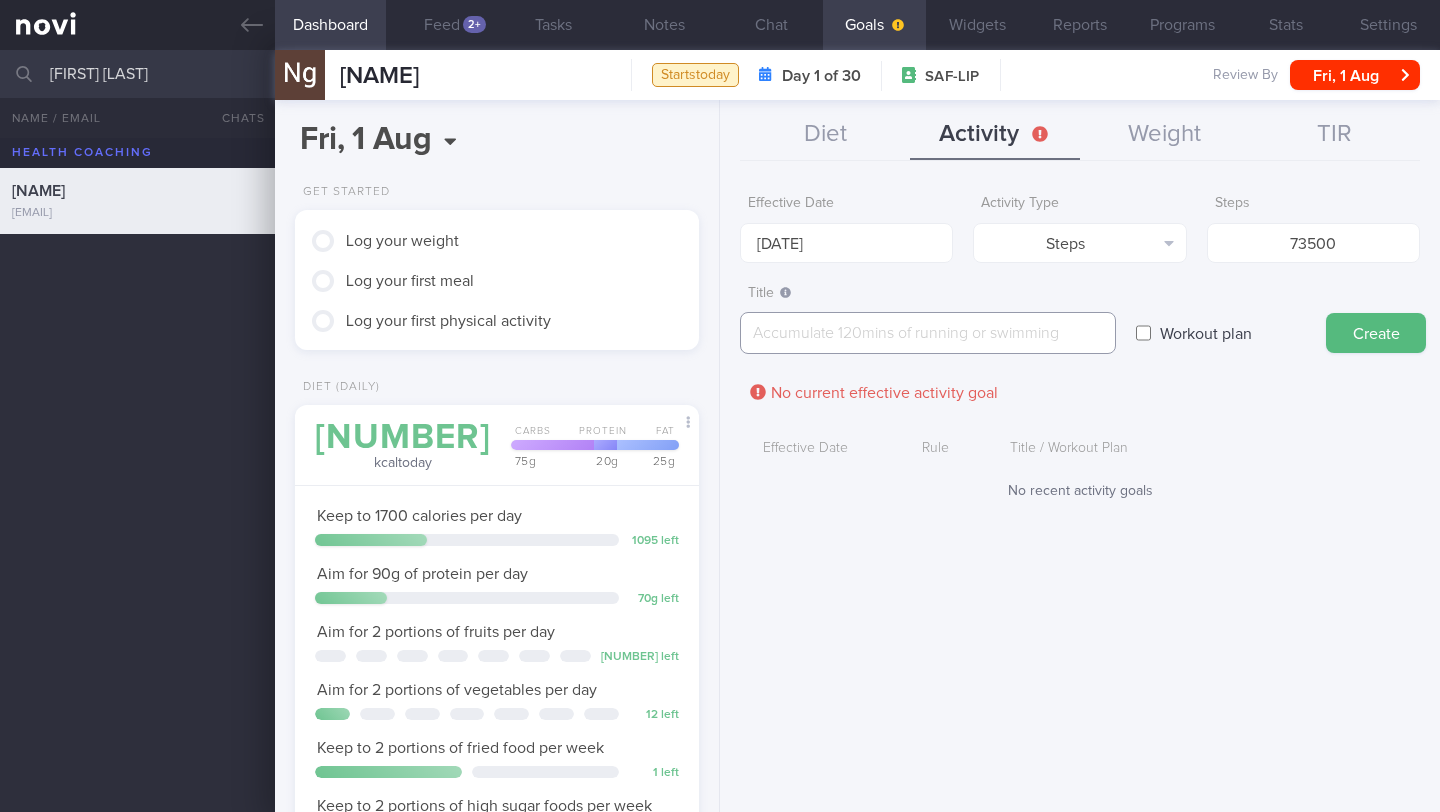 paste on "Target for 10,500 steps per day" 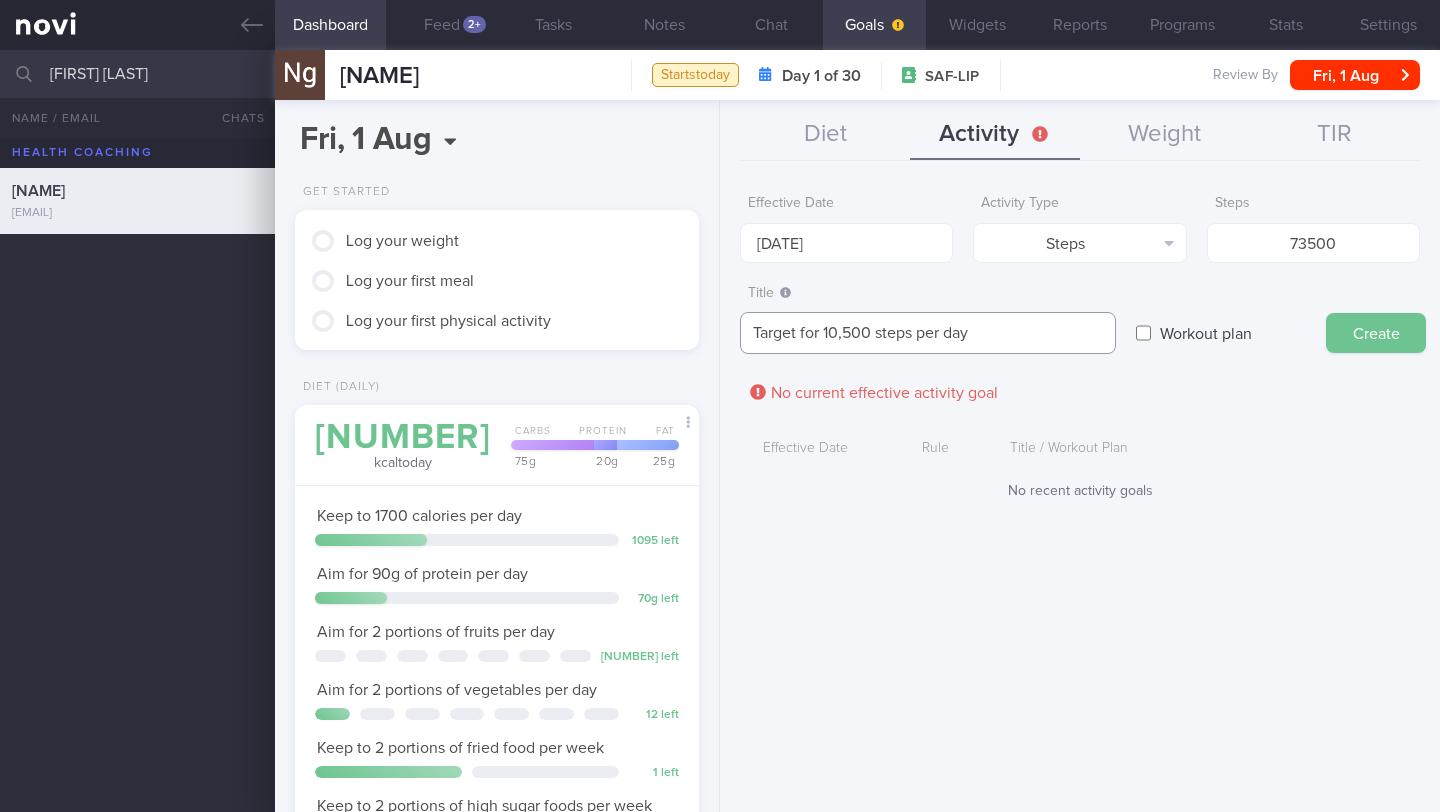type on "Target for 10,500 steps per day" 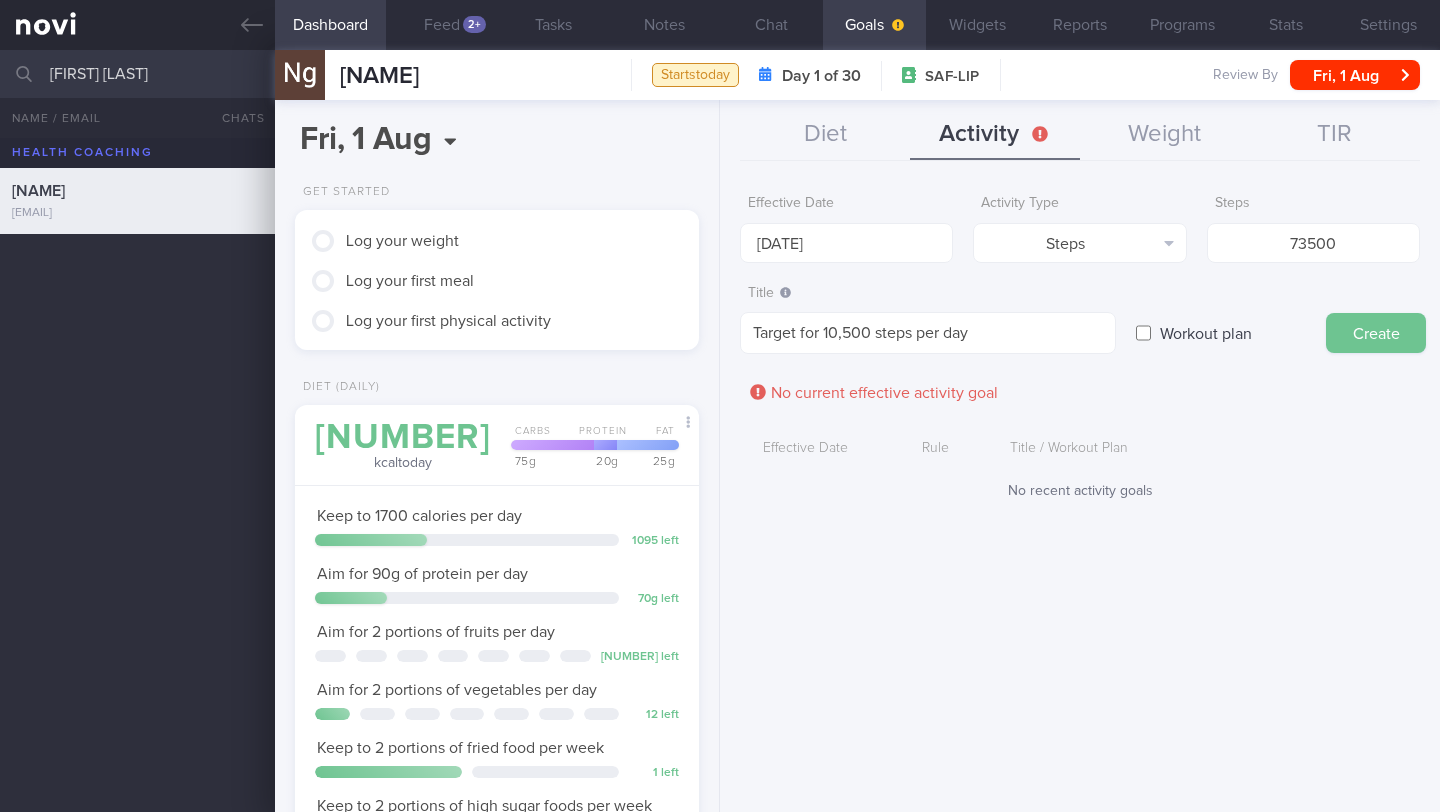 click on "Create" at bounding box center (1376, 333) 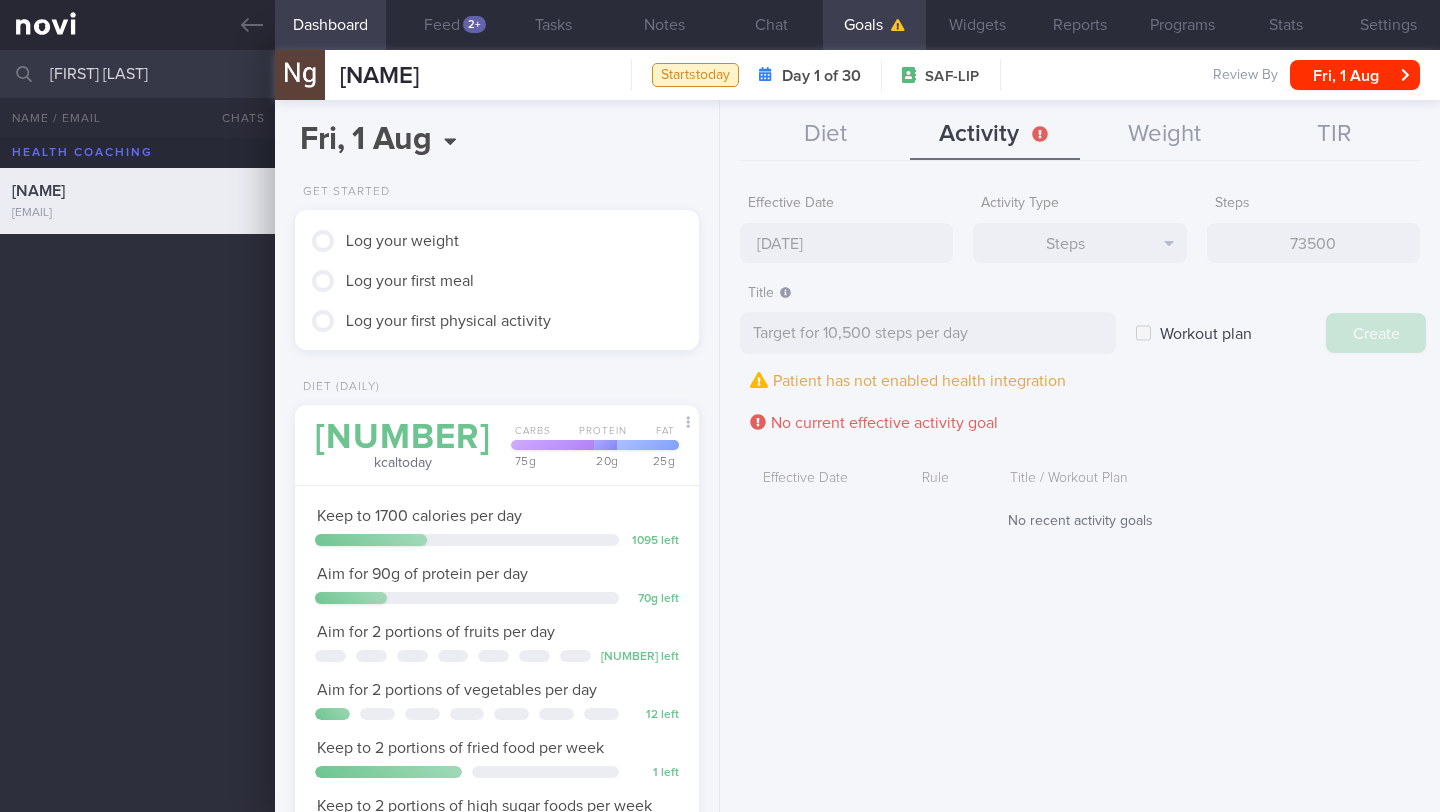 type on "[DATE] [MONTH] [YEAR]" 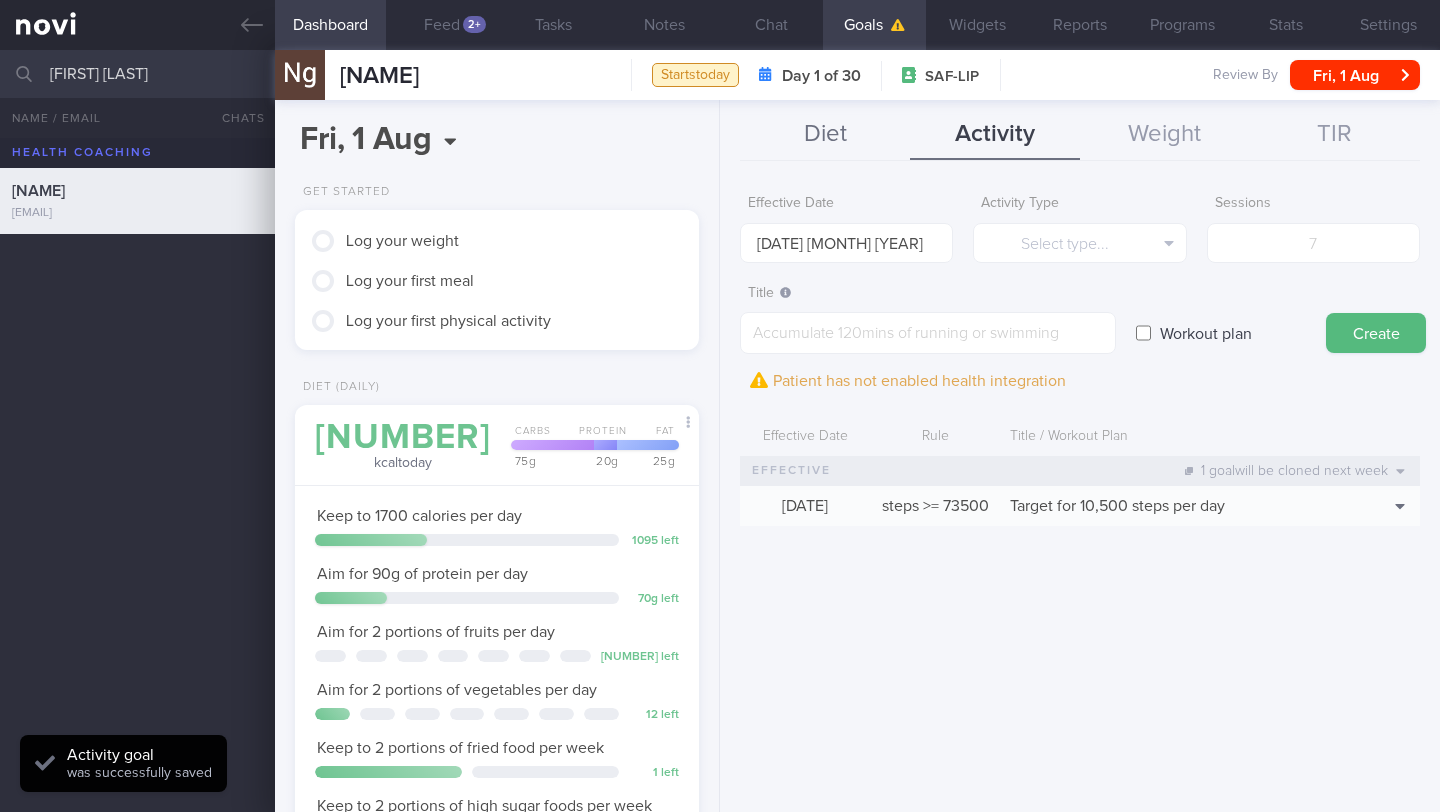 click on "Diet" at bounding box center [825, 135] 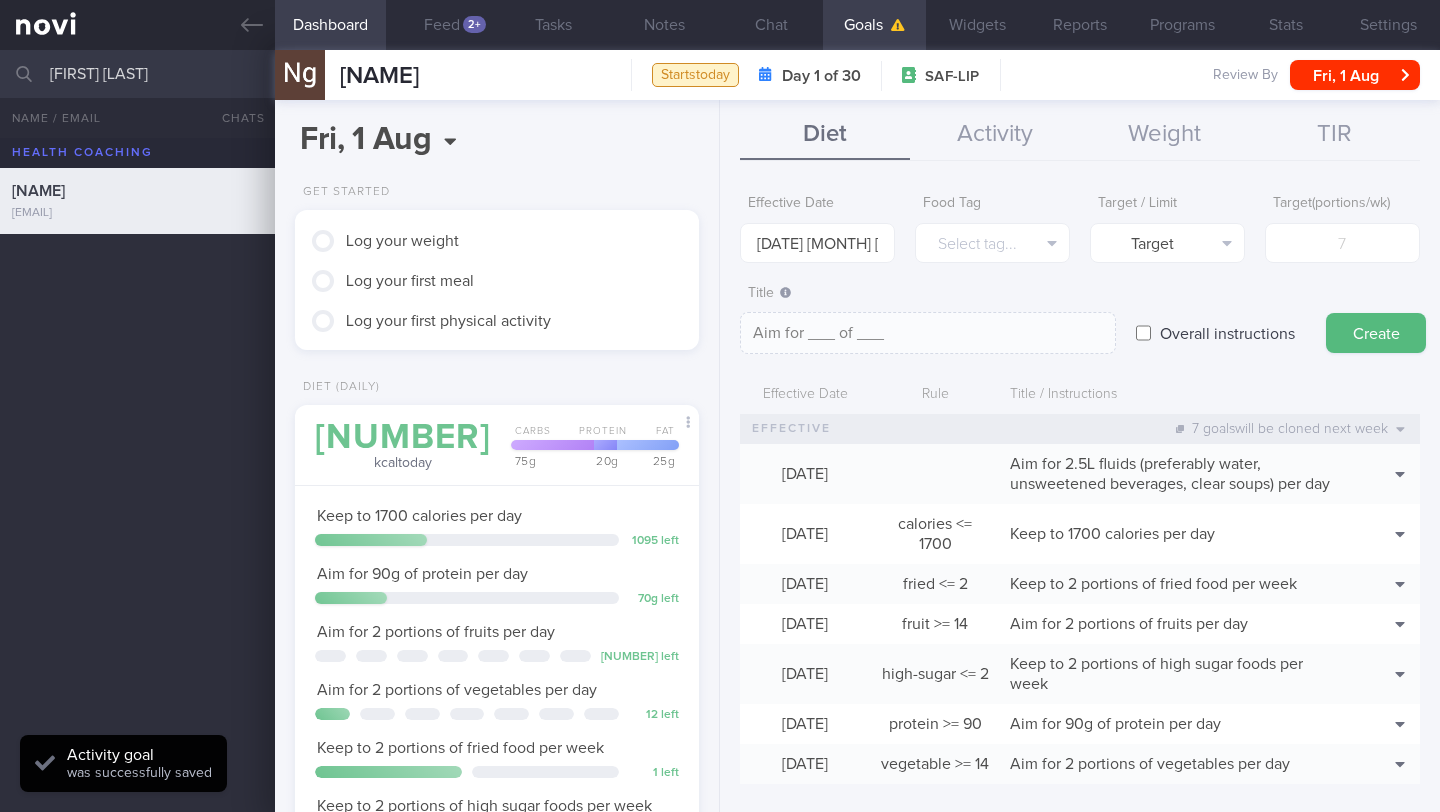 click on "Diet" at bounding box center [825, 135] 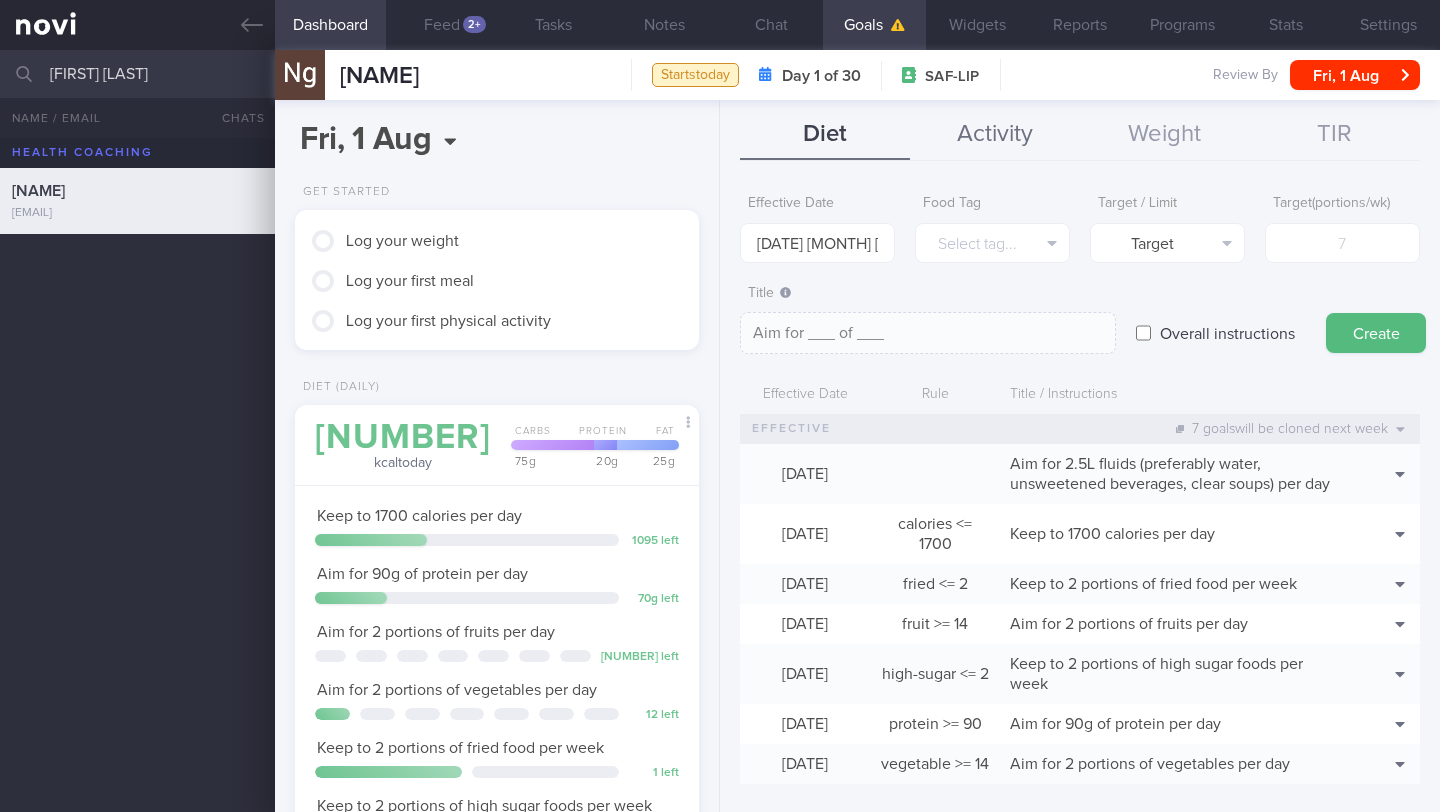 click on "Activity" at bounding box center [995, 135] 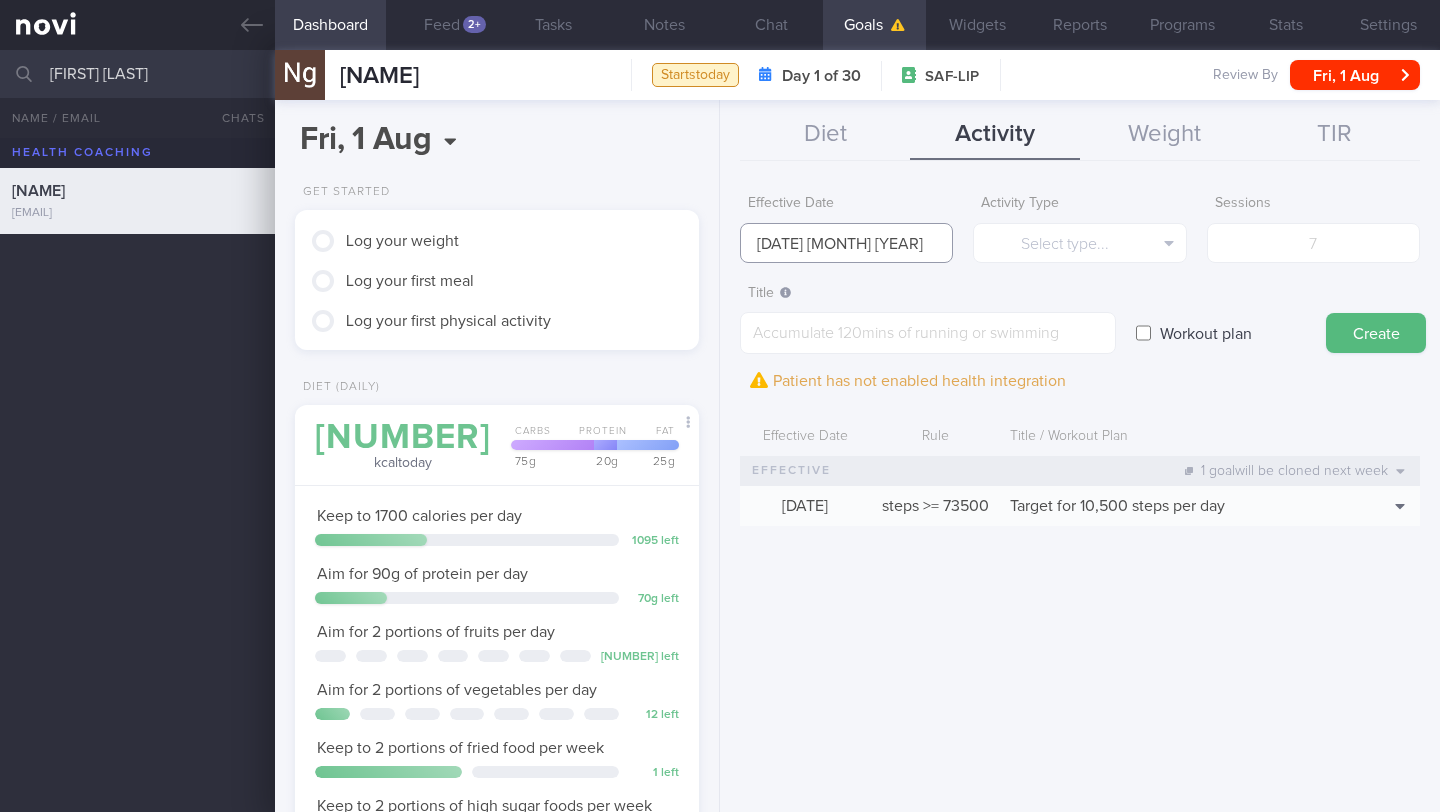 click on "[DATE] [MONTH] [YEAR]" at bounding box center [846, 243] 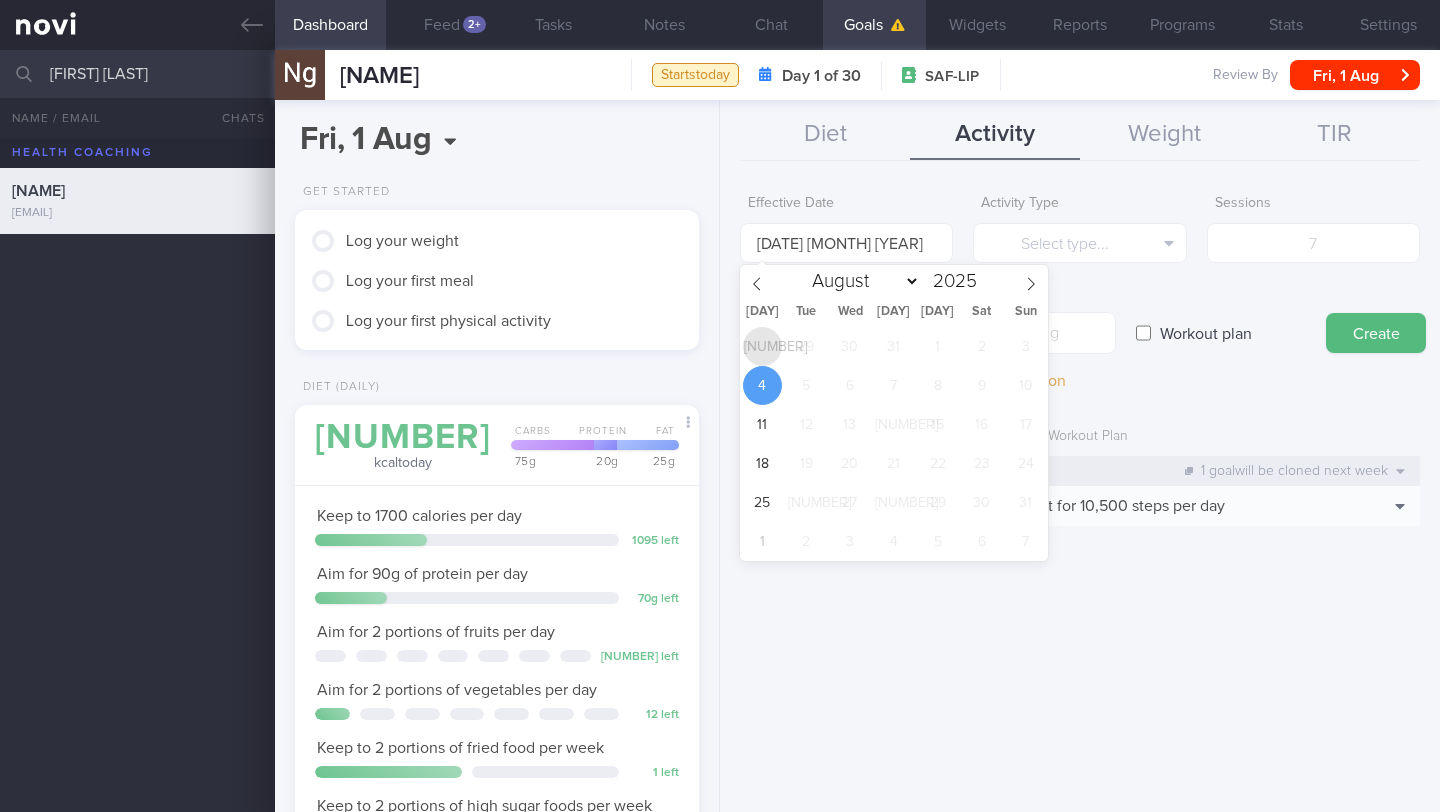 click on "[NUMBER]" at bounding box center [762, 346] 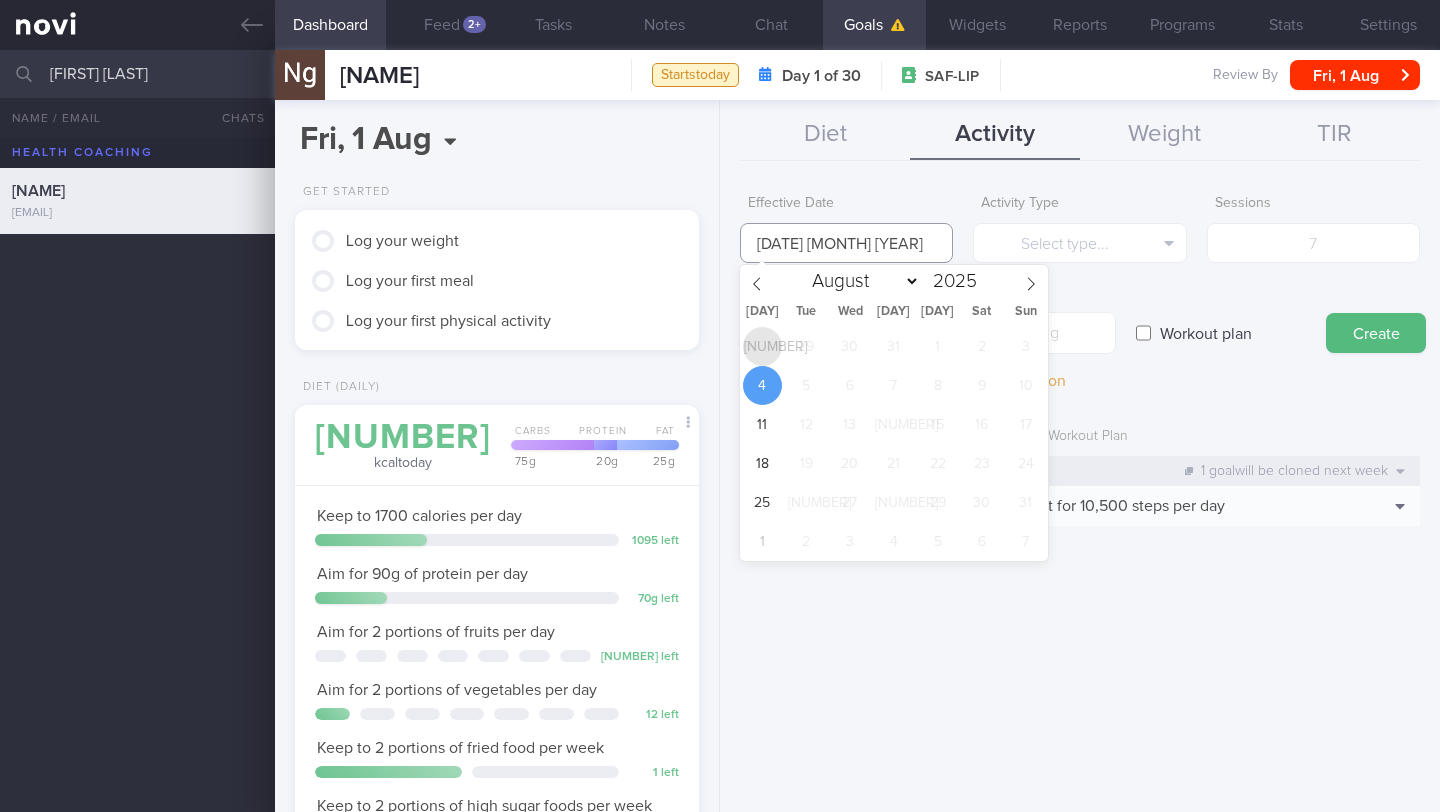 type on "[DATE]" 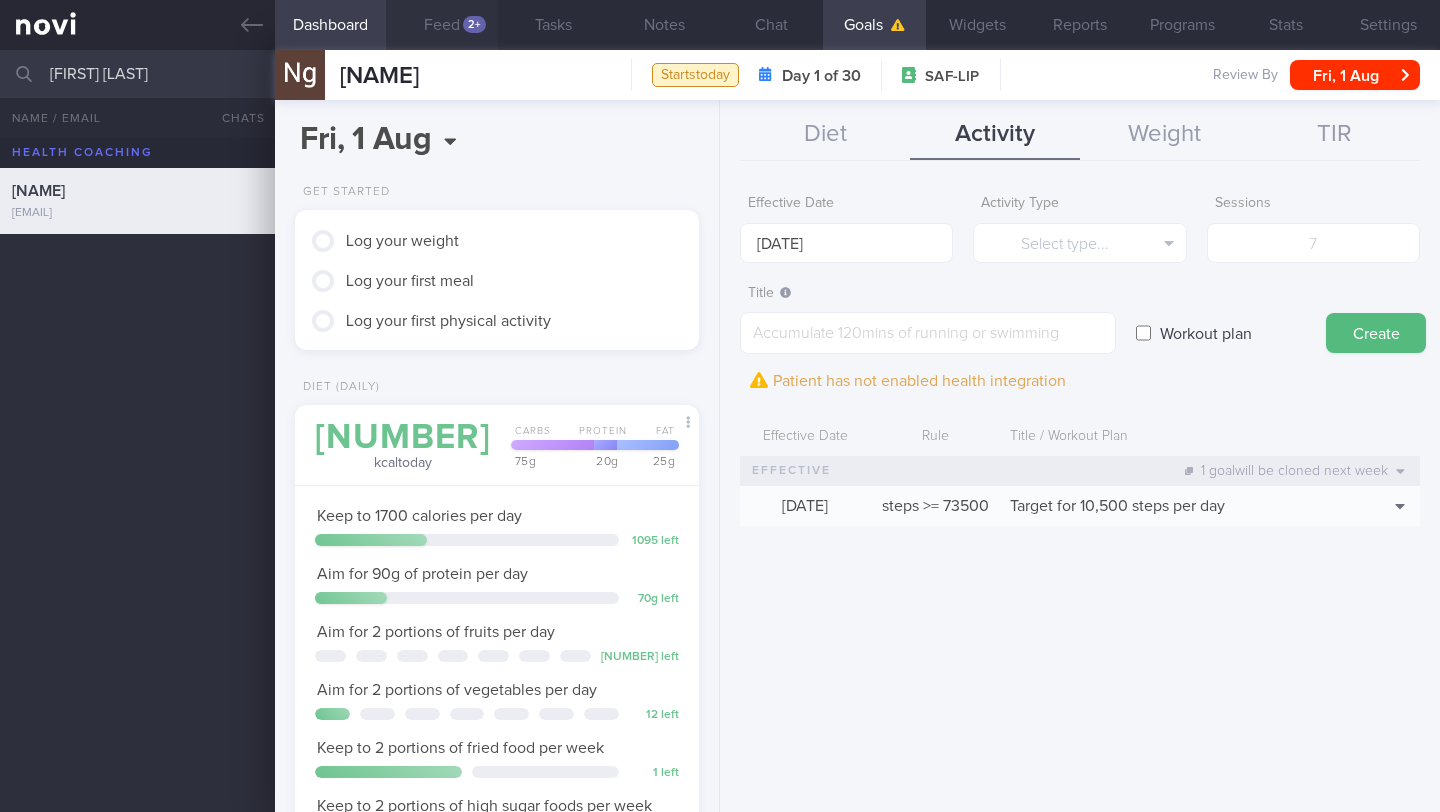 click on "Feed
2+" at bounding box center [441, 25] 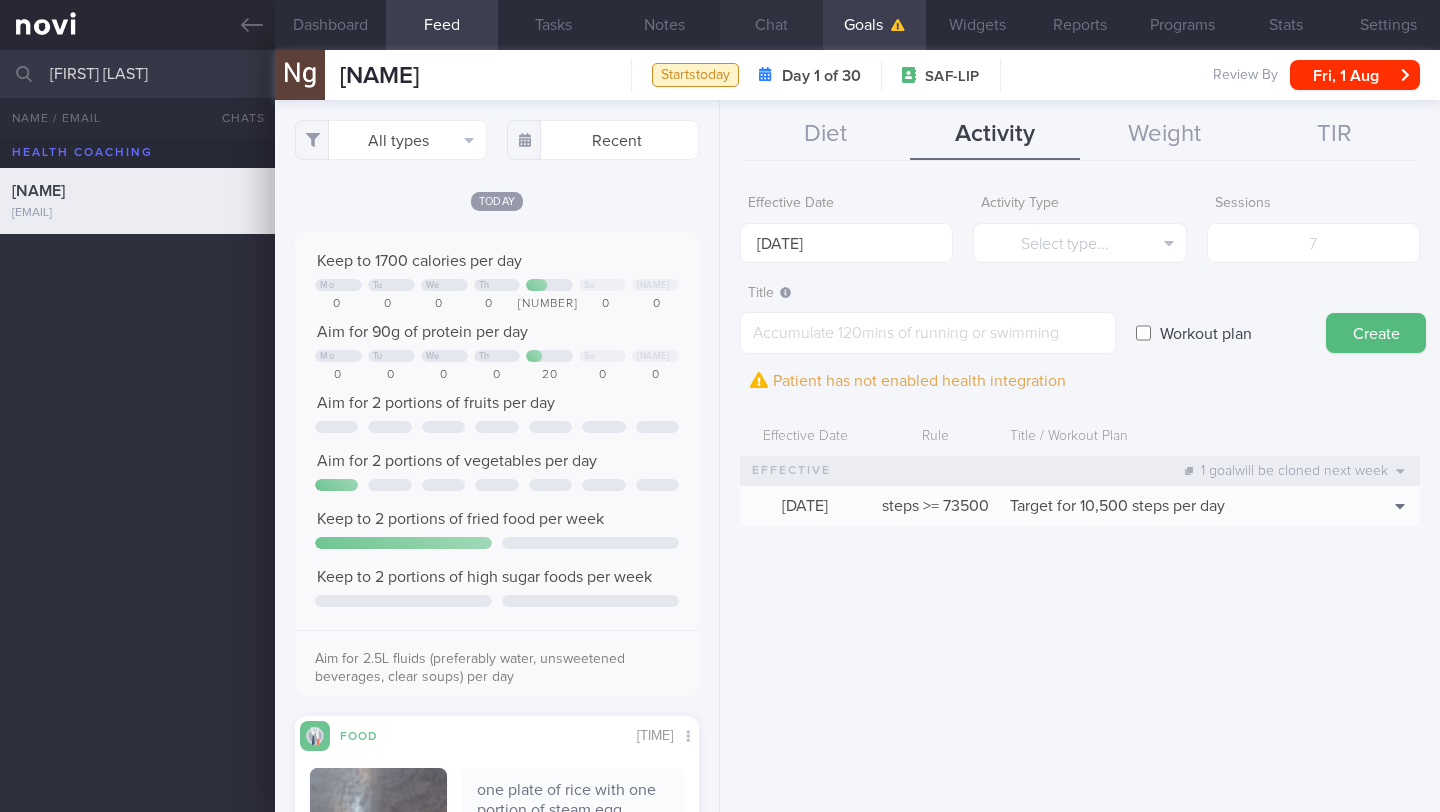 click on "Chat" at bounding box center [771, 25] 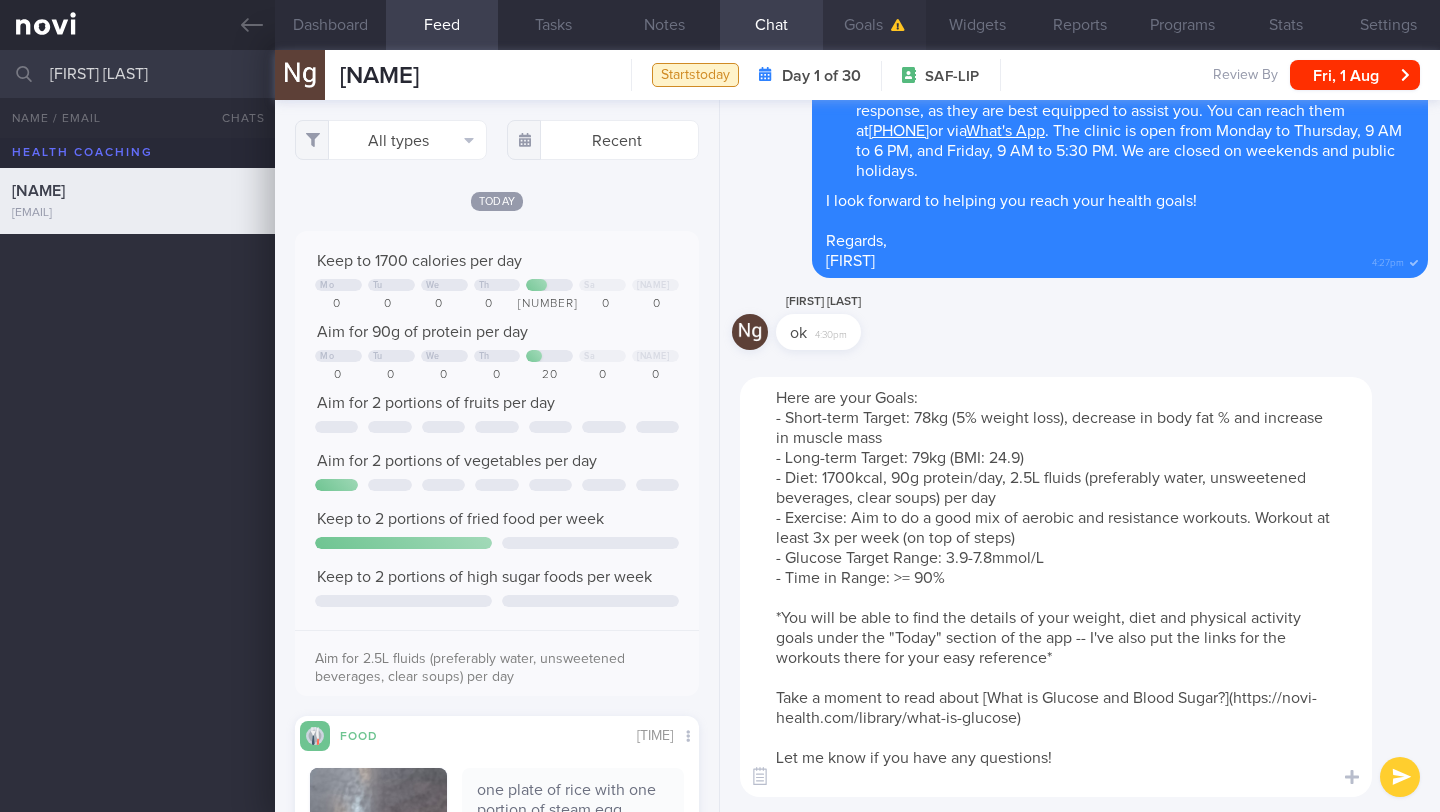 click on "Goals" at bounding box center (874, 25) 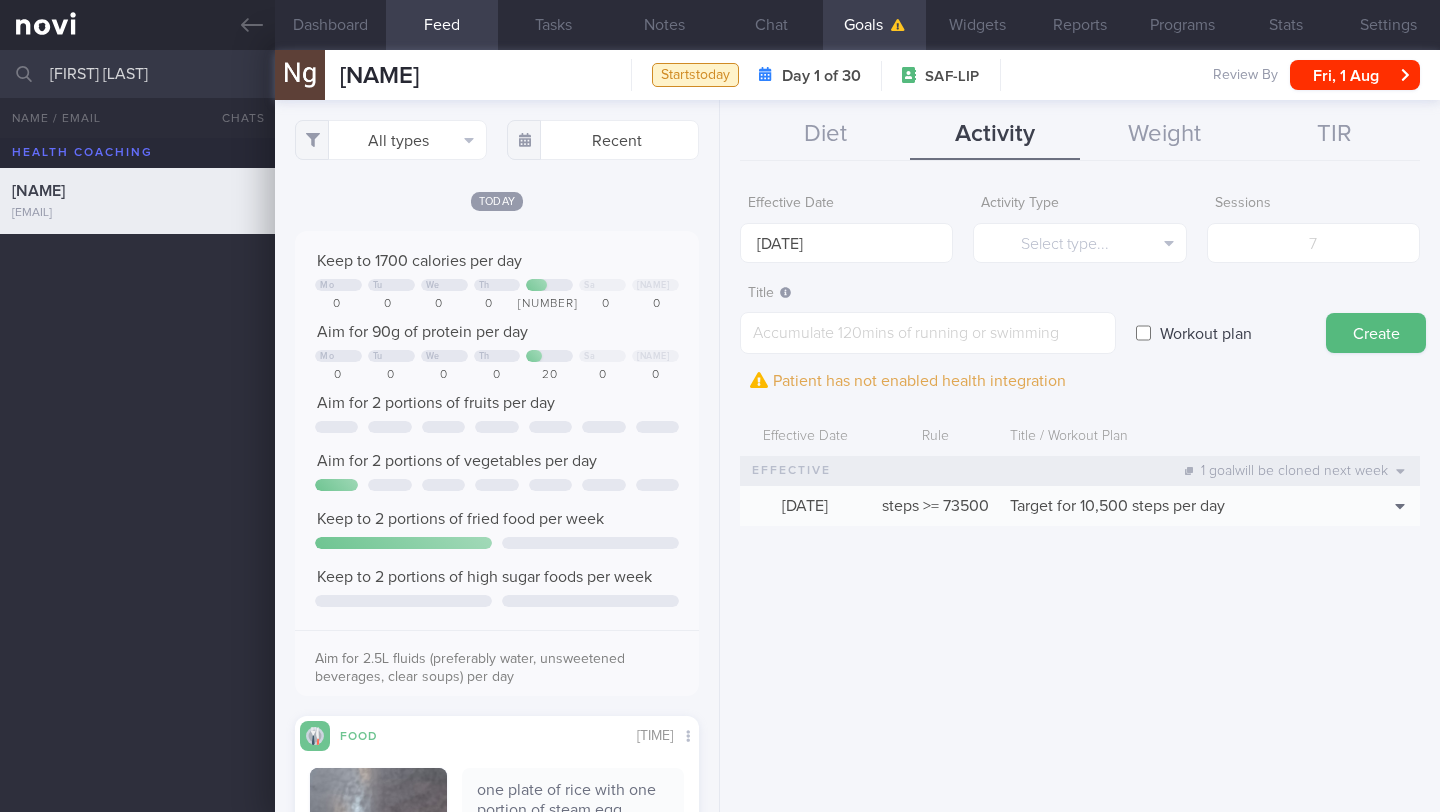 click on "Effective Date
[DATE]
Activity Type
Select type...
Select type...
Duration
Sessions
Steps
Sessions
Title
​
Workout plan
Create
Patient has not enabled health integration
Effective Date
Rule
Title / Workout Plan" at bounding box center [1080, 365] 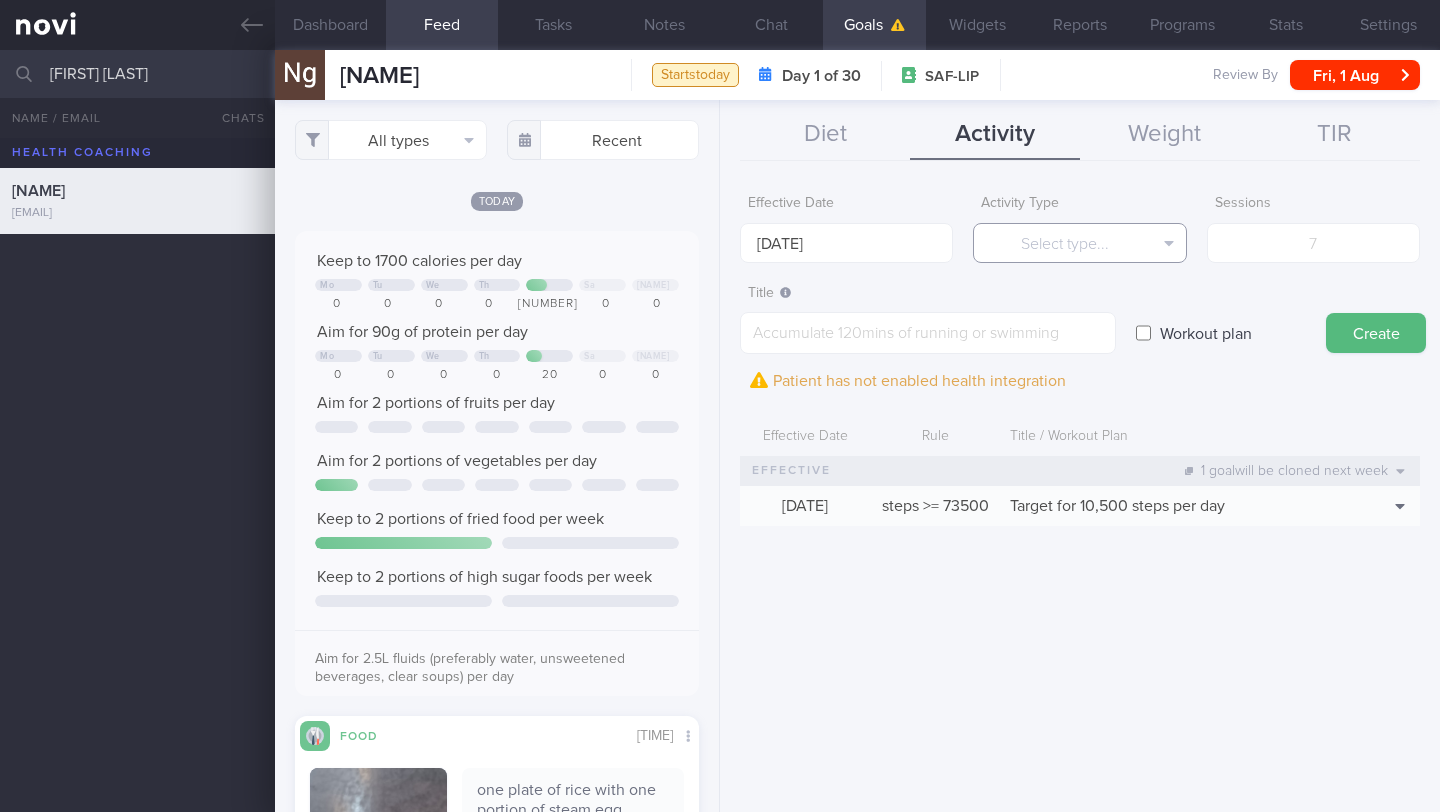 click on "Select type..." at bounding box center [1079, 243] 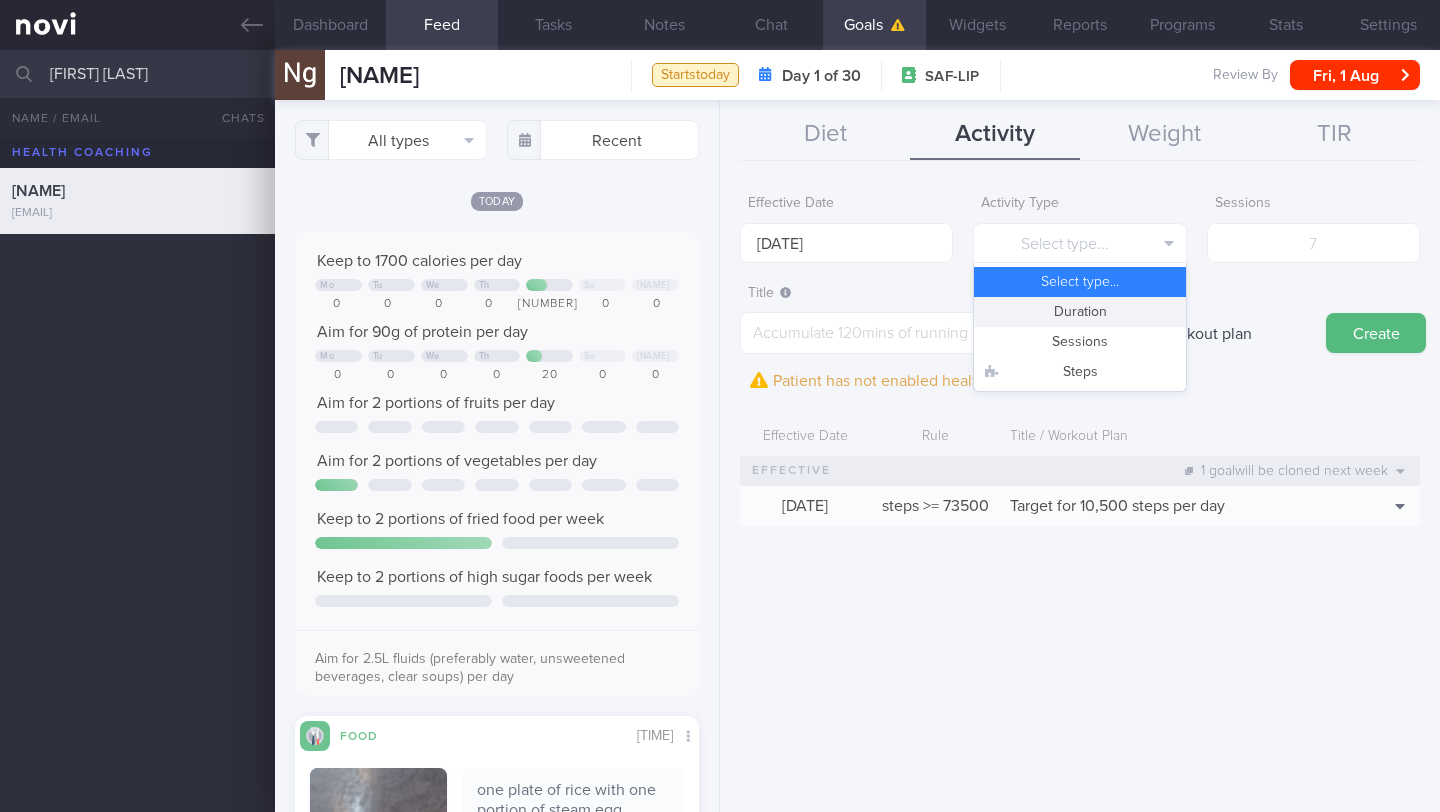 click on "Duration" at bounding box center (1079, 312) 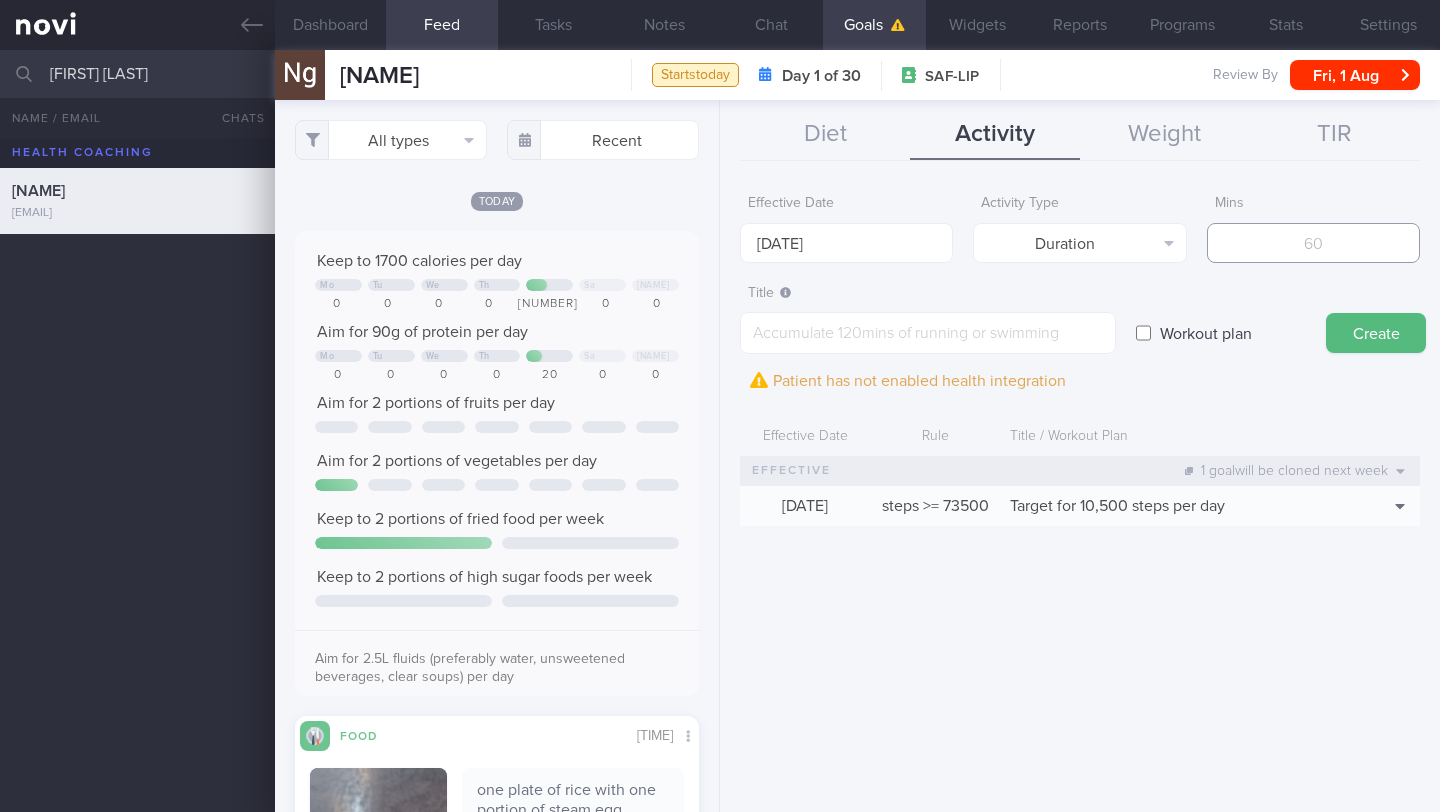 click at bounding box center [1313, 243] 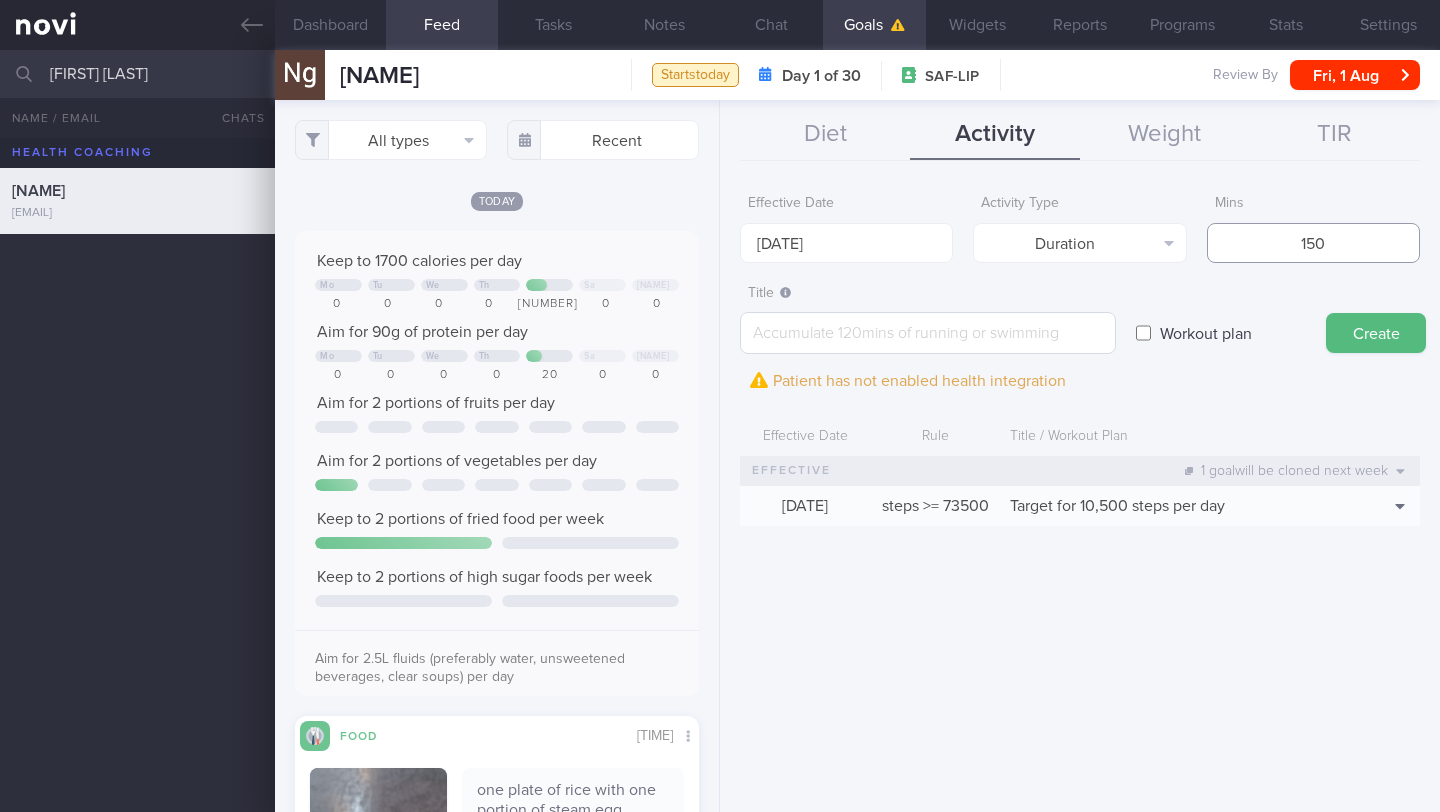 type on "150" 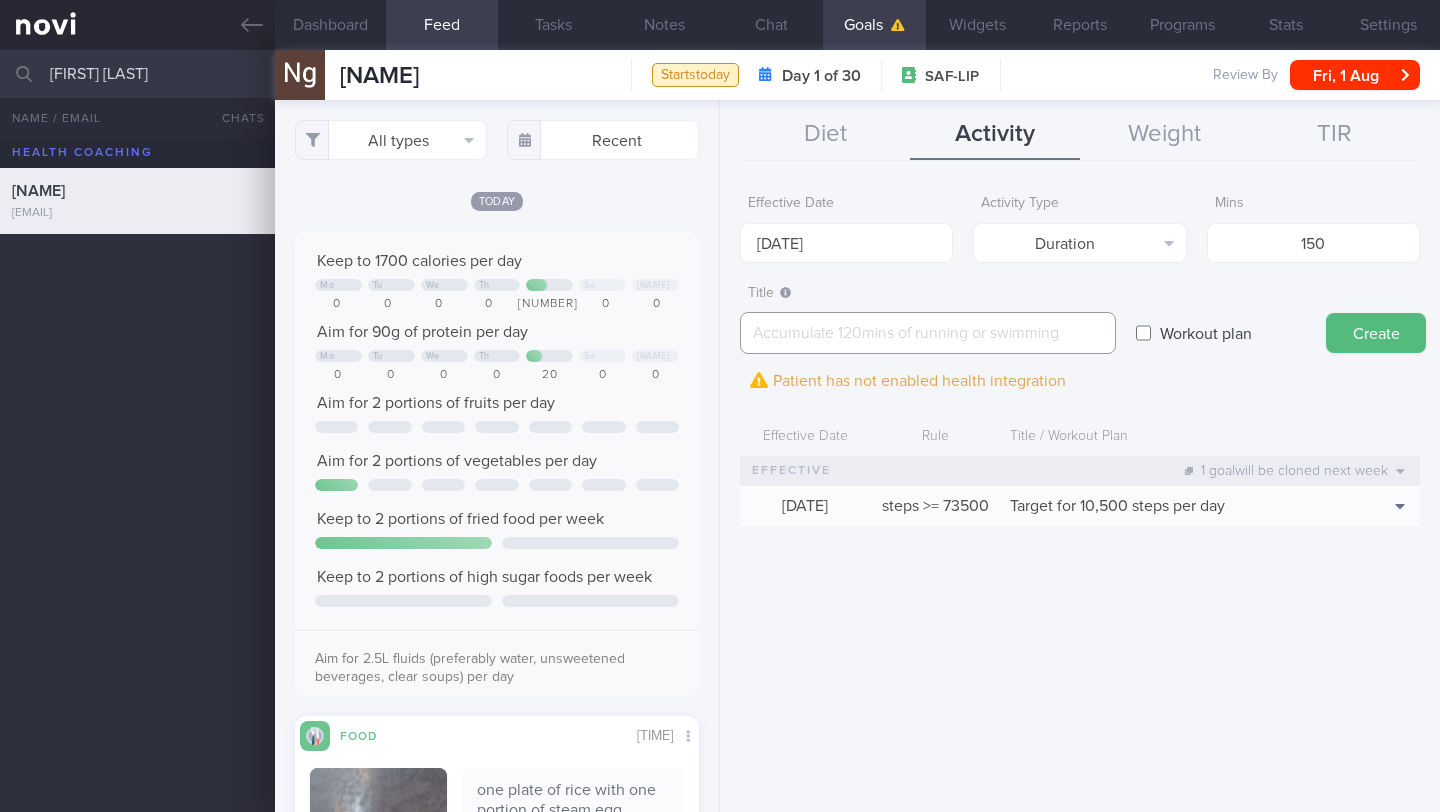 click at bounding box center [928, 333] 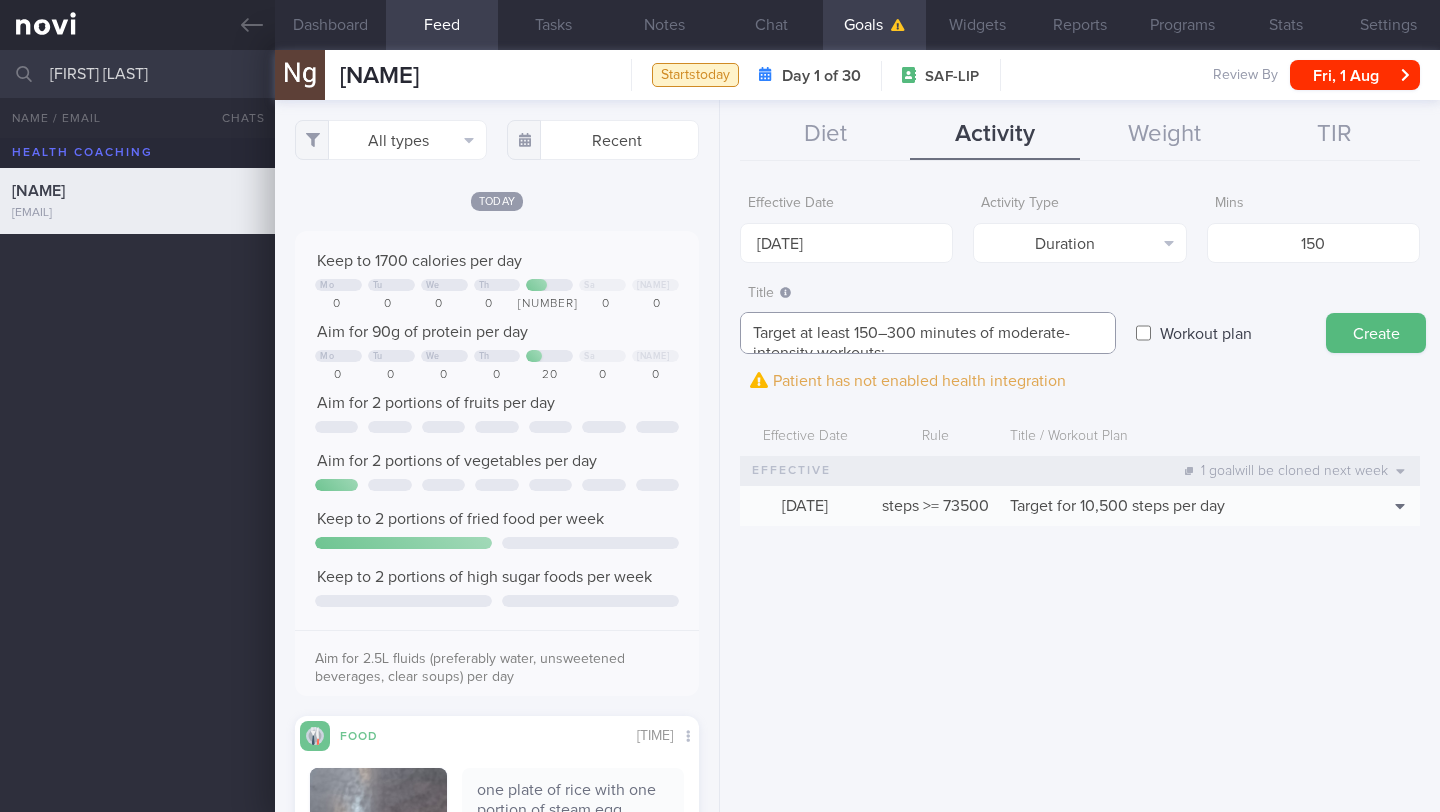 scroll, scrollTop: 0, scrollLeft: 0, axis: both 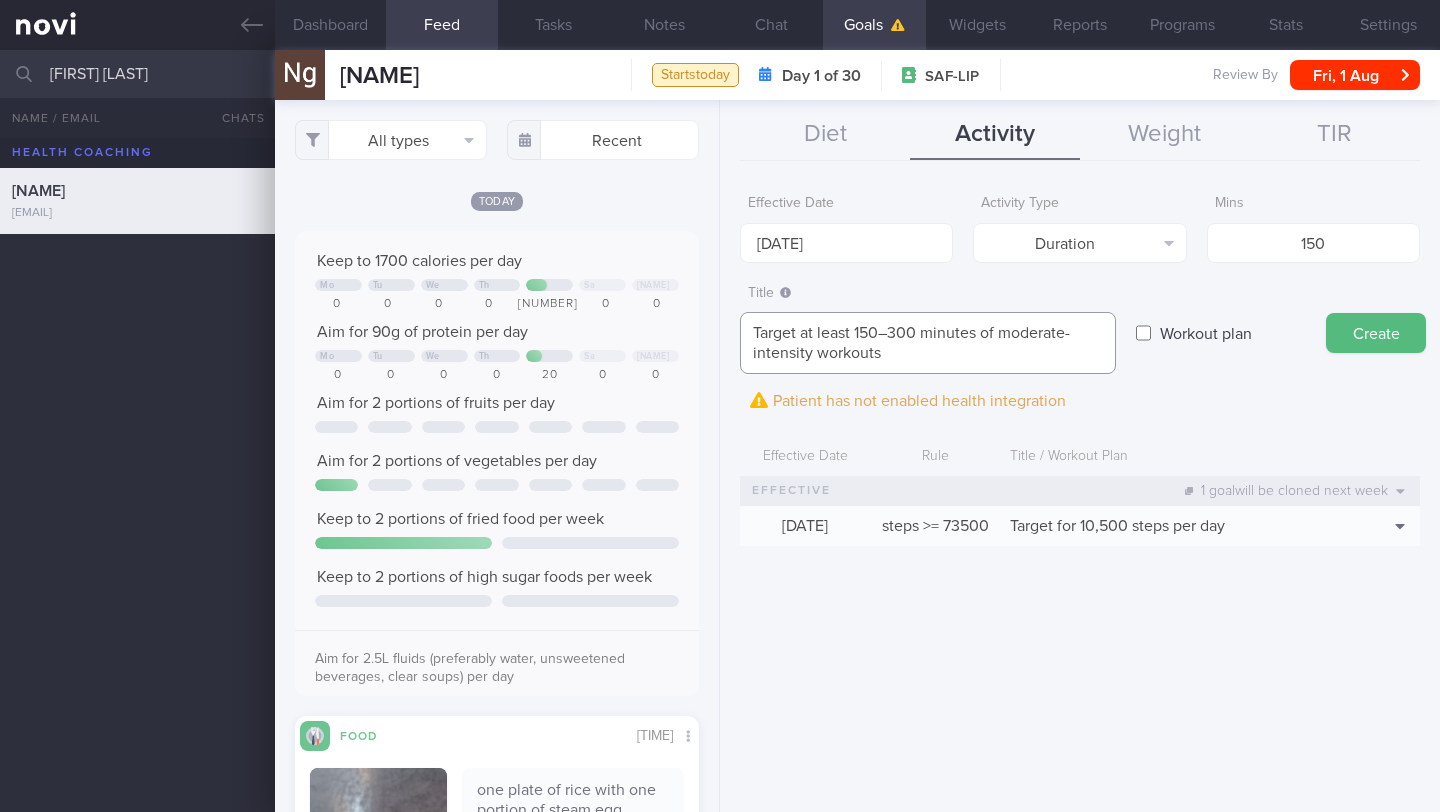 click on "Target at least 150–300 minutes of moderate-intensity workouts" at bounding box center (928, 343) 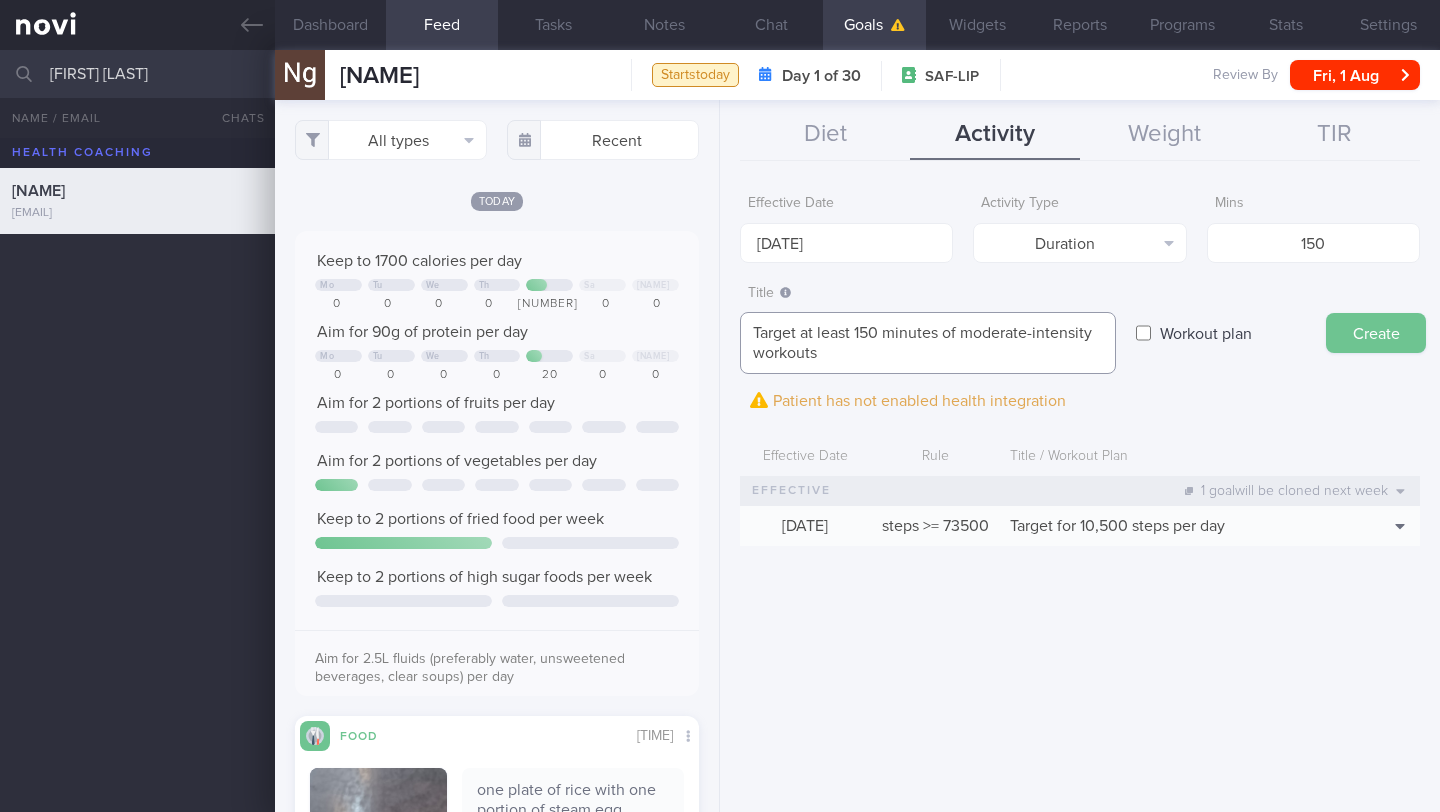 type on "Target at least 150 minutes of moderate-intensity workouts" 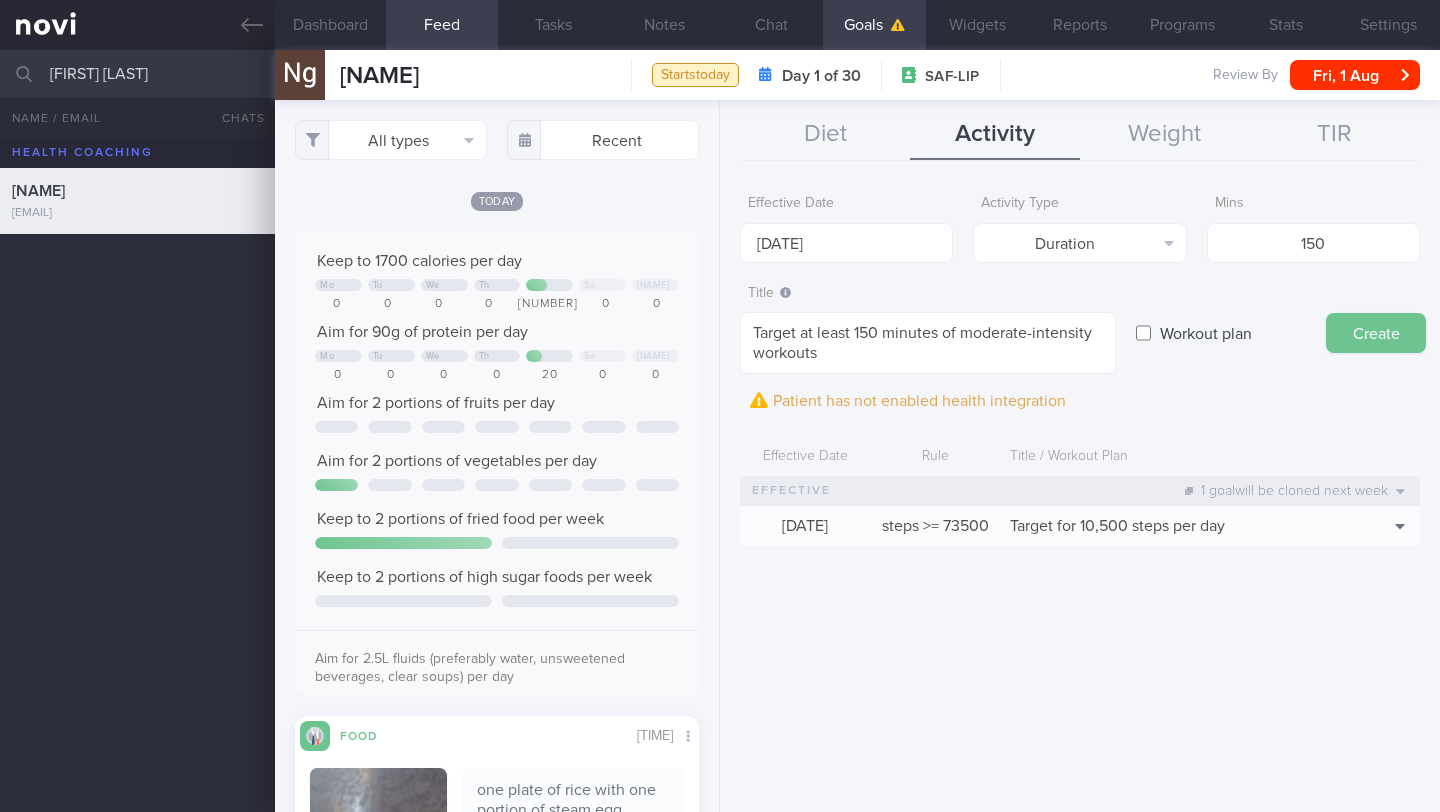 click on "Create" at bounding box center (1376, 333) 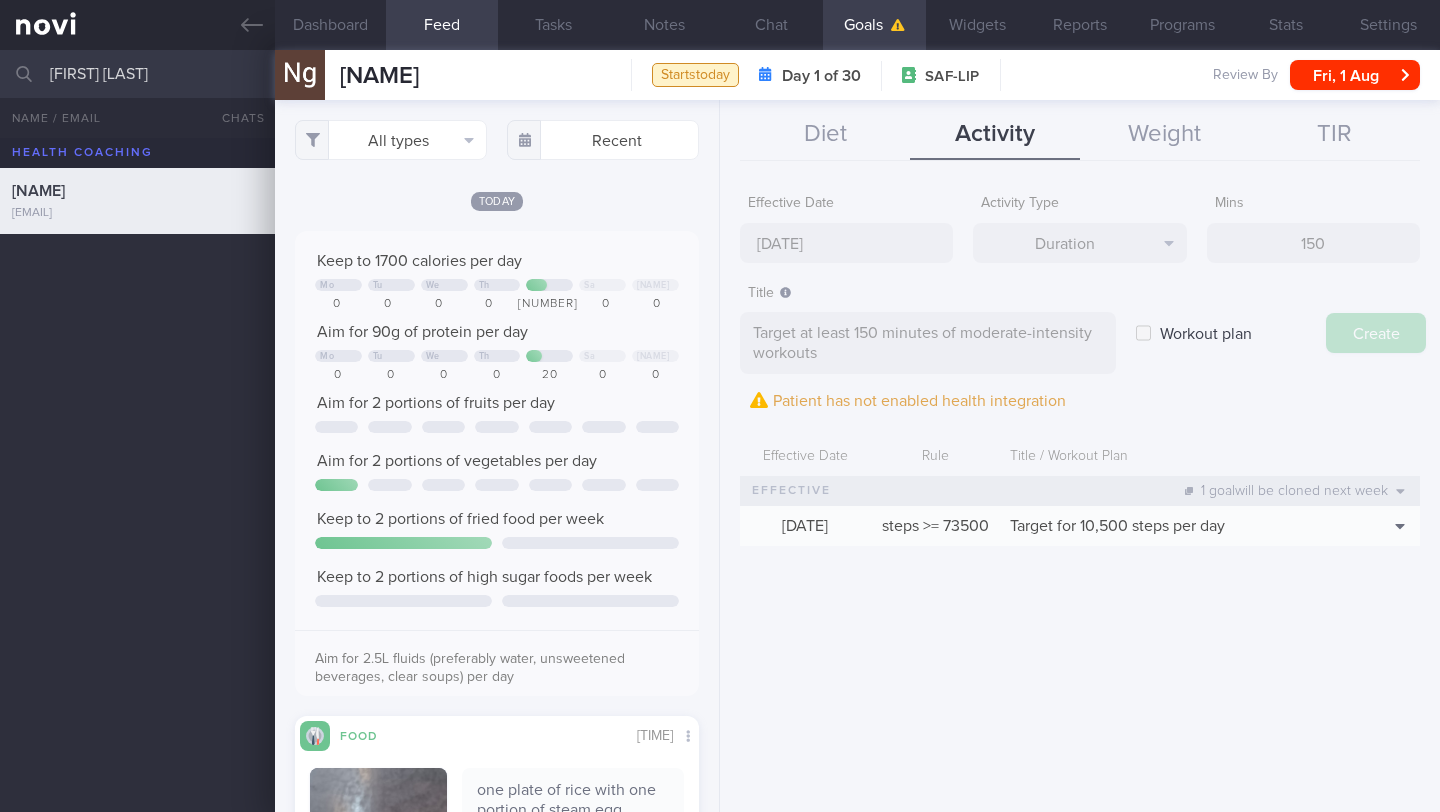 type on "[DATE] [MONTH] [YEAR]" 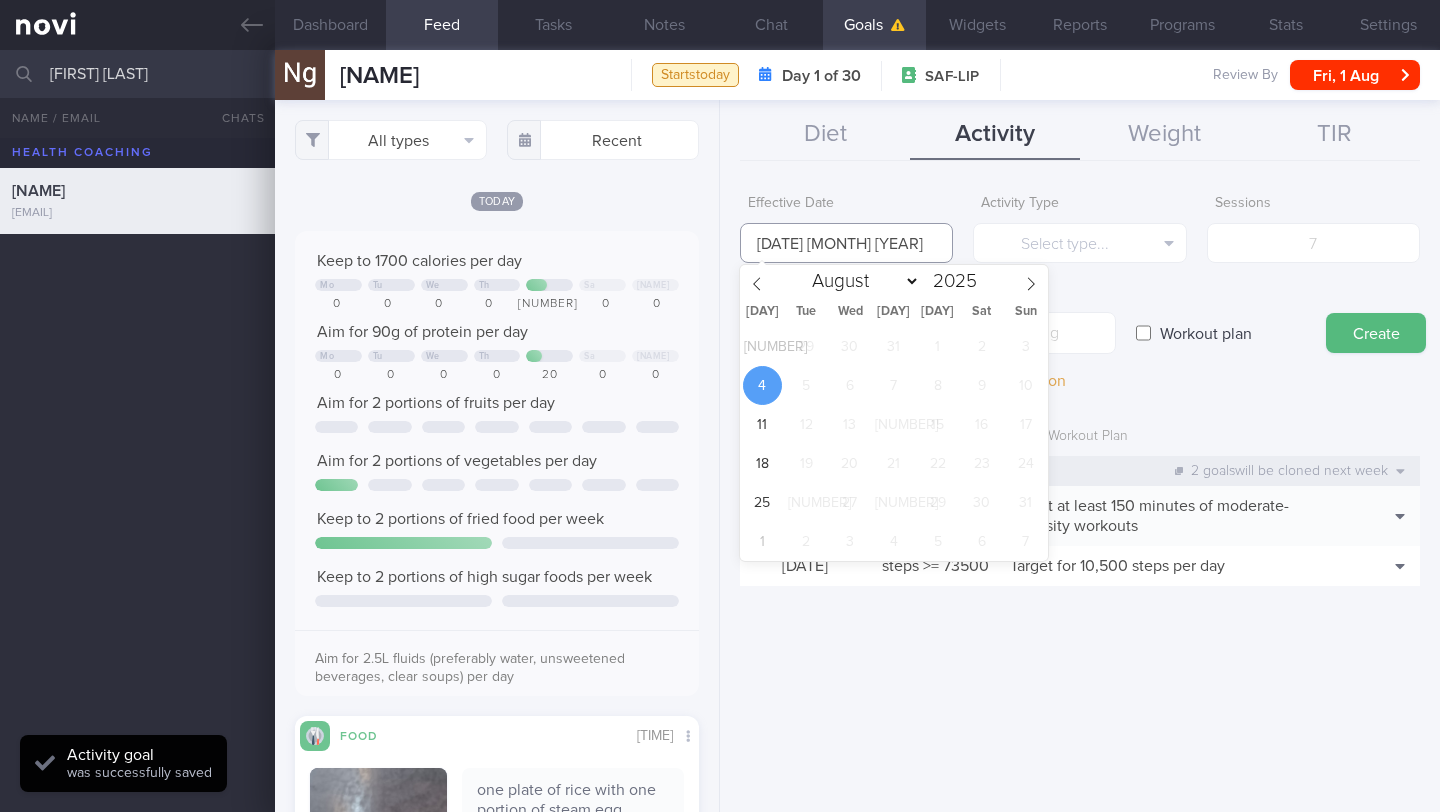 click on "[DATE] [MONTH] [YEAR]" at bounding box center [846, 243] 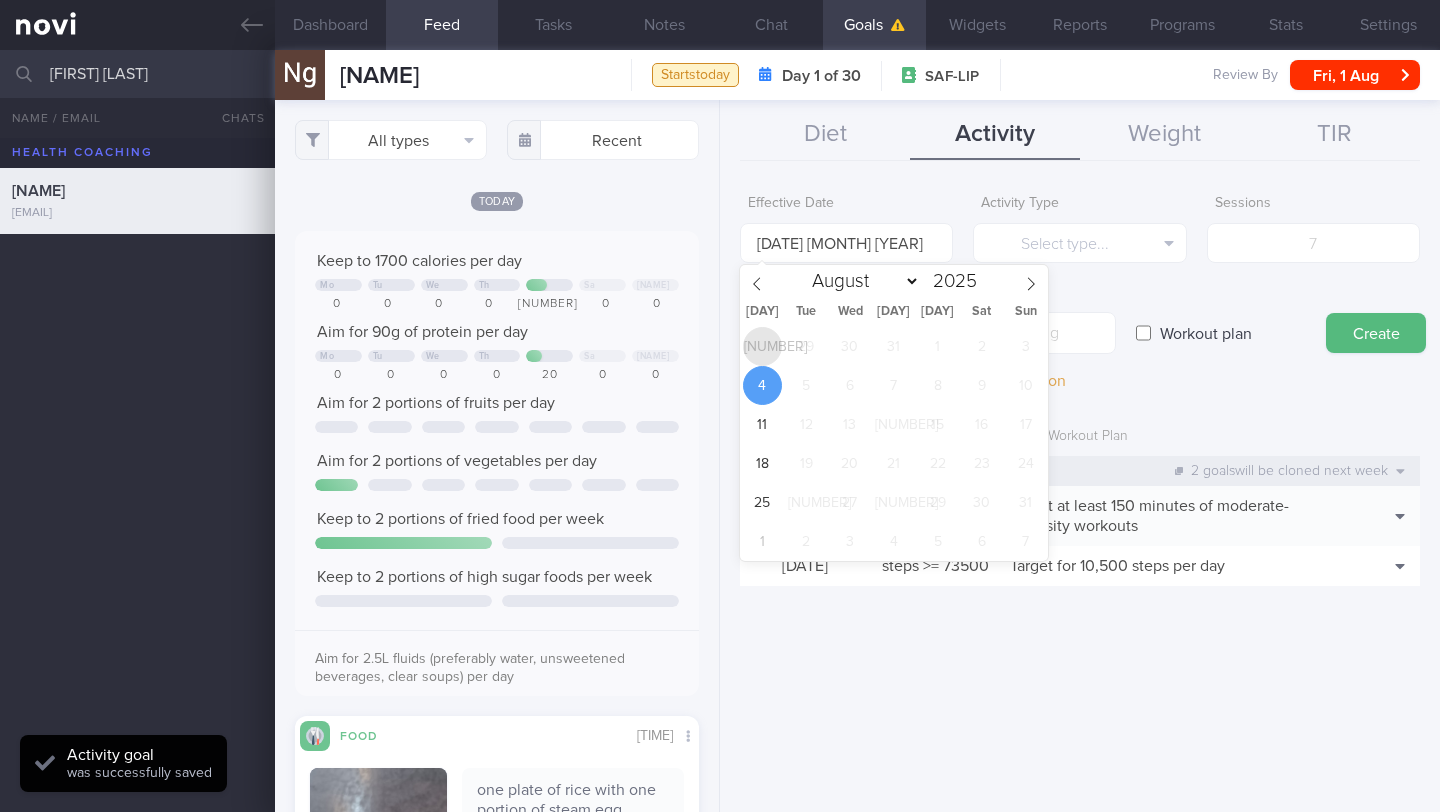 click on "[NUMBER]" at bounding box center (762, 346) 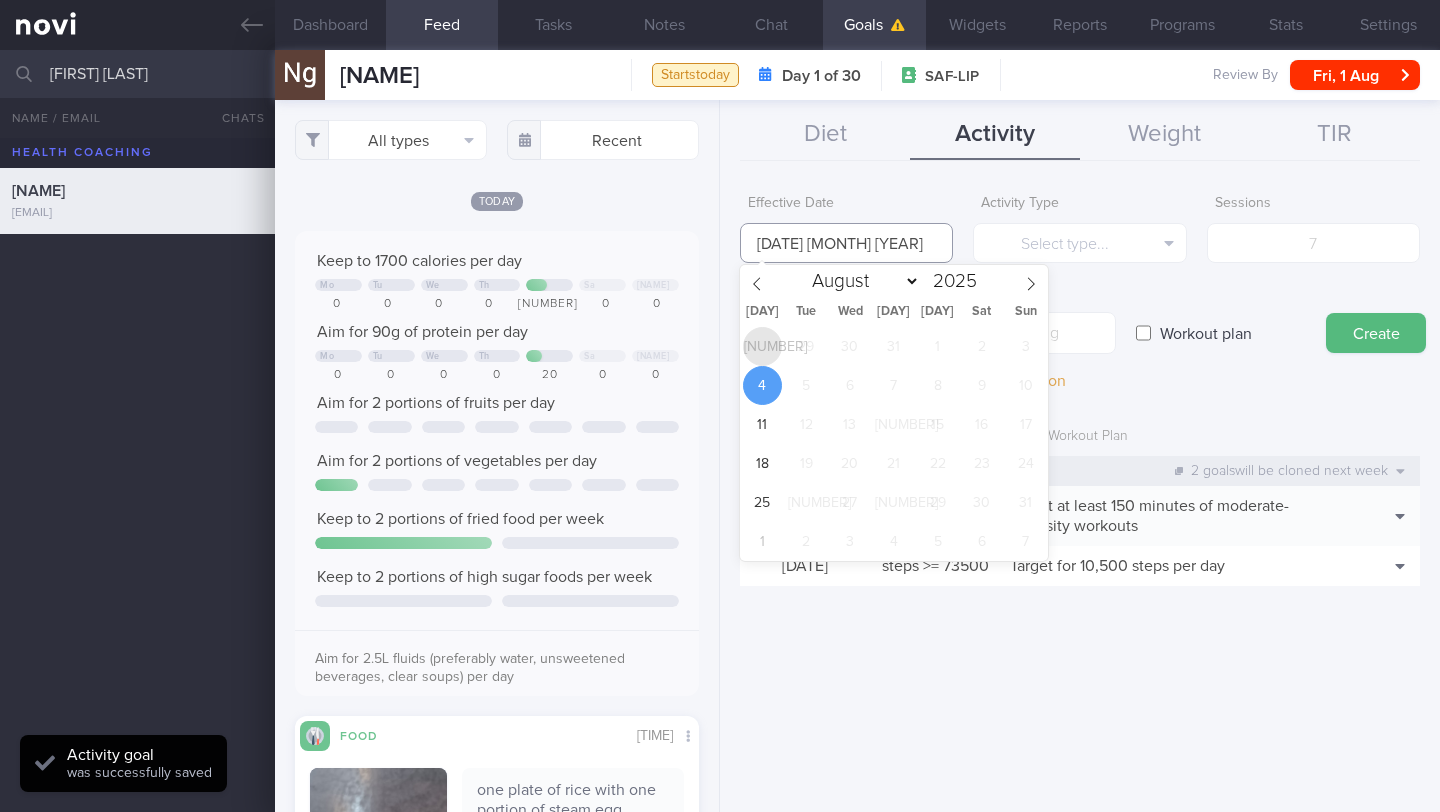 type on "[DATE]" 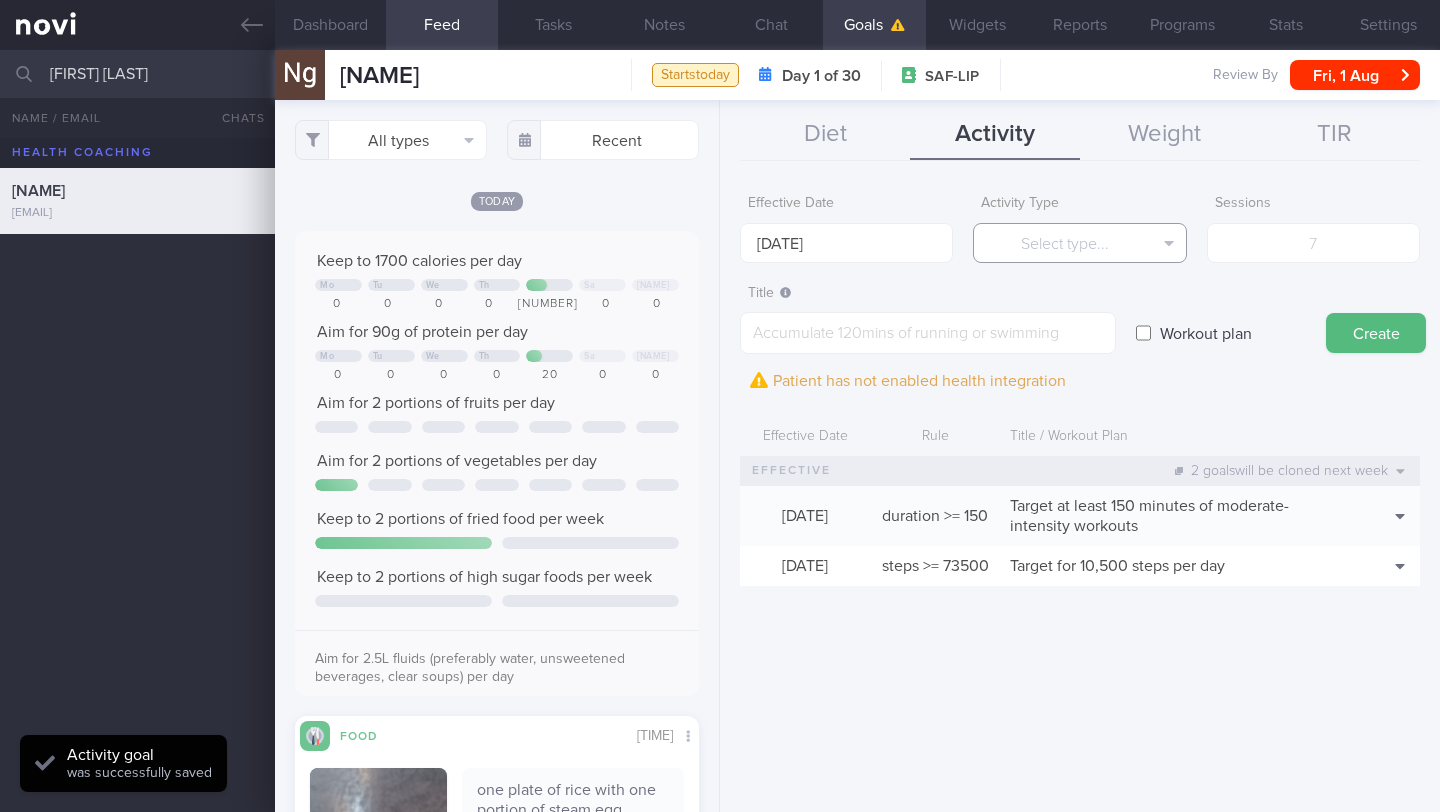 click on "Select type..." at bounding box center [1079, 243] 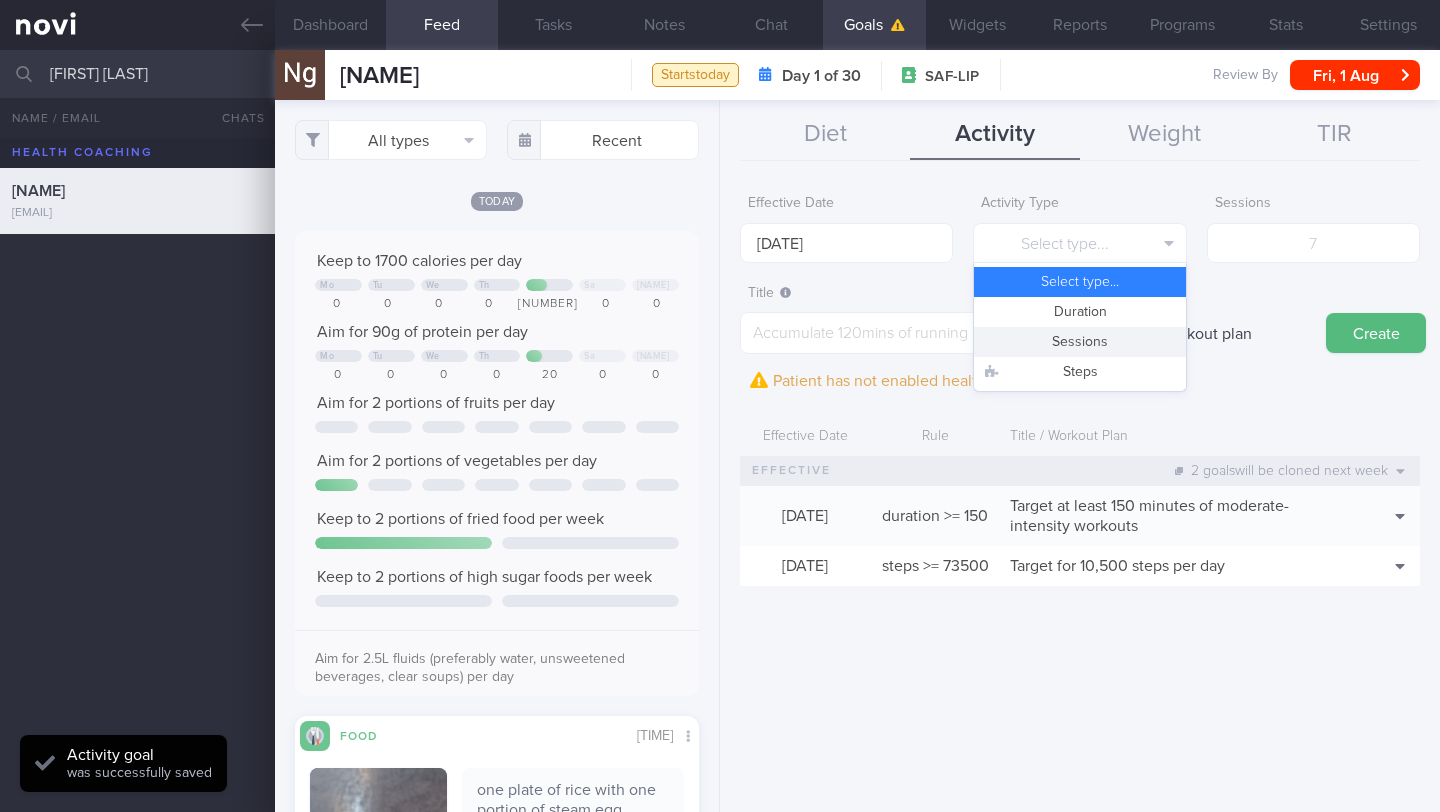 click on "Sessions" at bounding box center [1079, 342] 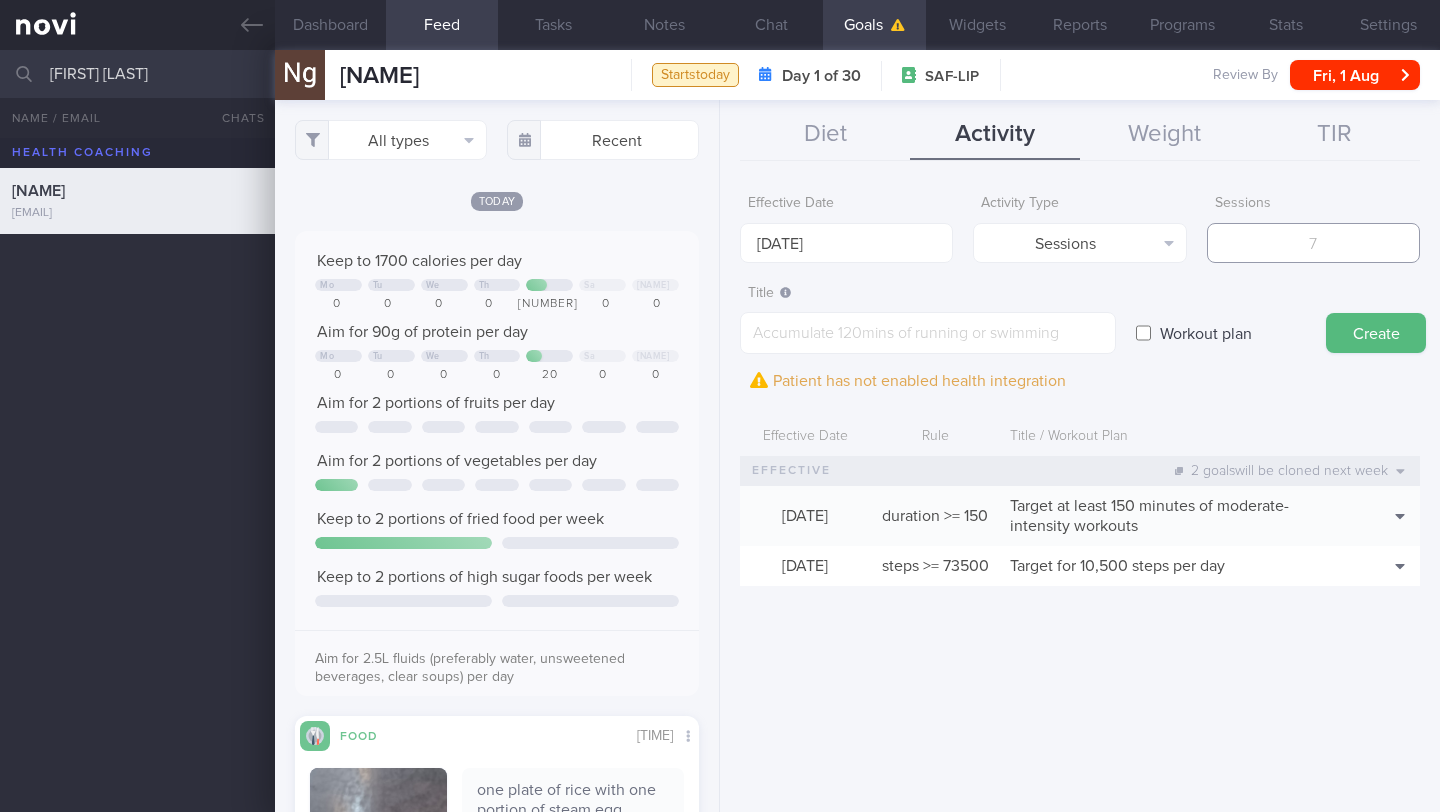 click at bounding box center (1313, 243) 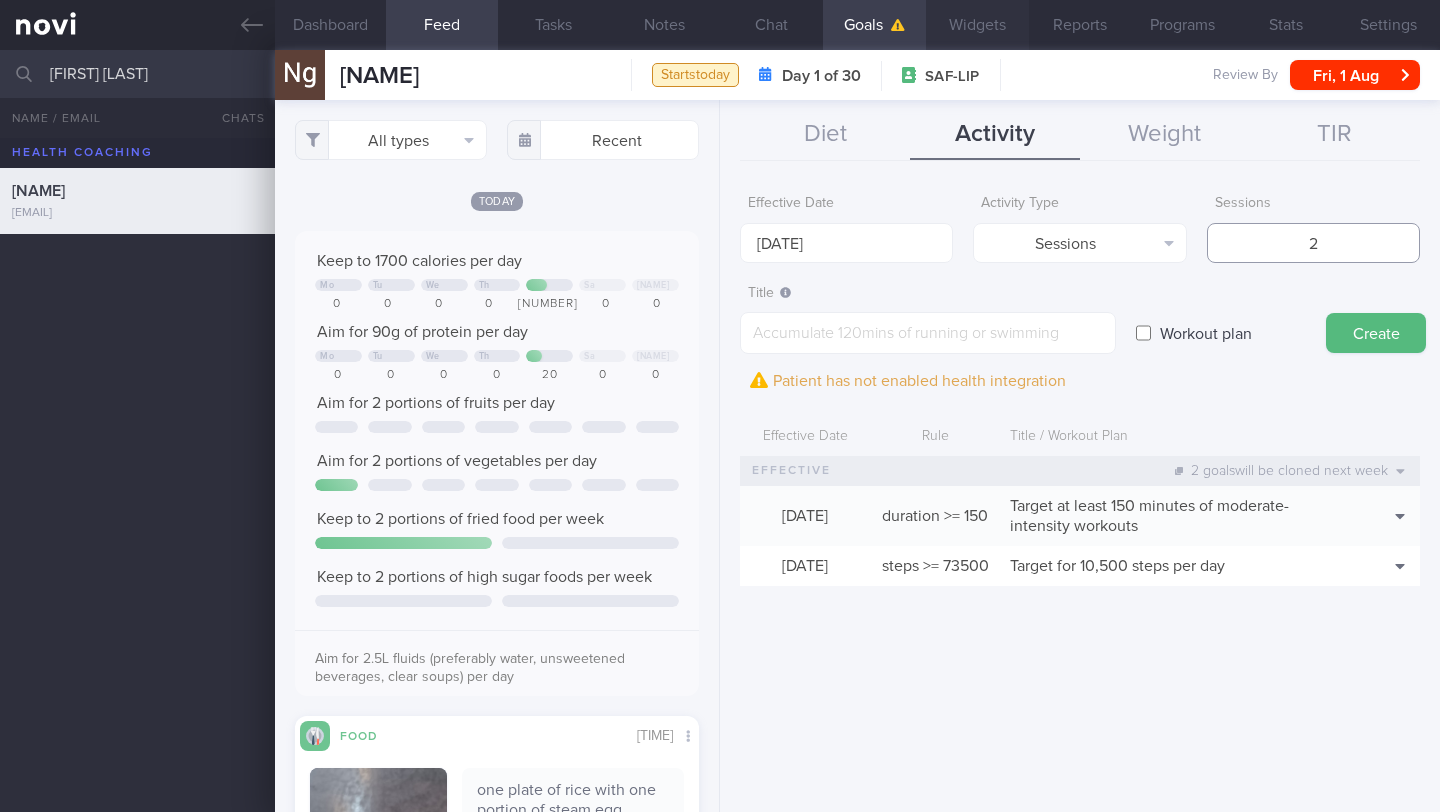type on "2" 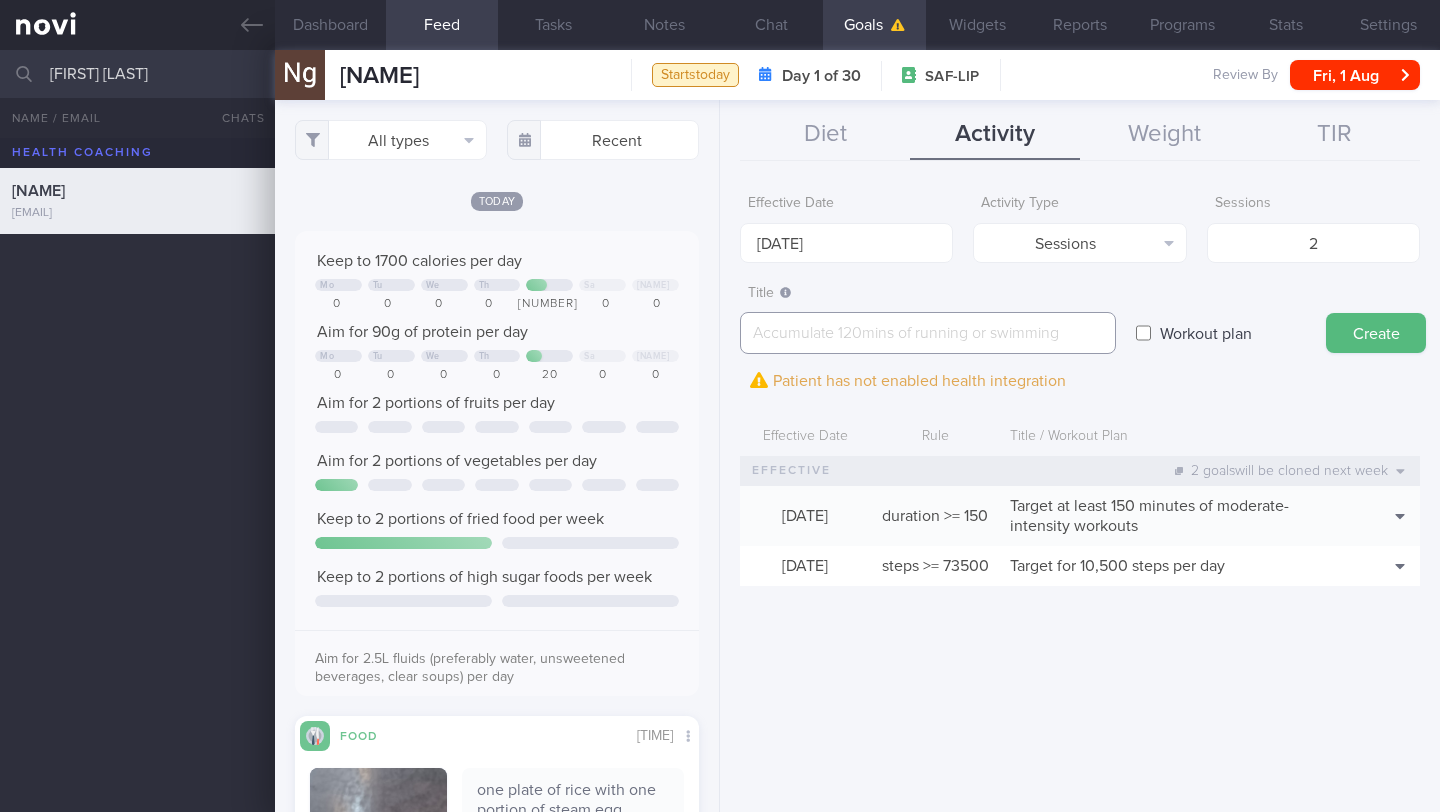 click at bounding box center [928, 333] 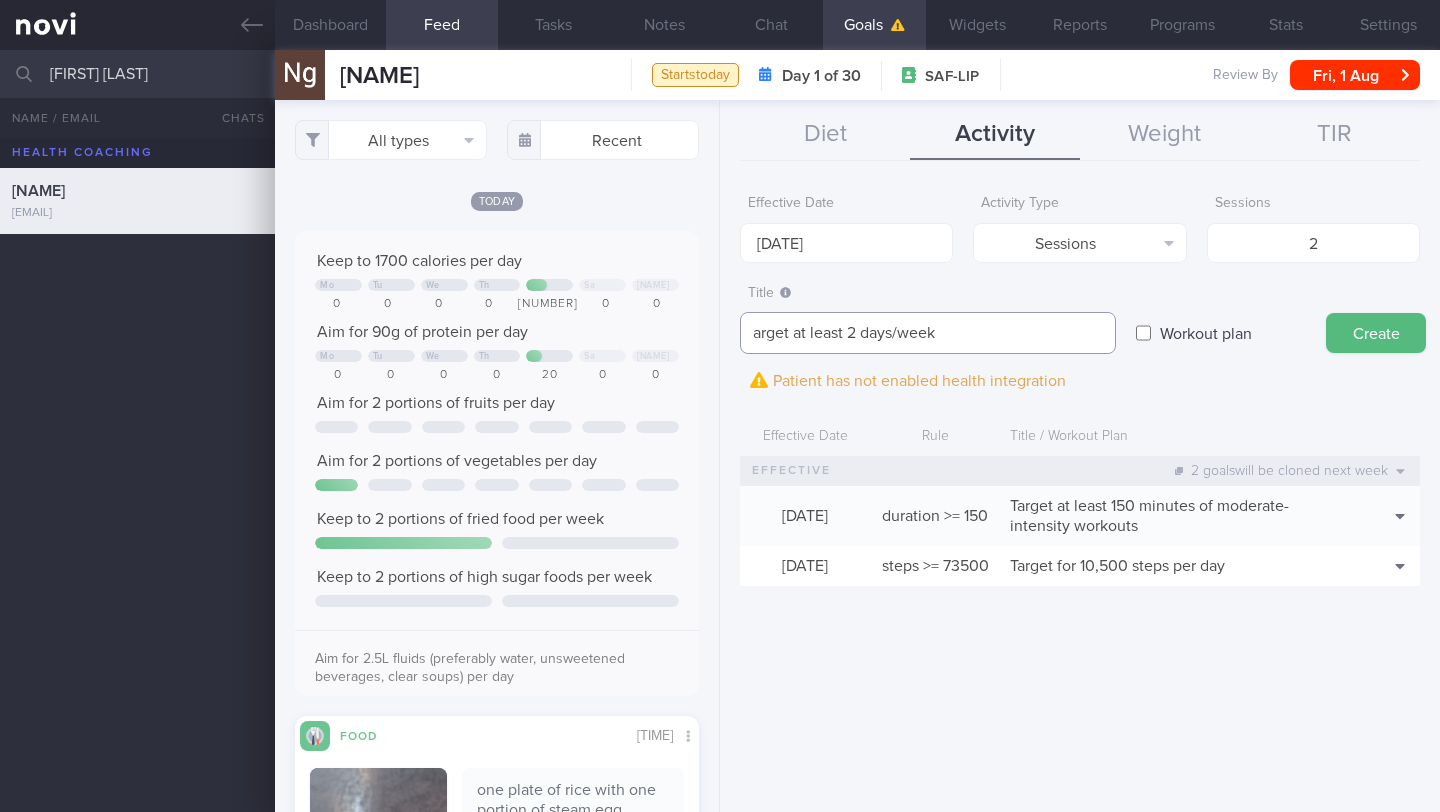 click on "arget at least 2 days/week" at bounding box center [928, 333] 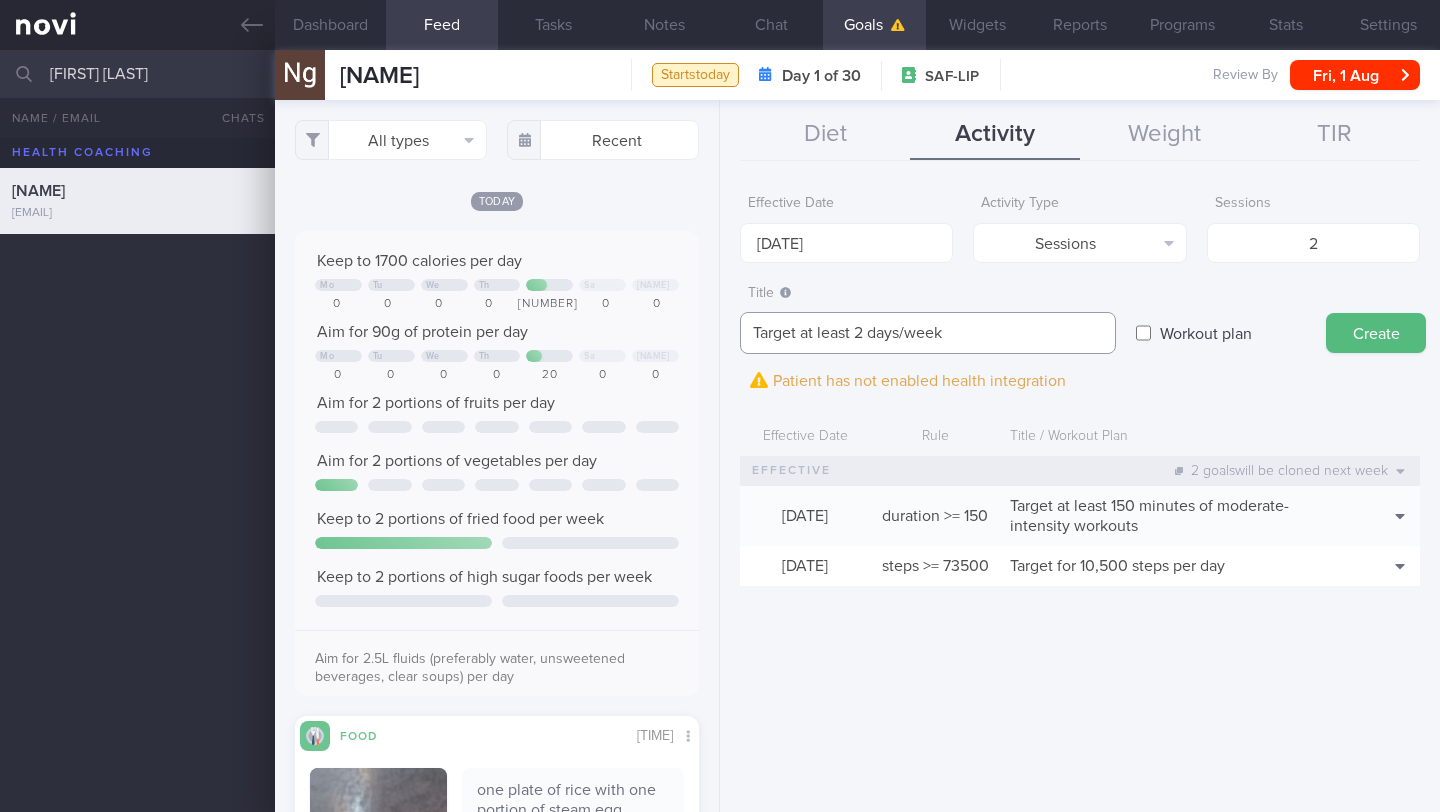 click on "Target at least 2 days/week" at bounding box center [928, 333] 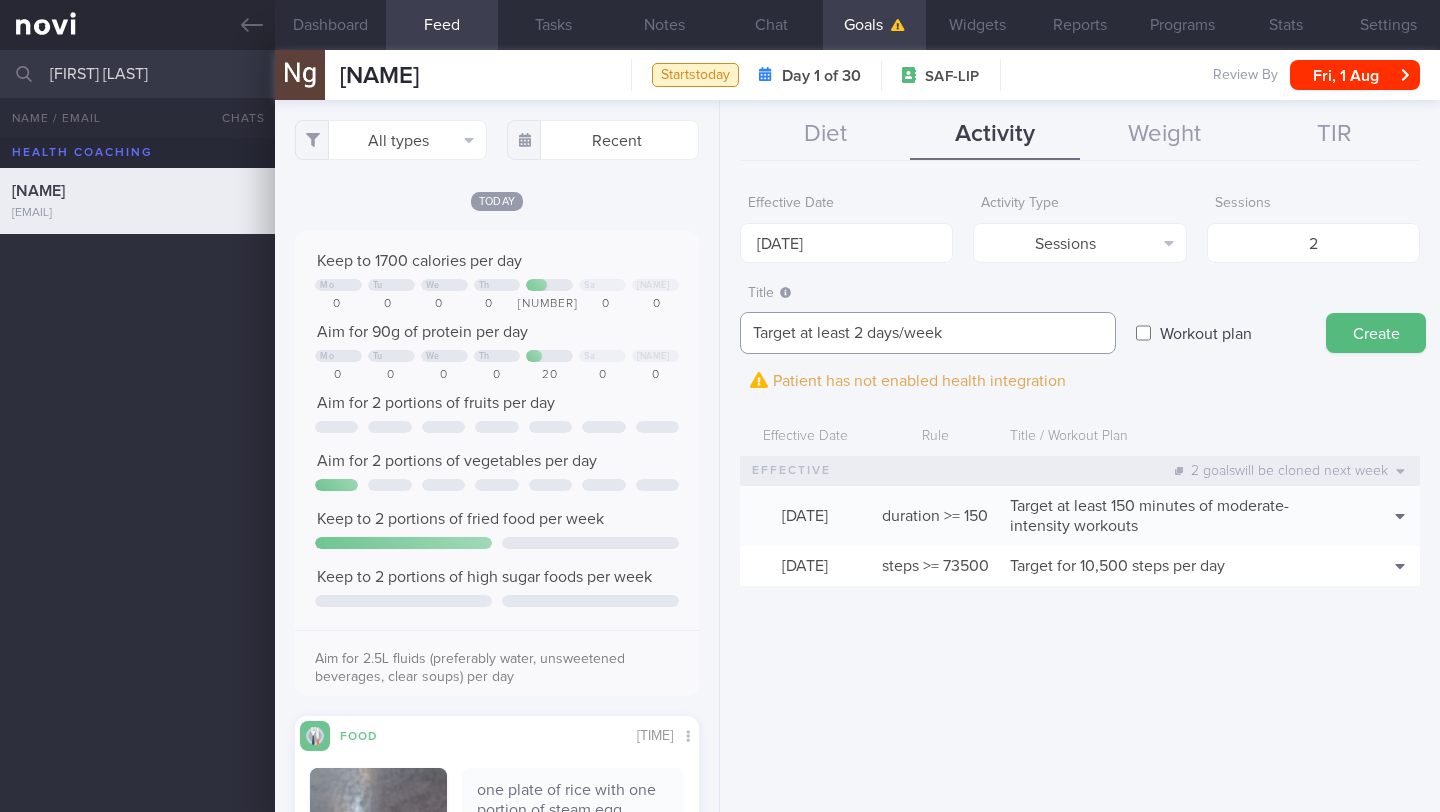 paste on "2 workouts to focus on full-body strength/resistance training" 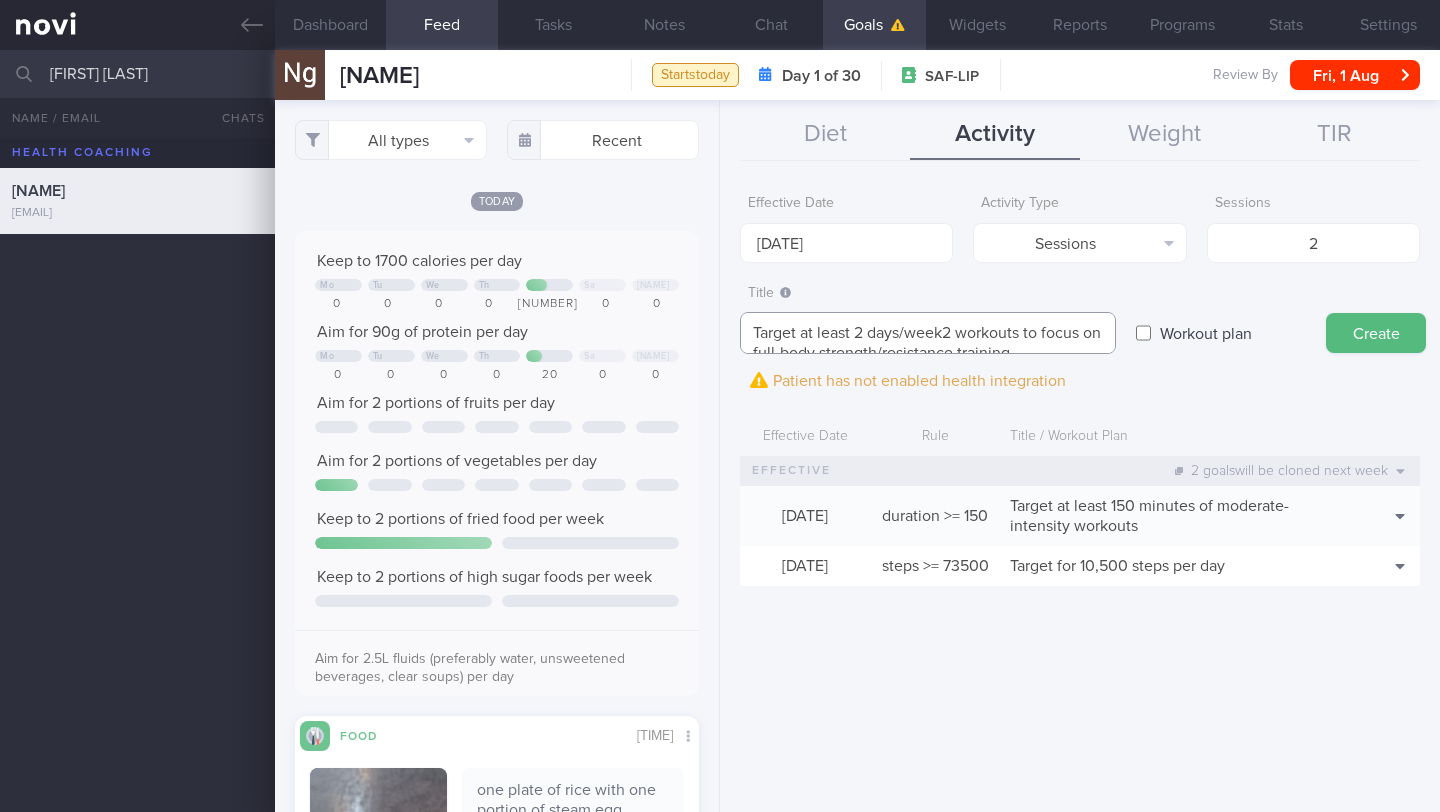 scroll, scrollTop: 0, scrollLeft: 0, axis: both 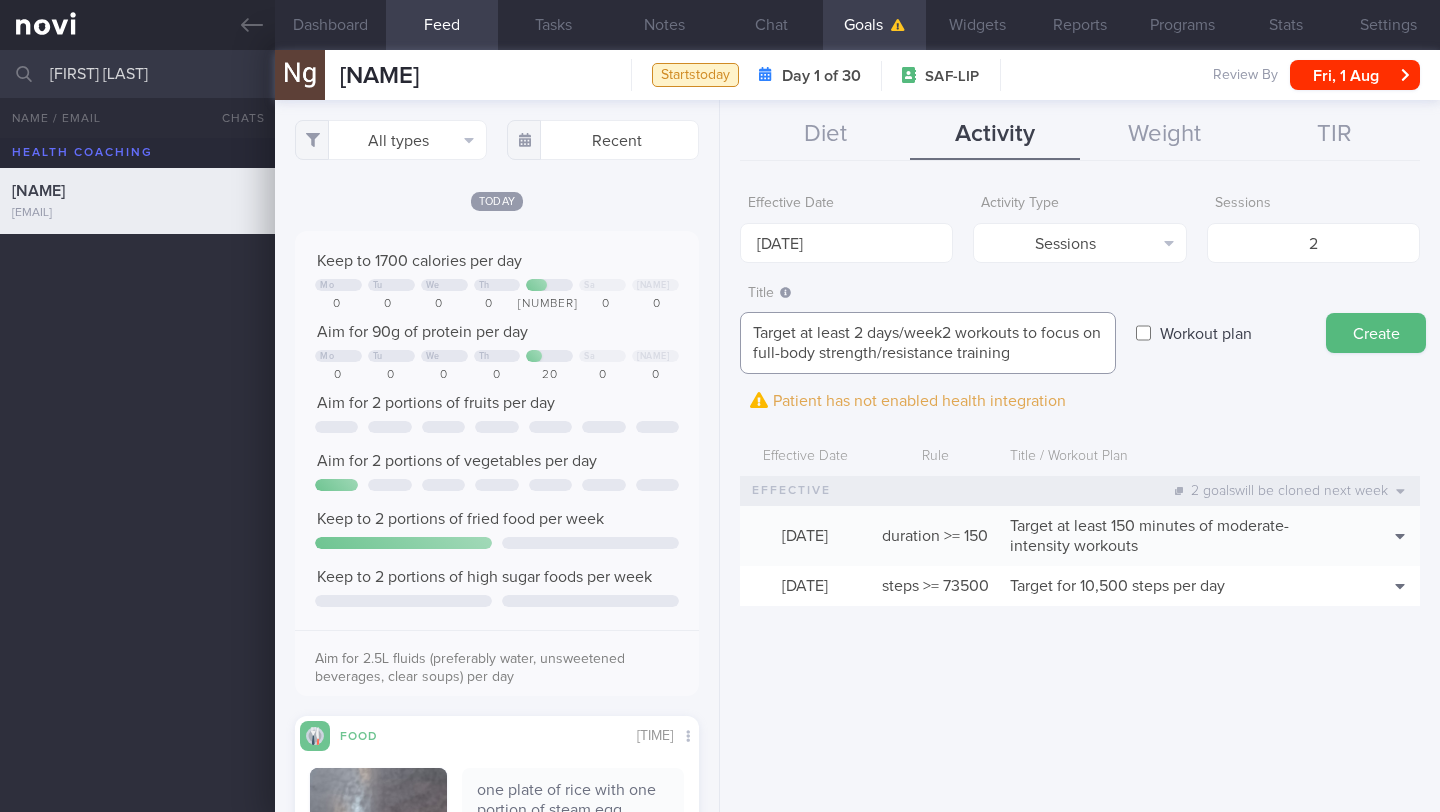 click on "Target at least 2 days/week2 workouts to focus on full-body strength/resistance training" at bounding box center [928, 343] 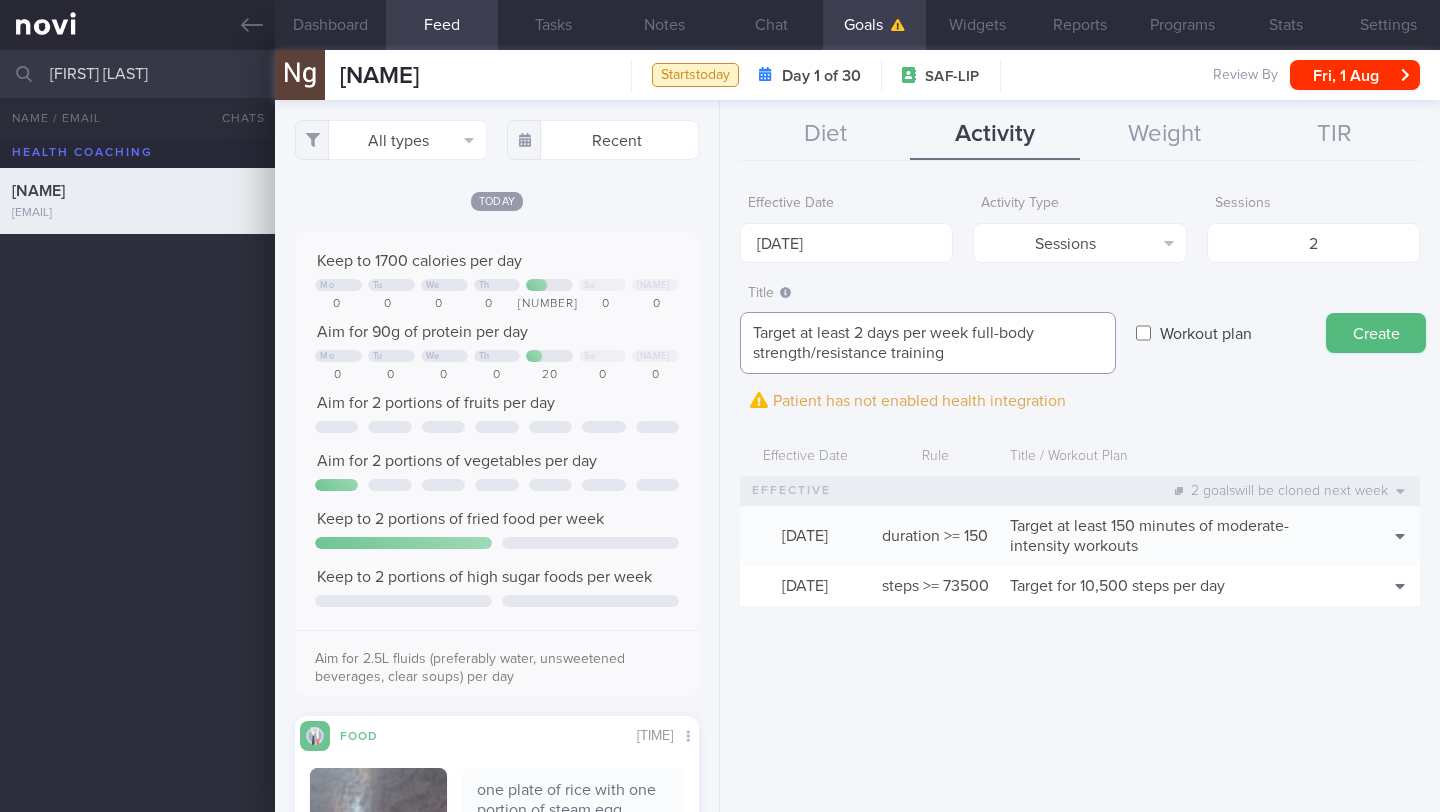 click on "Target at least 2 days per week full-body strength/resistance training" at bounding box center (928, 343) 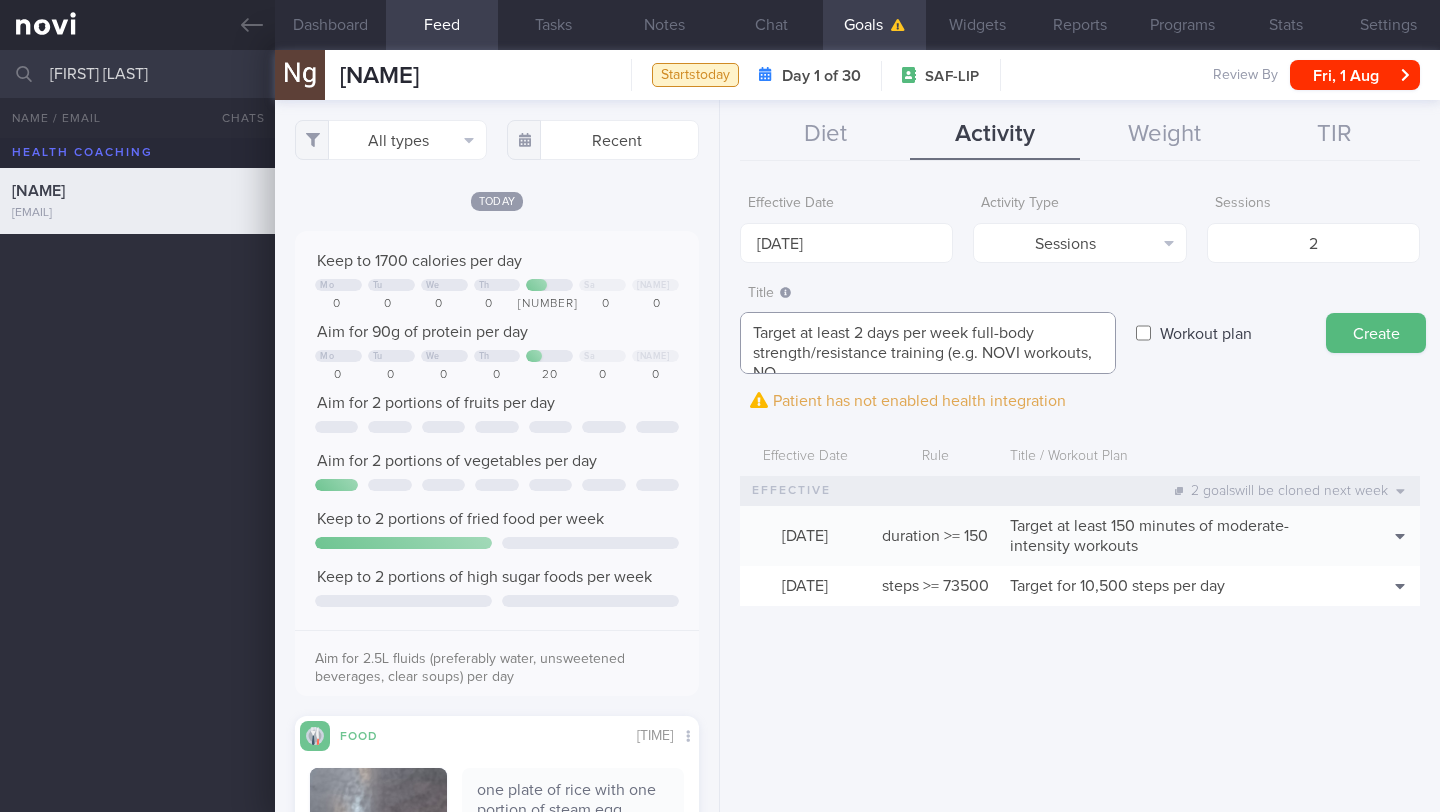 scroll, scrollTop: 0, scrollLeft: 0, axis: both 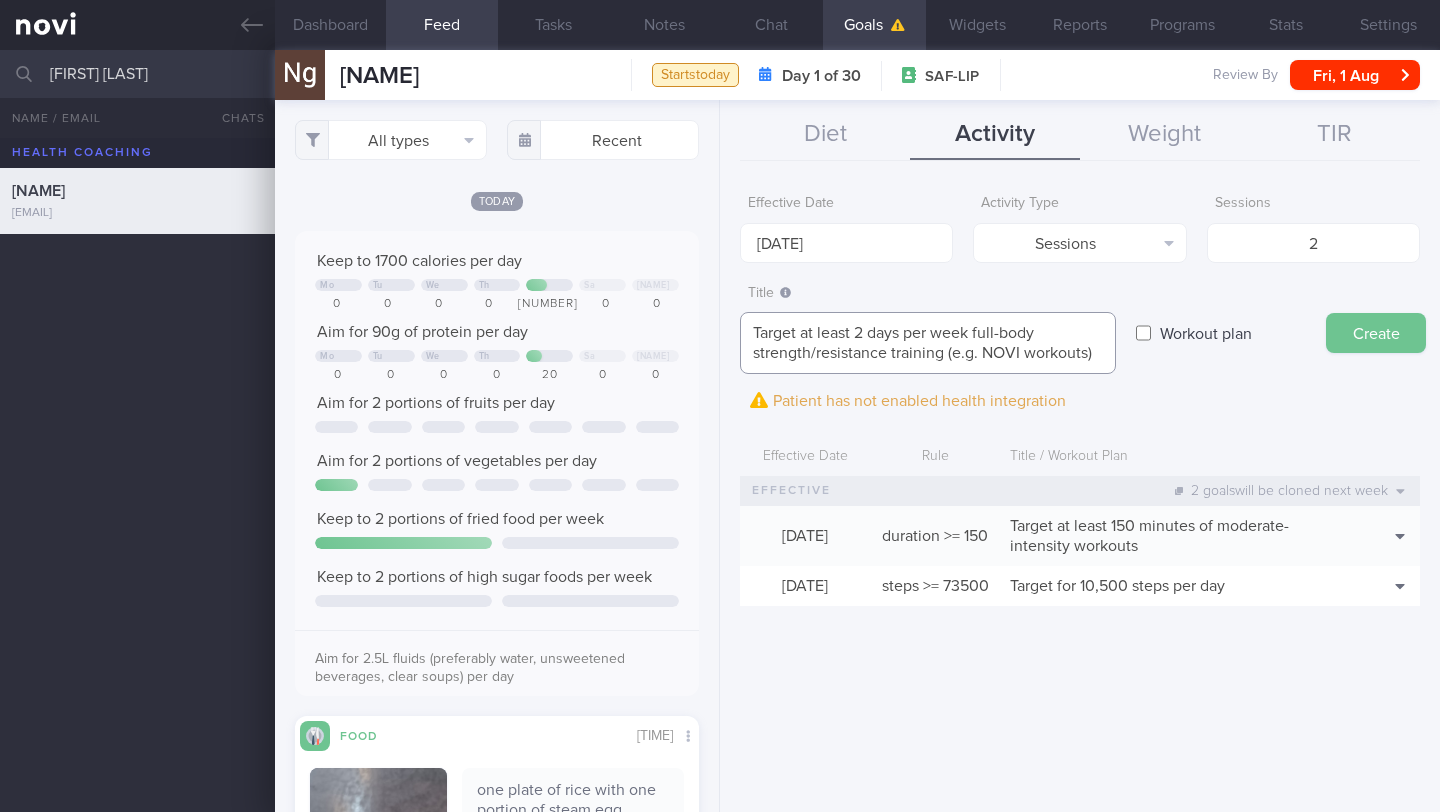 type on "Target at least 2 days per week full-body strength/resistance training (e.g. NOVI workouts)" 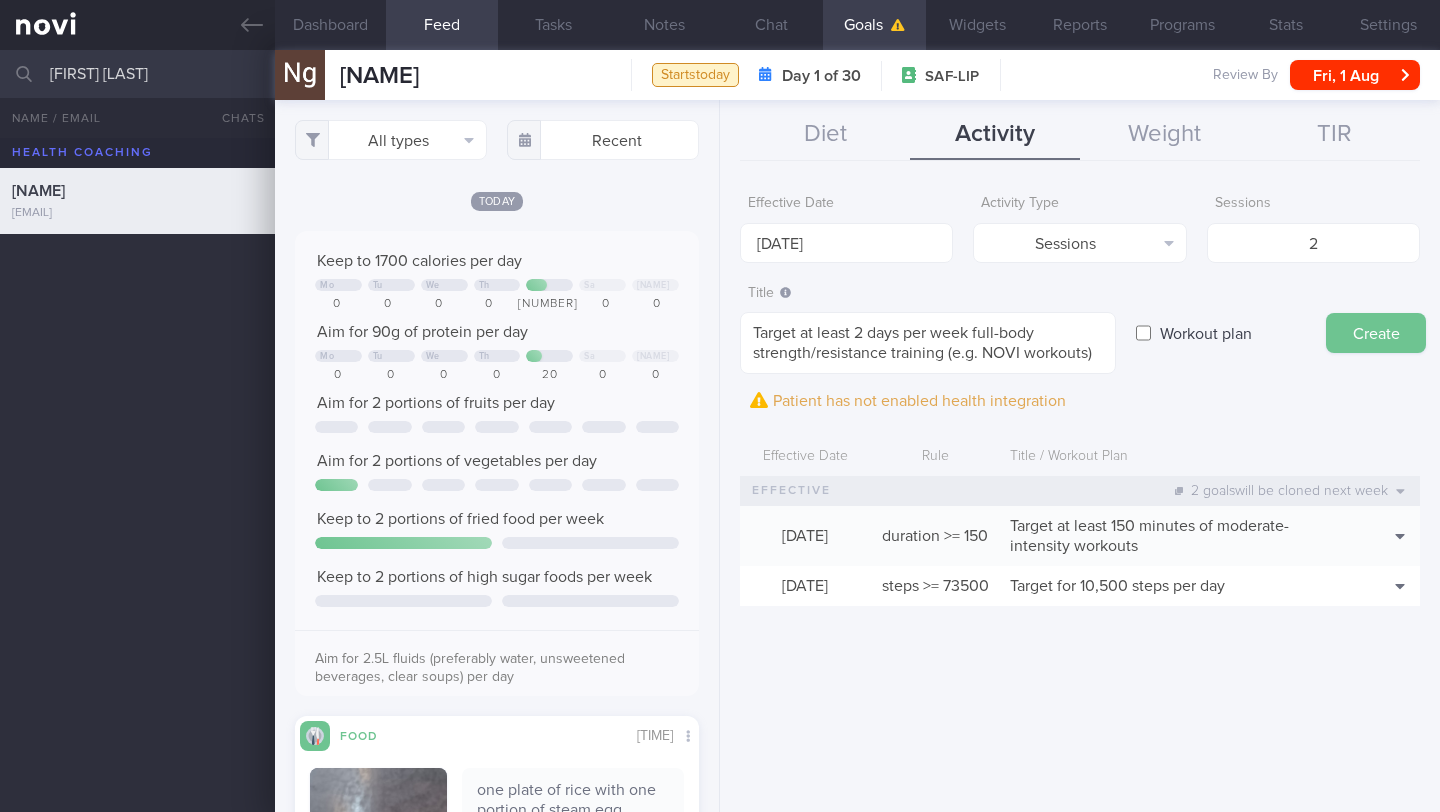 click on "Create" at bounding box center [1376, 333] 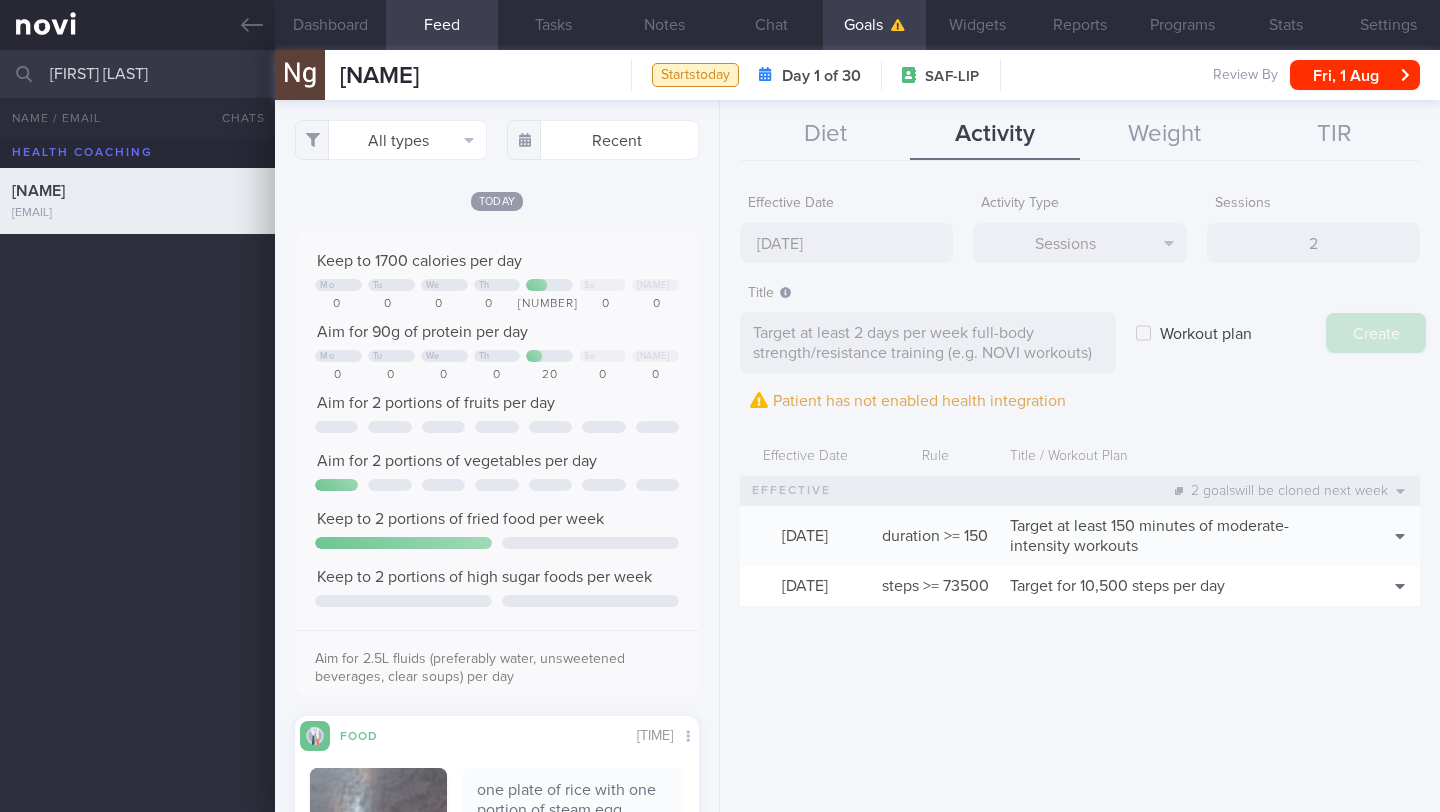 type on "[DATE] [MONTH] [YEAR]" 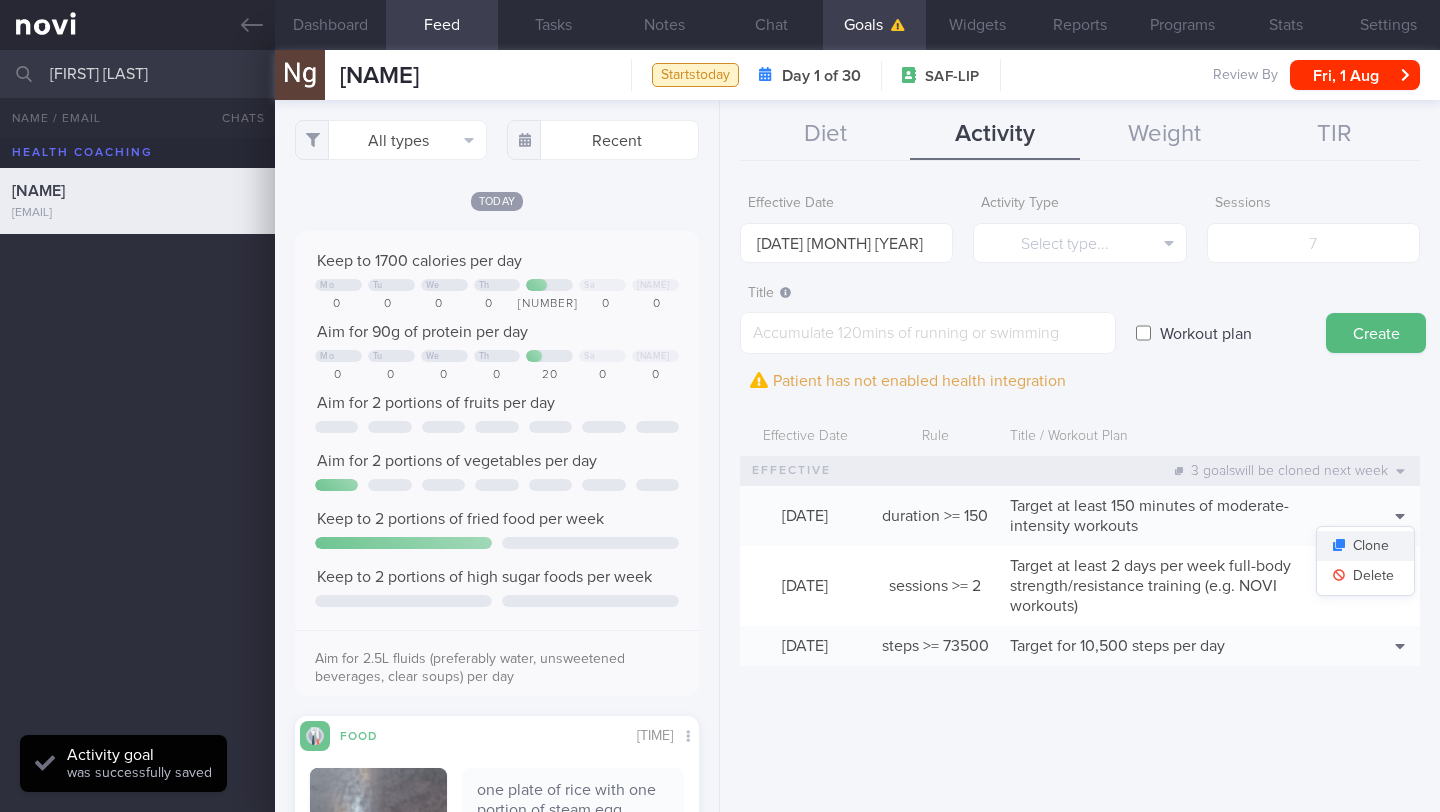 click on "Clone" at bounding box center (1365, 546) 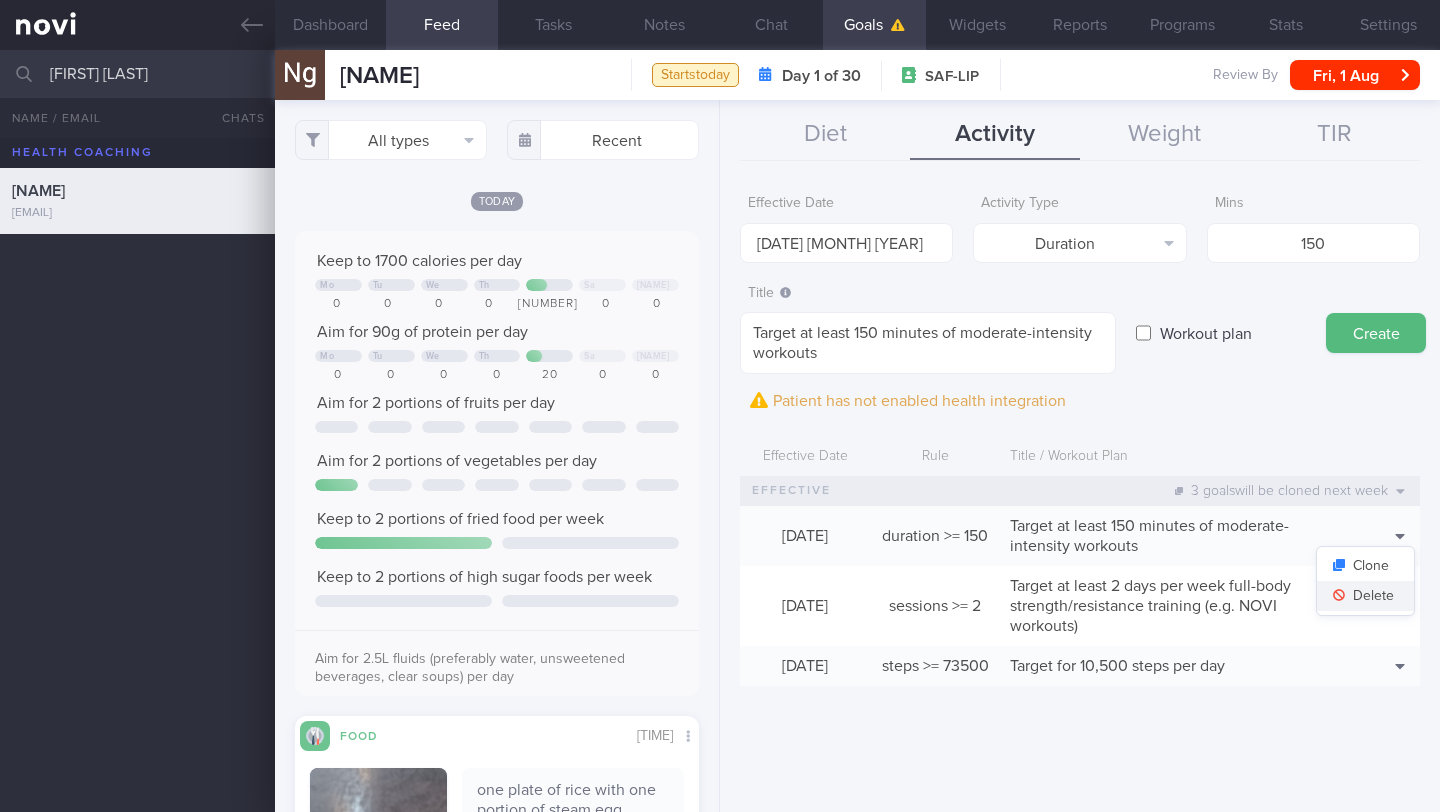 click on "Delete" at bounding box center (1365, 596) 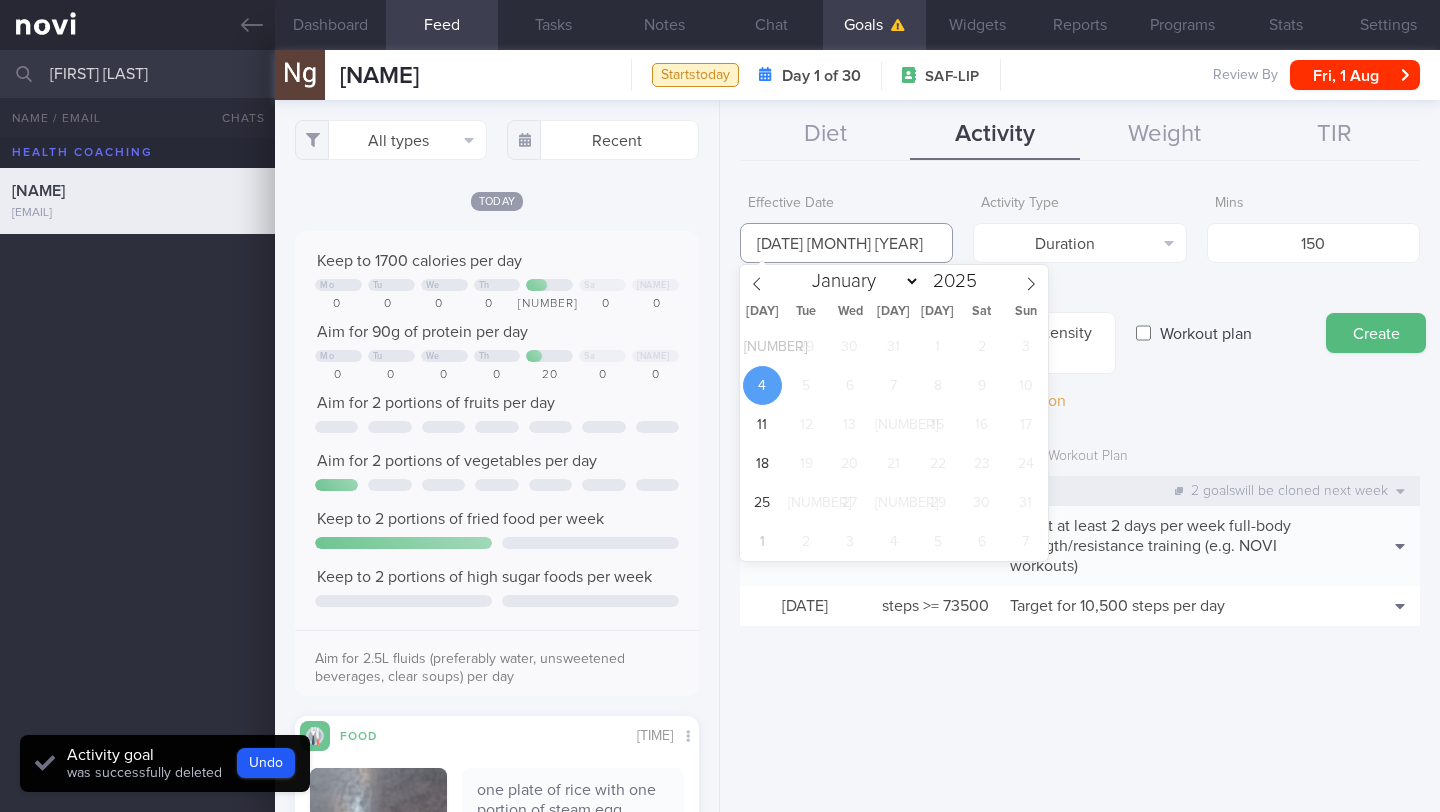click on "[DATE] [MONTH] [YEAR]" at bounding box center (846, 243) 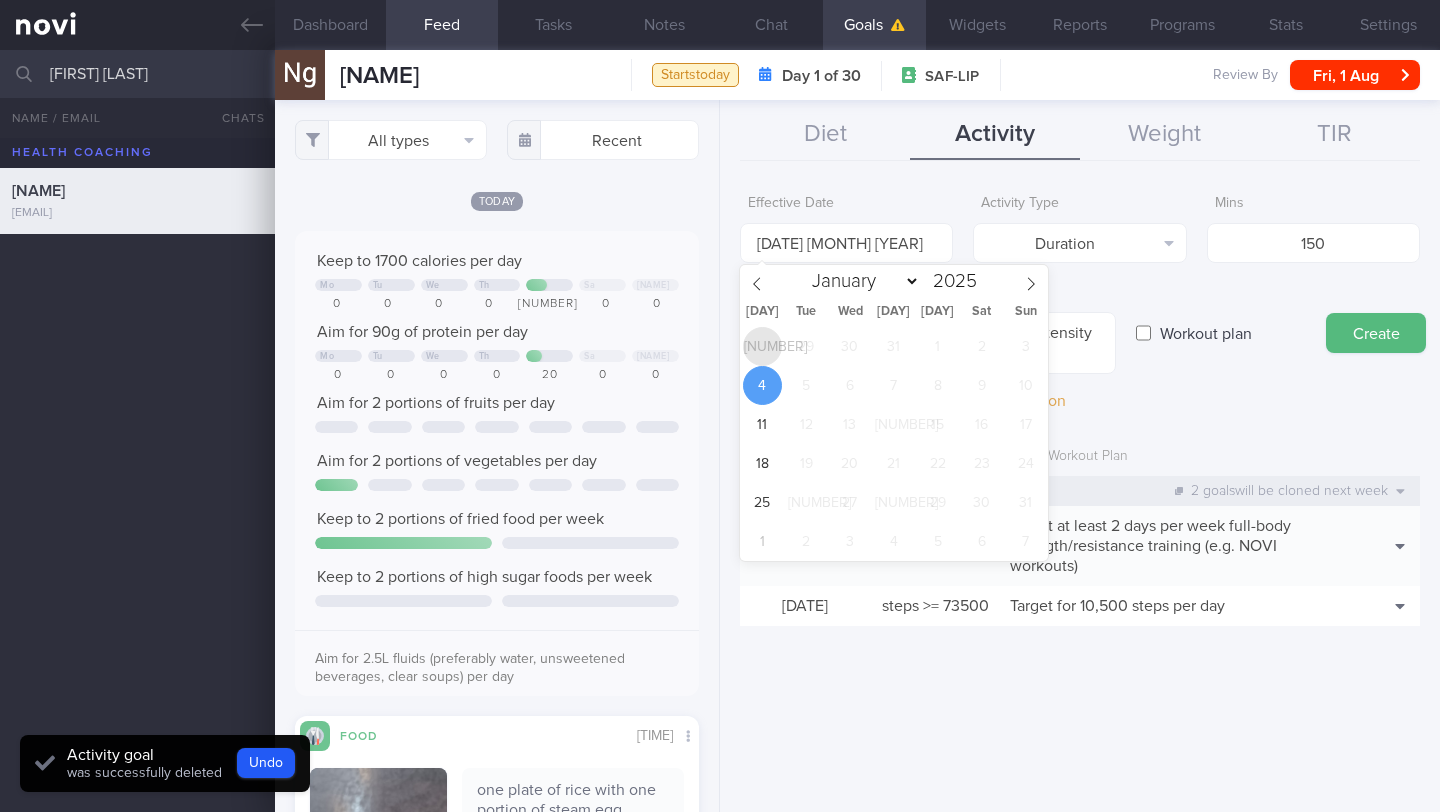 click on "[NUMBER]" at bounding box center [762, 346] 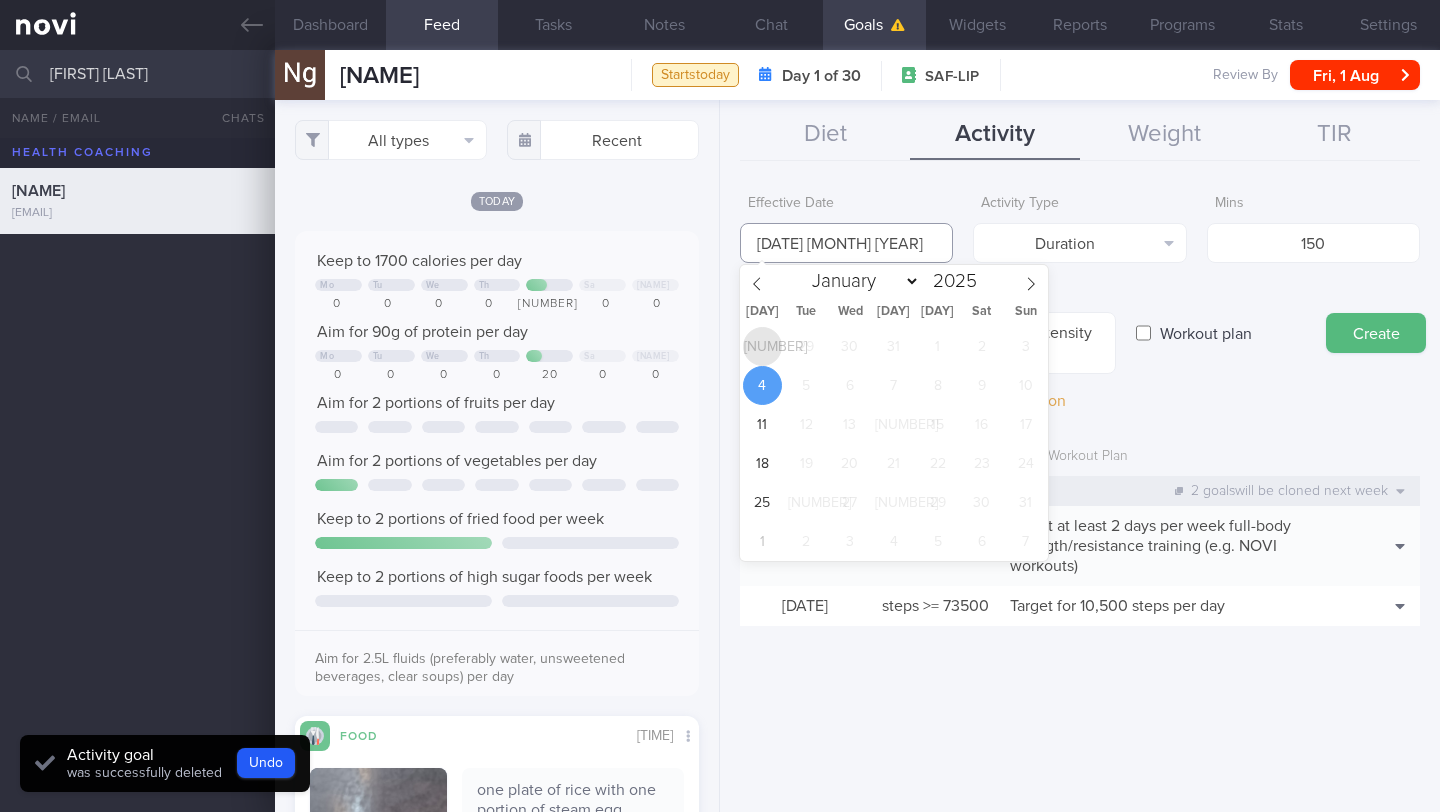 type on "[DATE]" 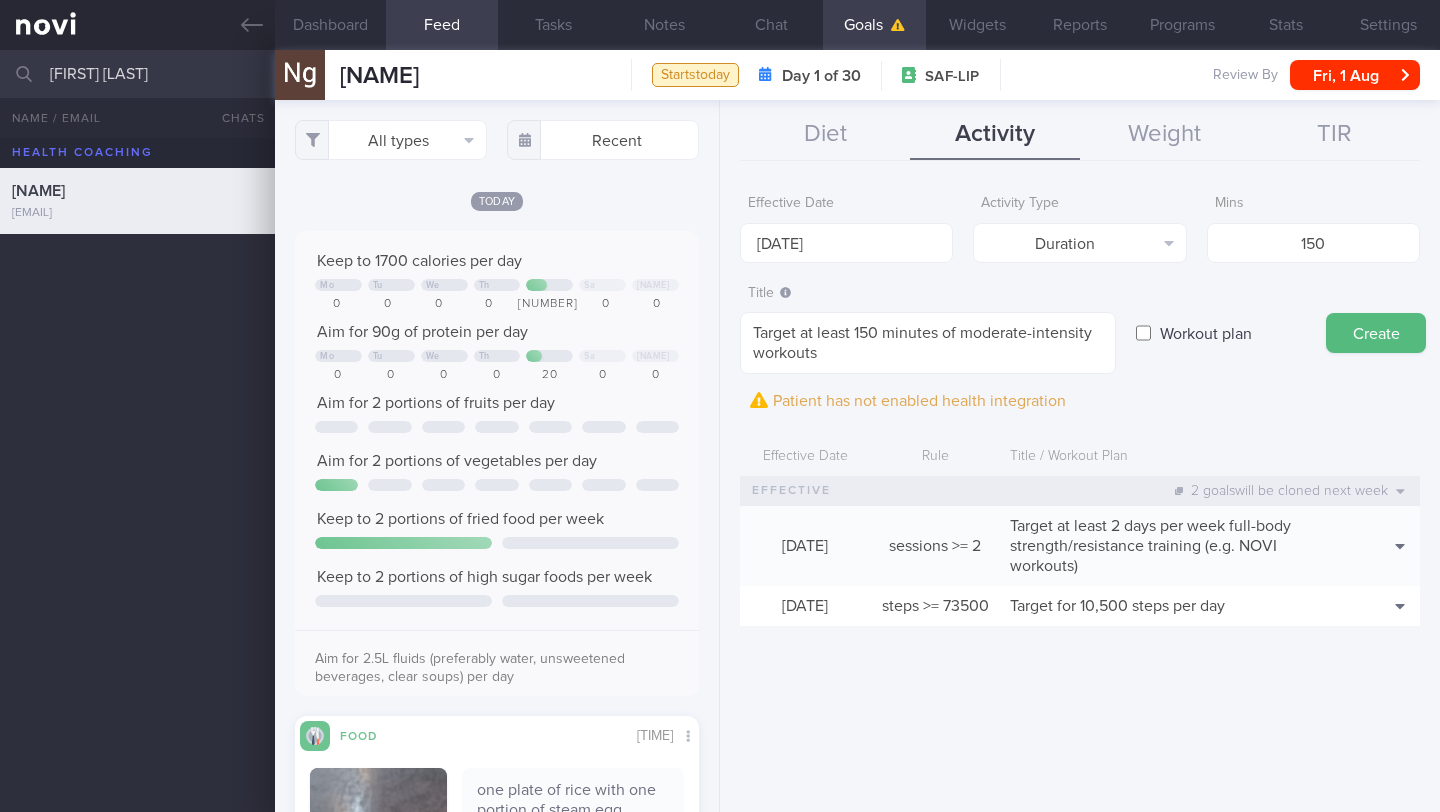click on "Effective Date
28 Jul 2025
Activity Type
Duration
Select type...
Duration
Sessions
Steps
Mins
150
Title
Target at least 150 minutes of moderate-intensity workouts Target at least 150 minutes of moderate-intensity workouts ​
Workout plan
Create
Patient has not enabled health integration
Effective Date
Rule" at bounding box center [1080, 415] 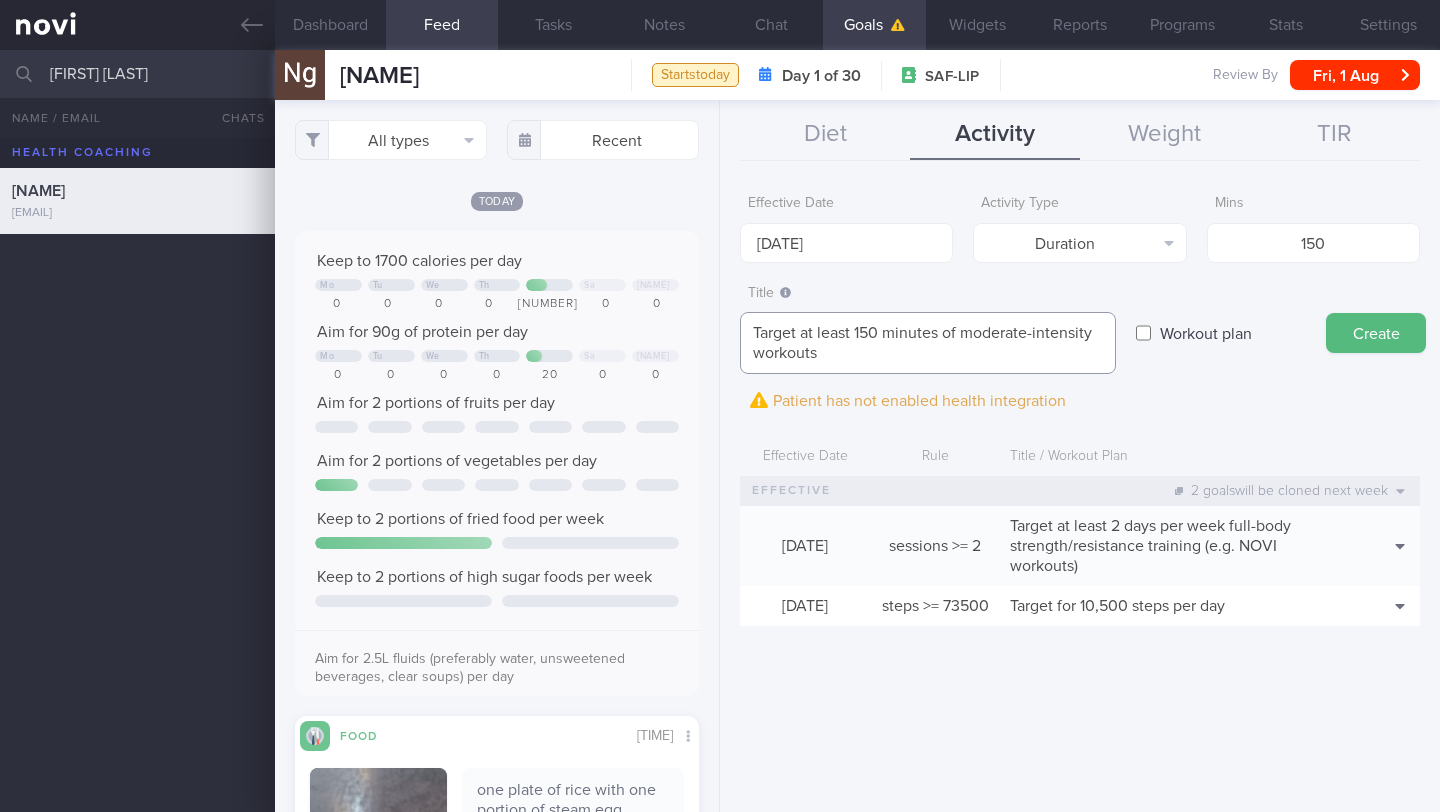 click on "Target at least 150 minutes of moderate-intensity workouts" at bounding box center [928, 343] 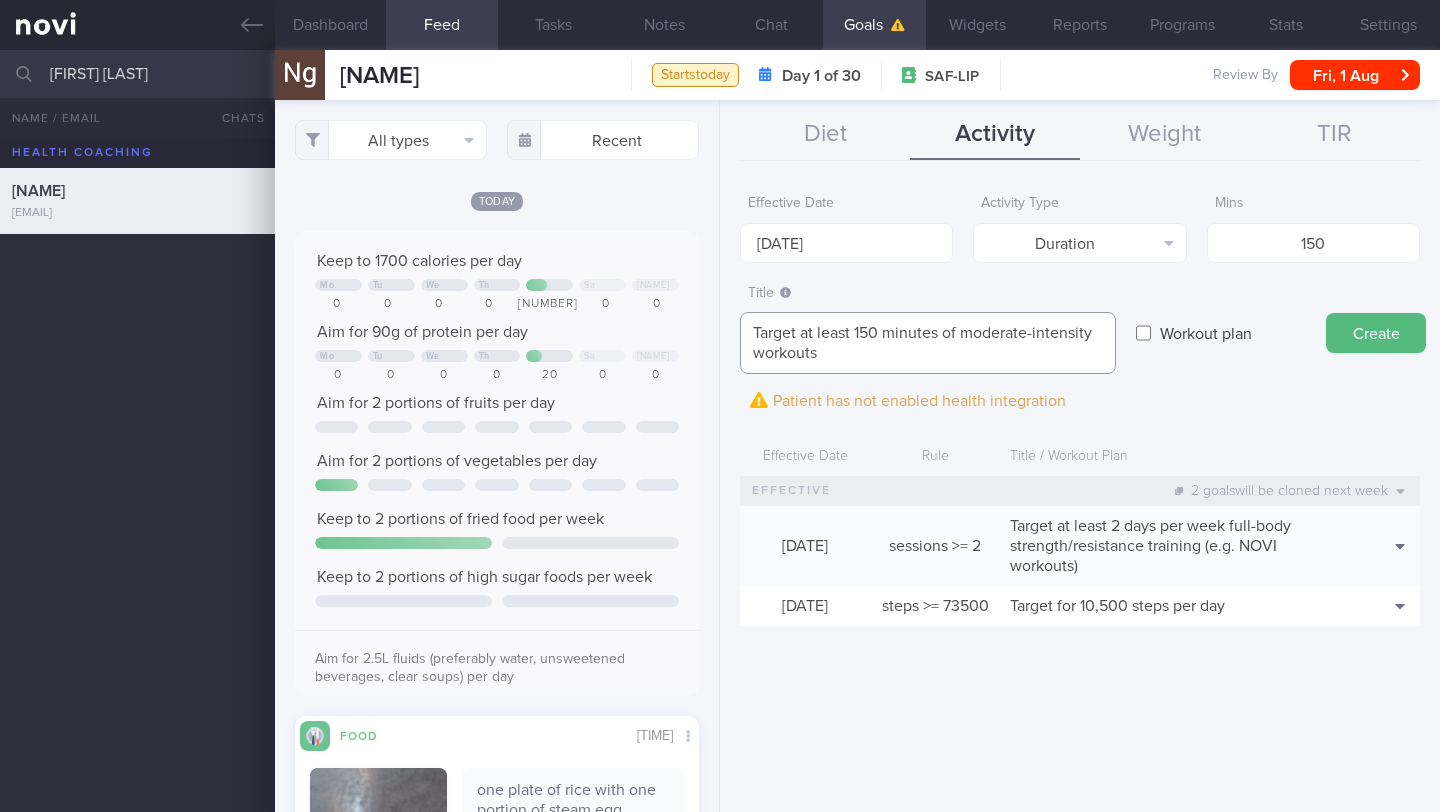click on "Target at least 150 minutes of moderate-intensity workouts" at bounding box center [928, 343] 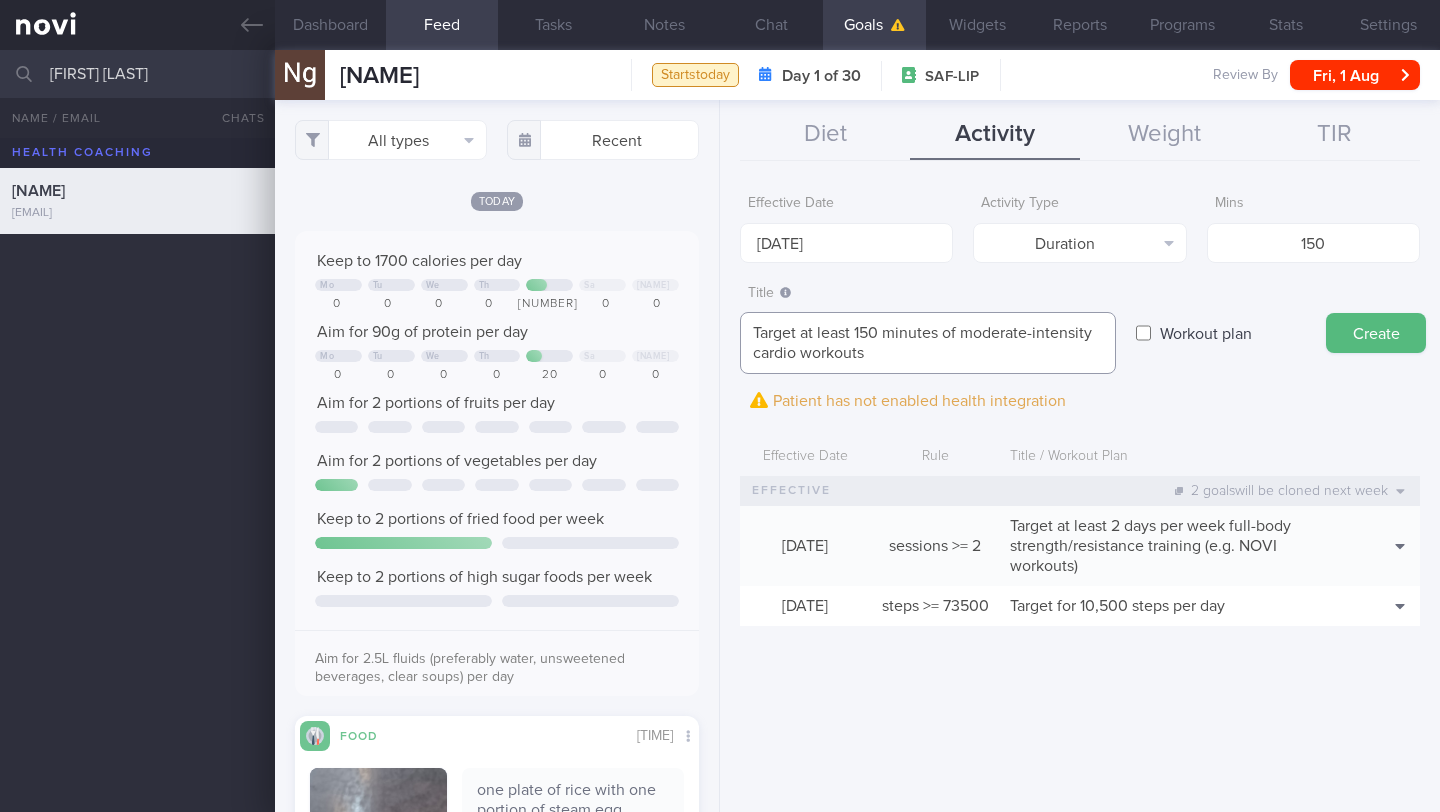 click on "Target at least 150 minutes of moderate-intensity cardio workouts" at bounding box center (928, 343) 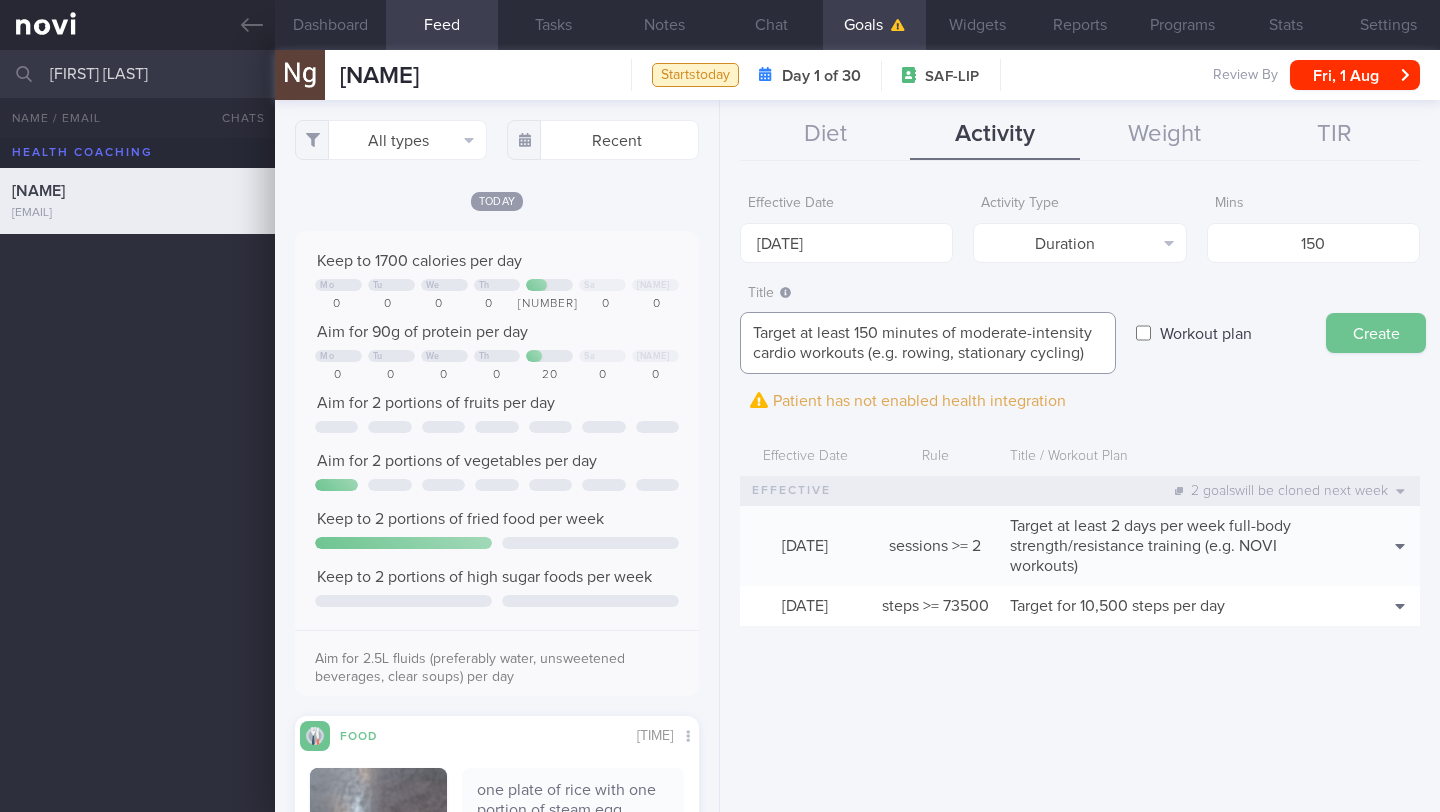 type on "Target at least 150 minutes of moderate-intensity cardio workouts (e.g. rowing, stationary cycling)" 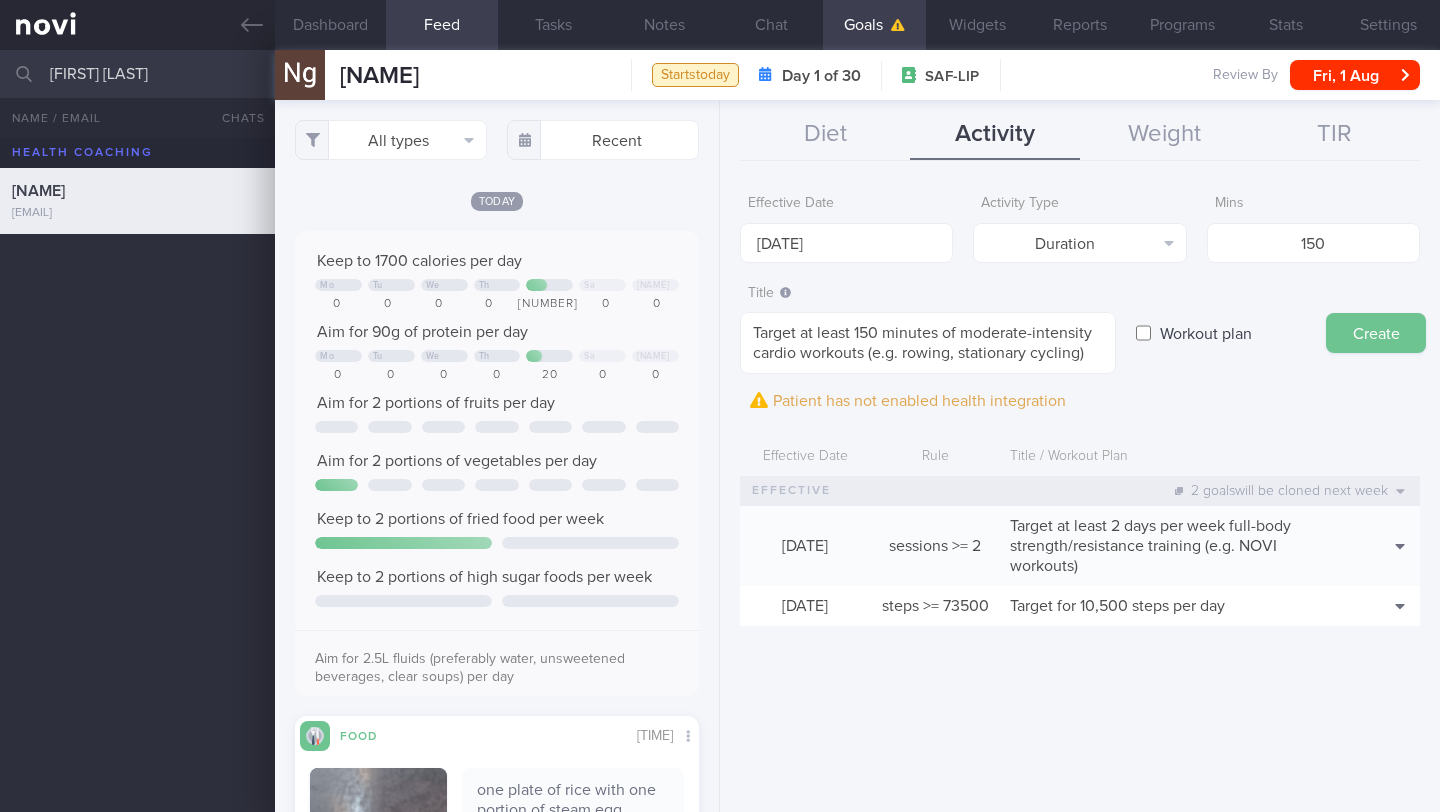 click on "Create" at bounding box center (1376, 333) 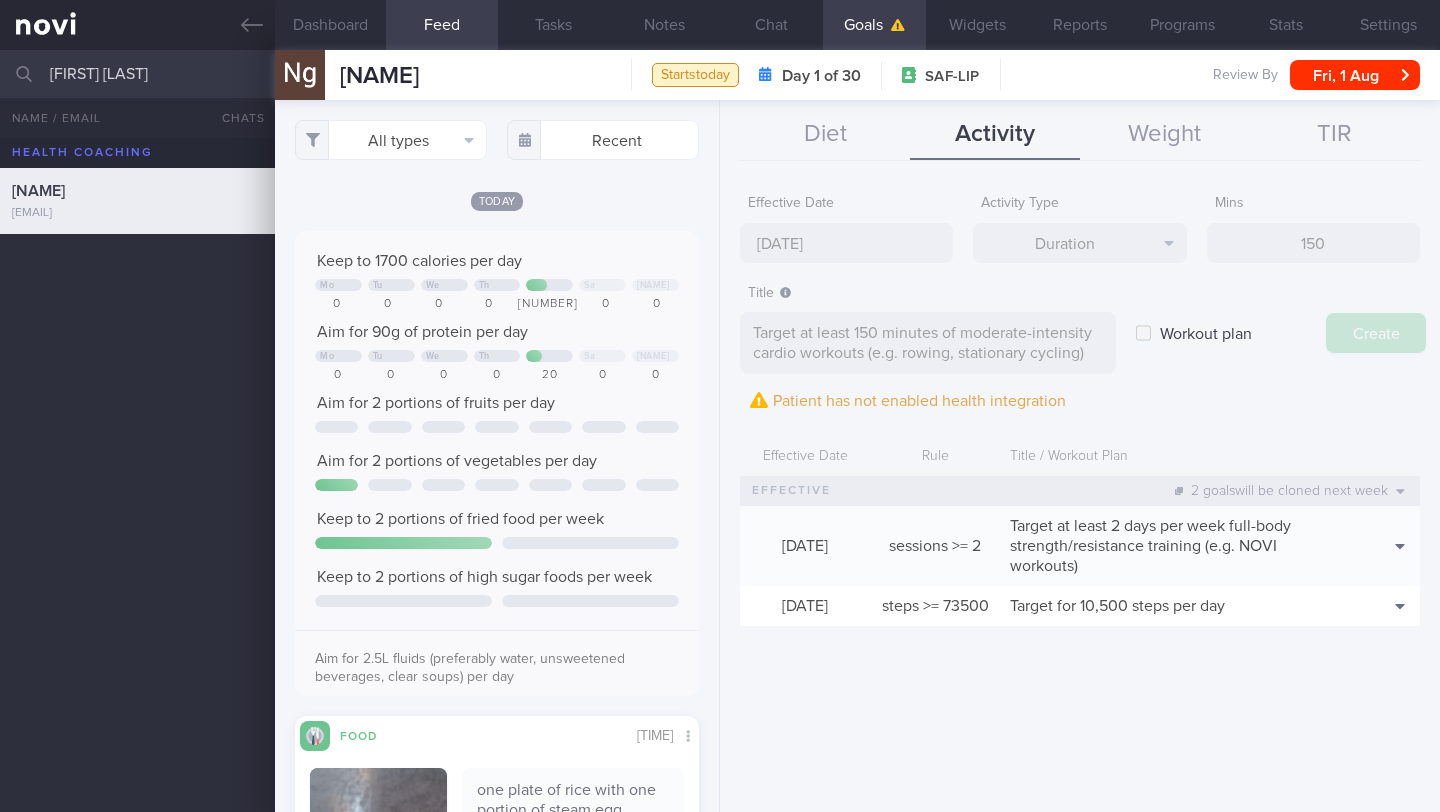 type on "[DATE] [MONTH] [YEAR]" 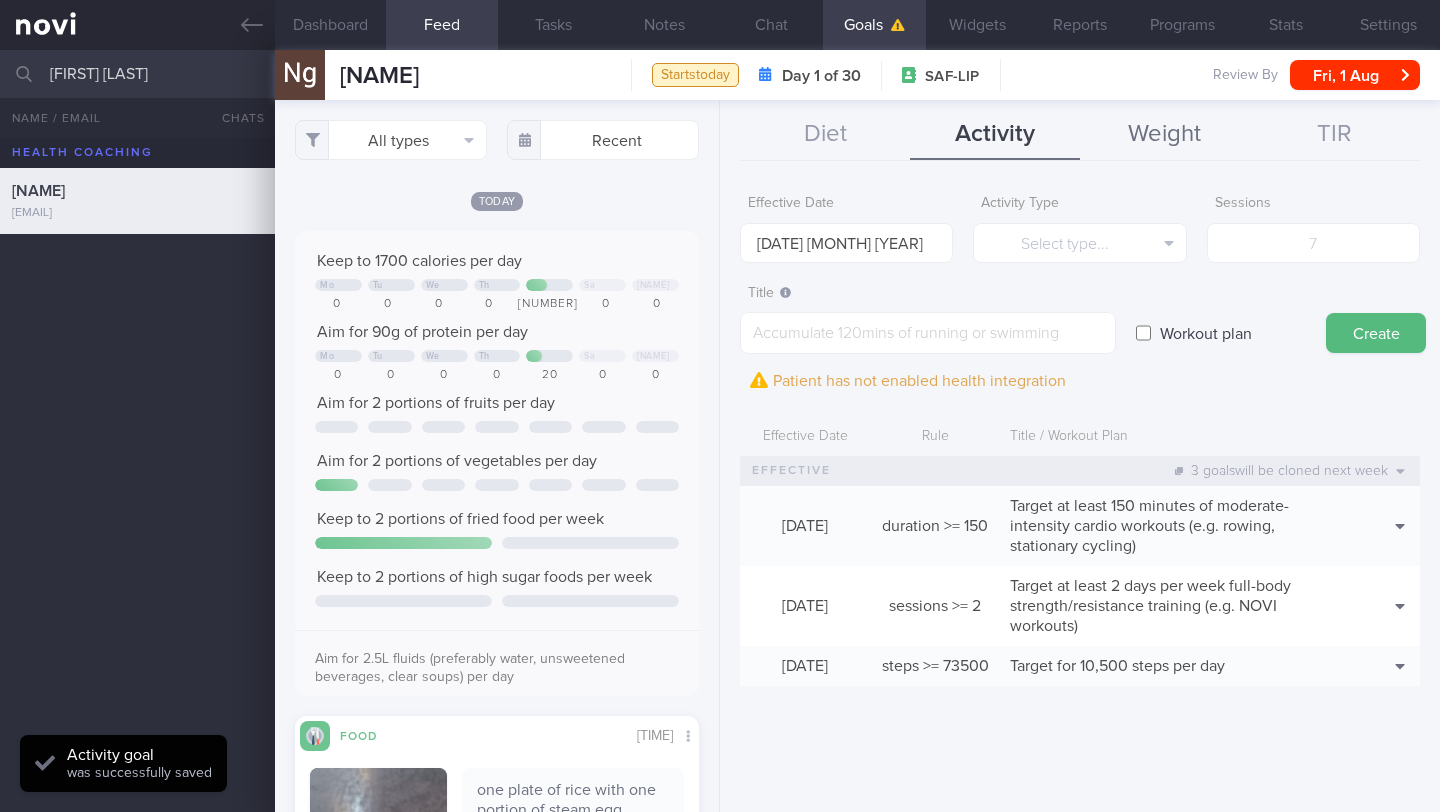 click on "Weight" at bounding box center (1165, 135) 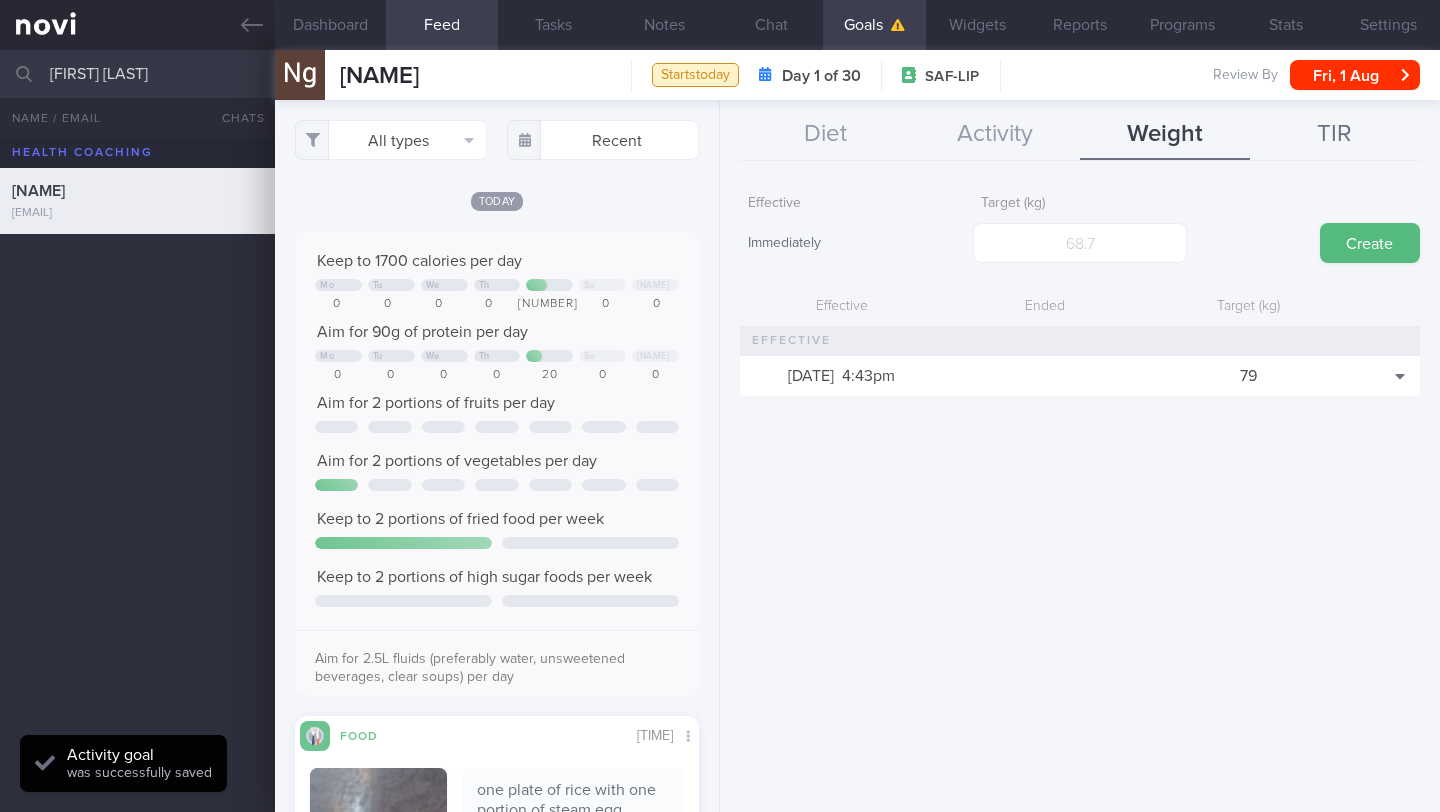 click on "TIR" at bounding box center (1335, 135) 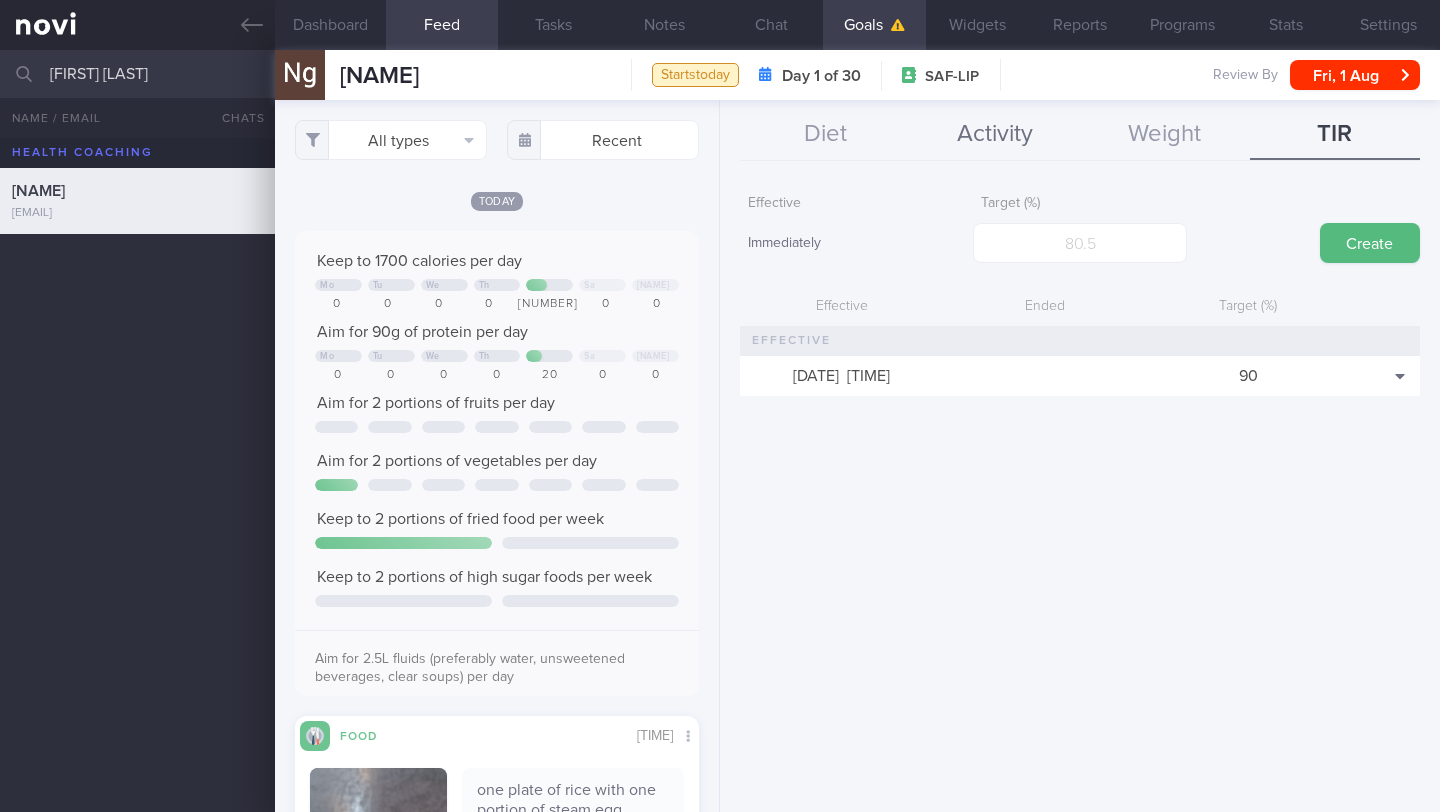 click on "Activity" at bounding box center (995, 135) 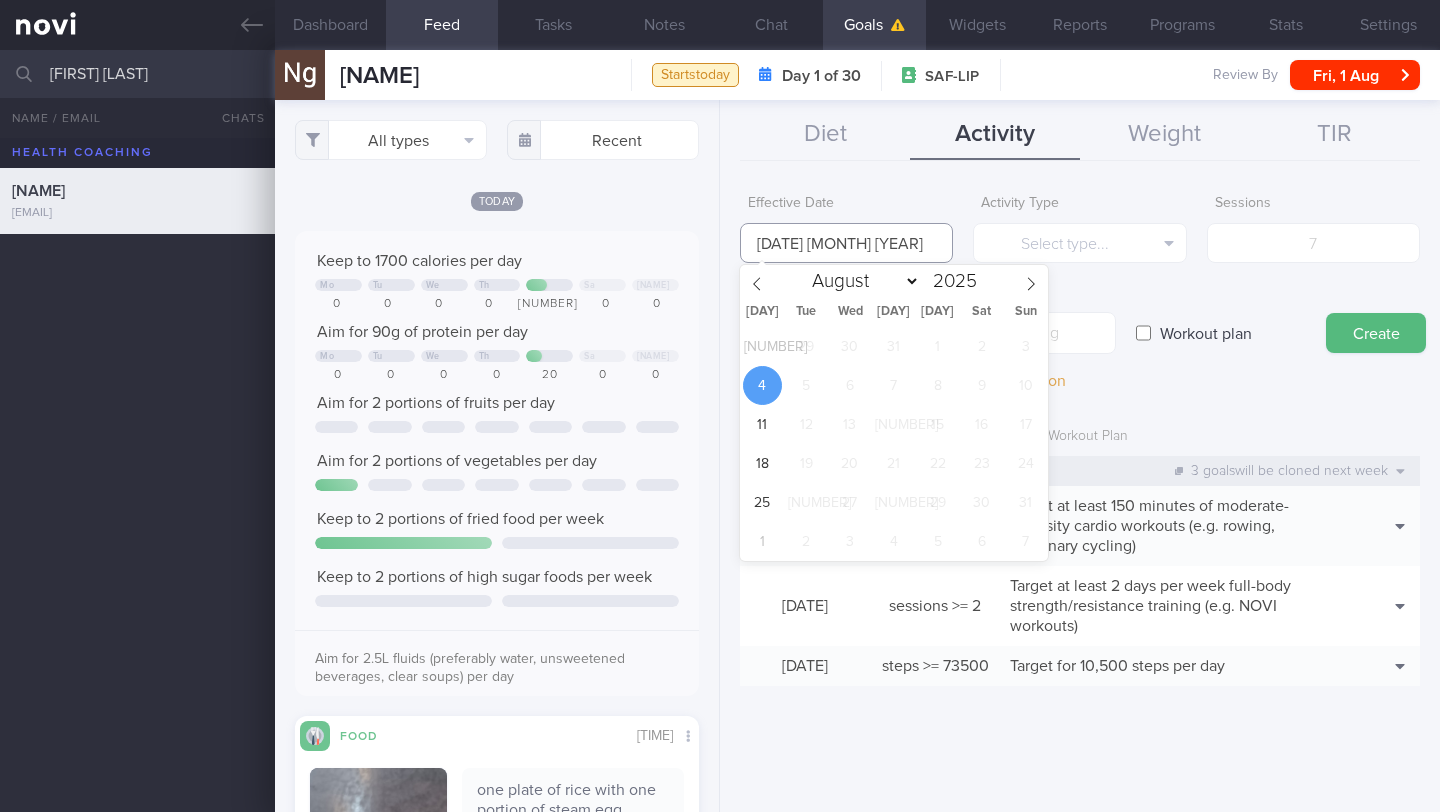 click on "[DATE] [MONTH] [YEAR]" at bounding box center [846, 243] 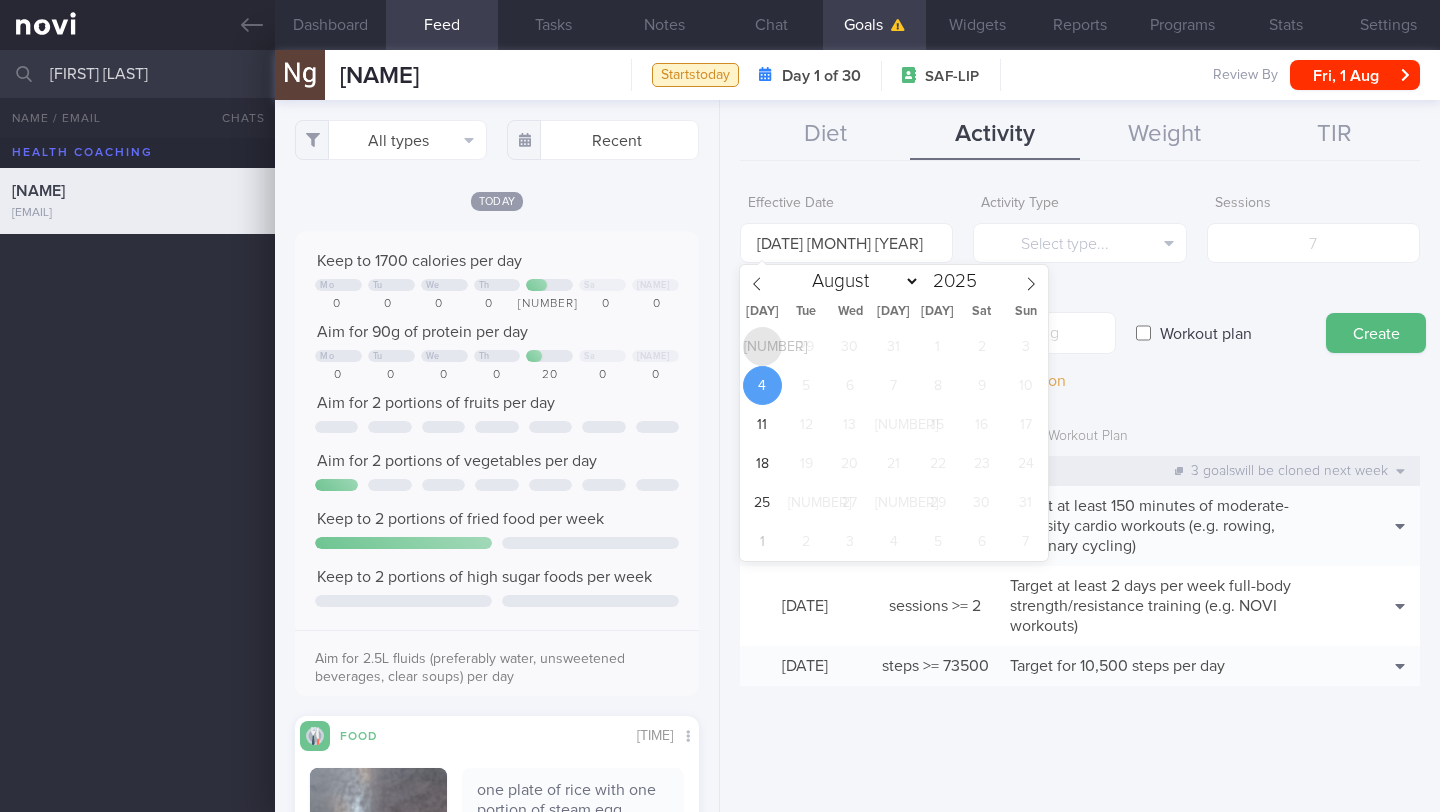 click on "[NUMBER]" at bounding box center [762, 346] 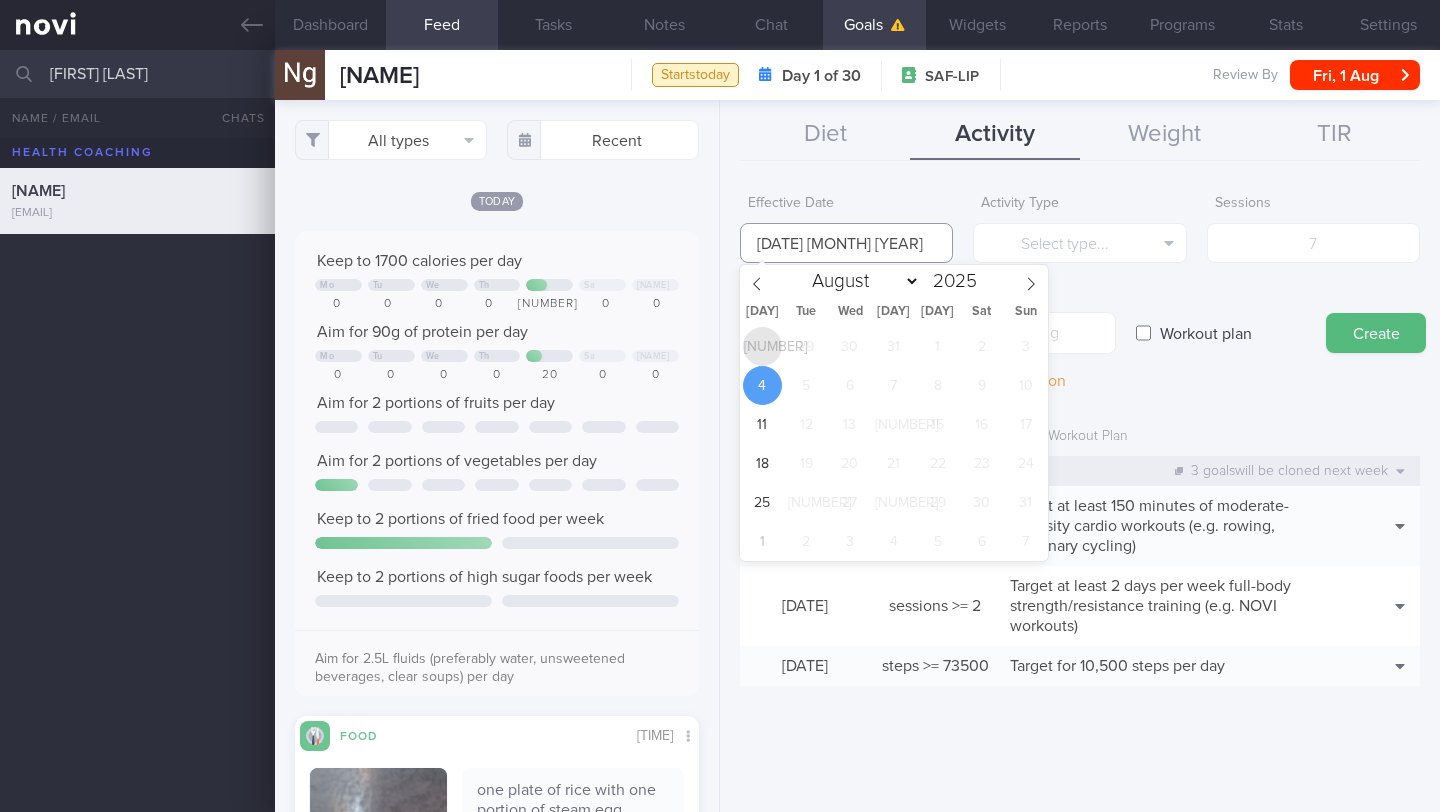 type on "[DATE]" 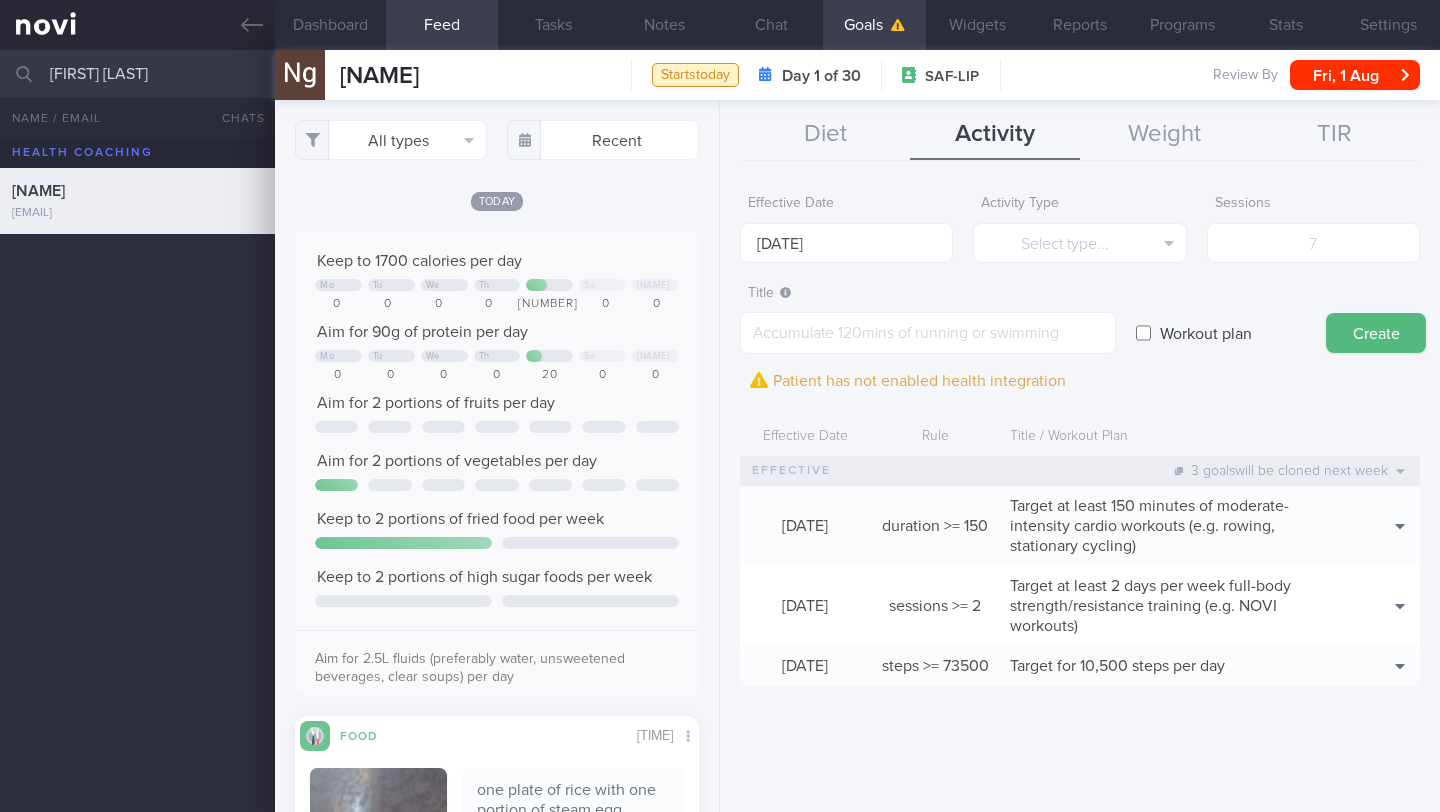 click on "Workout plan" at bounding box center (1143, 333) 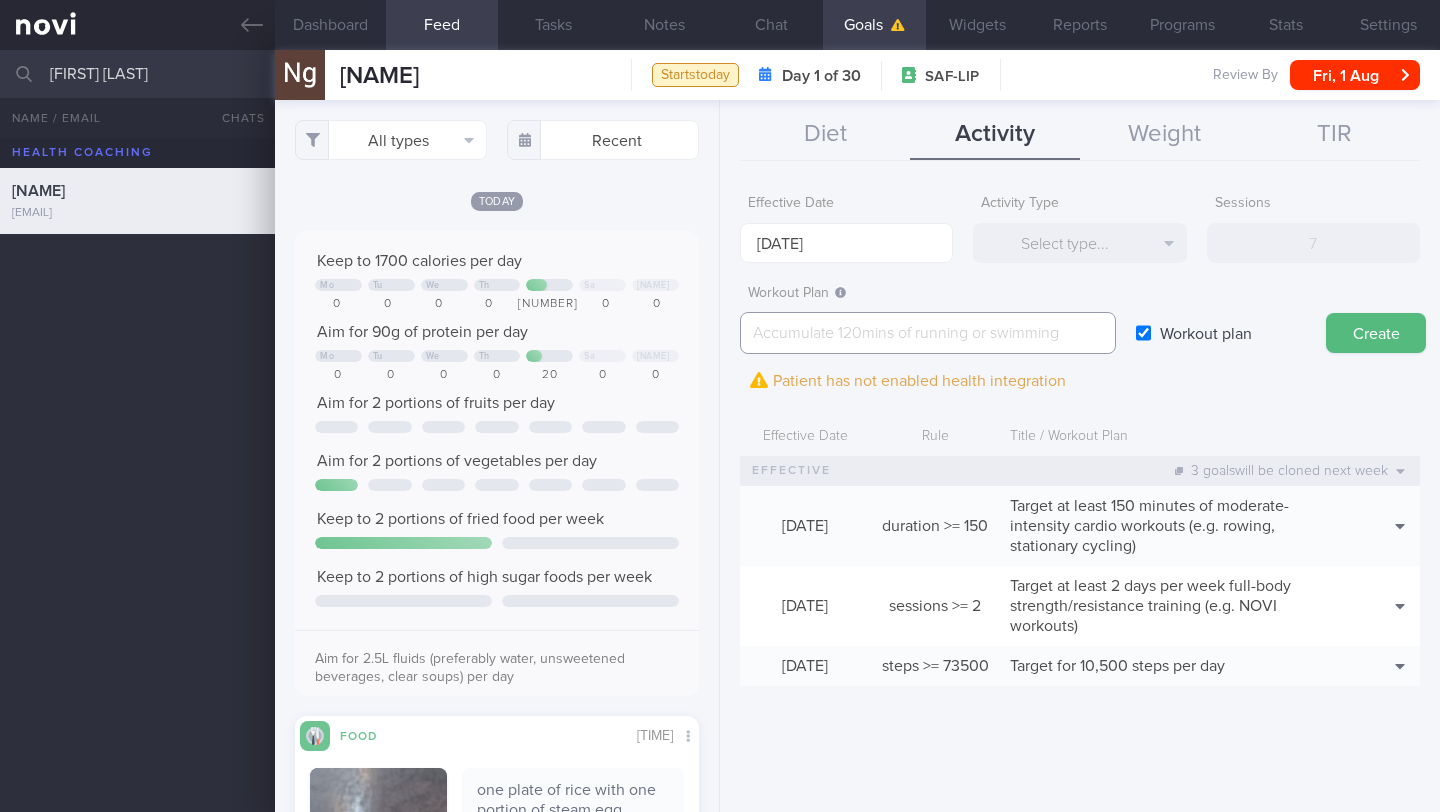 click at bounding box center [928, 333] 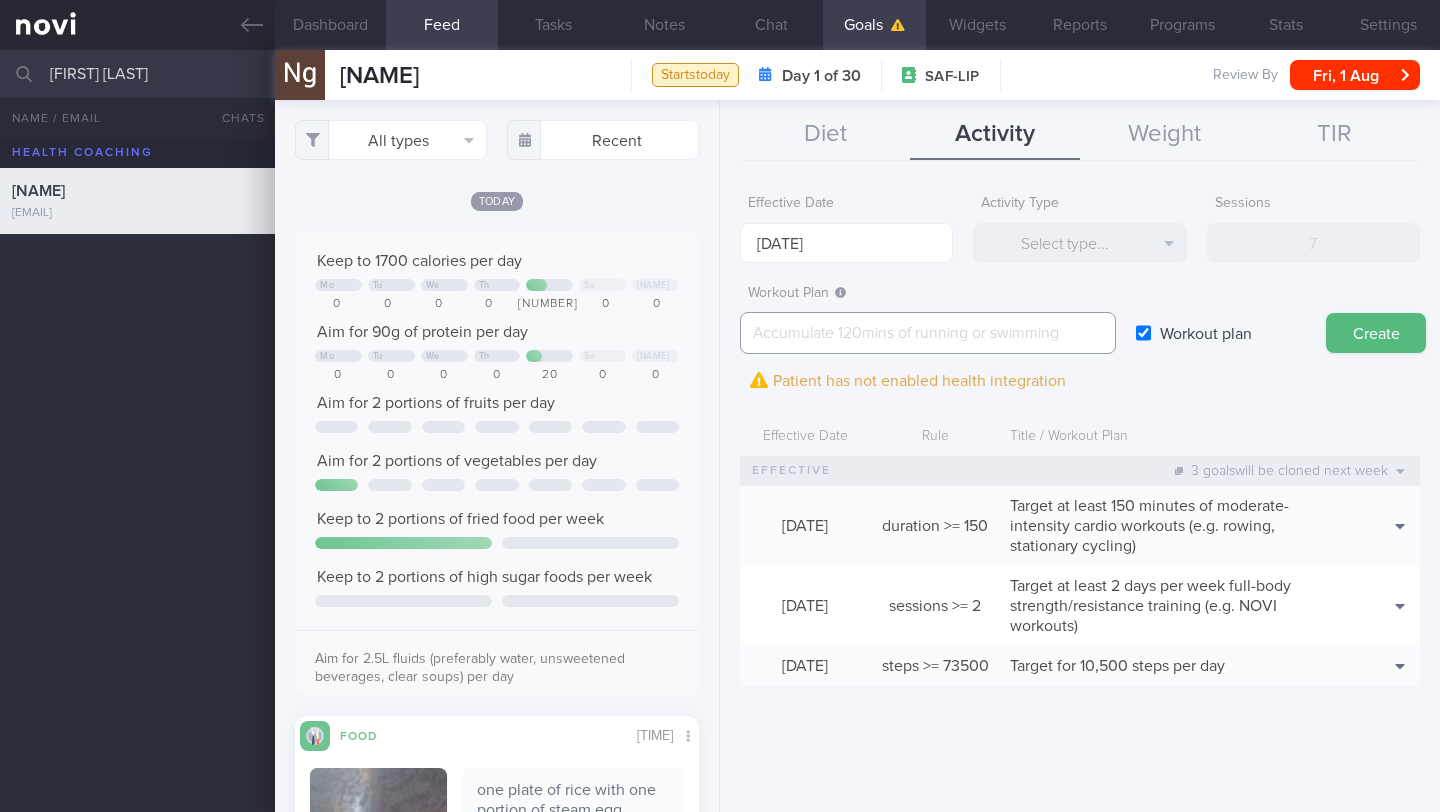 paste on "Start with the beginner workouts for the first few weeks. Then progress to the intermediate workout when you feel the beginner workouts are getting too easy.
*Beginner Workout:*
[NOVI Workout 1A](https://www.youtube.com/watch?v=tczWD8MPreY)
[Stretches for 1A](http://novi-health.com/workouts/cooldown-stretches-workout-1a)
[NOVI Workout 1B](https://www.youtube.com/watch?v=hCt56u6bVzI)
[Stretches for 1B](http://novi-health.com/workouts/cooldown-stretches-workout-1b)
*Intermediate Workout:*
[NOVI Workout 2A](https://www.youtube.com/watch?v=iAYmVomrFRI)
[Stretches for 2A](http://novi-health.com/workouts/cooldown-stretches-workout-2a)
[NOVI Workout 2B](https://www.youtube.com/watch?v=xn0xt9NOP4Y)
[Stretches for 2B](http://novi-health.com/workouts/cooldown-stretches-workout-2b)" 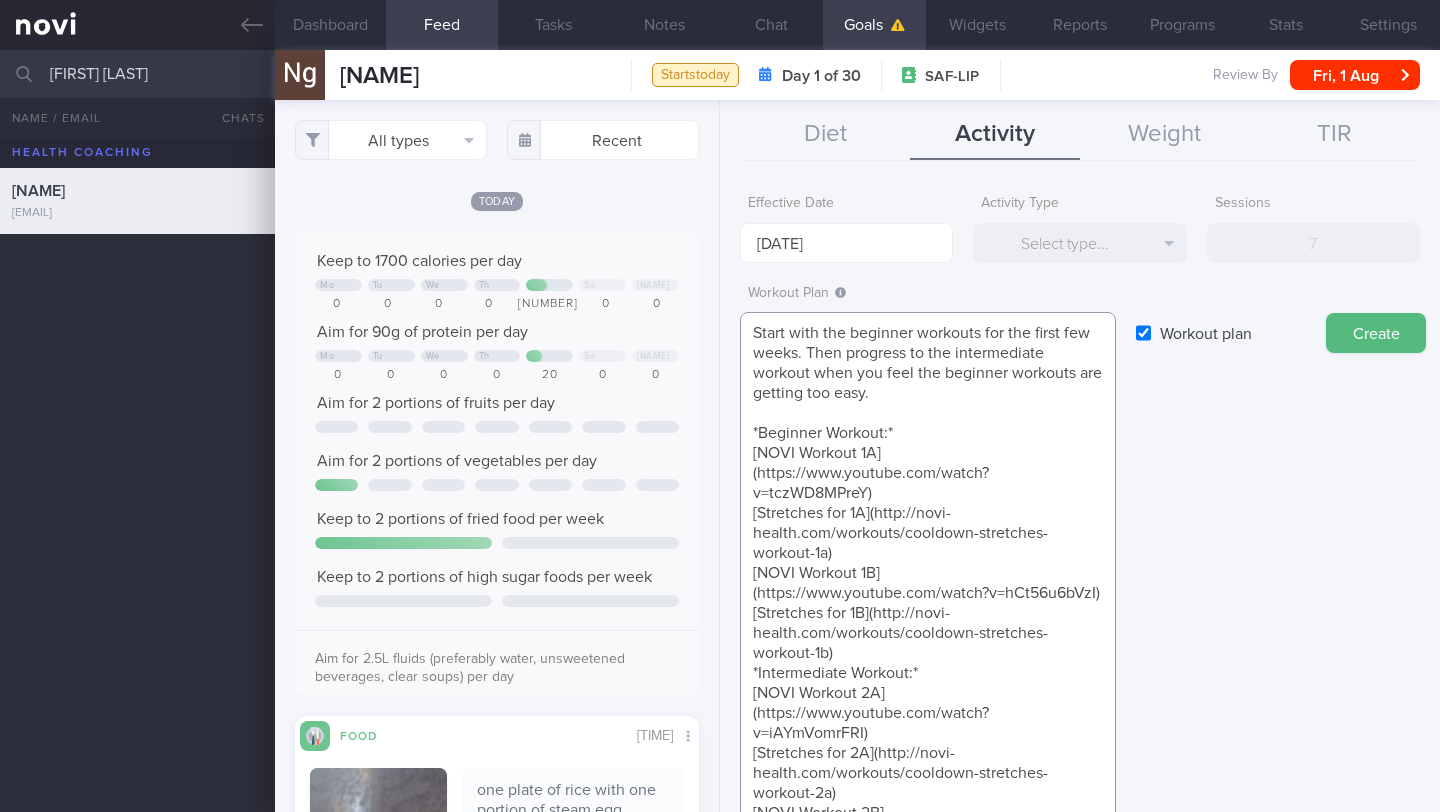 scroll, scrollTop: 0, scrollLeft: 0, axis: both 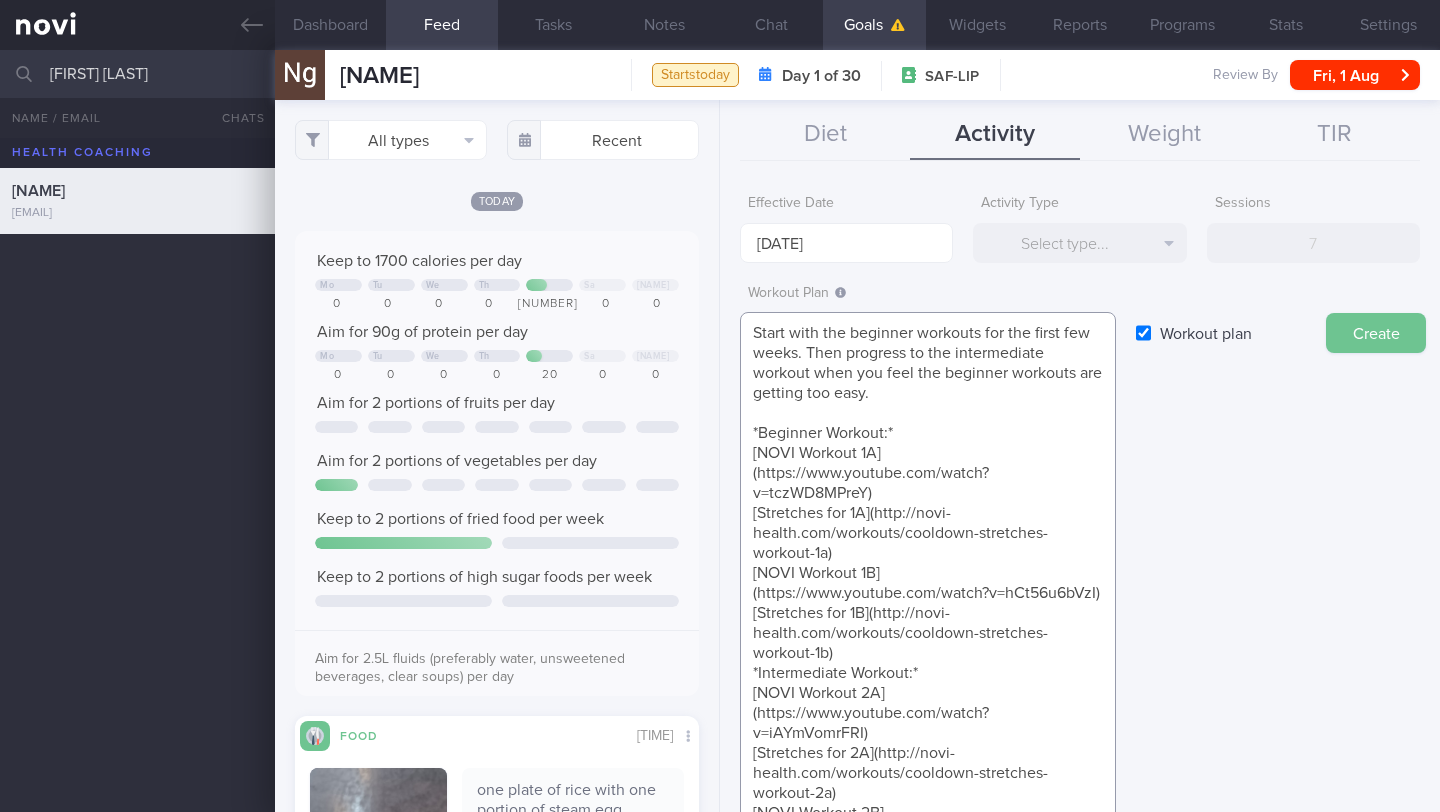 type on "Start with the beginner workouts for the first few weeks. Then progress to the intermediate workout when you feel the beginner workouts are getting too easy.
*Beginner Workout:*
[NOVI Workout 1A](https://www.youtube.com/watch?v=tczWD8MPreY)
[Stretches for 1A](http://novi-health.com/workouts/cooldown-stretches-workout-1a)
[NOVI Workout 1B](https://www.youtube.com/watch?v=hCt56u6bVzI)
[Stretches for 1B](http://novi-health.com/workouts/cooldown-stretches-workout-1b)
*Intermediate Workout:*
[NOVI Workout 2A](https://www.youtube.com/watch?v=iAYmVomrFRI)
[Stretches for 2A](http://novi-health.com/workouts/cooldown-stretches-workout-2a)
[NOVI Workout 2B](https://www.youtube.com/watch?v=xn0xt9NOP4Y)
[Stretches for 2B](http://novi-health.com/workouts/cooldown-stretches-workout-2b)" 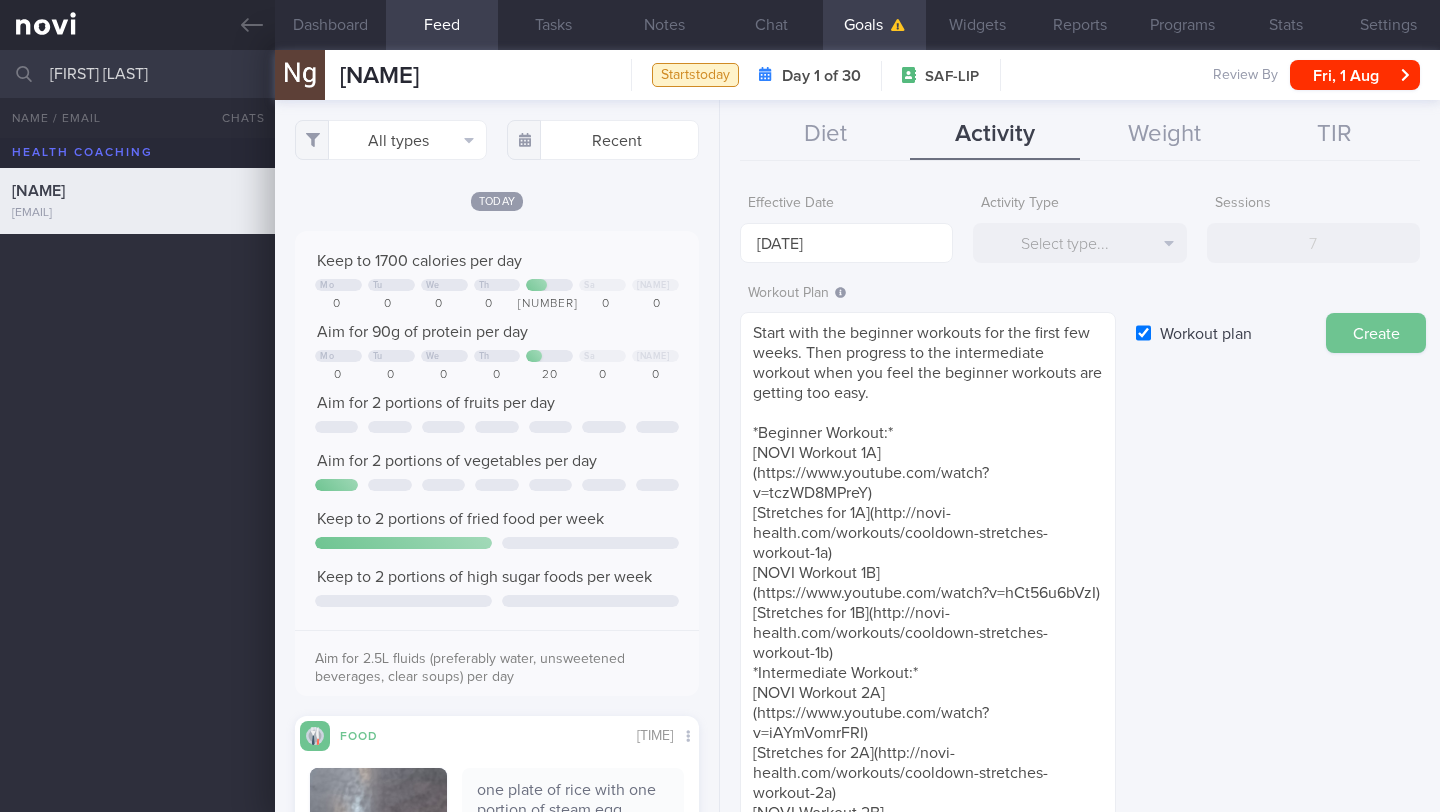 click on "Create" at bounding box center (1376, 333) 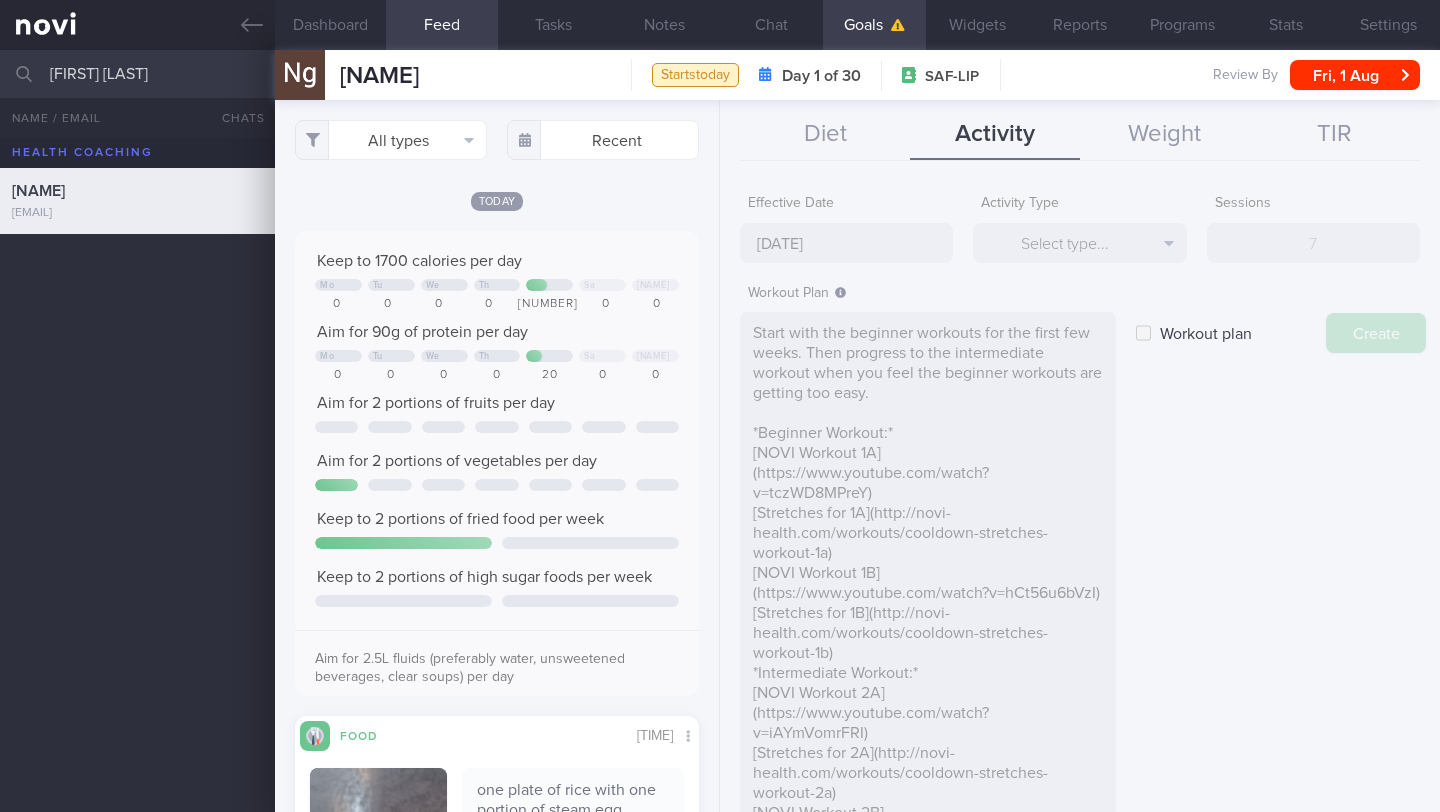 type on "[DATE] [MONTH] [YEAR]" 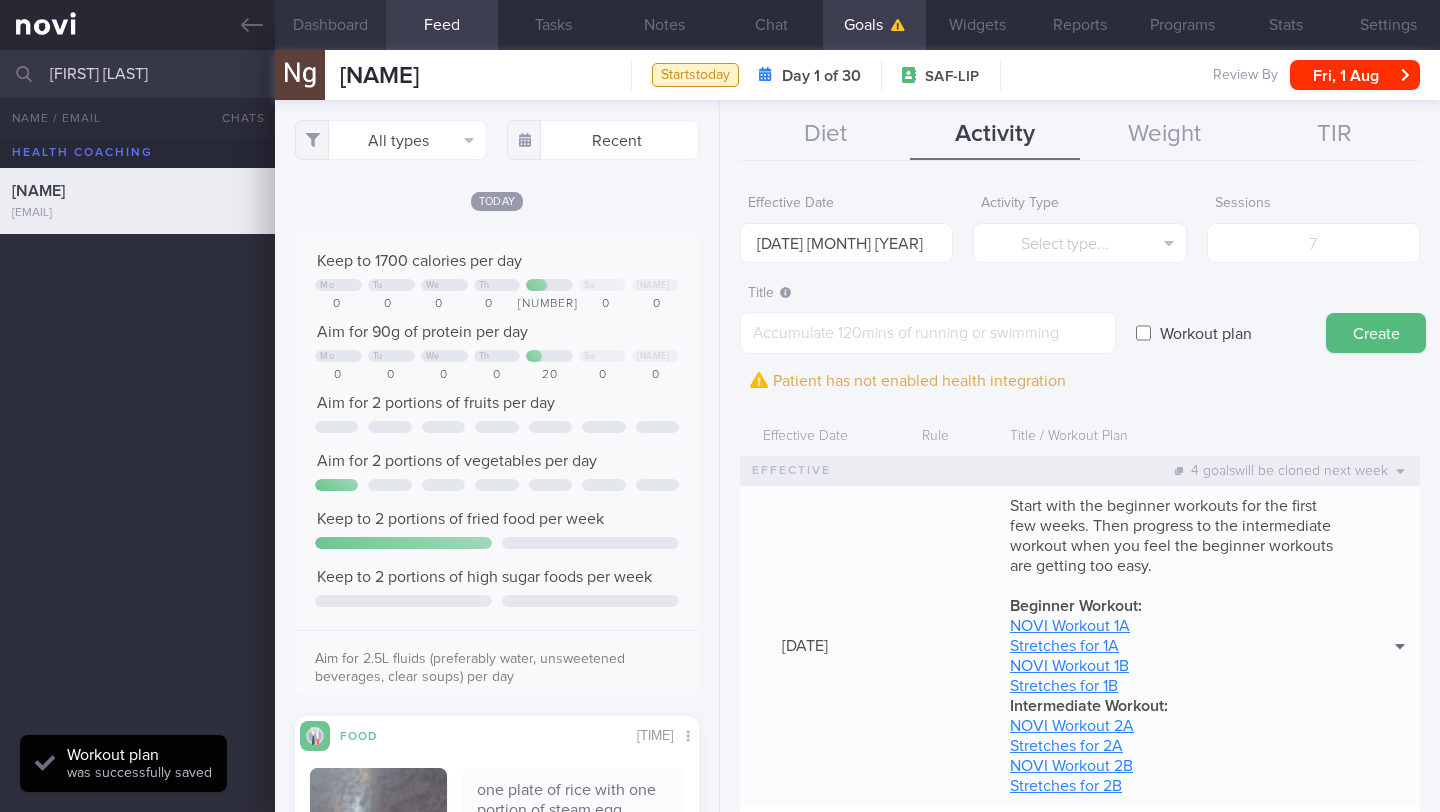 click on "Dashboard" at bounding box center [330, 25] 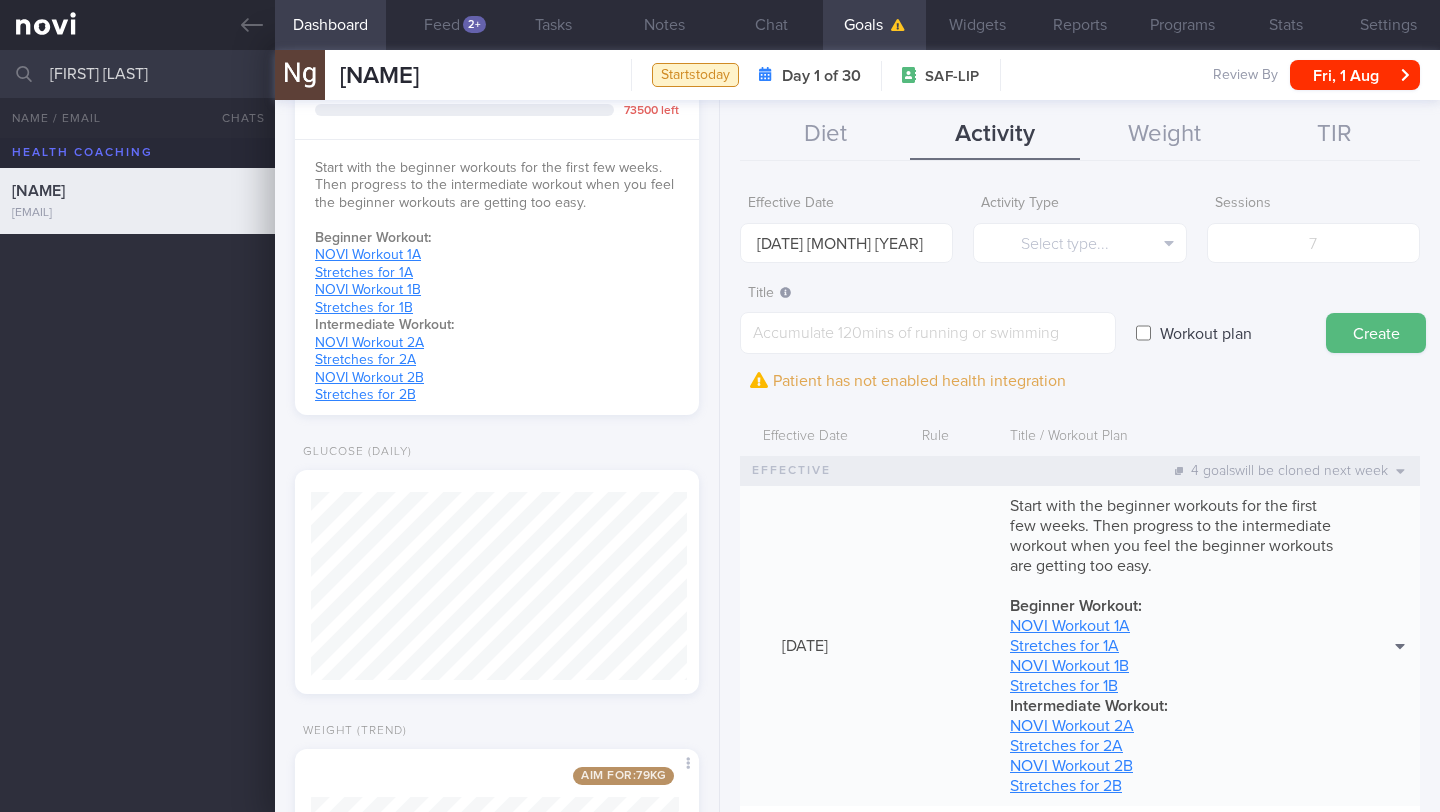 scroll, scrollTop: 1312, scrollLeft: 0, axis: vertical 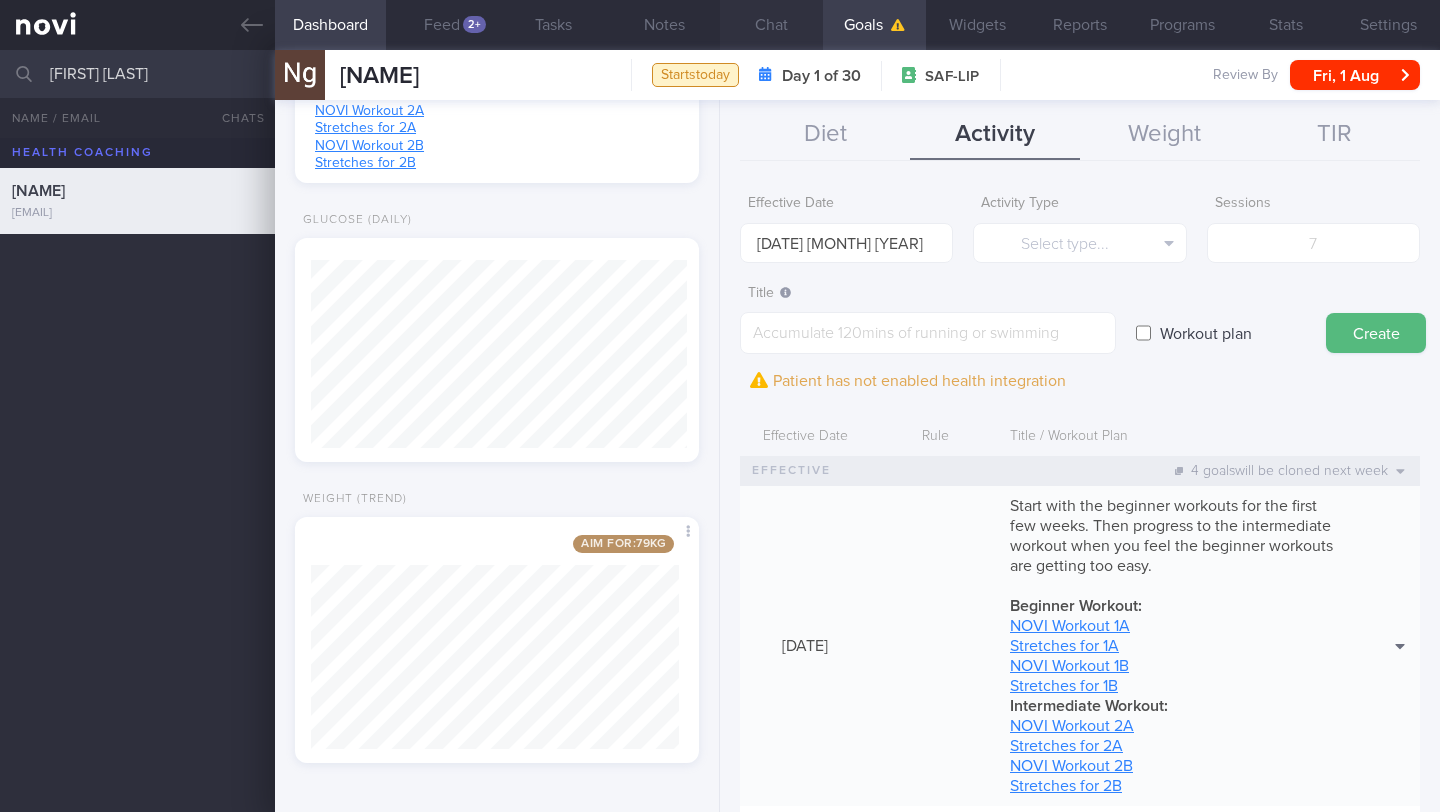click on "Chat" at bounding box center [771, 25] 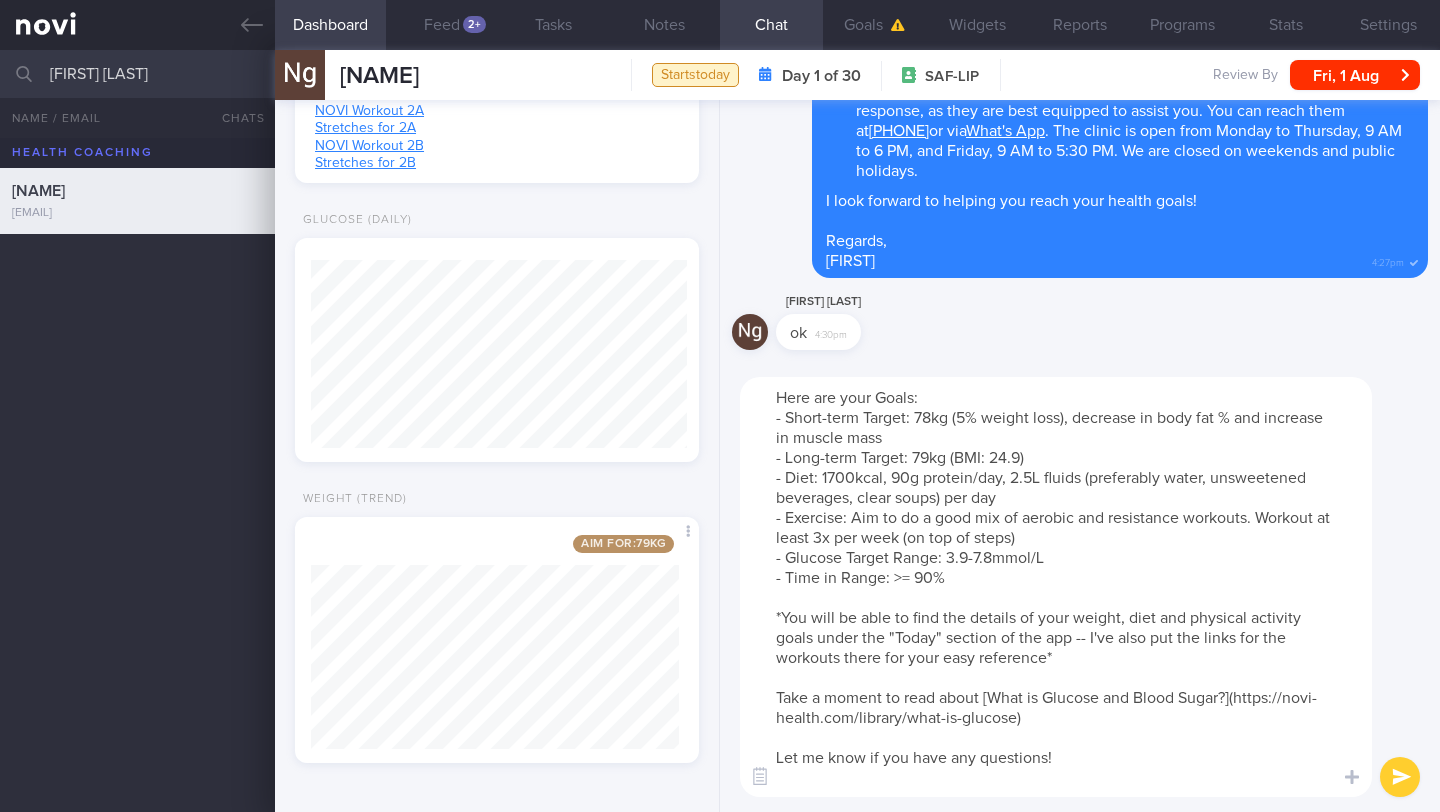 click on "Here are your Goals:
- Short-term Target: 78kg (5% weight loss), decrease in body fat % and increase in muscle mass
- Long-term Target: 79kg (BMI: 24.9)
- Diet: 1700kcal, 90g protein/day, 2.5L fluids (preferably water, unsweetened beverages, clear soups) per day
- Exercise: Aim to do a good mix of aerobic and resistance workouts. Workout at least 3x per week (on top of steps)
- Glucose Target Range: 3.9-7.8mmol/L
- Time in Range: >= 90%
*You will be able to find the details of your weight, diet and physical activity goals under the "Today" section of the app -- I've also put the links for the workouts there for your easy reference*
Take a moment to read about [What is Glucose and Blood Sugar?](https://novi-health.com/library/what-is-glucose)
Let me know if you have any questions!" at bounding box center [1056, 587] 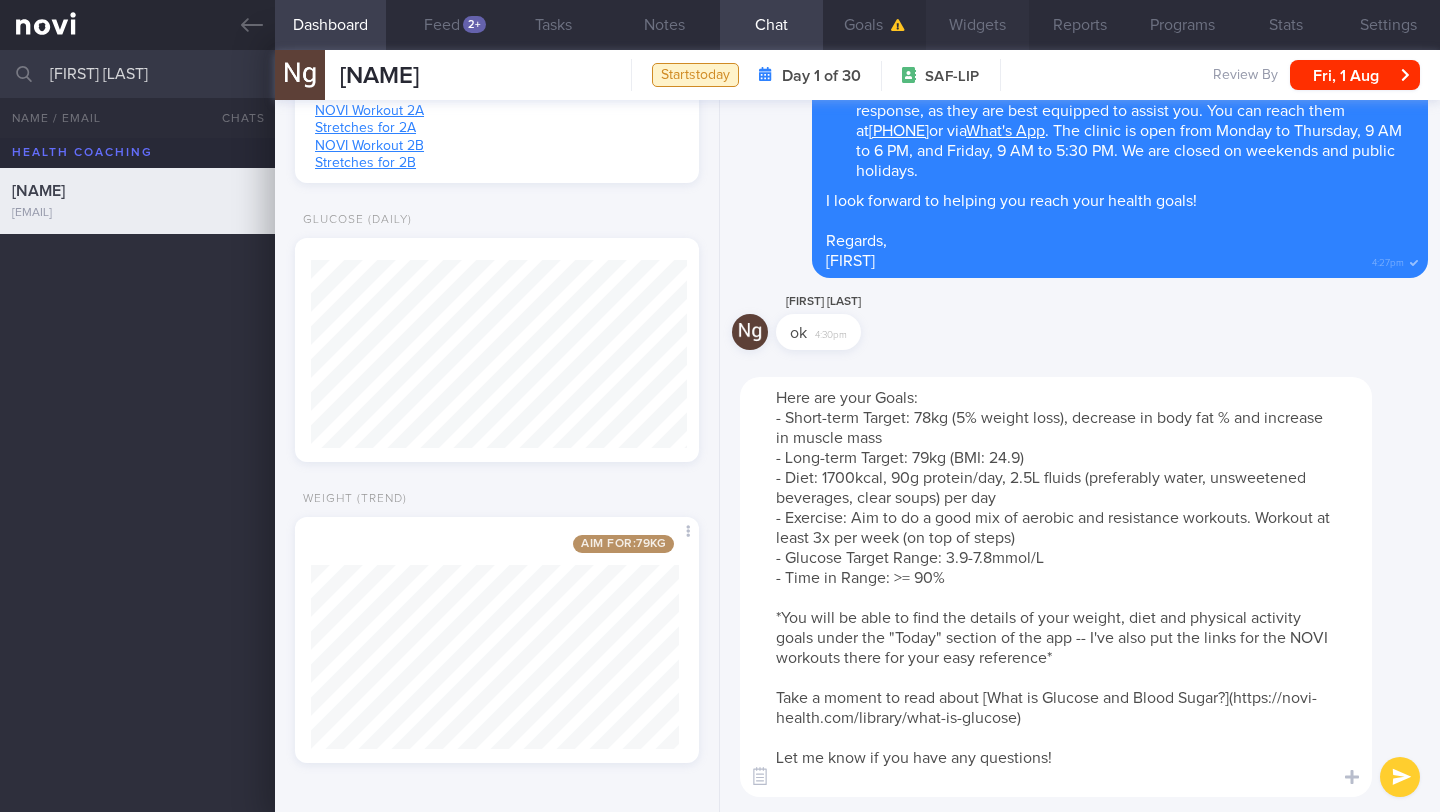 scroll, scrollTop: 0, scrollLeft: 0, axis: both 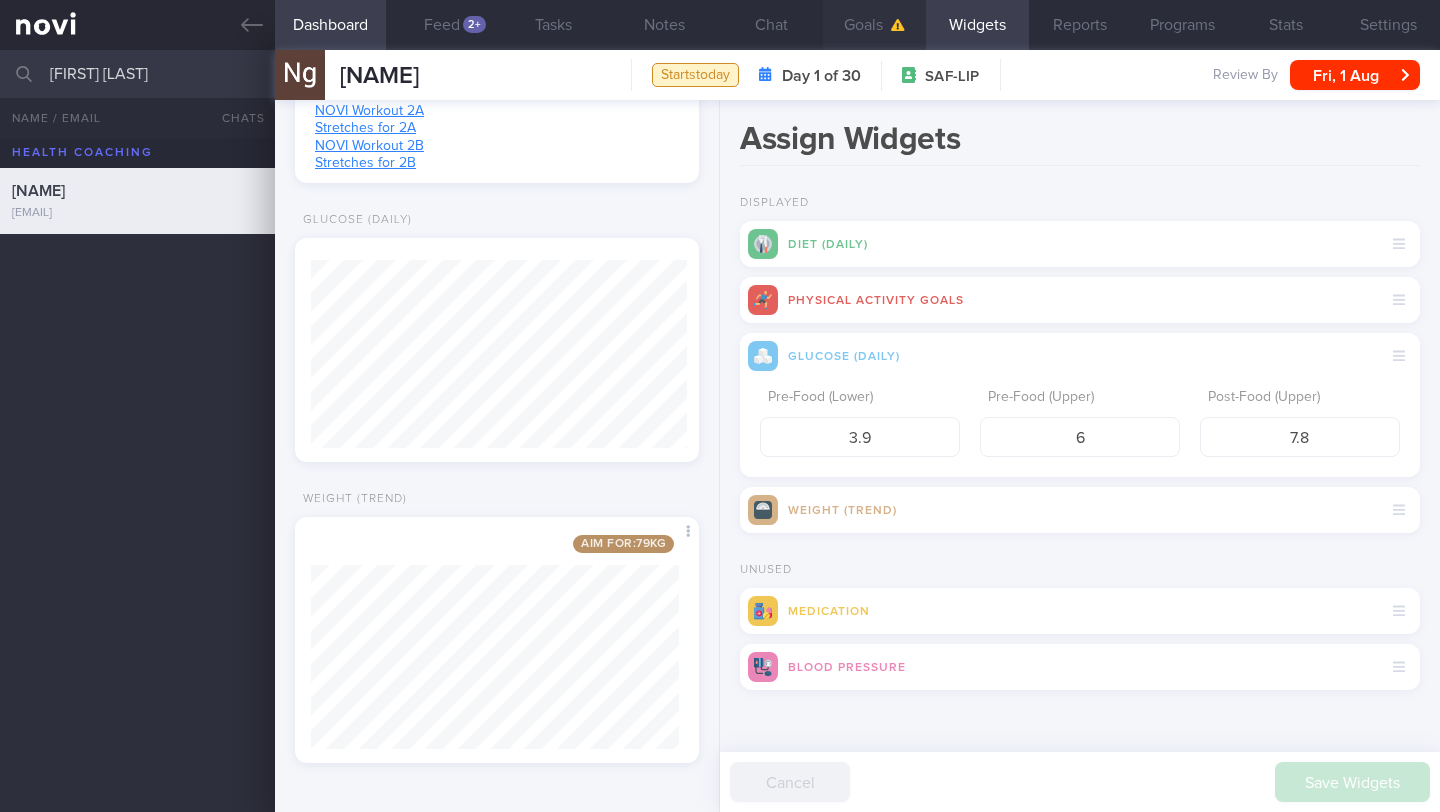 click on "Goals" at bounding box center (874, 25) 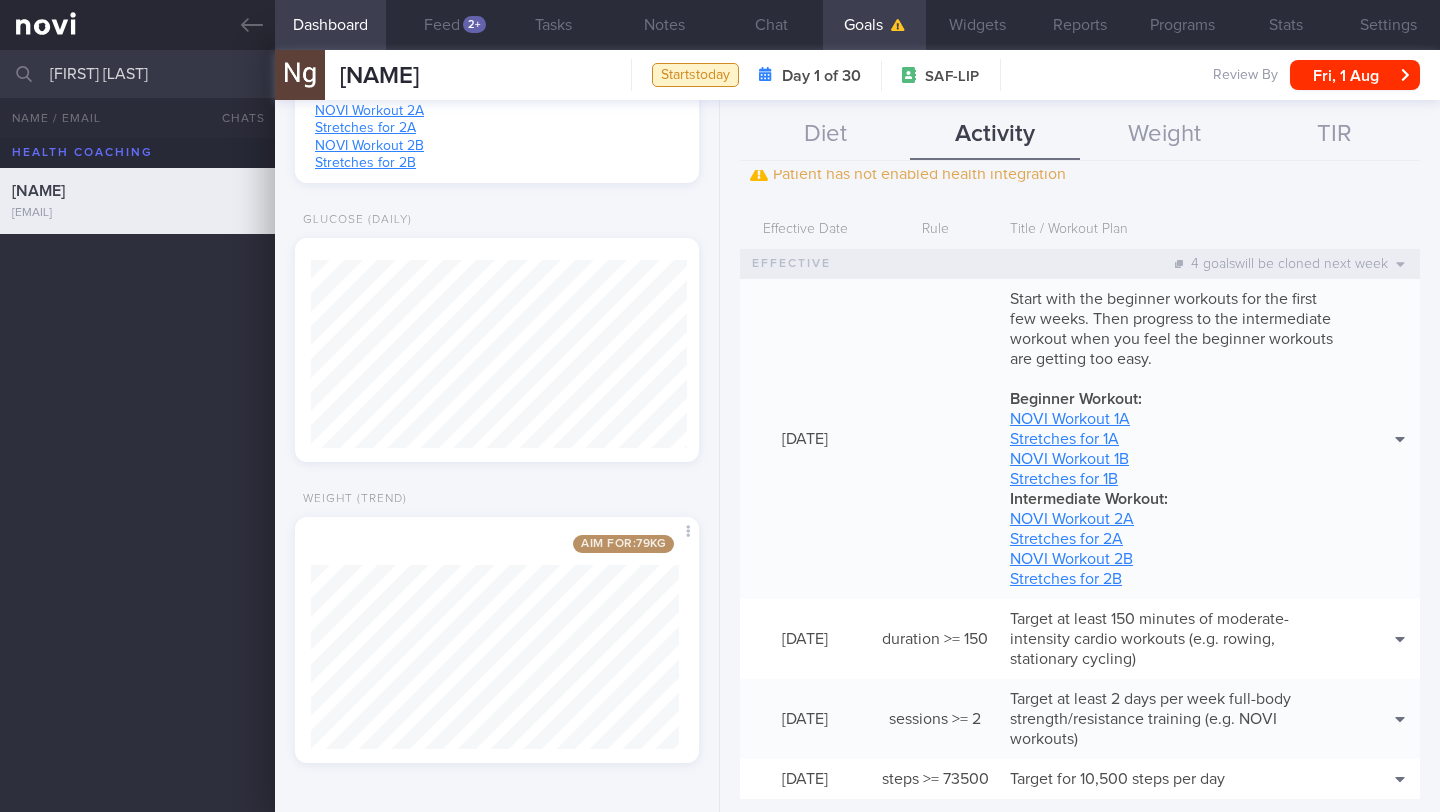 scroll, scrollTop: 253, scrollLeft: 0, axis: vertical 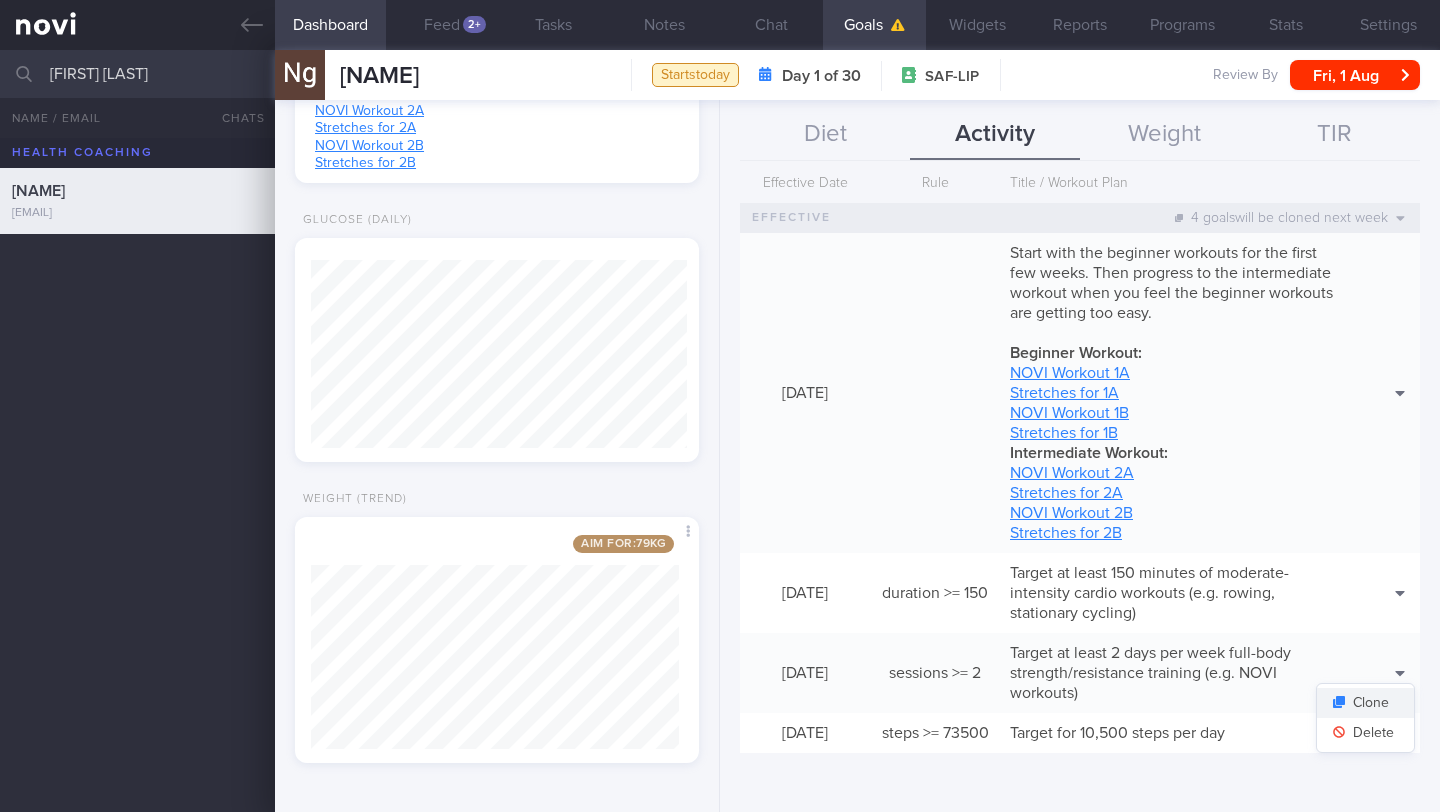 click on "Clone" at bounding box center (1365, 703) 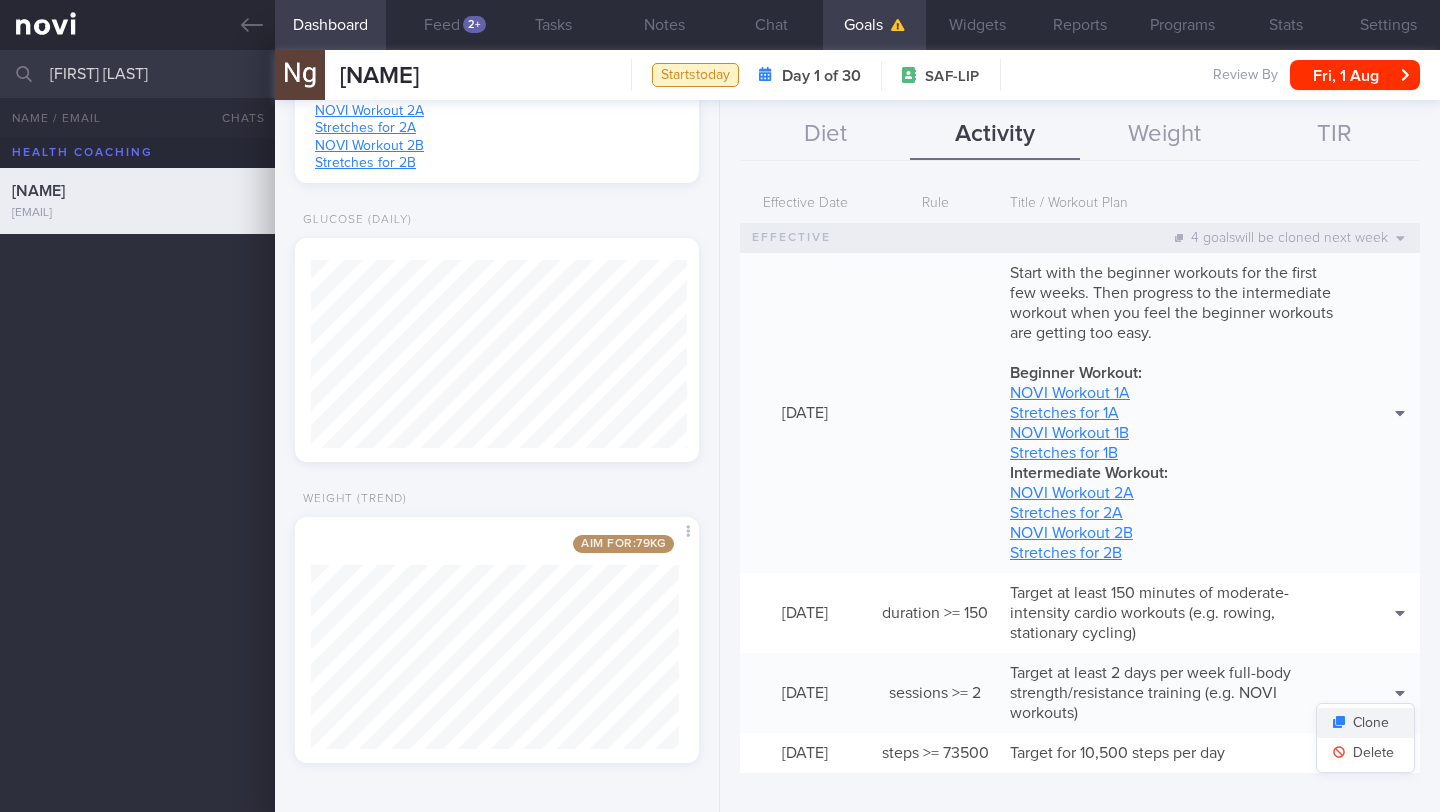 scroll, scrollTop: 273, scrollLeft: 0, axis: vertical 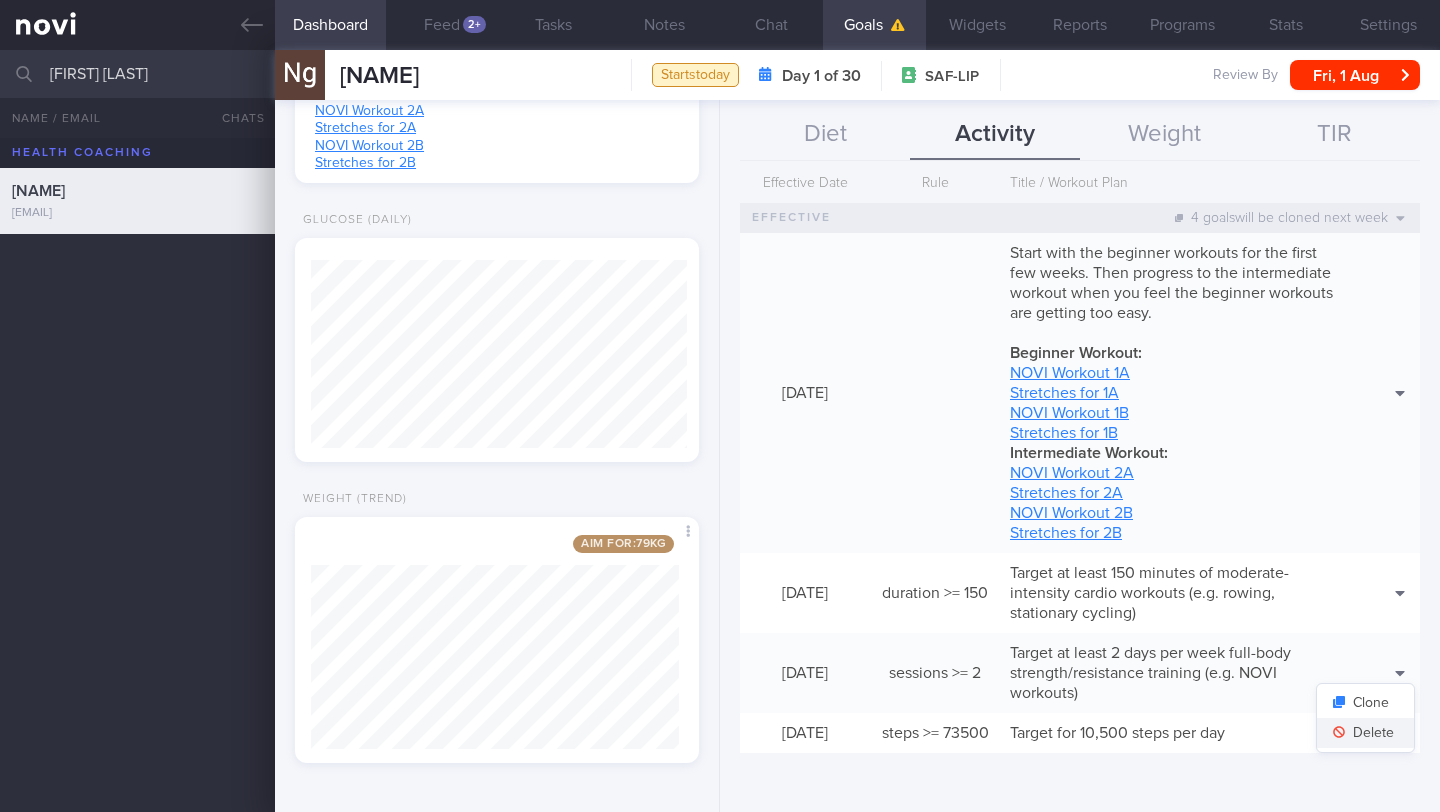 click on "Delete" at bounding box center (1365, 733) 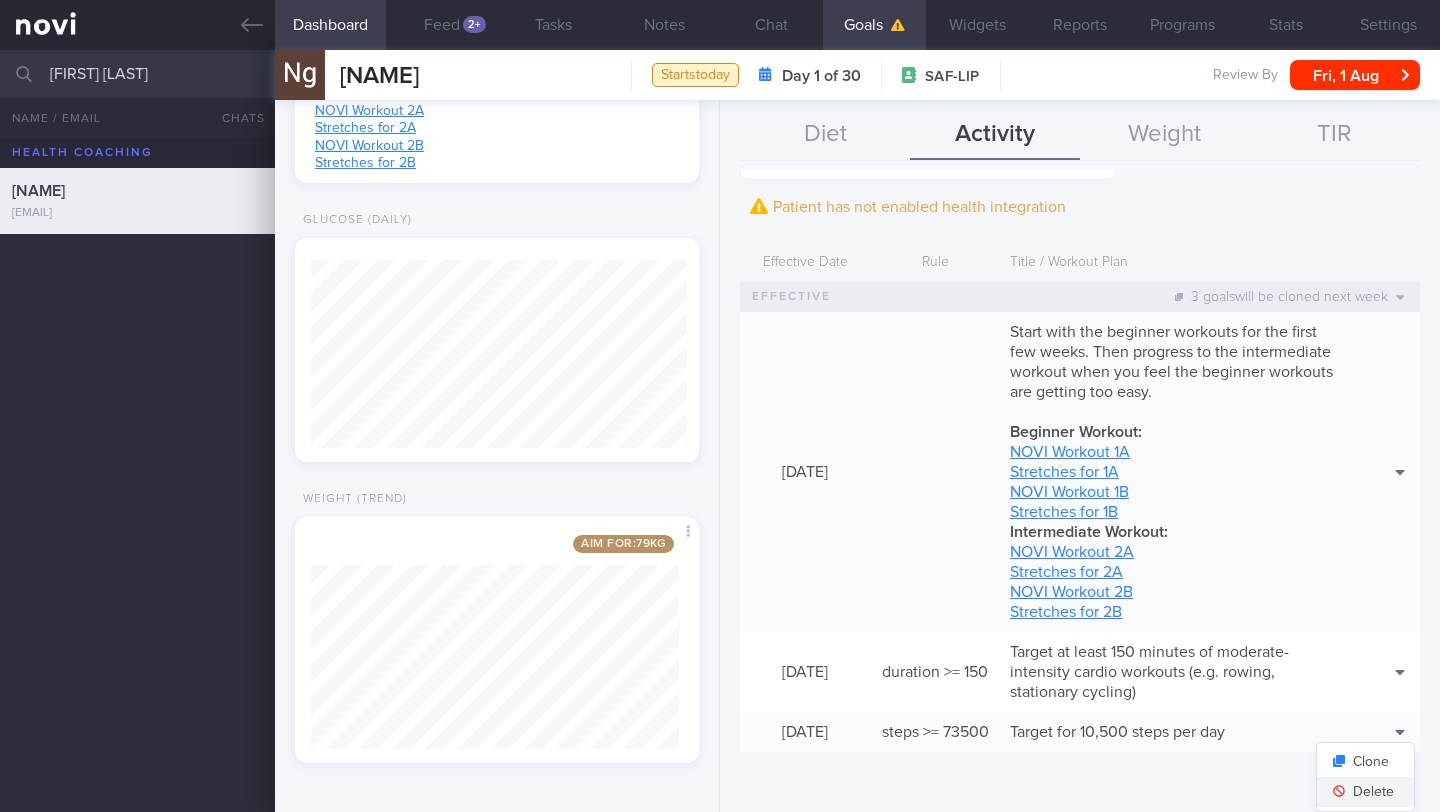 scroll, scrollTop: 193, scrollLeft: 0, axis: vertical 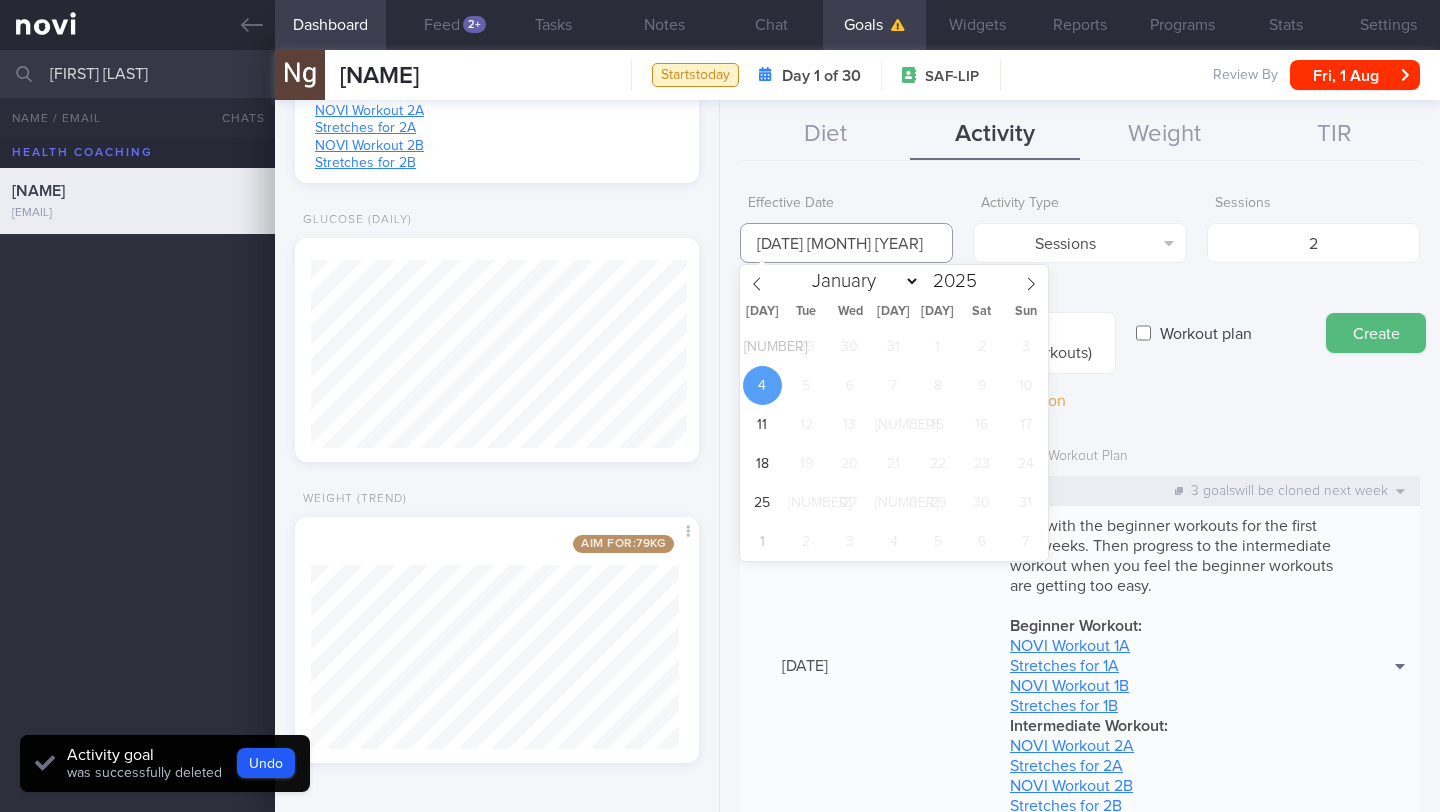click on "[DATE] [MONTH] [YEAR]" at bounding box center [846, 243] 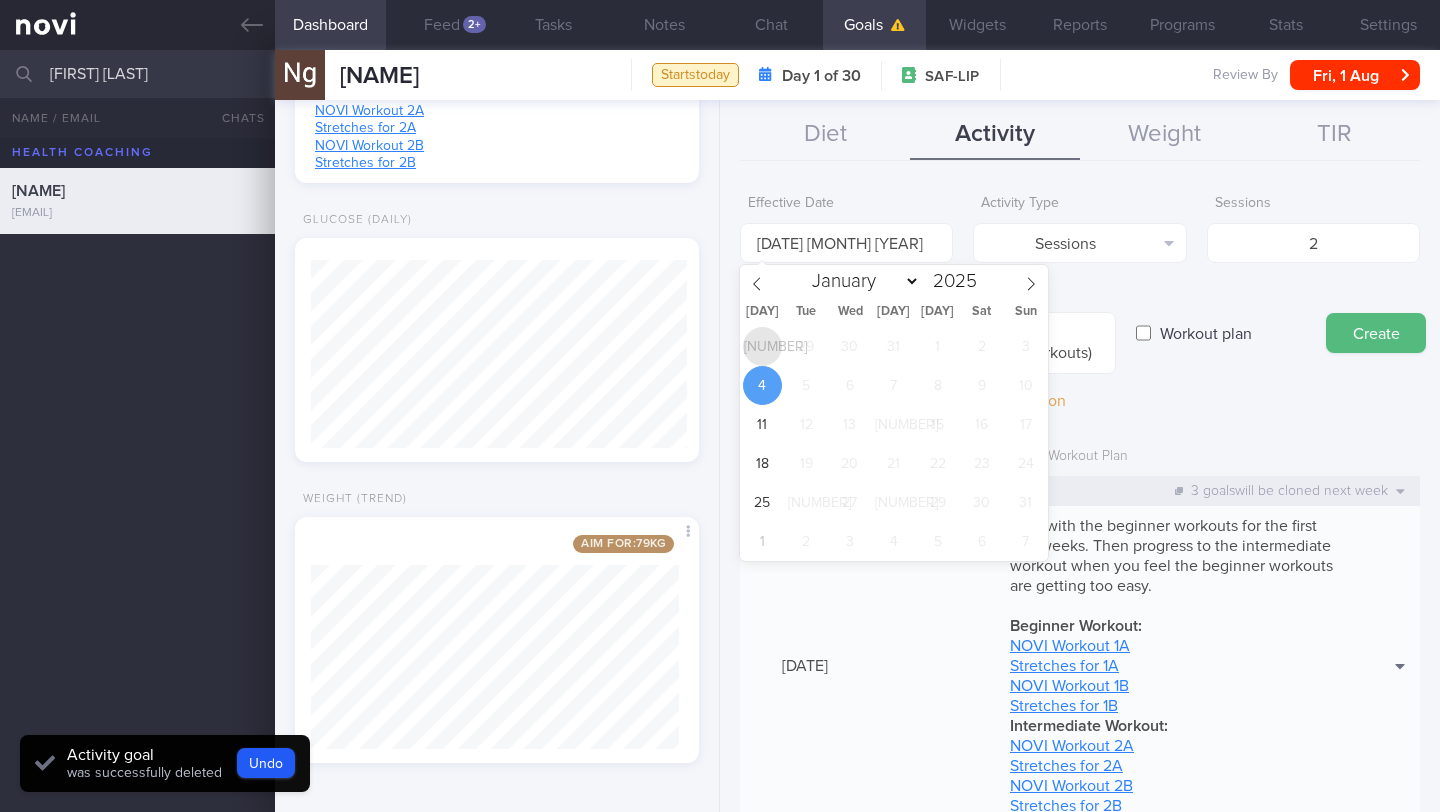 drag, startPoint x: 762, startPoint y: 365, endPoint x: 772, endPoint y: 339, distance: 27.856777 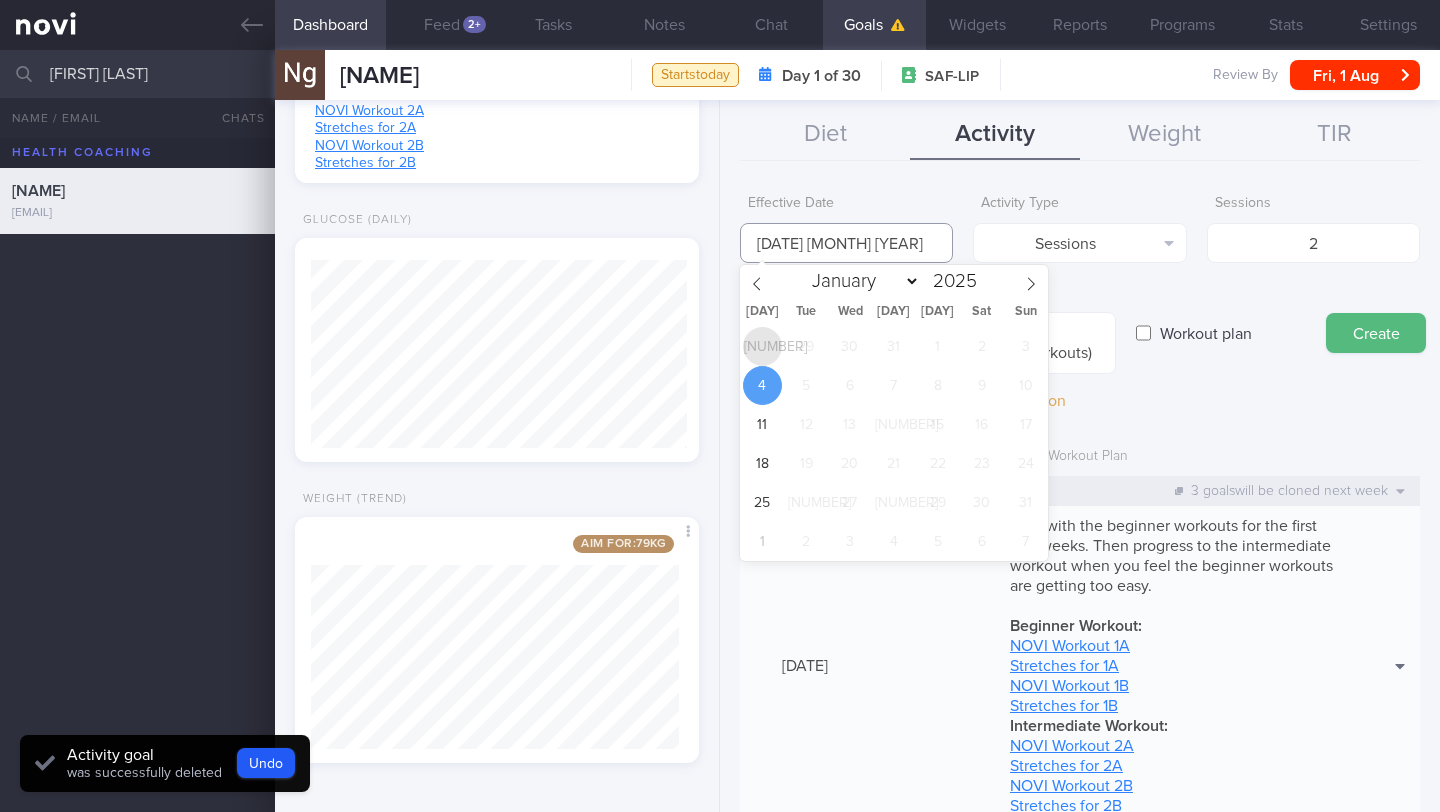 type on "[DATE]" 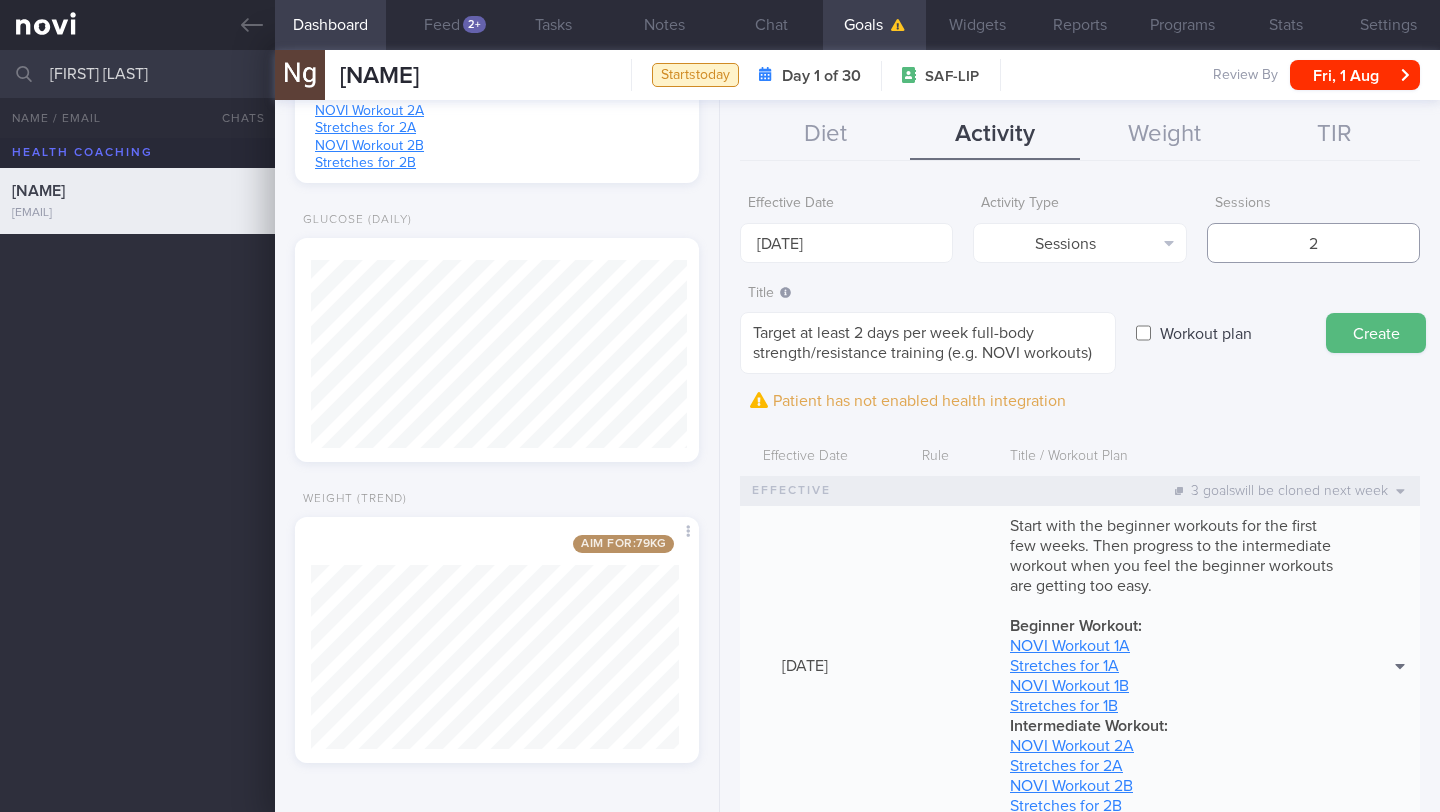 click on "2" at bounding box center [1313, 243] 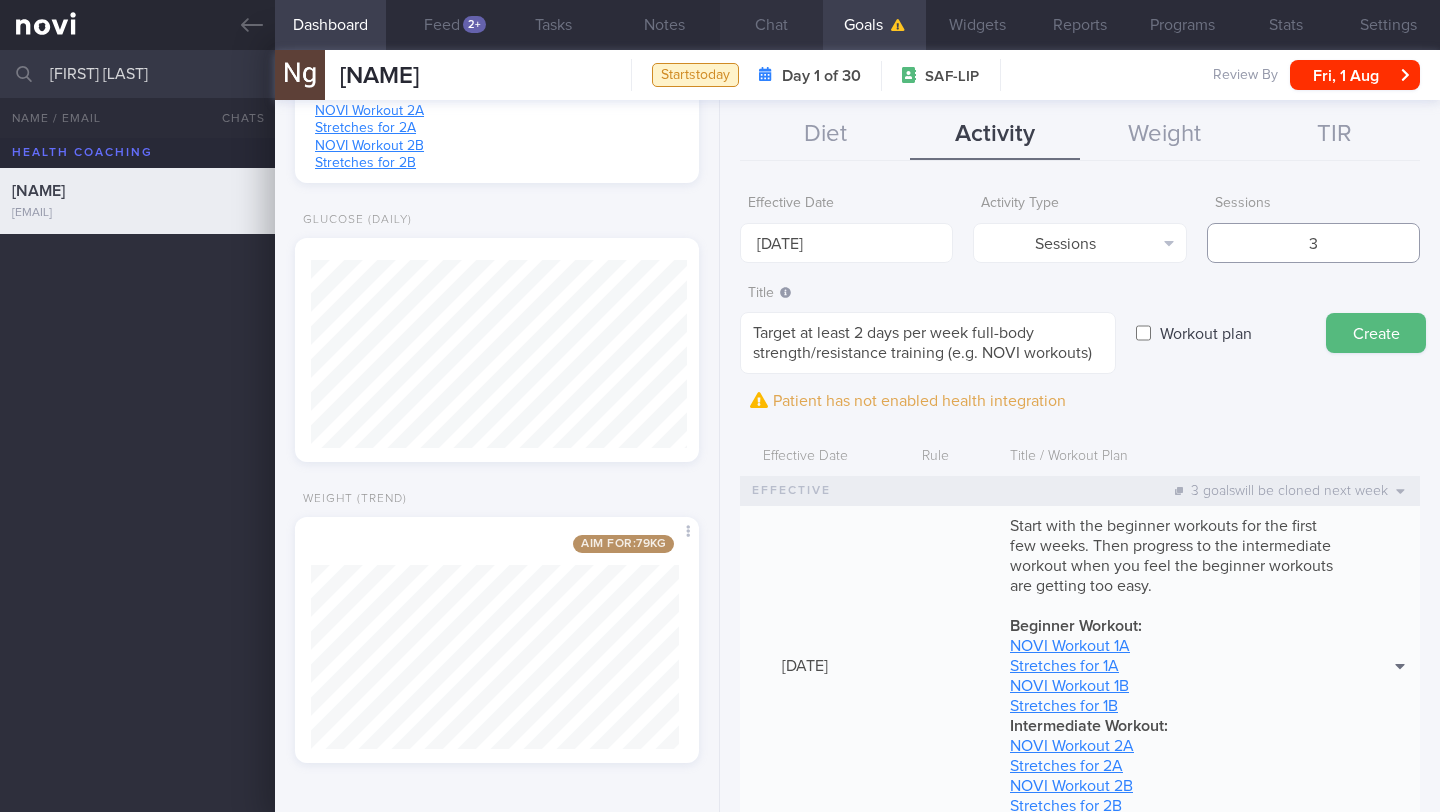 type on "3" 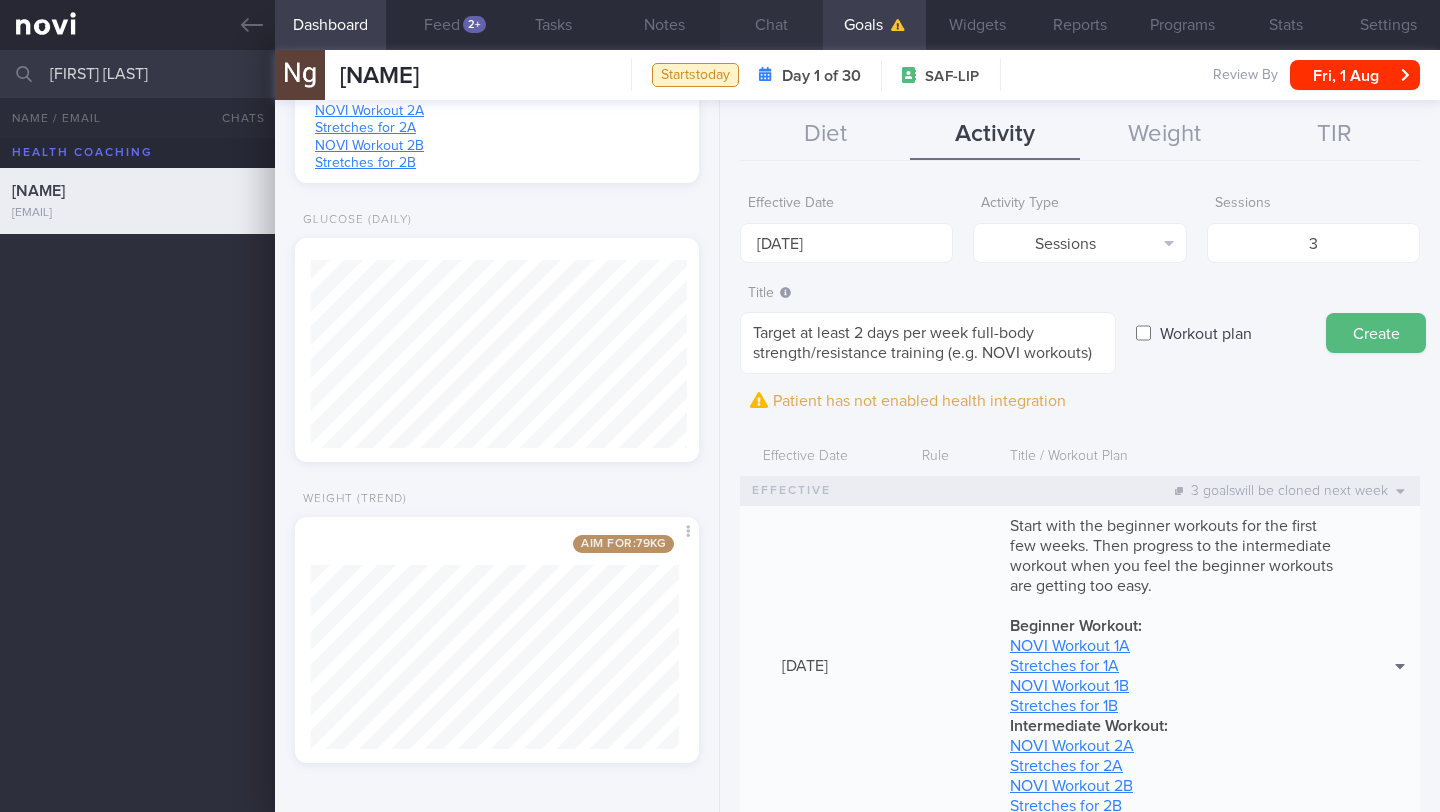 click on "Chat" at bounding box center [771, 25] 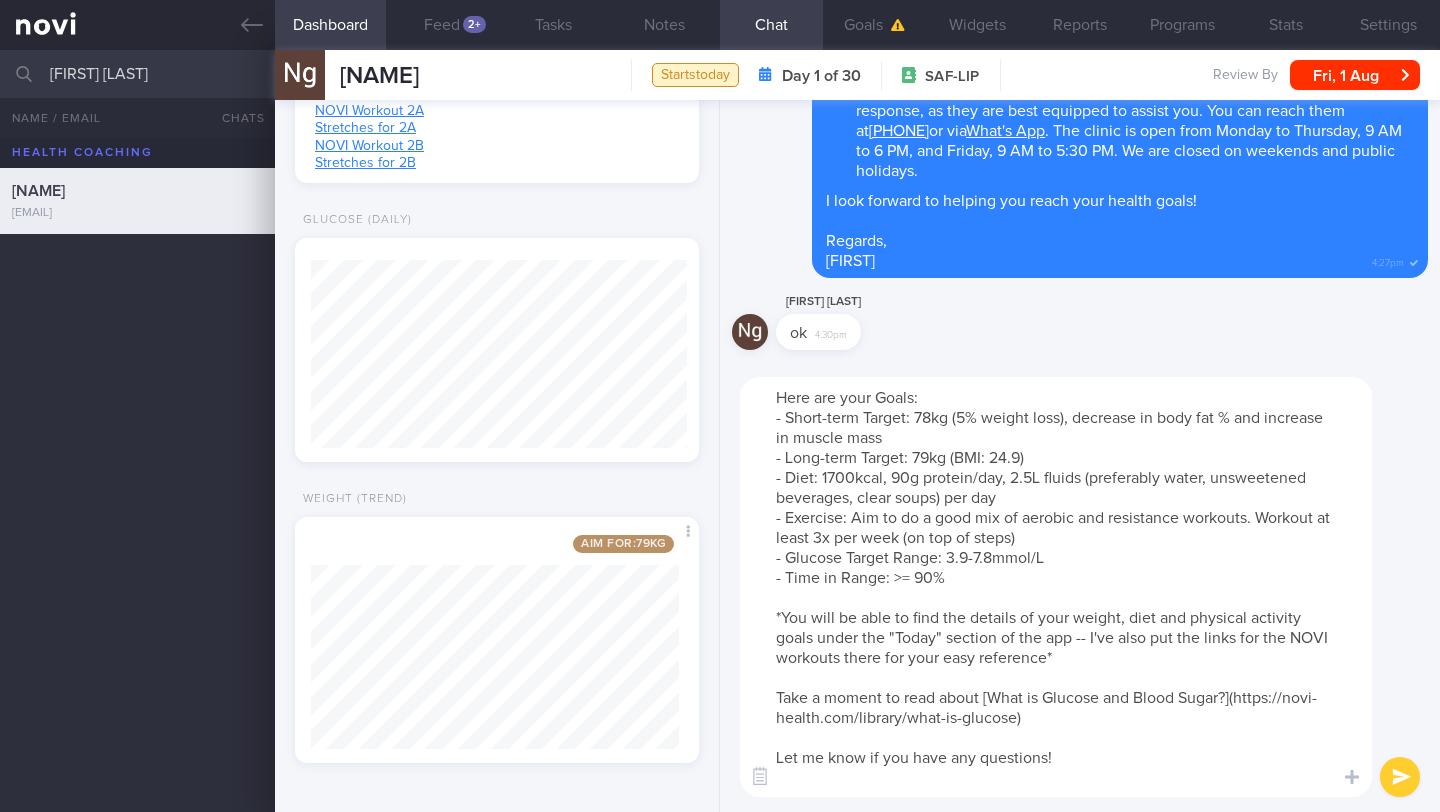 click on "Here are your Goals:
- Short-term Target: 78kg (5% weight loss), decrease in body fat % and increase in muscle mass
- Long-term Target: 79kg (BMI: 24.9)
- Diet: 1700kcal, 90g protein/day, 2.5L fluids (preferably water, unsweetened beverages, clear soups) per day
- Exercise: Aim to do a good mix of aerobic and resistance workouts. Workout at least 3x per week (on top of steps)
- Glucose Target Range: 3.9-7.8mmol/L
- Time in Range: >= 90%
*You will be able to find the details of your weight, diet and physical activity goals under the "Today" section of the app -- I've also put the links for the NOVI workouts there for your easy reference*
Take a moment to read about [What is Glucose and Blood Sugar?](https://novi-health.com/library/what-is-glucose)
Let me know if you have any questions!" at bounding box center (1056, 587) 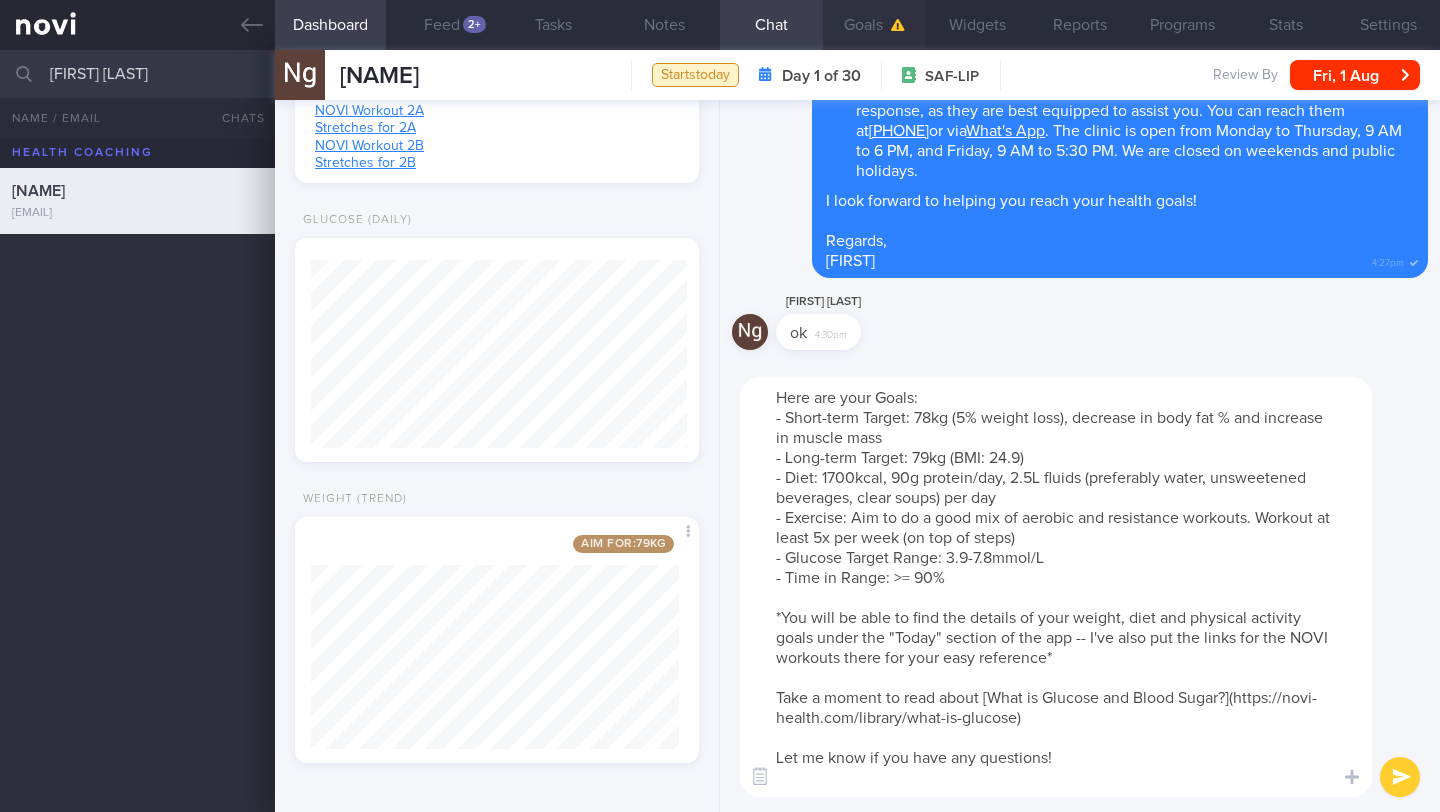 type on "Here are your Goals:
- Short-term Target: 78kg (5% weight loss), decrease in body fat % and increase in muscle mass
- Long-term Target: 79kg (BMI: 24.9)
- Diet: 1700kcal, 90g protein/day, 2.5L fluids (preferably water, unsweetened beverages, clear soups) per day
- Exercise: Aim to do a good mix of aerobic and resistance workouts. Workout at least 5x per week (on top of steps)
- Glucose Target Range: 3.9-7.8mmol/L
- Time in Range: >= 90%
*You will be able to find the details of your weight, diet and physical activity goals under the "Today" section of the app -- I've also put the links for the NOVI workouts there for your easy reference*
Take a moment to read about [What is Glucose and Blood Sugar?](https://novi-health.com/library/what-is-glucose)
Let me know if you have any questions!" 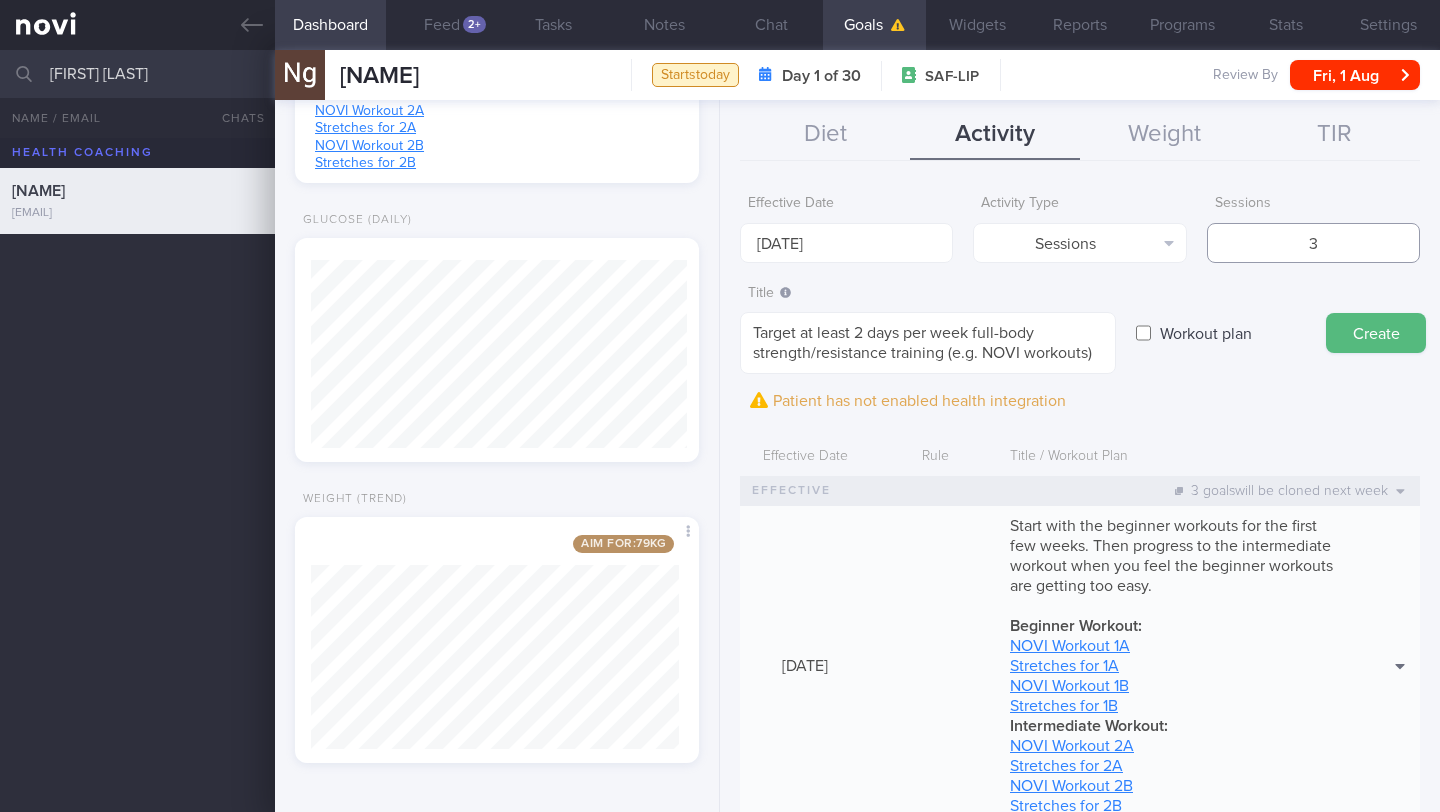 click on "3" at bounding box center (1313, 243) 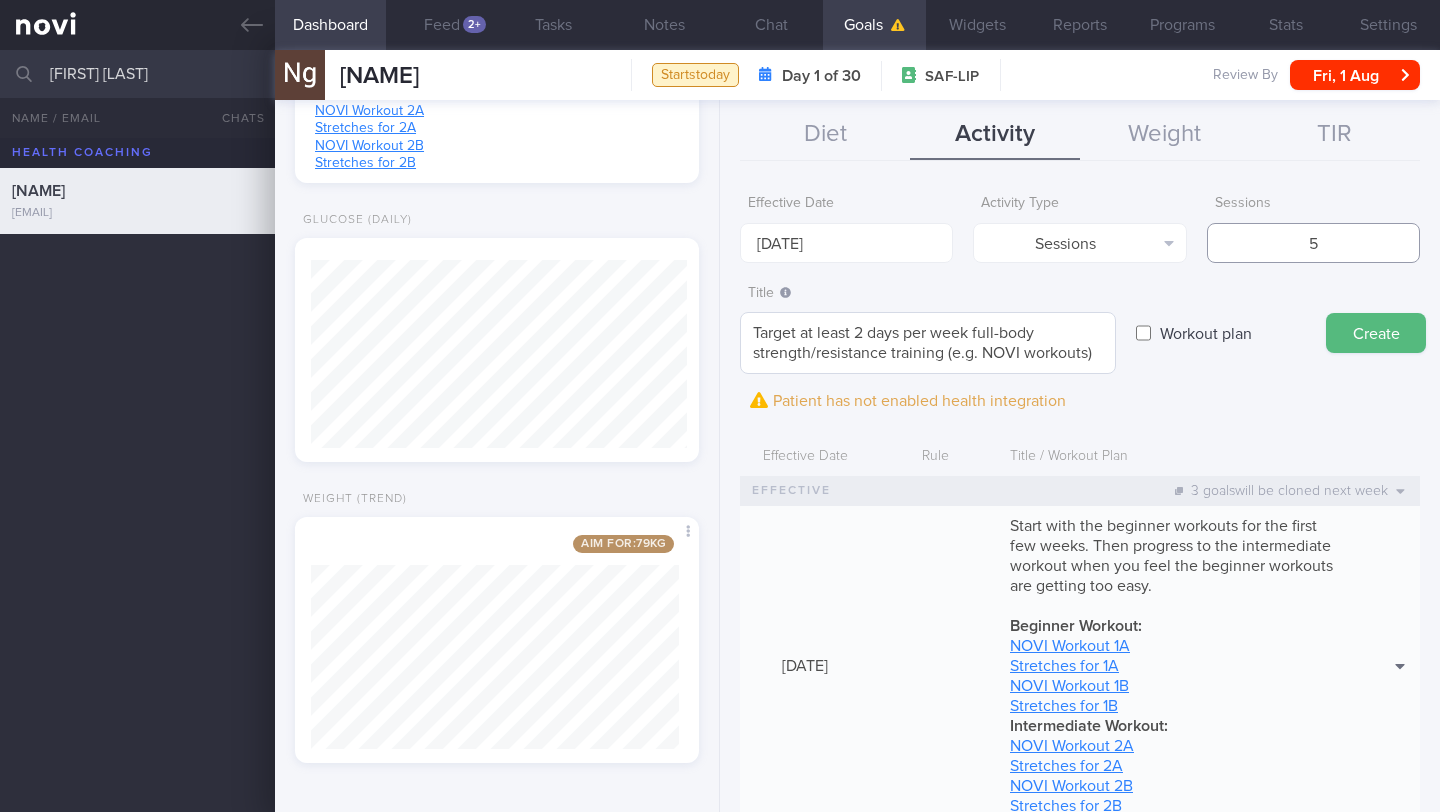 type on "5" 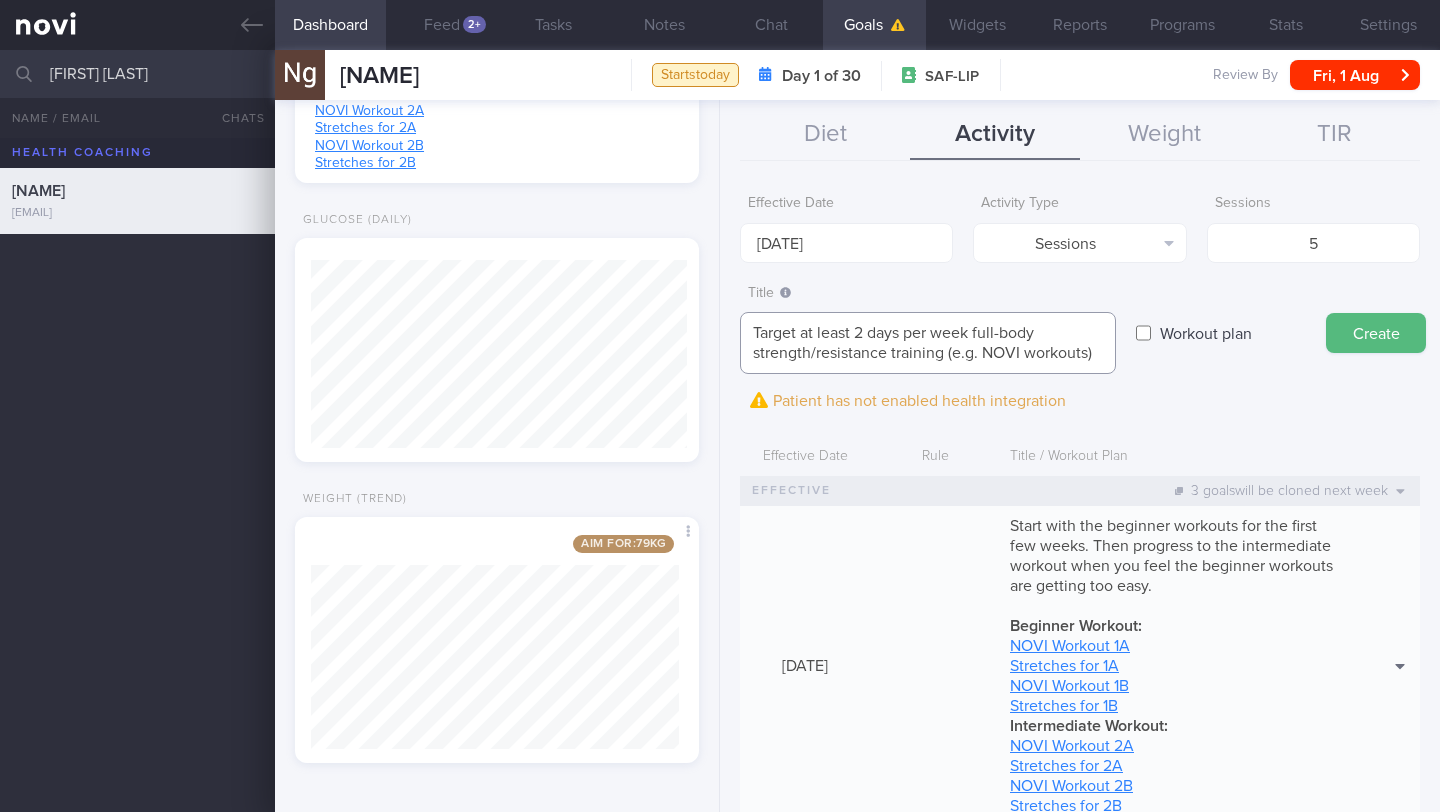 click on "Dashboard
Feed
2+
Tasks
Notes
Chat
Goals
Widgets
Reports
Programs
Stats
Settings
[LAST]
[LAST]
[EMAIL]
Starts
today
Day 1 of 30
SAF-LIP" 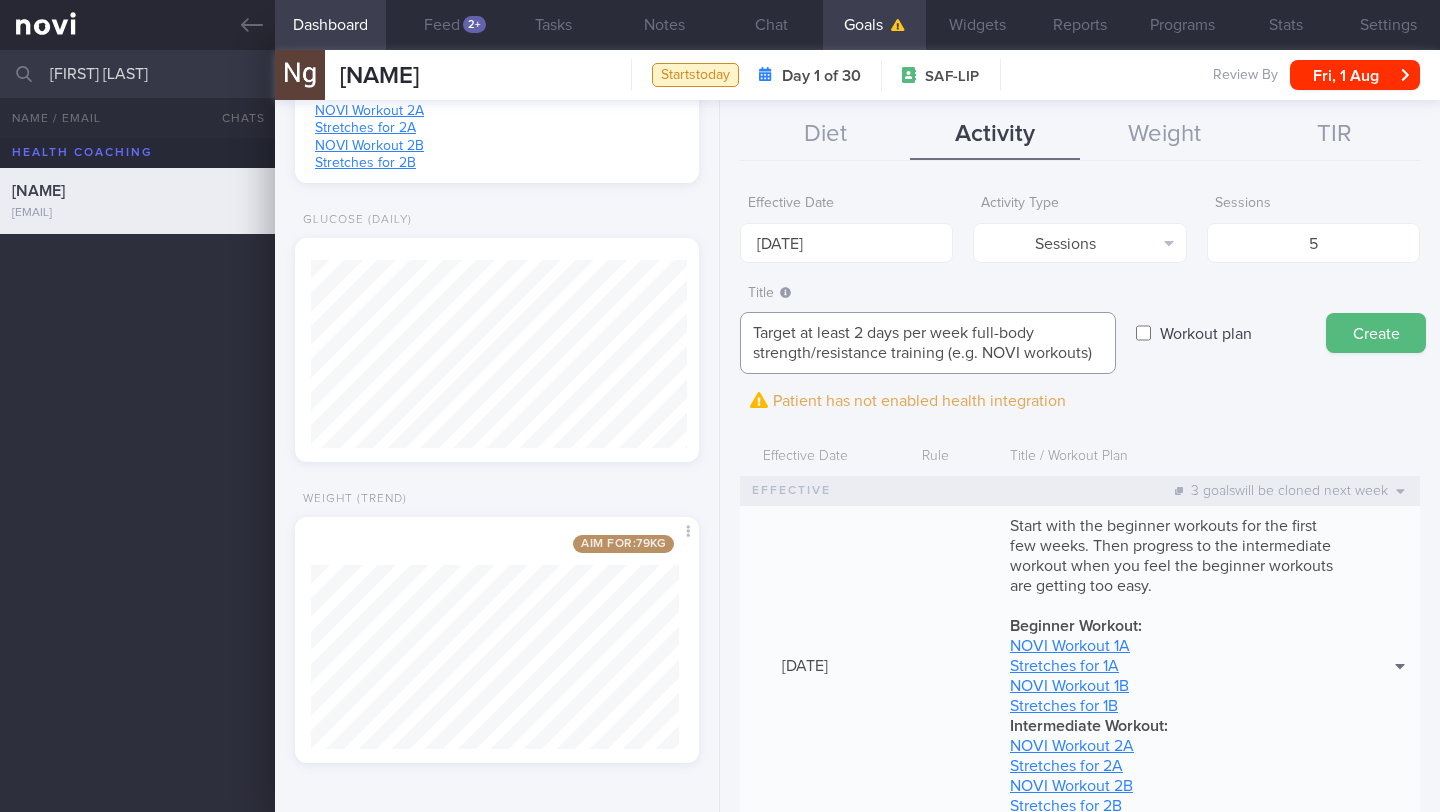 paste on "Workout at least 5x per week (on top of steps)
3 workouts to focus on cardio (e.g. rowing, stationary cycling)
2 workouts to focus on" 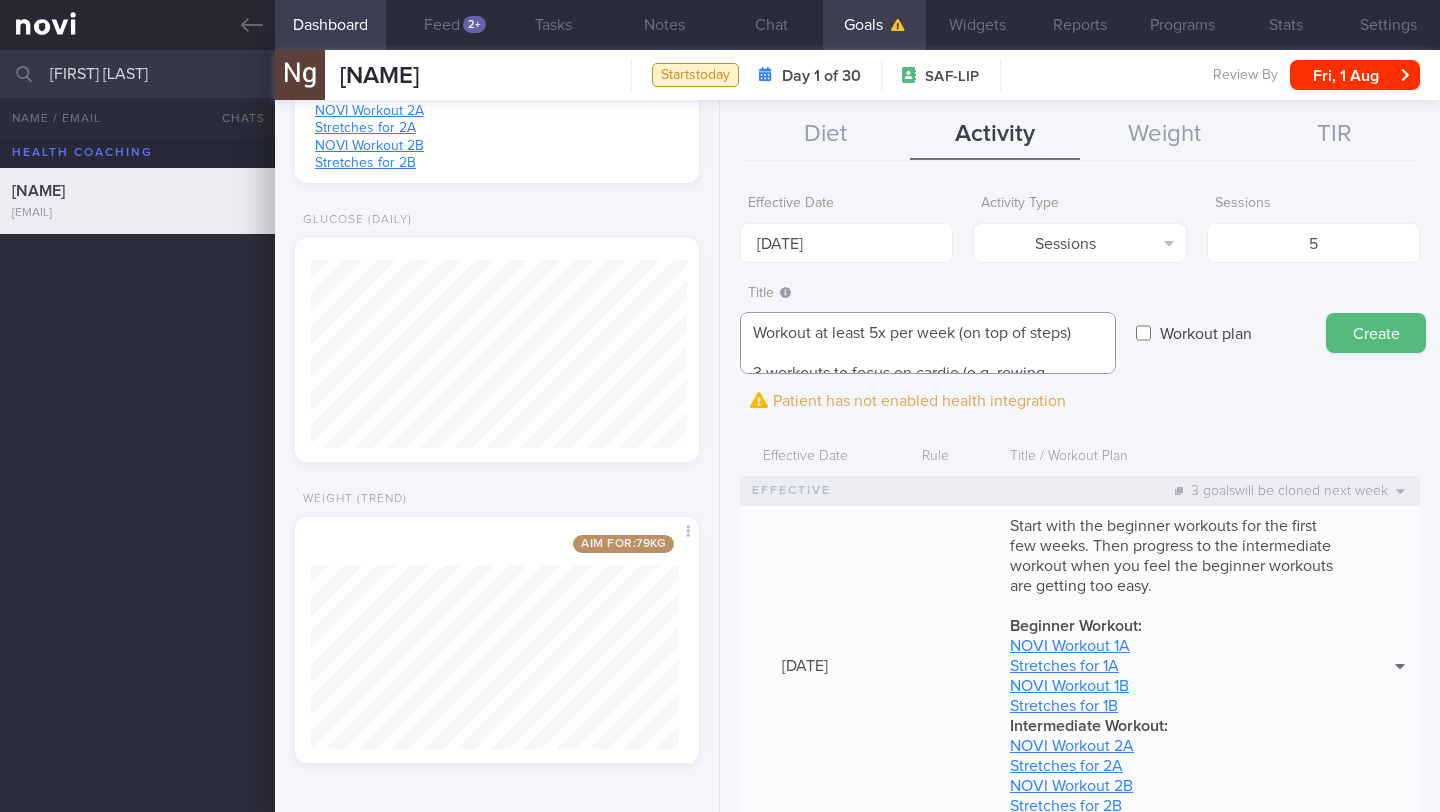 scroll, scrollTop: 0, scrollLeft: 0, axis: both 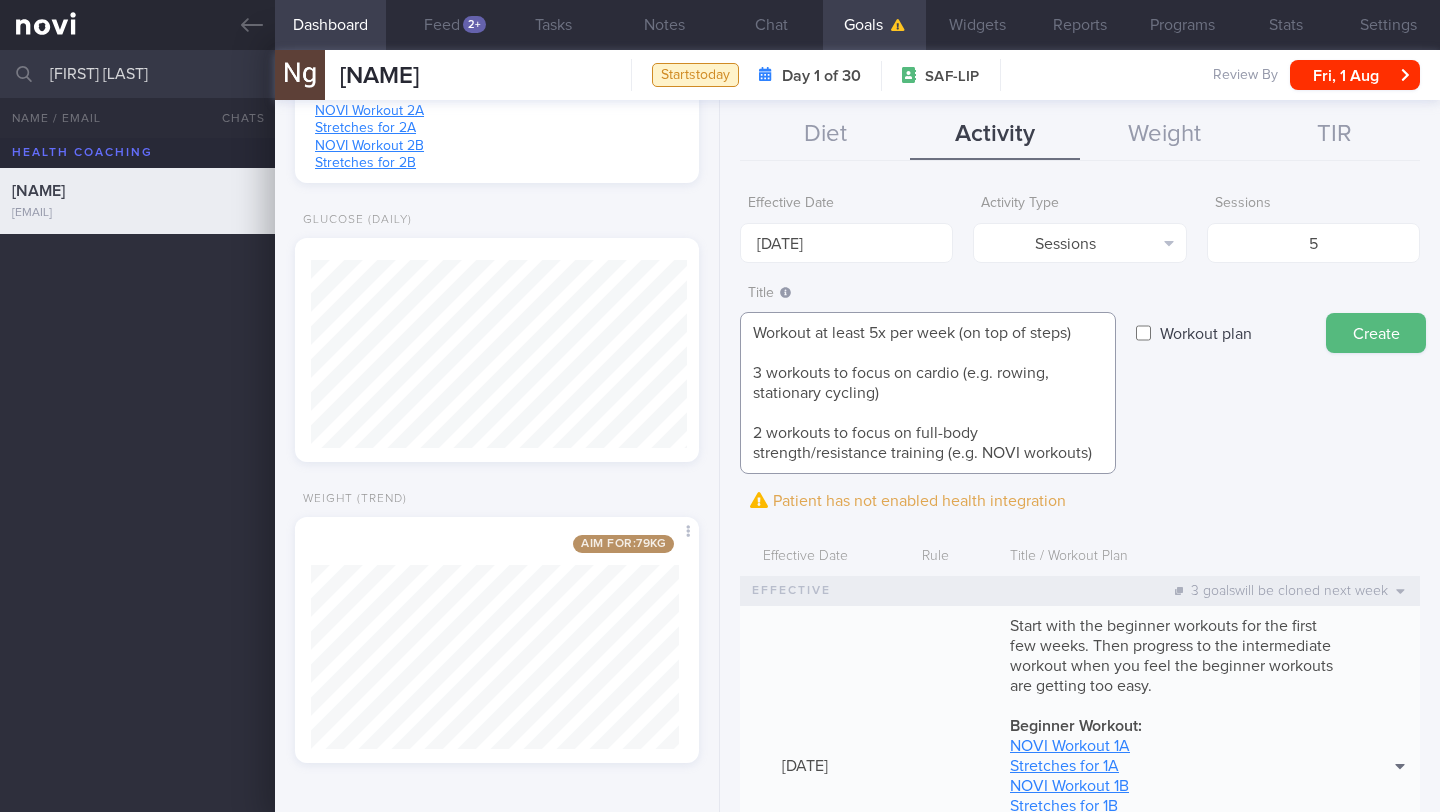 click on "Workout at least 5x per week (on top of steps)
3 workouts to focus on cardio (e.g. rowing, stationary cycling)
2 workouts to focus on full-body strength/resistance training (e.g. NOVI workouts)" at bounding box center (928, 393) 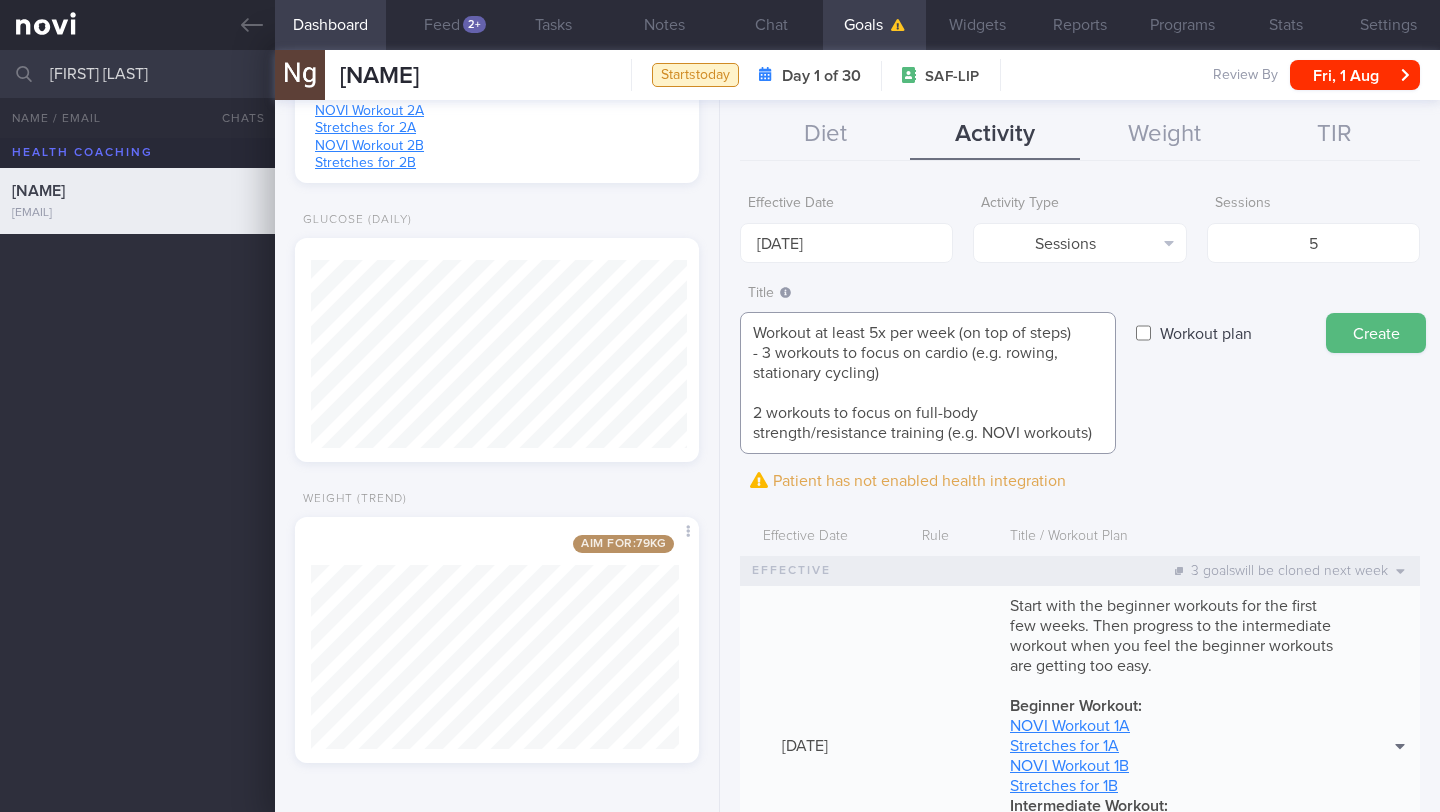 click on "Workout at least 5x per week (on top of steps)
- 3 workouts to focus on cardio (e.g. rowing, stationary cycling)
2 workouts to focus on full-body strength/resistance training (e.g. NOVI workouts)" at bounding box center (928, 383) 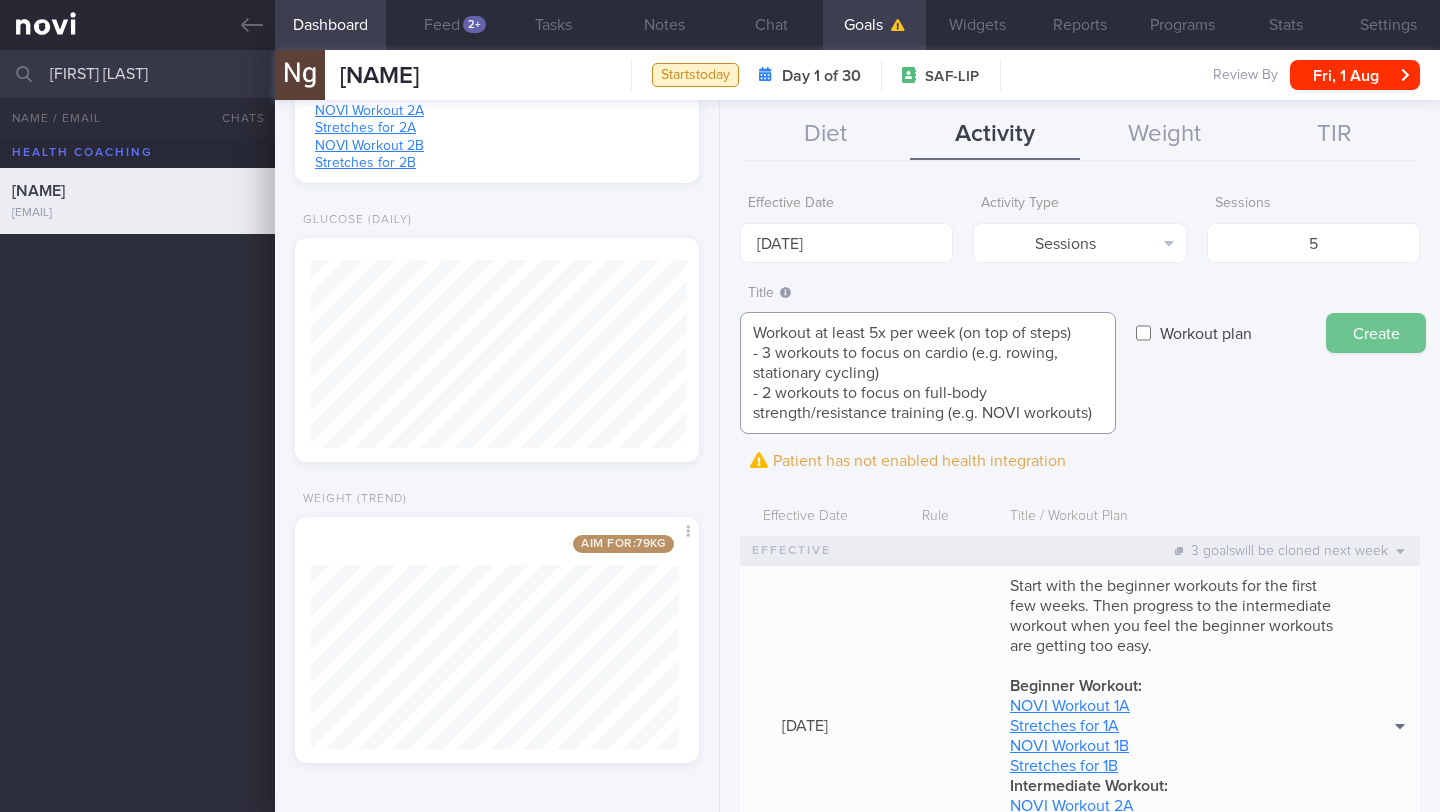 type on "Workout at least 5x per week (on top of steps)
- 3 workouts to focus on cardio (e.g. rowing, stationary cycling)
- 2 workouts to focus on full-body strength/resistance training (e.g. NOVI workouts)" 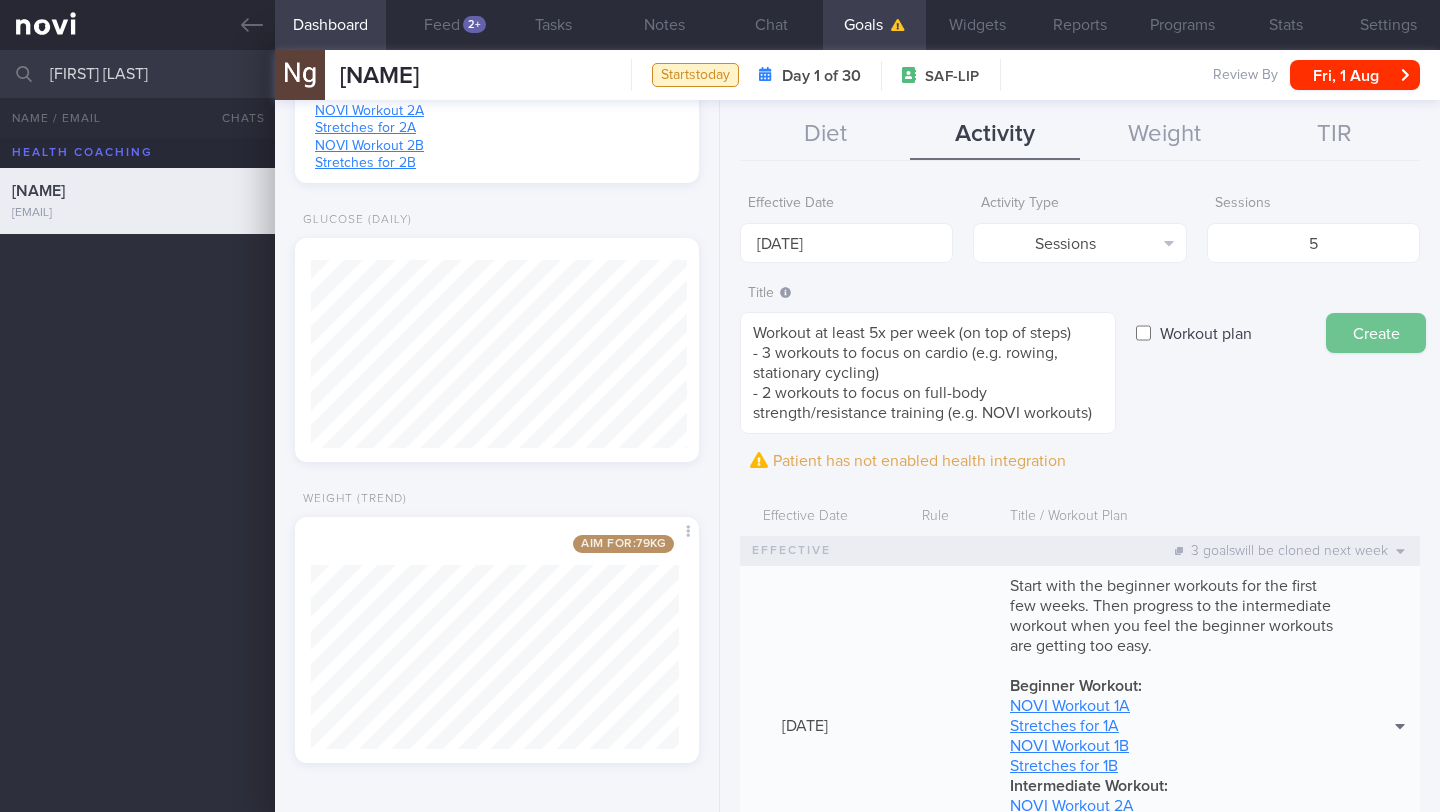 click on "Create" at bounding box center (1376, 333) 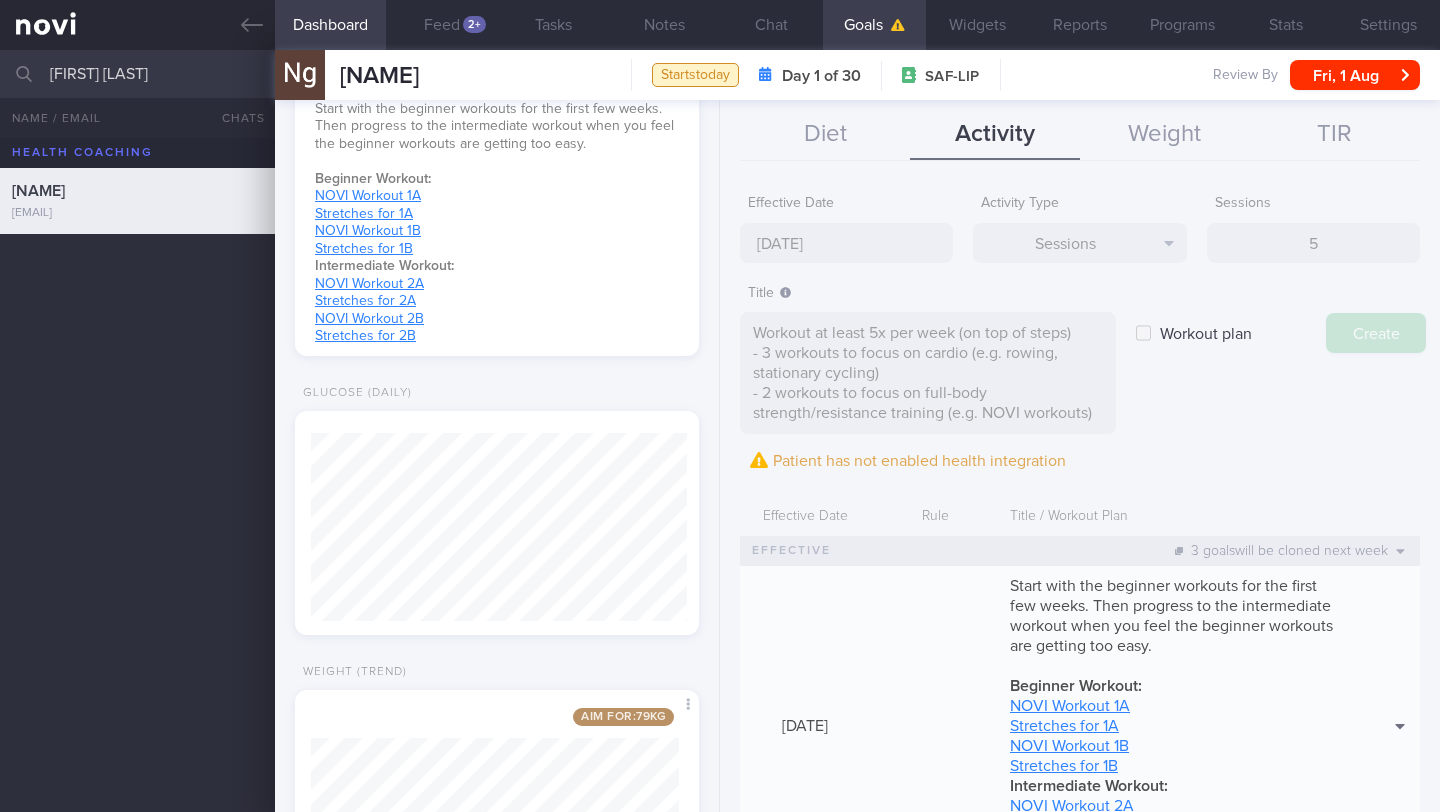 scroll, scrollTop: 1407, scrollLeft: 0, axis: vertical 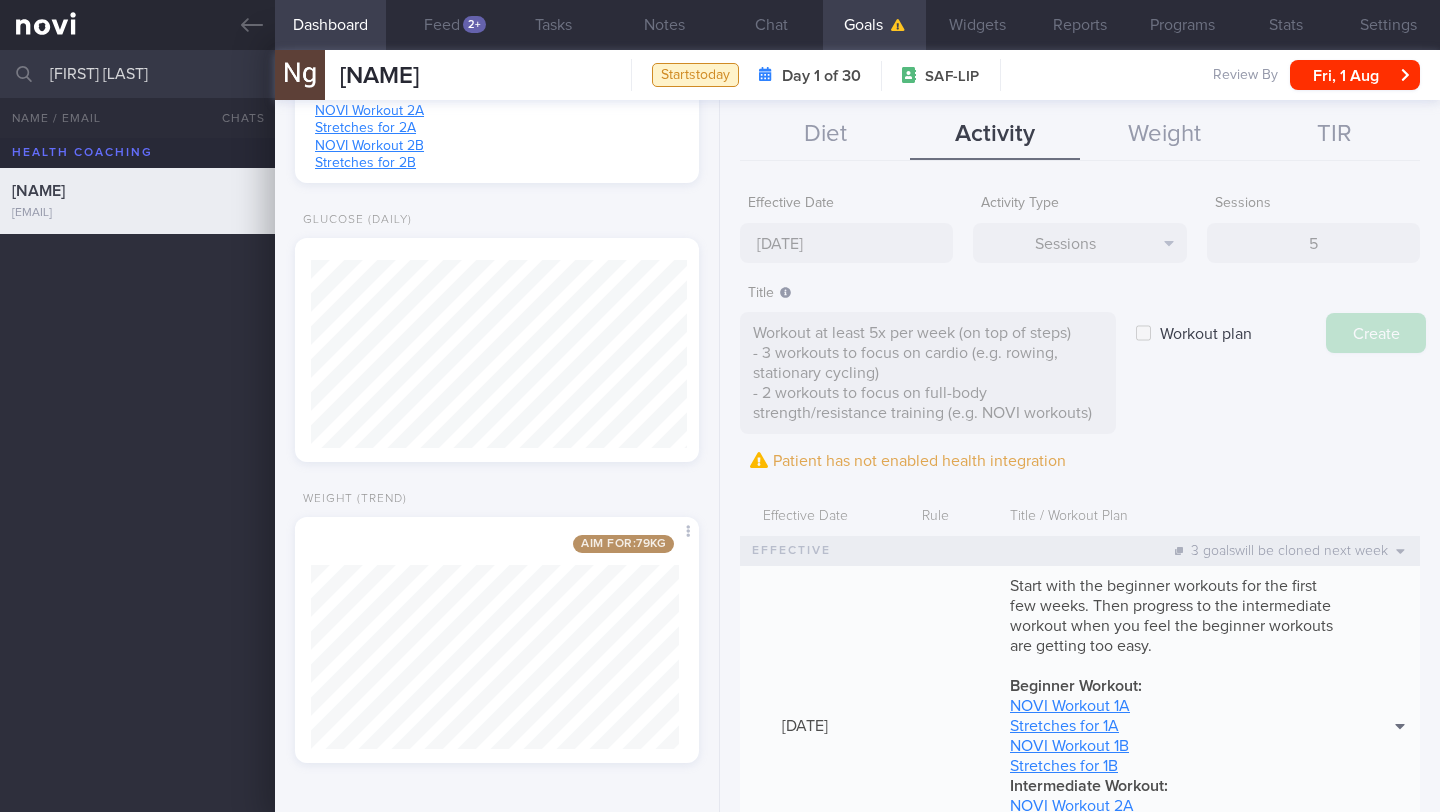 type on "[DATE] [MONTH] [YEAR]" 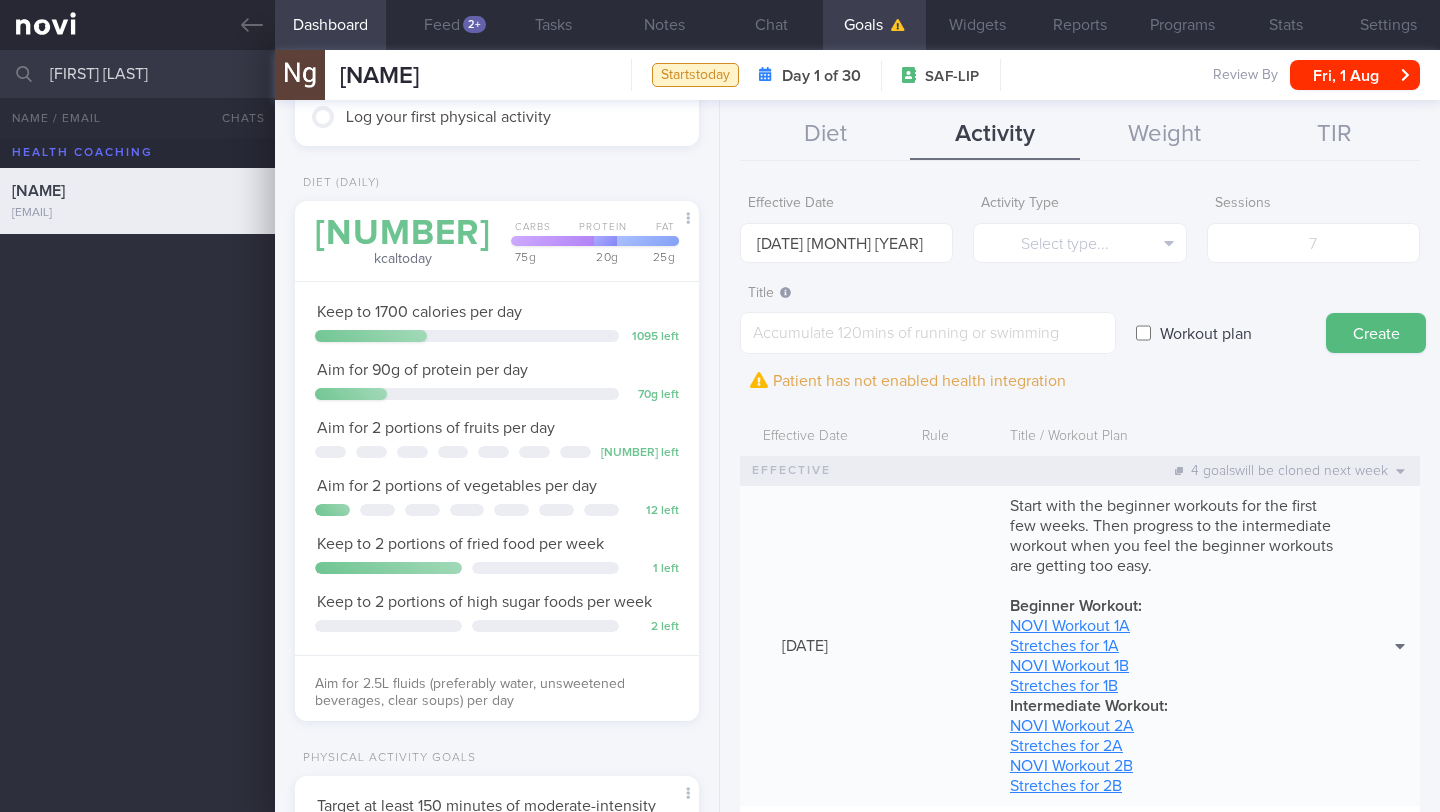 scroll, scrollTop: 0, scrollLeft: 0, axis: both 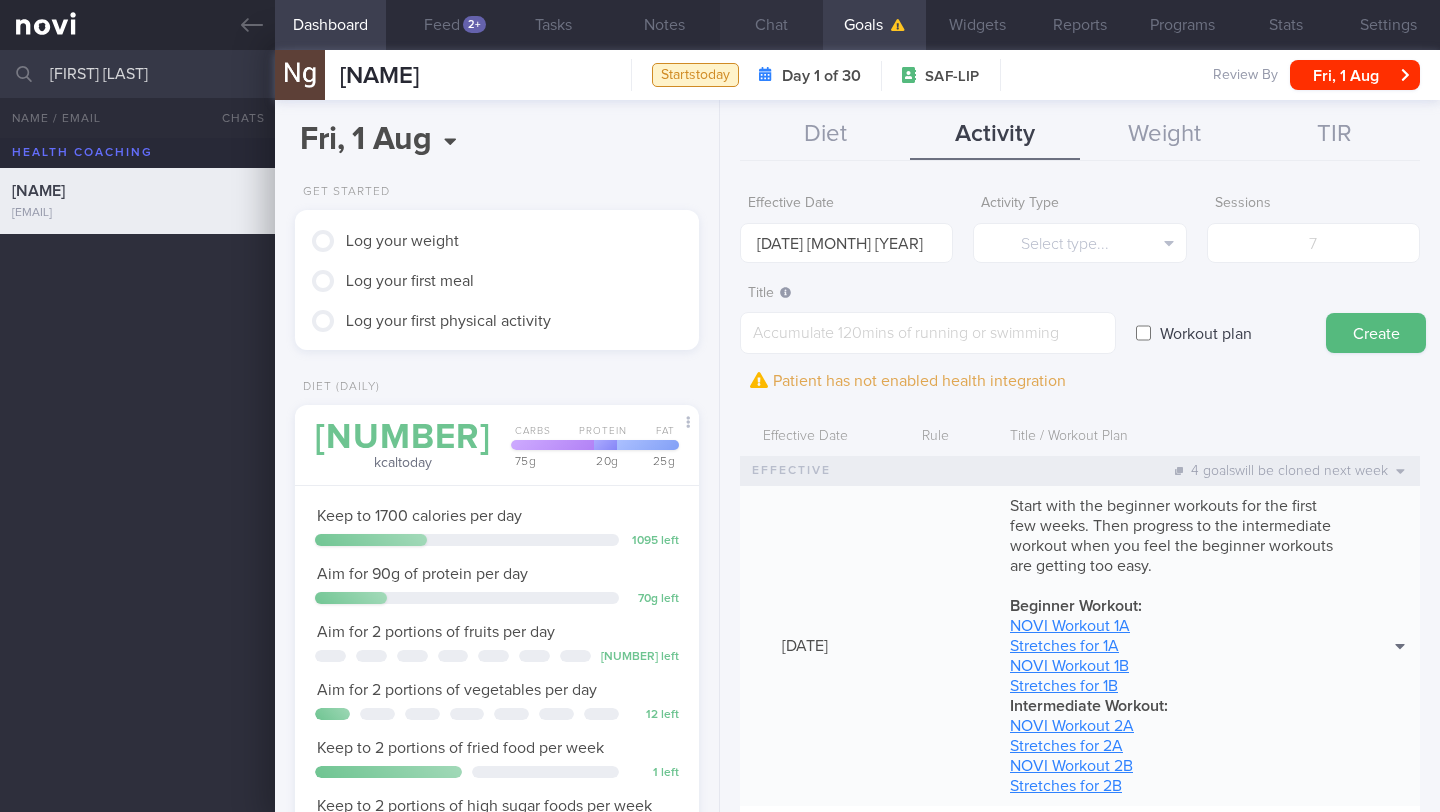 click on "Chat" at bounding box center (771, 25) 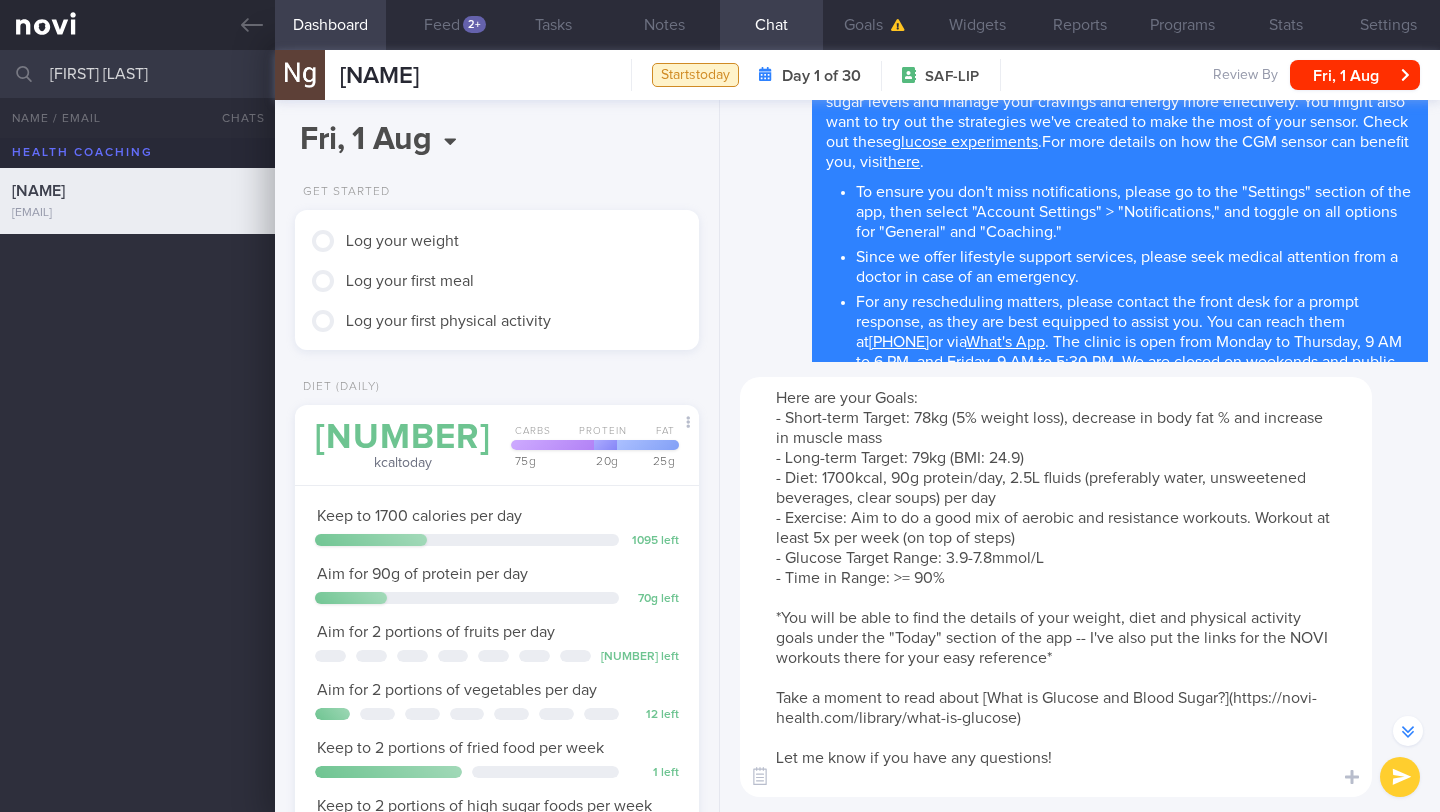 scroll, scrollTop: -215, scrollLeft: 0, axis: vertical 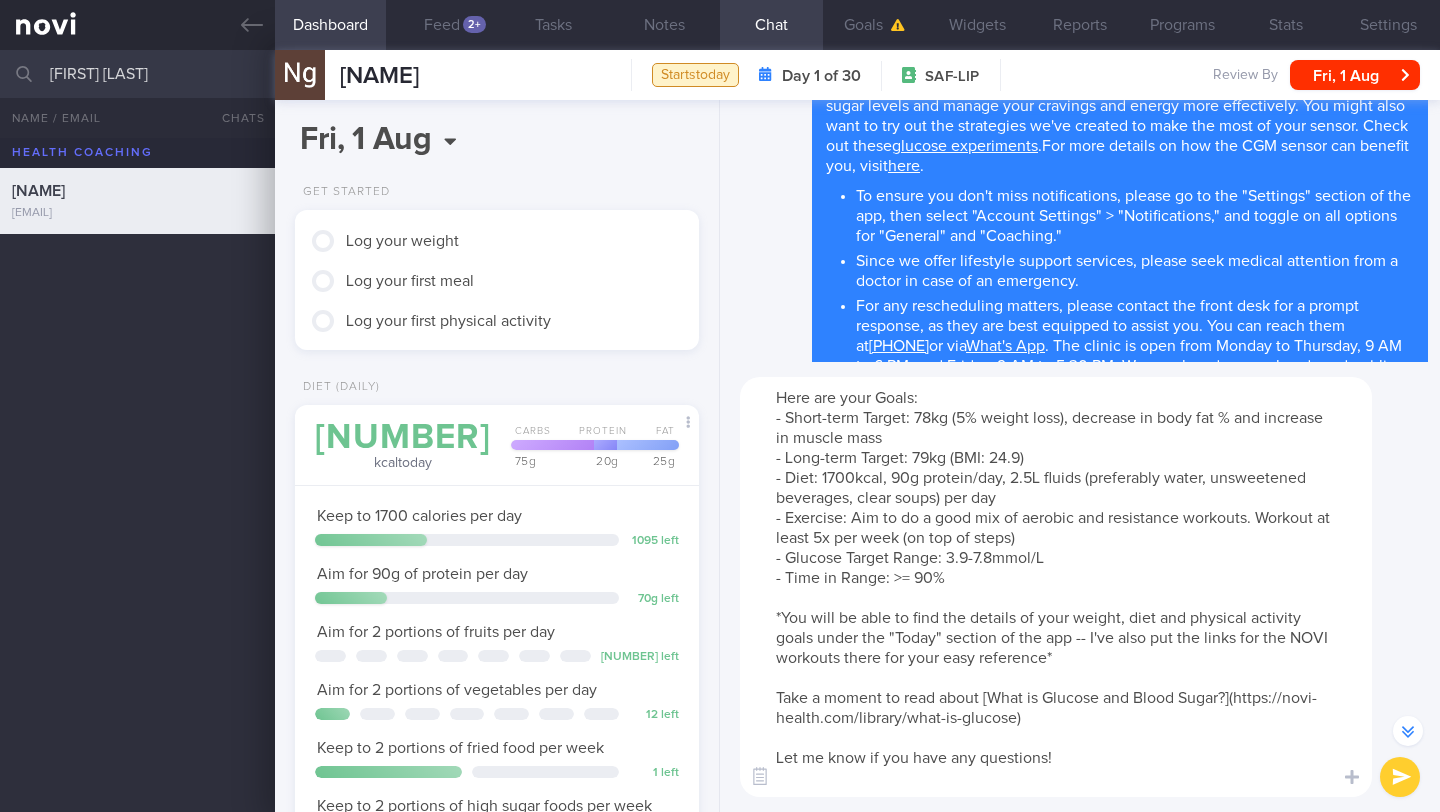 click at bounding box center [1400, 777] 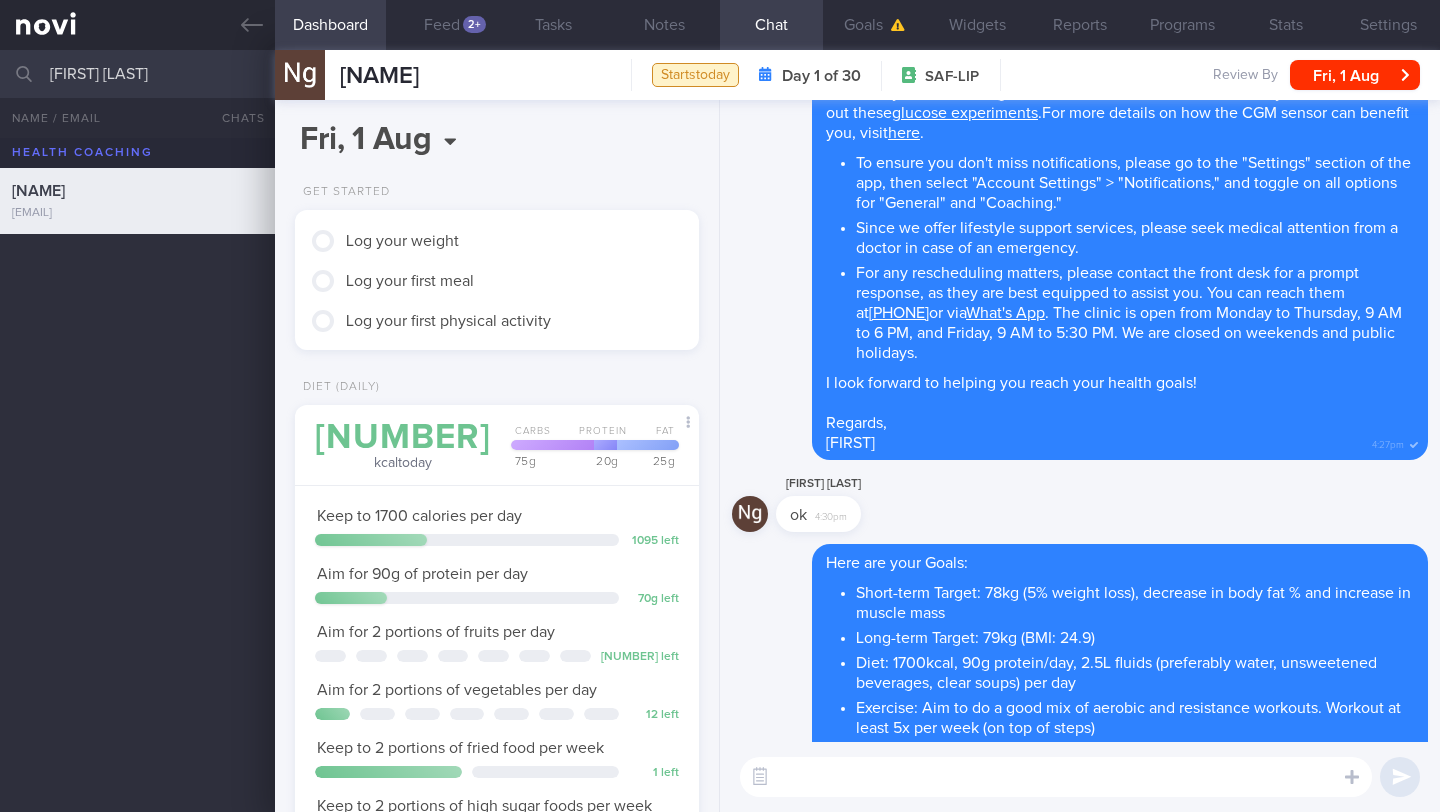 scroll, scrollTop: 0, scrollLeft: 0, axis: both 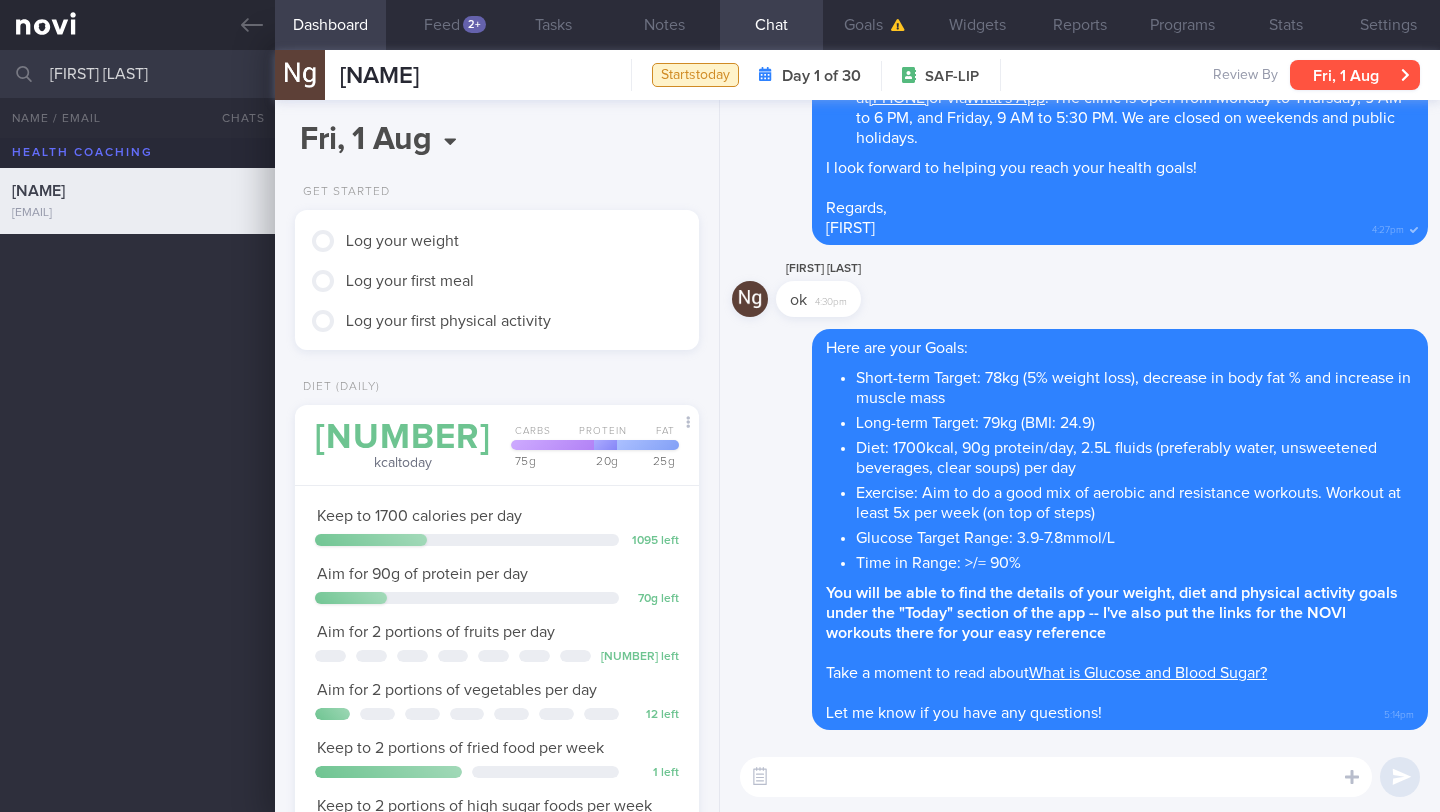 click on "Fri, 1 Aug" at bounding box center (1355, 75) 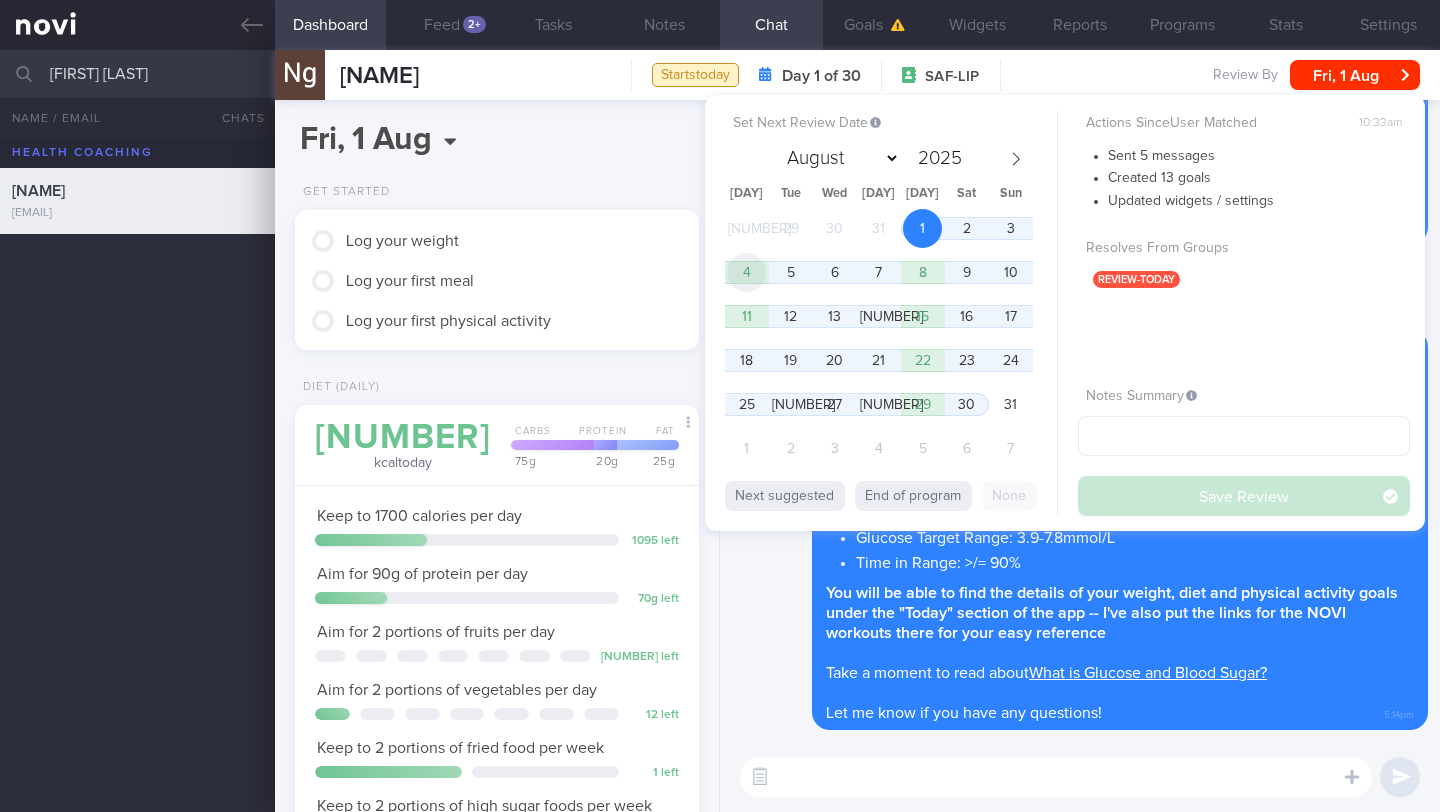 click on "4" at bounding box center [746, 272] 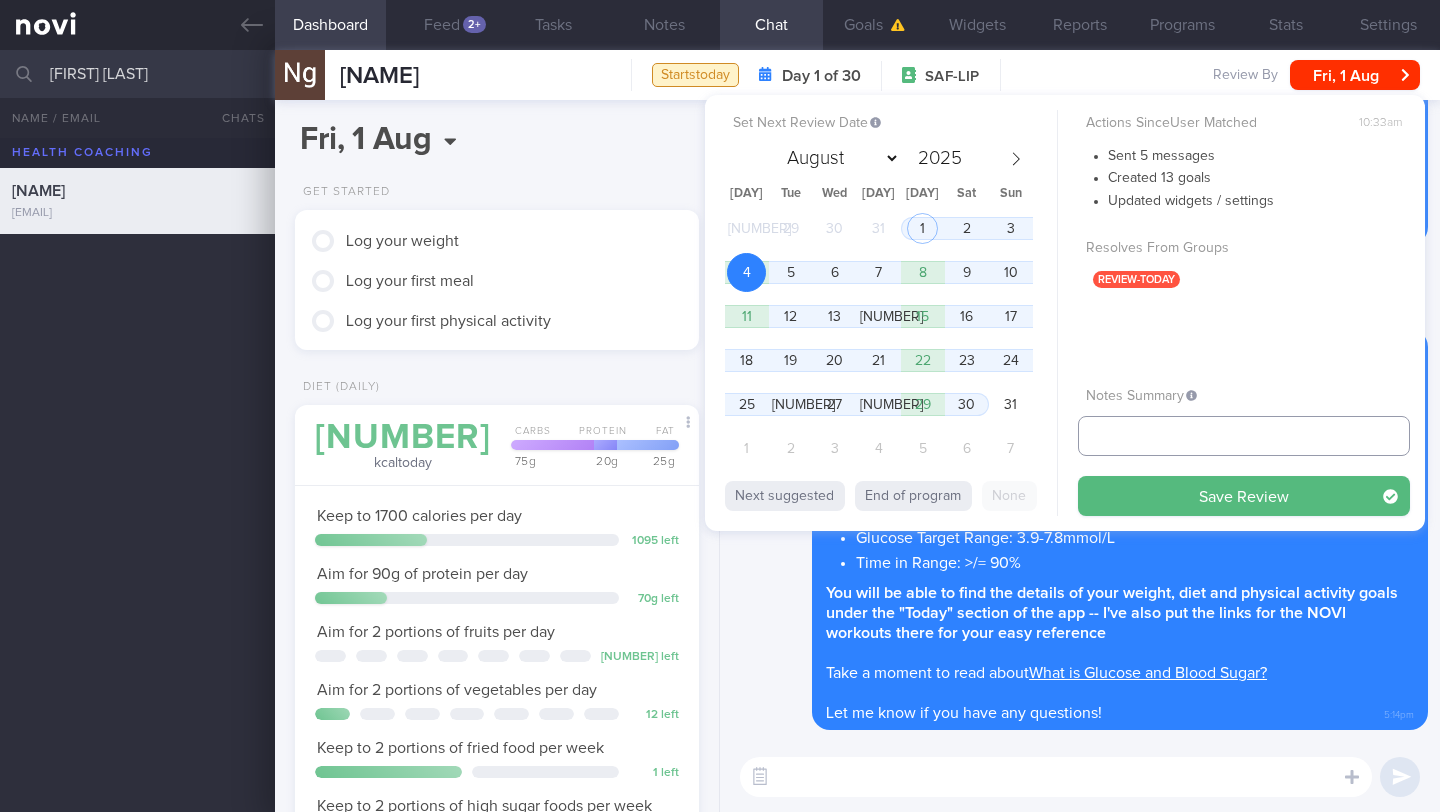 click at bounding box center (1244, 436) 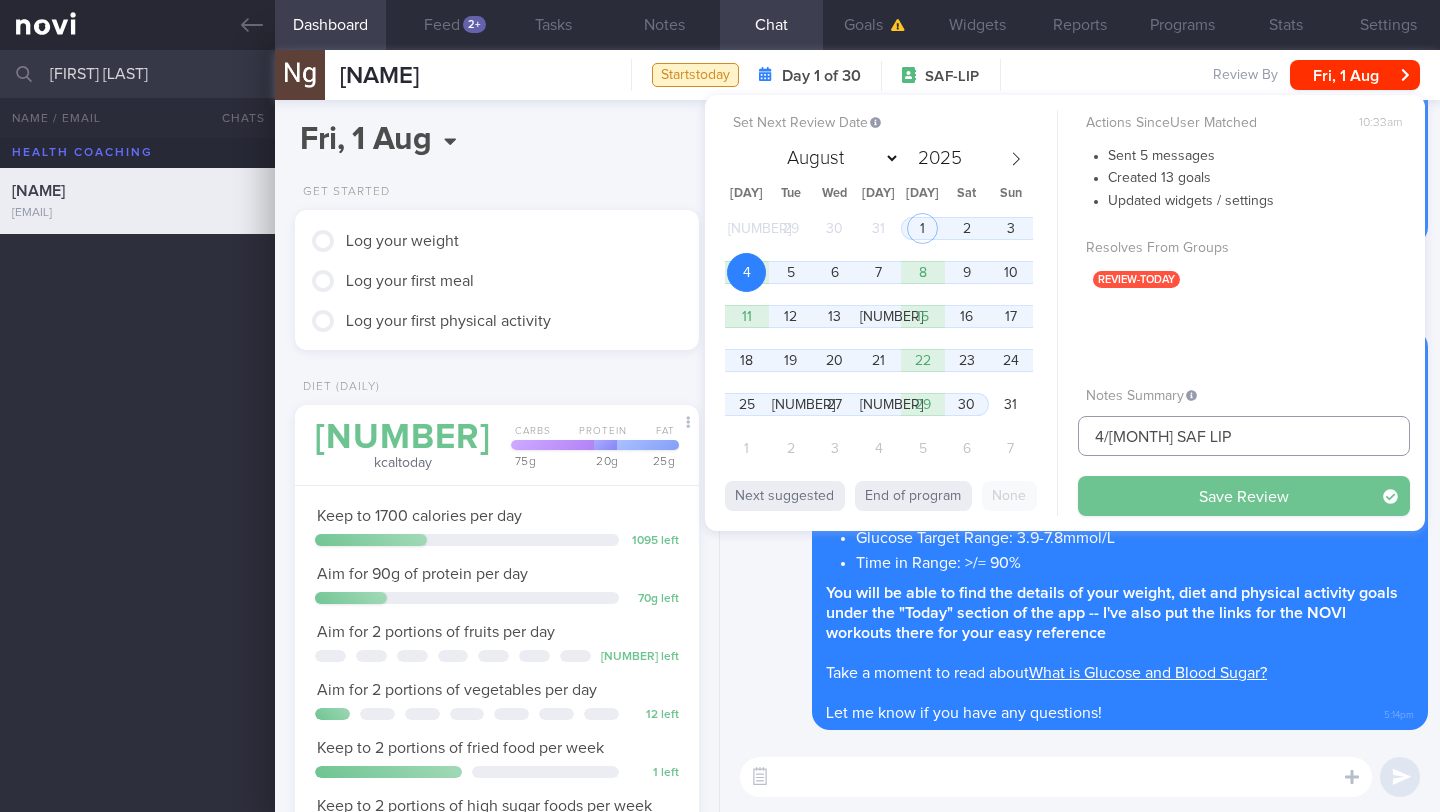 type on "4/[MONTH] SAF LIP" 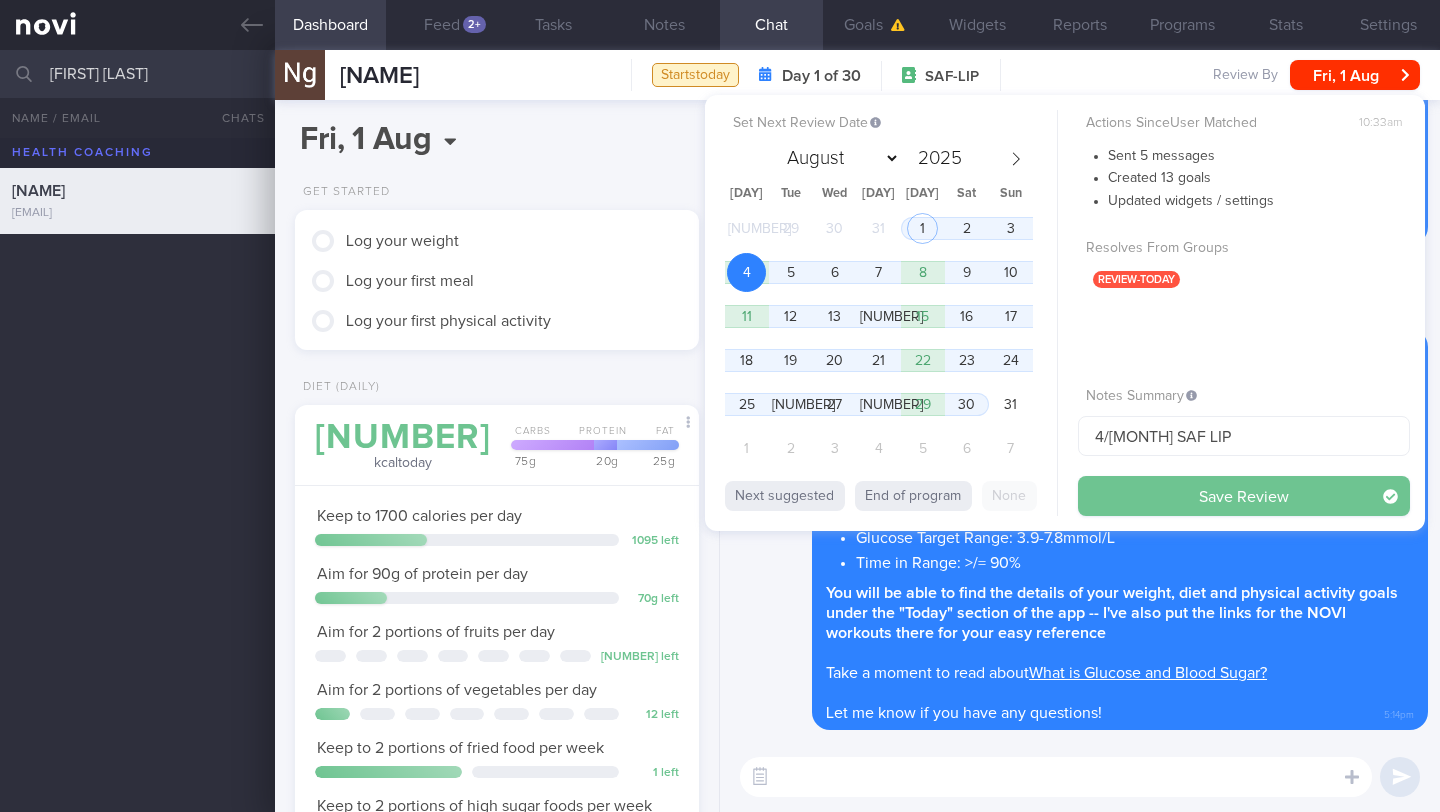 click on "Save Review" at bounding box center (1244, 496) 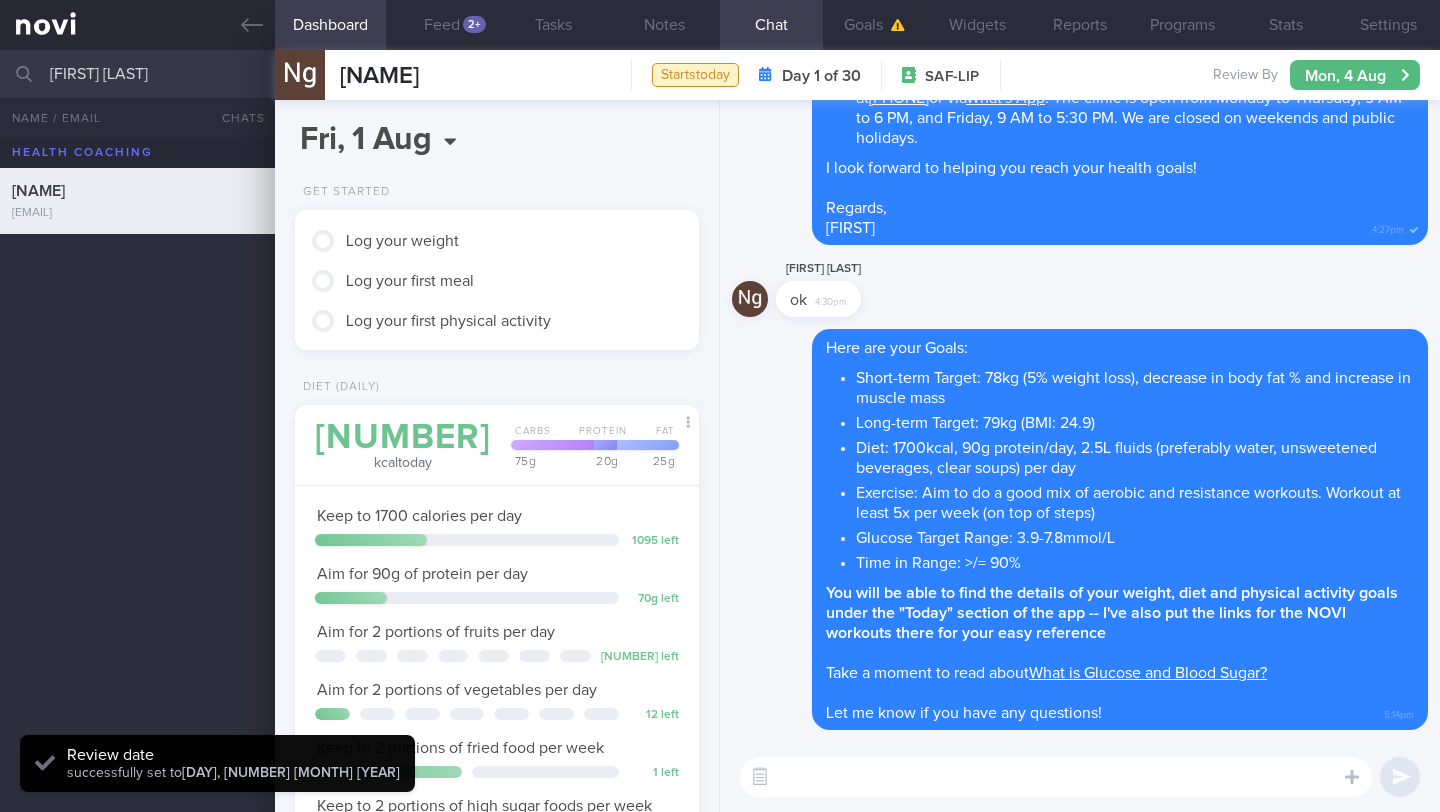 scroll, scrollTop: 999812, scrollLeft: 999624, axis: both 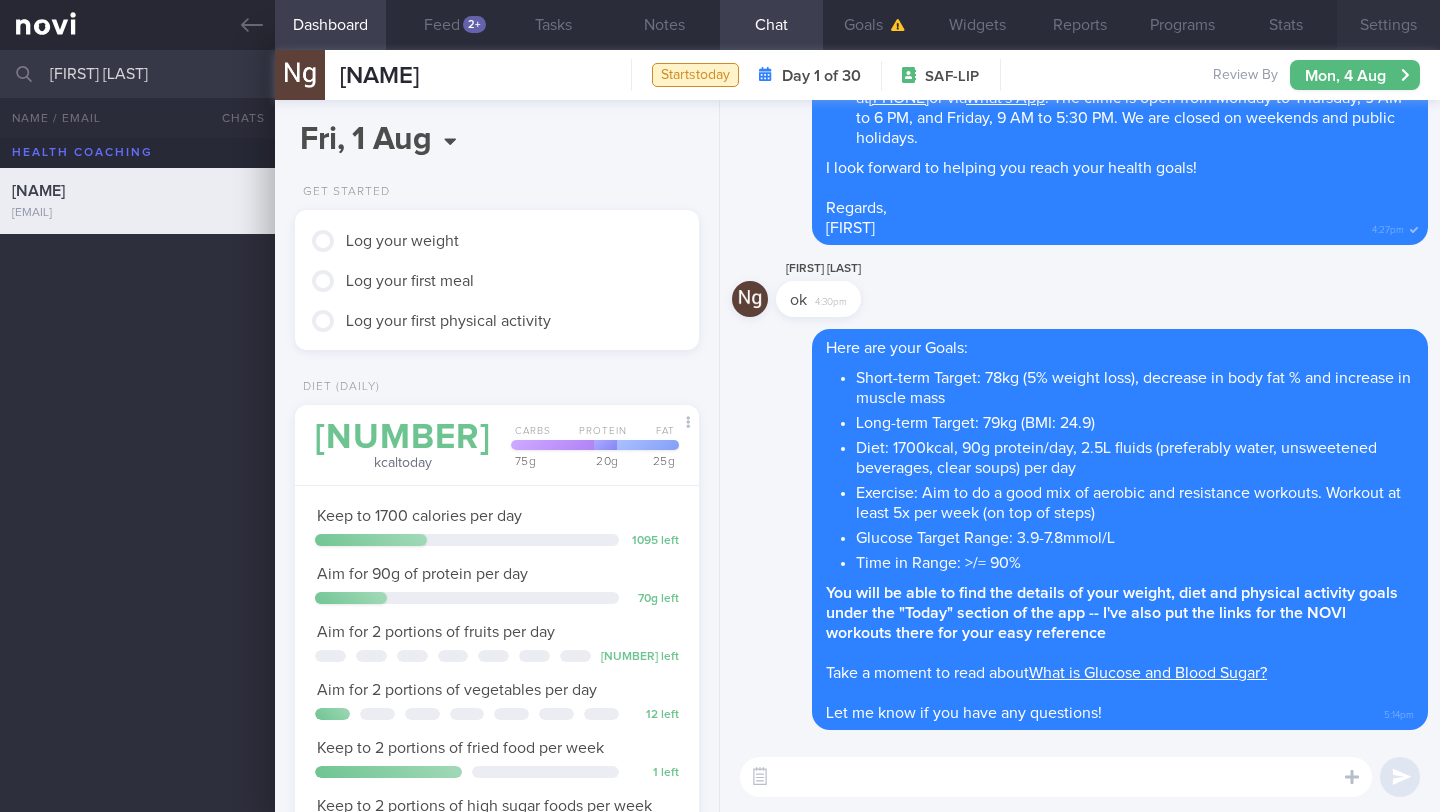 click on "Settings" at bounding box center (1388, 25) 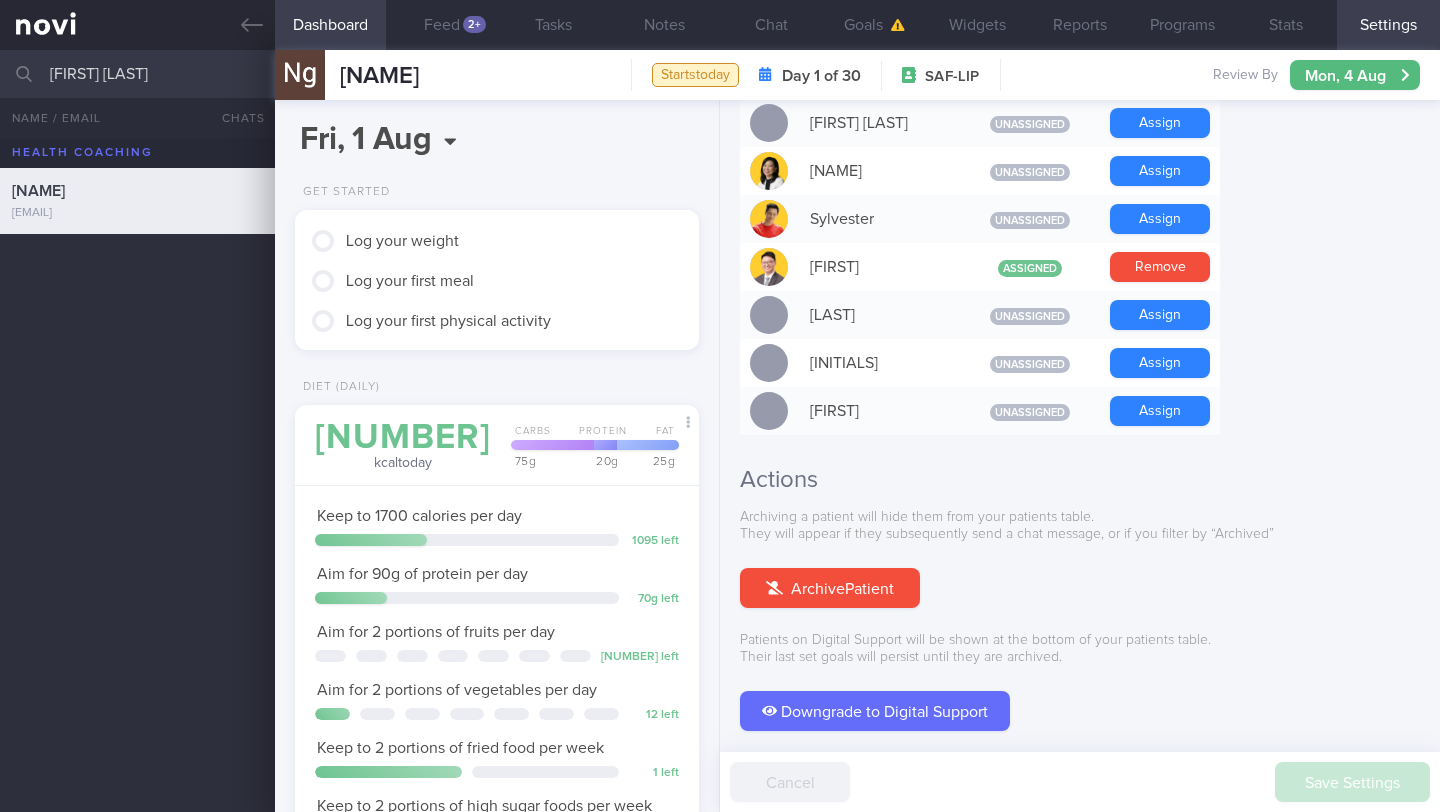 scroll, scrollTop: 1688, scrollLeft: 0, axis: vertical 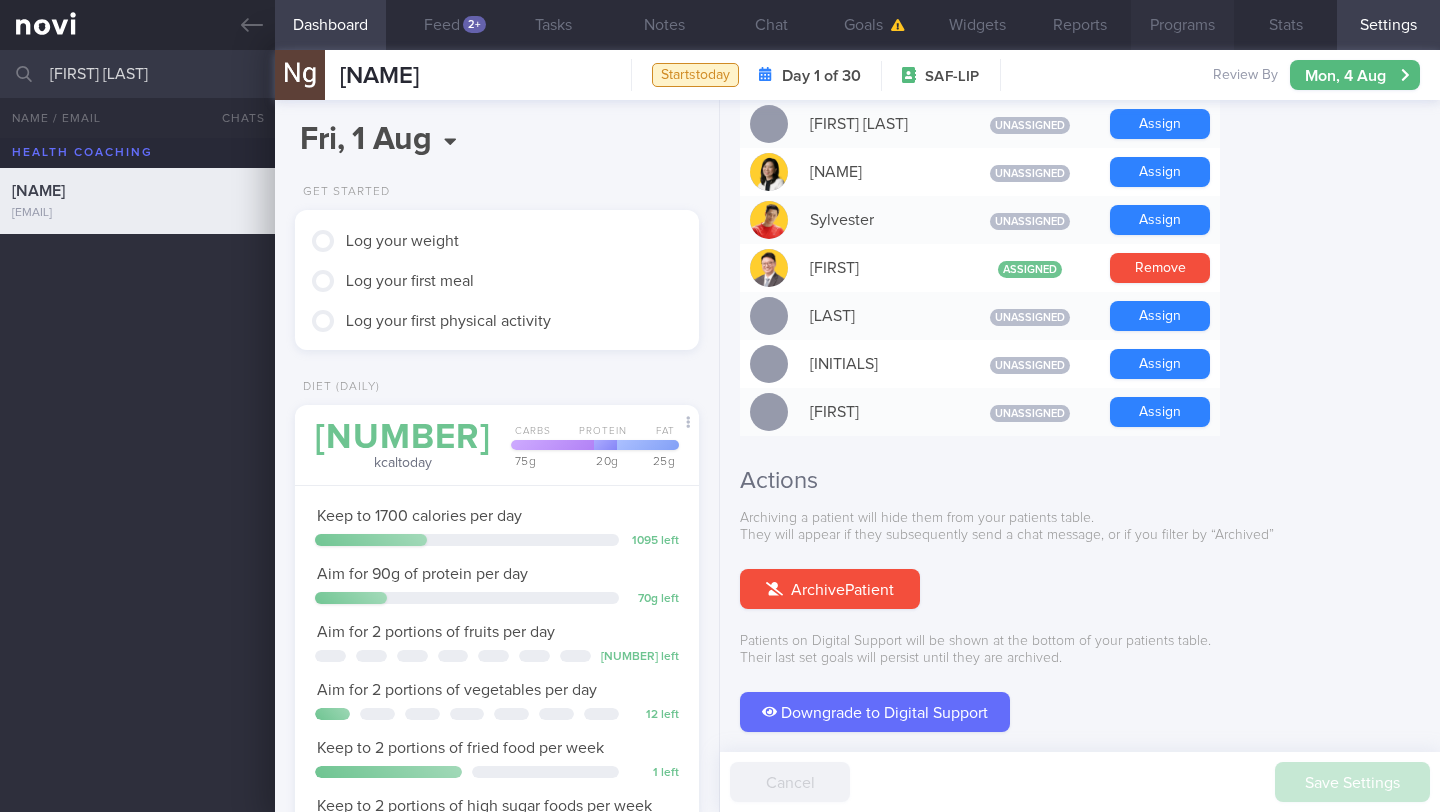 click on "Programs" at bounding box center [1182, 25] 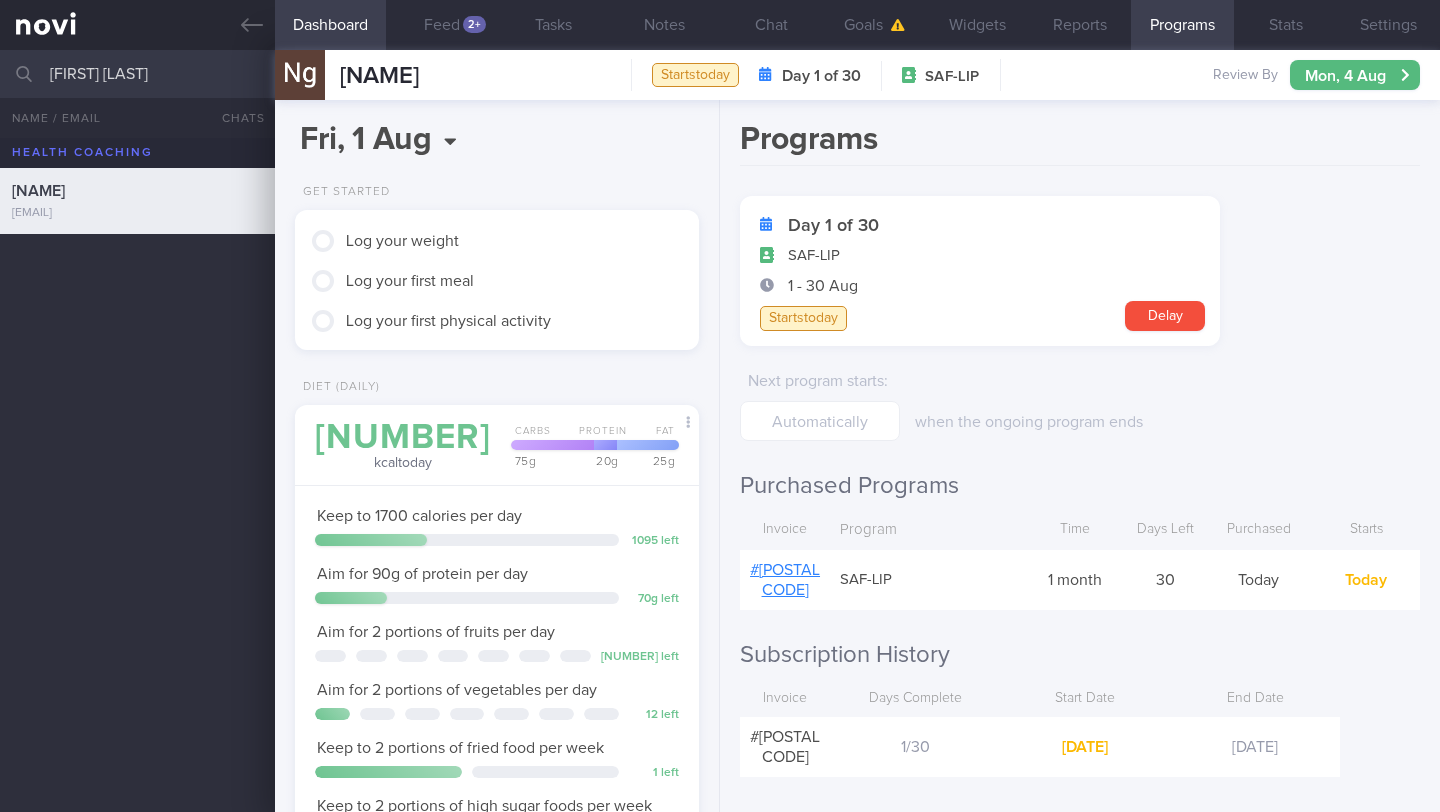 click on "[FIRST] [LAST]" at bounding box center [720, 74] 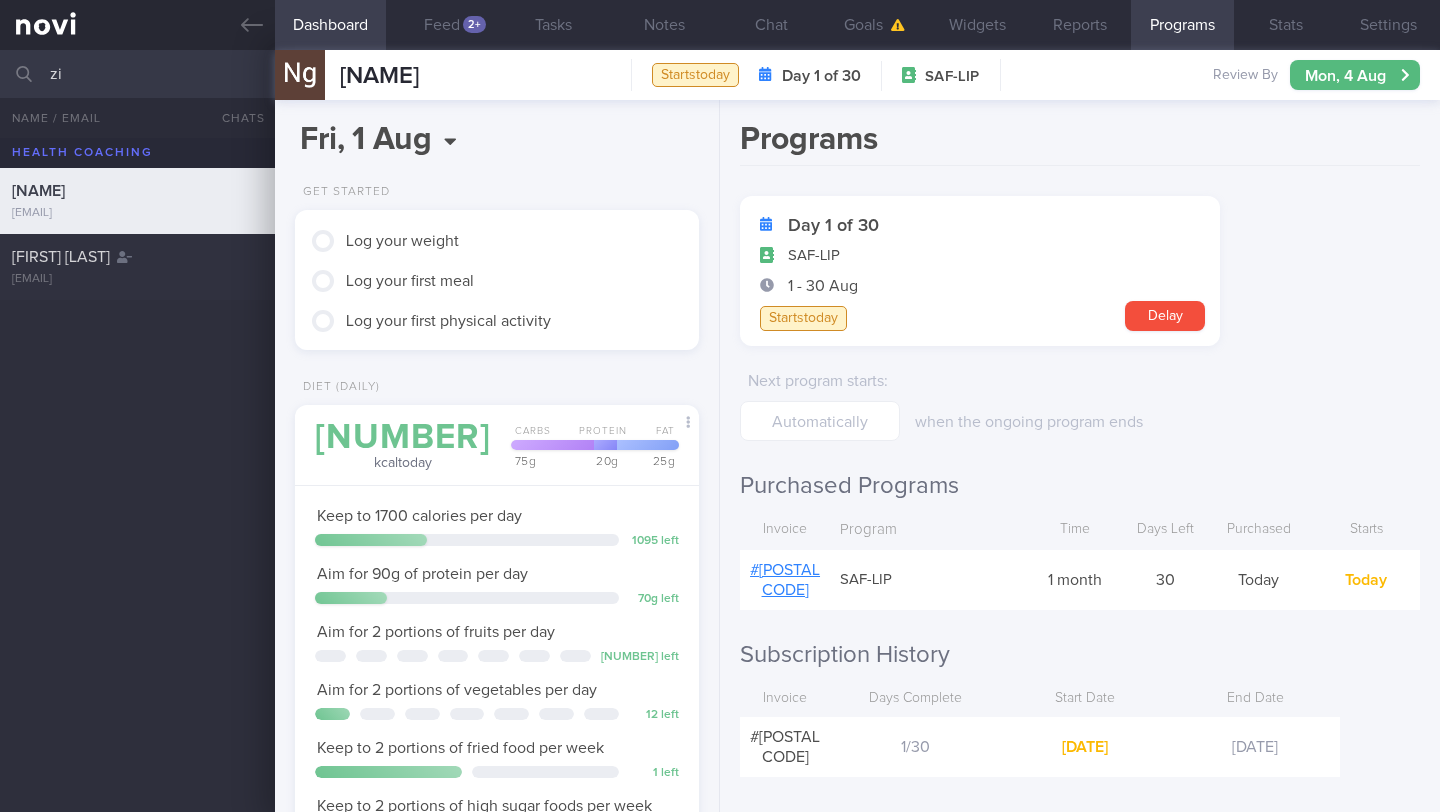 type on "z" 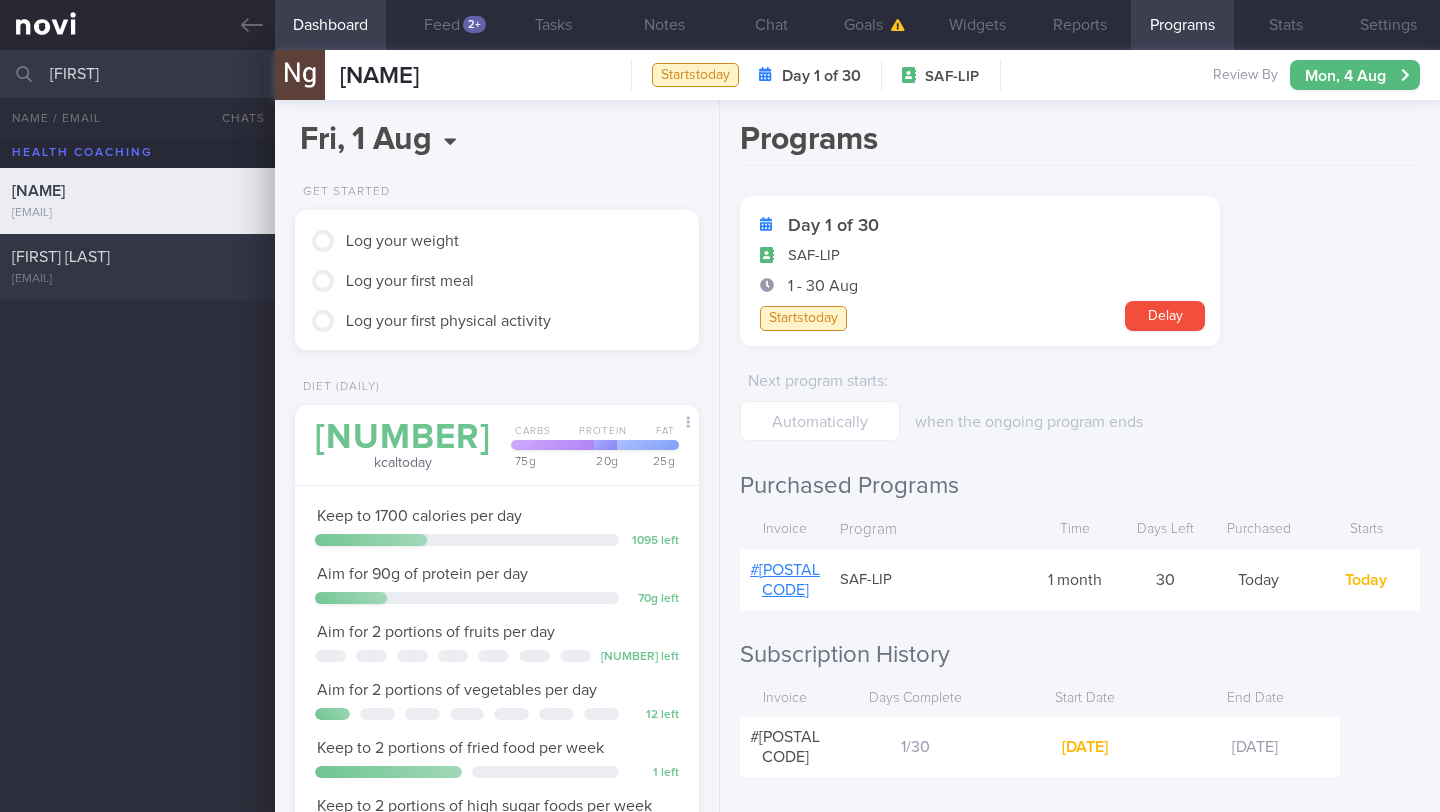 type on "[FIRST]" 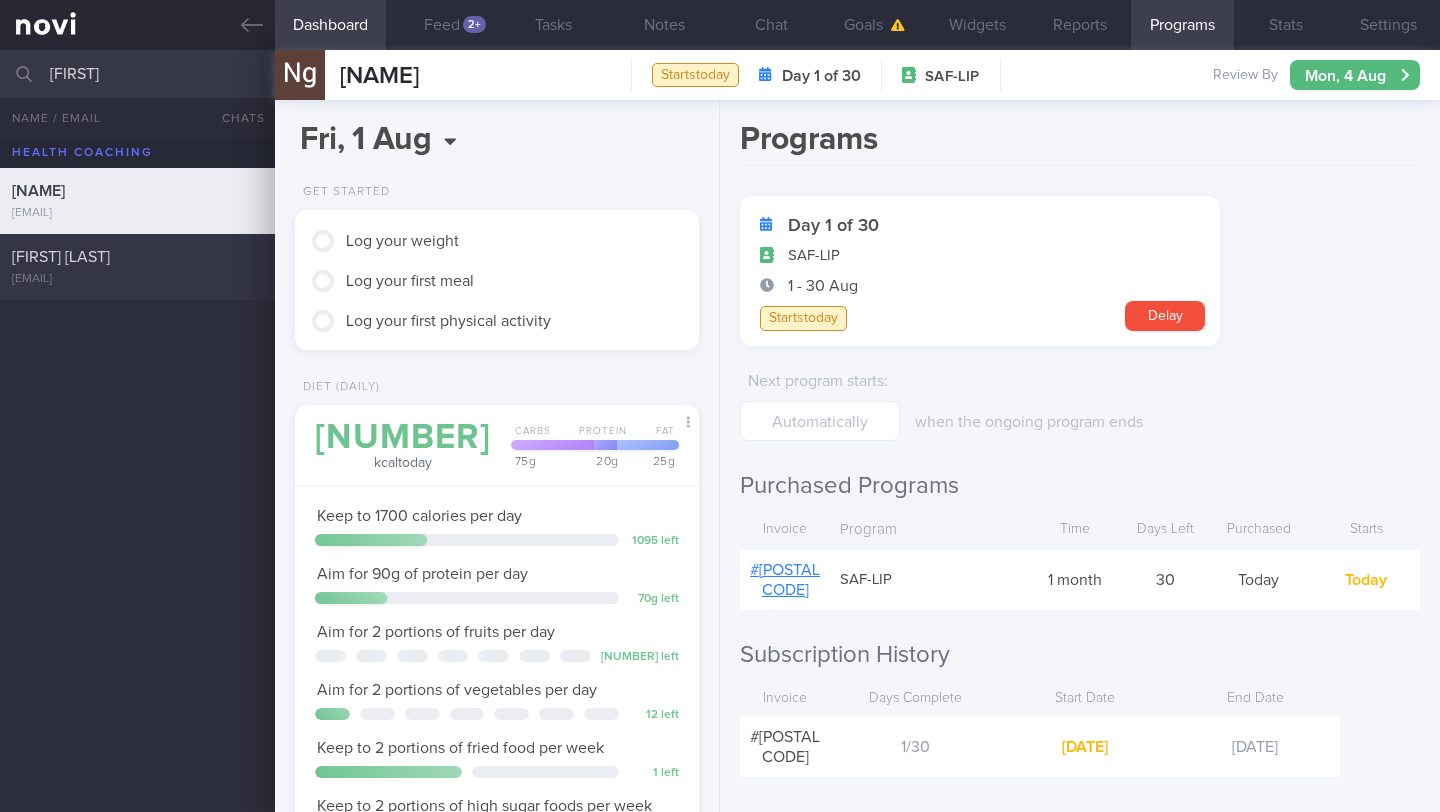 click on "[FIRST] [LAST]
[EMAIL]
Today
Today" 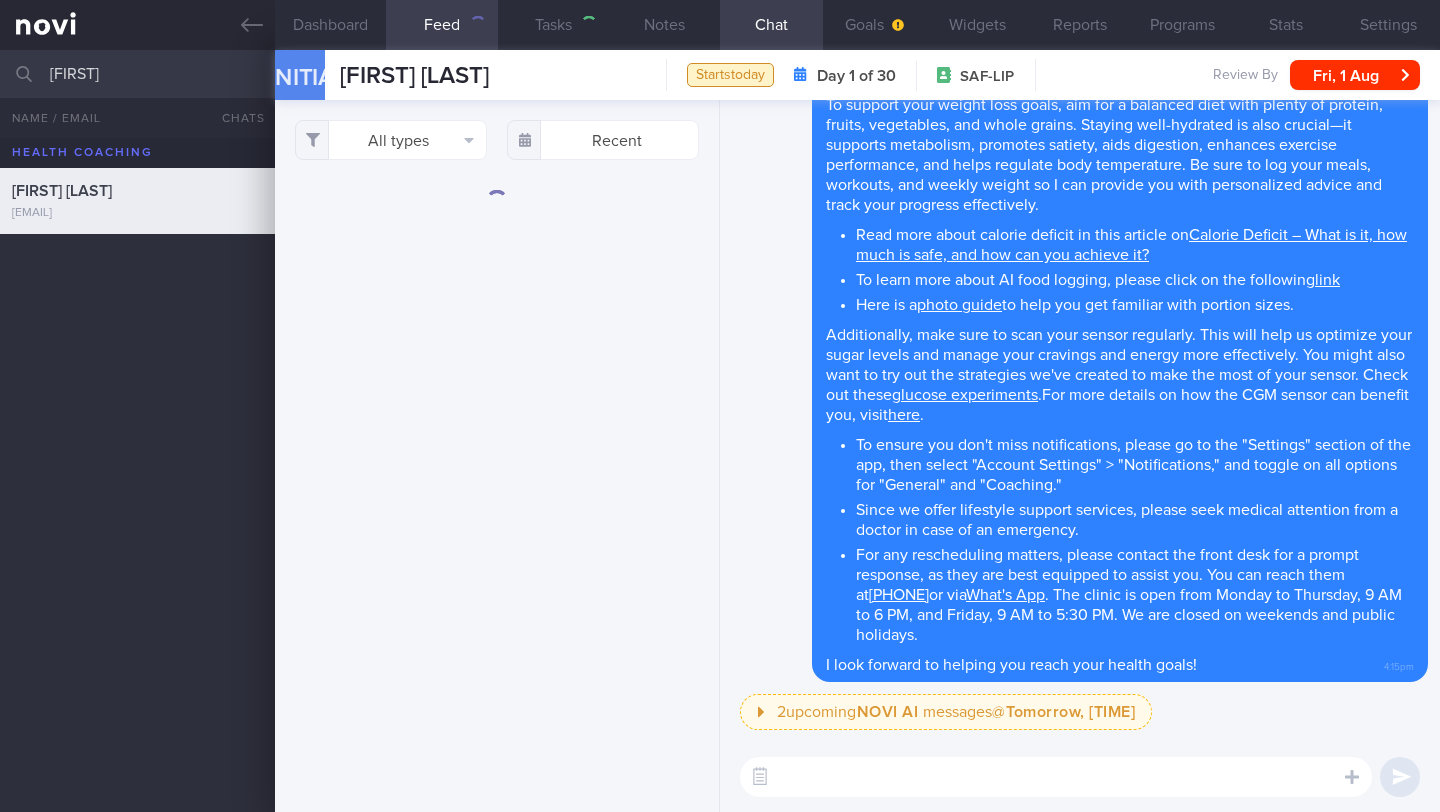 scroll, scrollTop: 0, scrollLeft: 0, axis: both 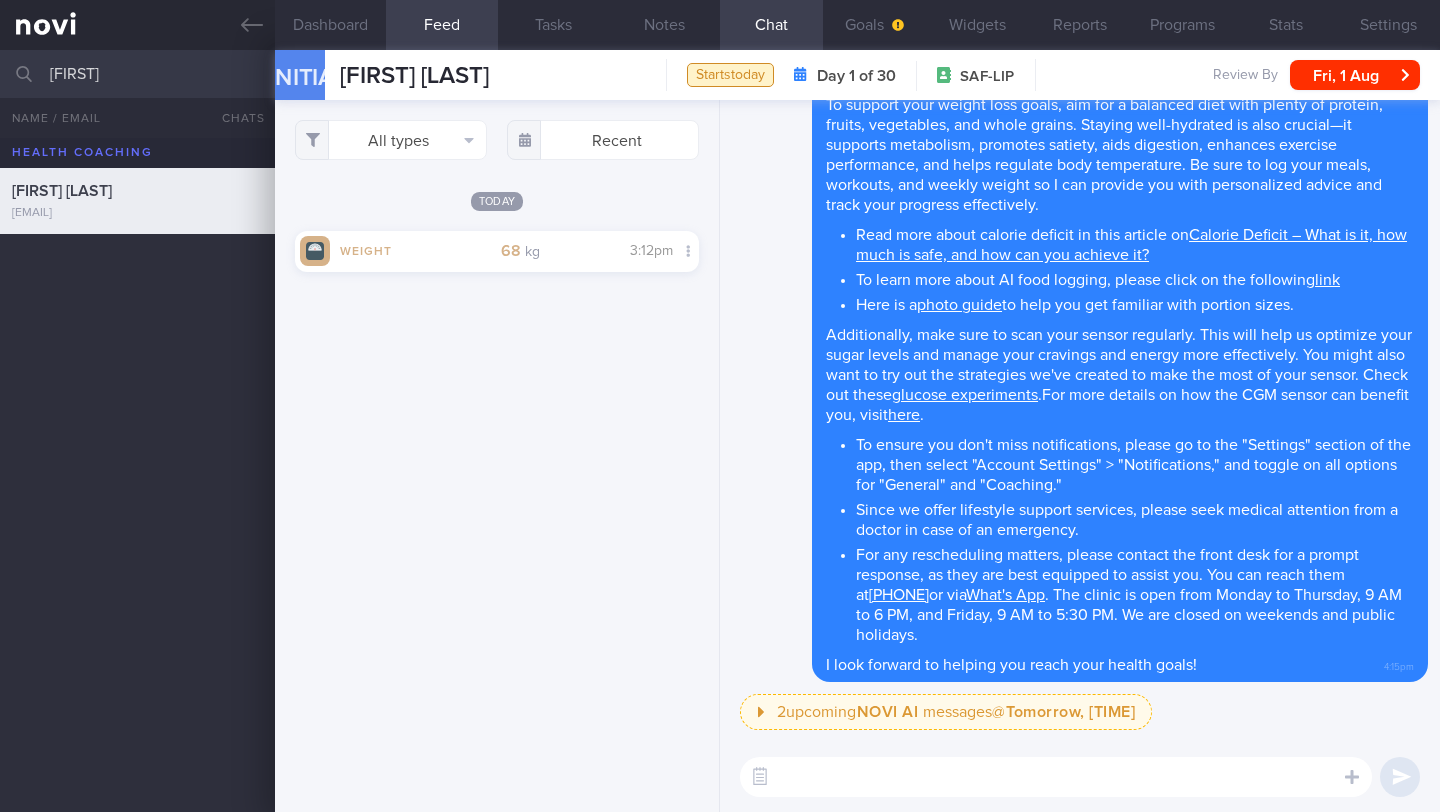 click at bounding box center (1056, 777) 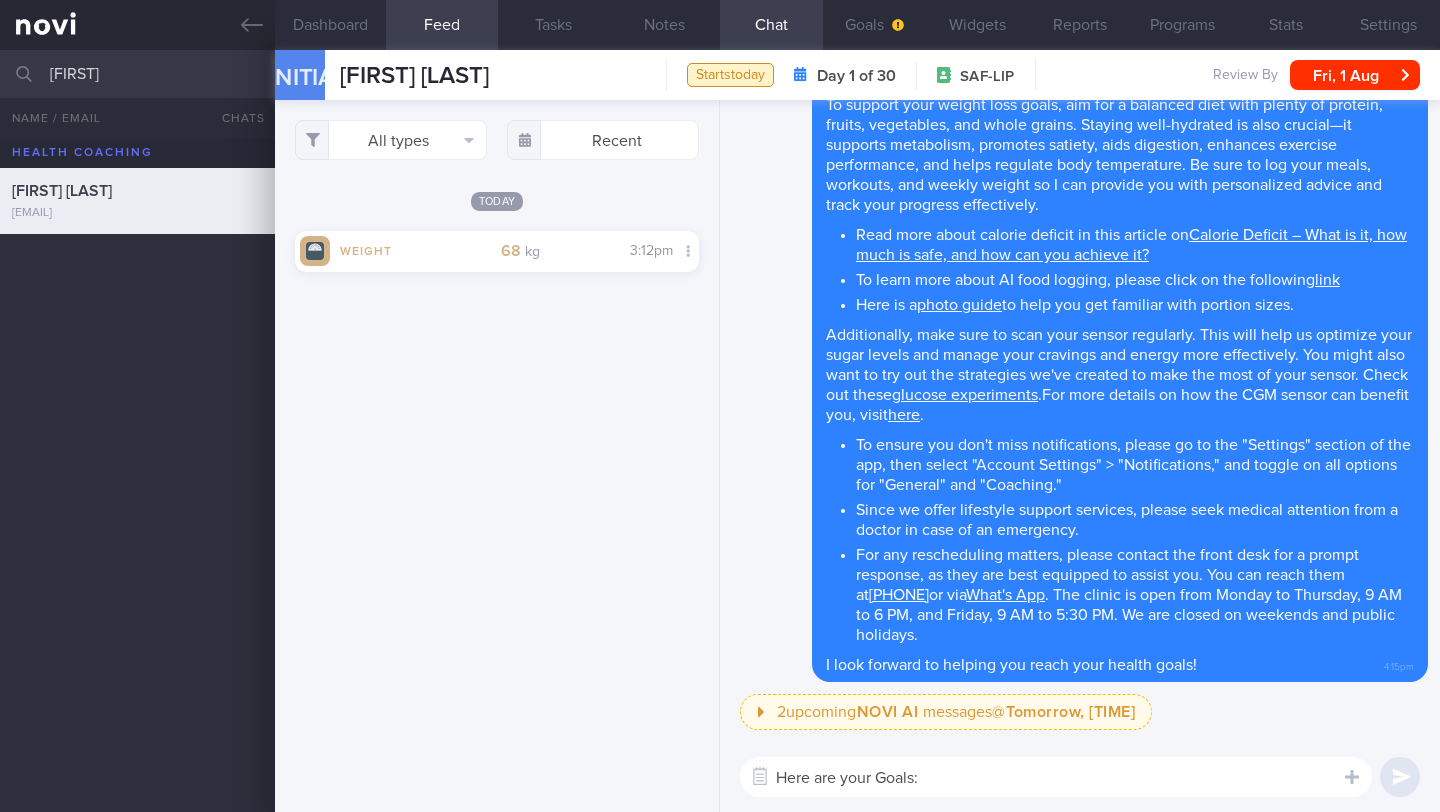 scroll, scrollTop: 0, scrollLeft: 0, axis: both 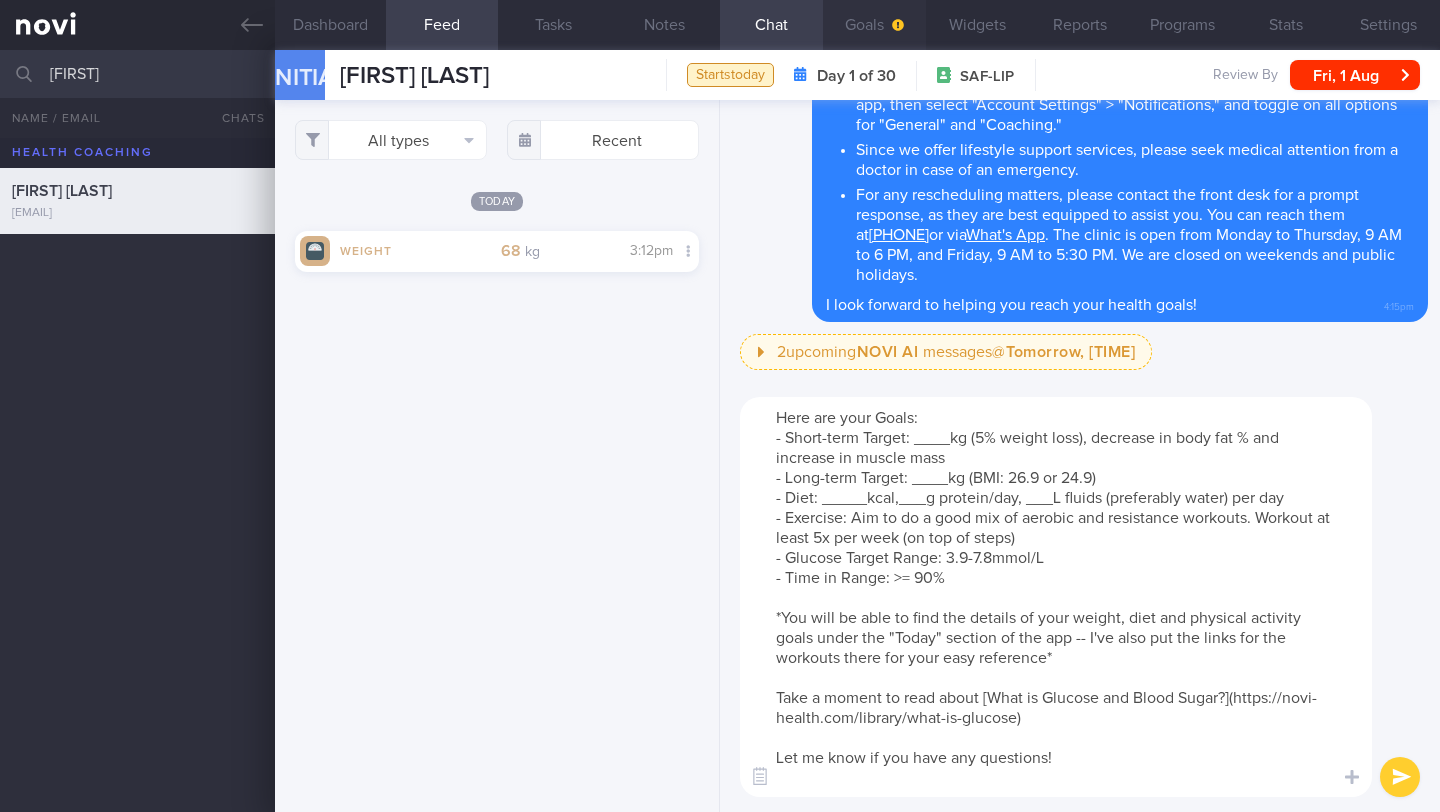 type on "Here are your Goals:
- Short-term Target: ____kg (5% weight loss), decrease in body fat % and increase in muscle mass
- Long-term Target: ____kg (BMI: 26.9 or 24.9)
- Diet: _____kcal,___g protein/day, ___L fluids (preferably water) per day
- Exercise: Aim to do a good mix of aerobic and resistance workouts. Workout at least 5x per week (on top of steps)
- Glucose Target Range: 3.9-7.8mmol/L
- Time in Range: >= 90%
*You will be able to find the details of your weight, diet and physical activity goals under the "Today" section of the app -- I've also put the links for the workouts there for your easy reference*
Take a moment to read about [What is Glucose and Blood Sugar?](https://novi-health.com/library/what-is-glucose)
Let me know if you have any questions!" 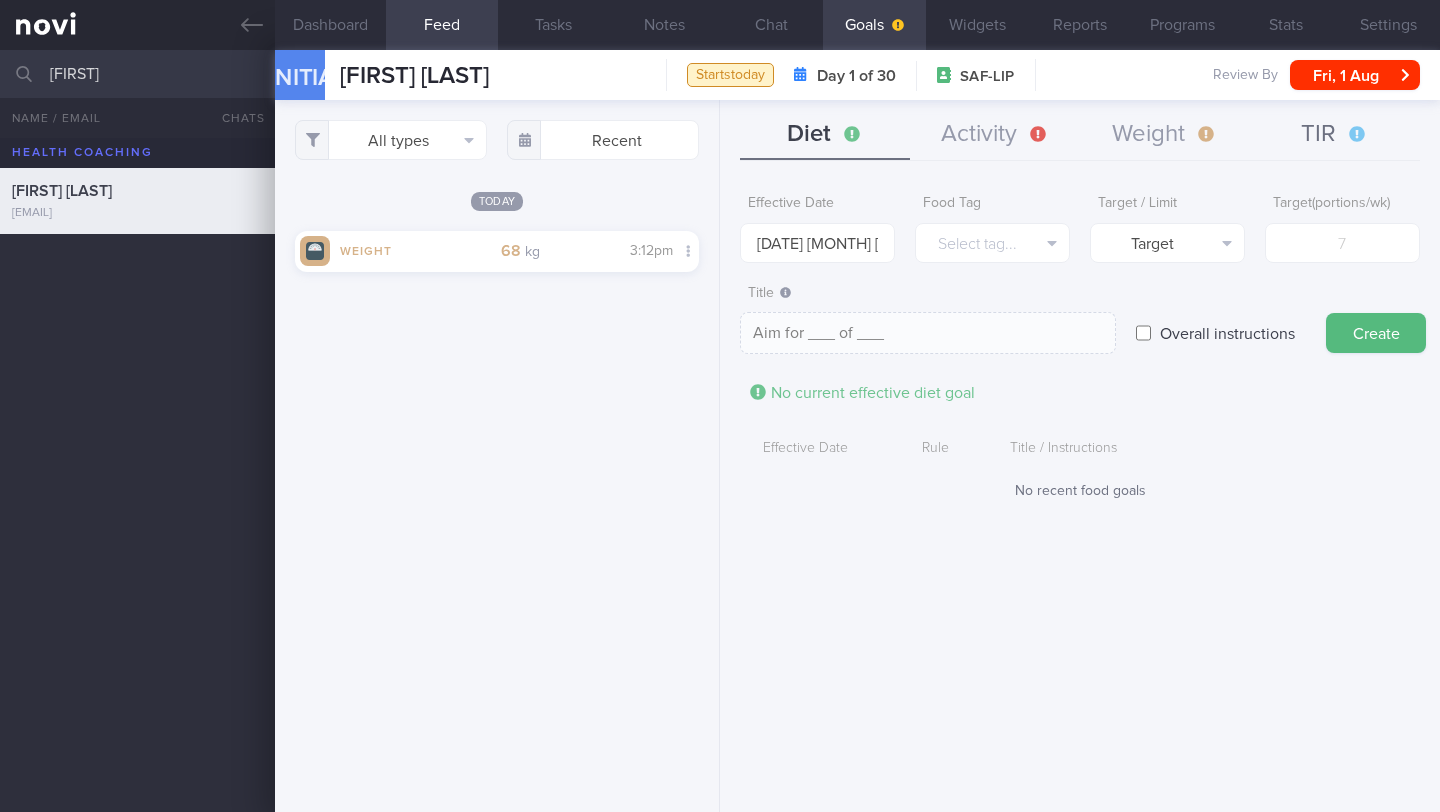 click on "TIR" at bounding box center [1335, 135] 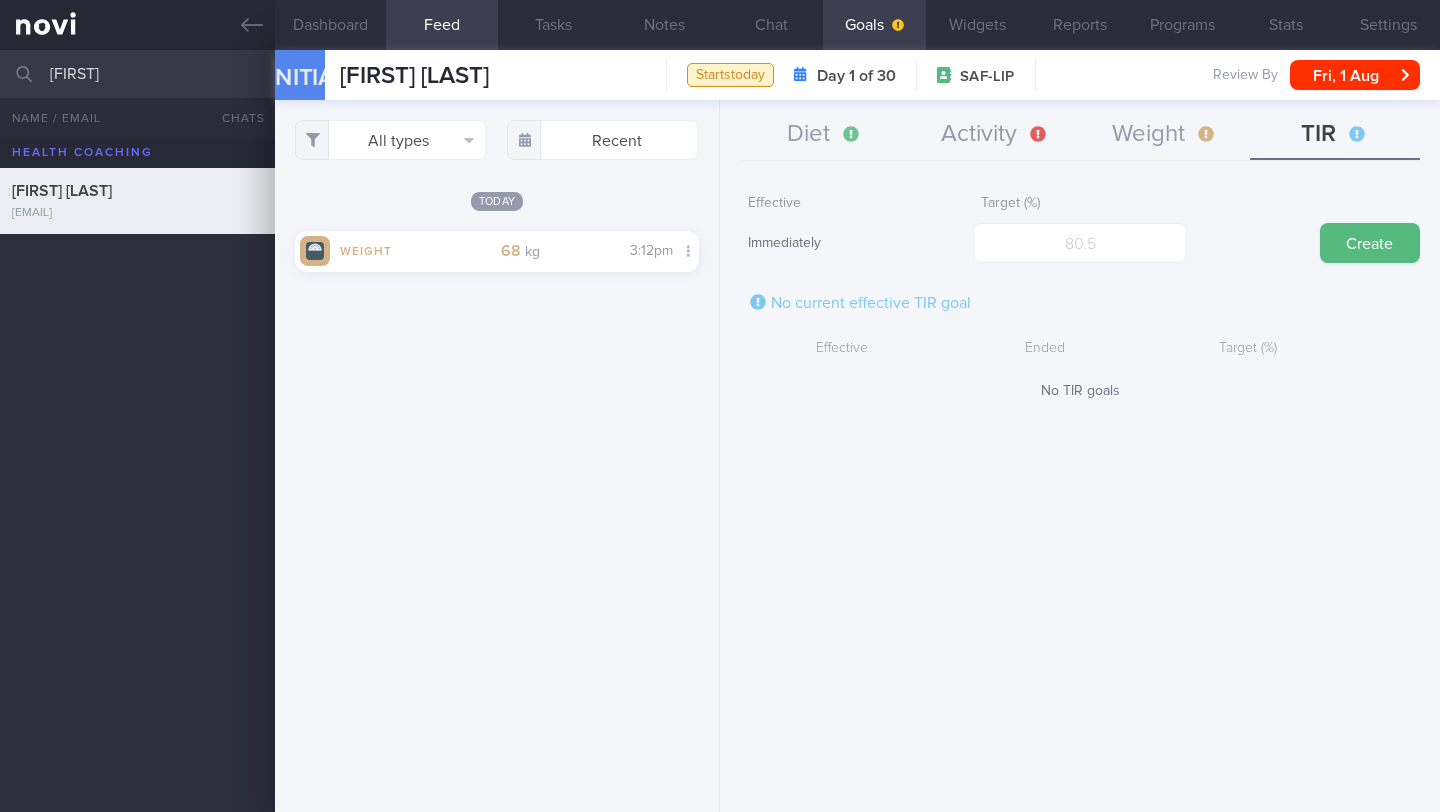click on "Effective
Immediately
Target (%)
Create
No current effective TIR goal
Effective
Ended
Target (%)
No TIR goals" at bounding box center (1080, 292) 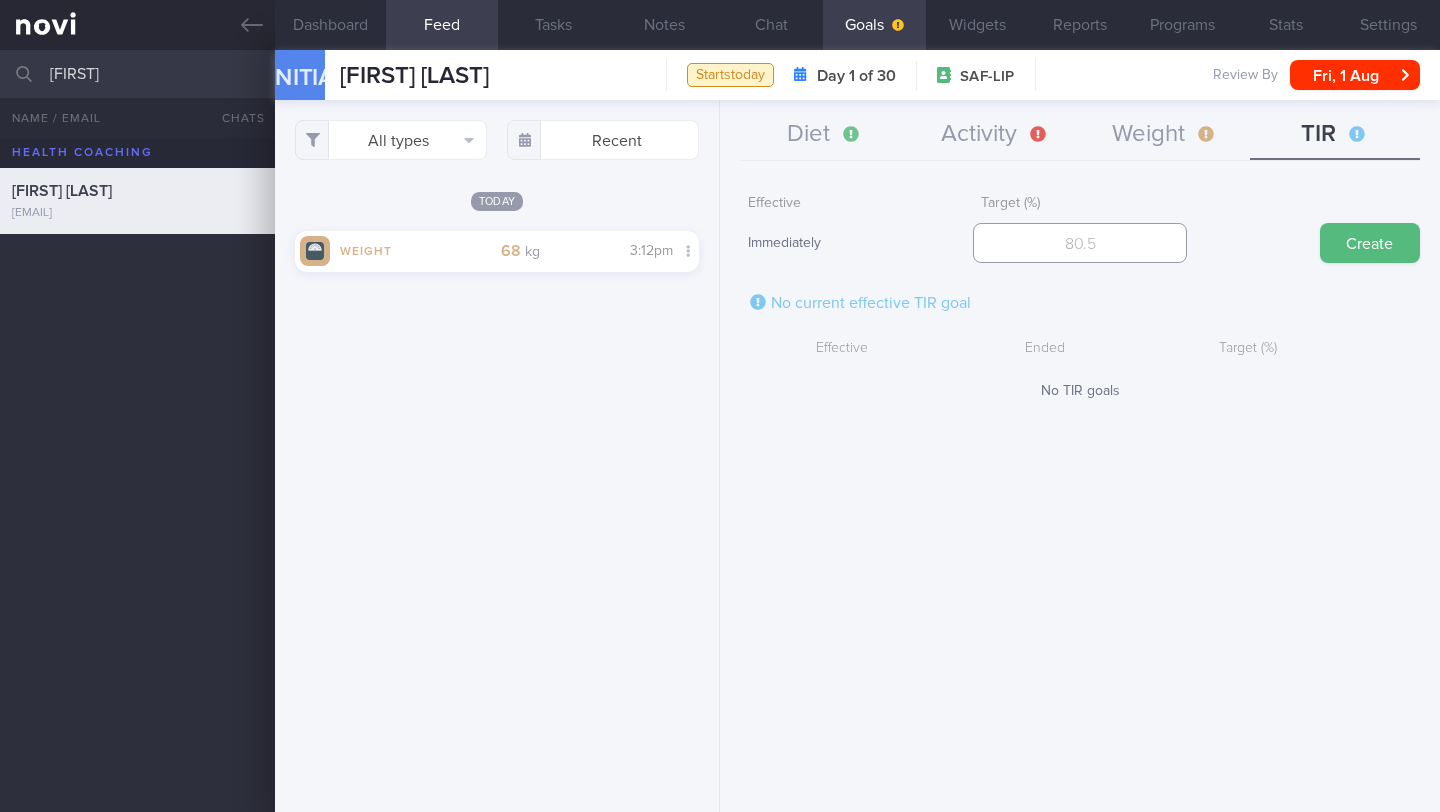 click at bounding box center [1079, 243] 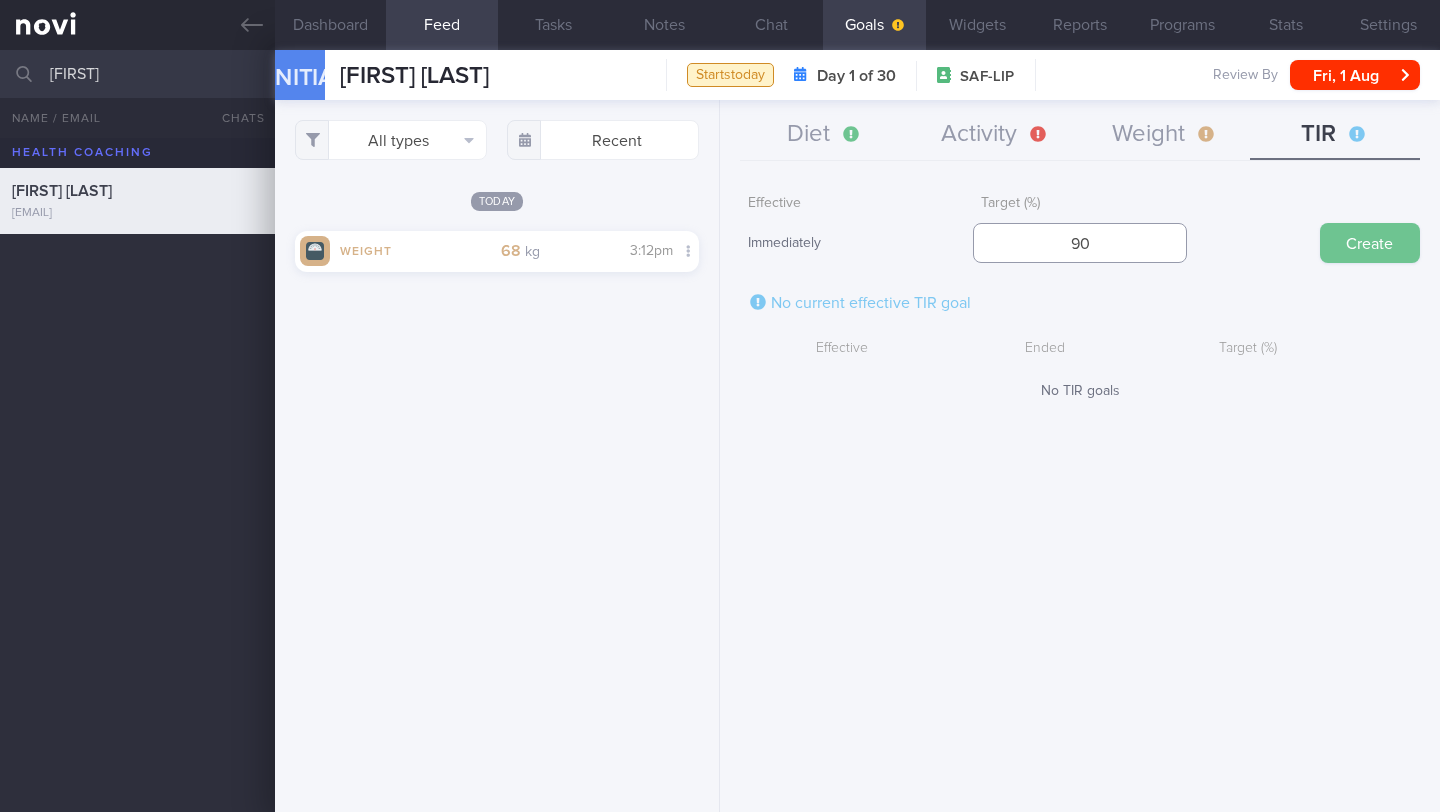 type on "90" 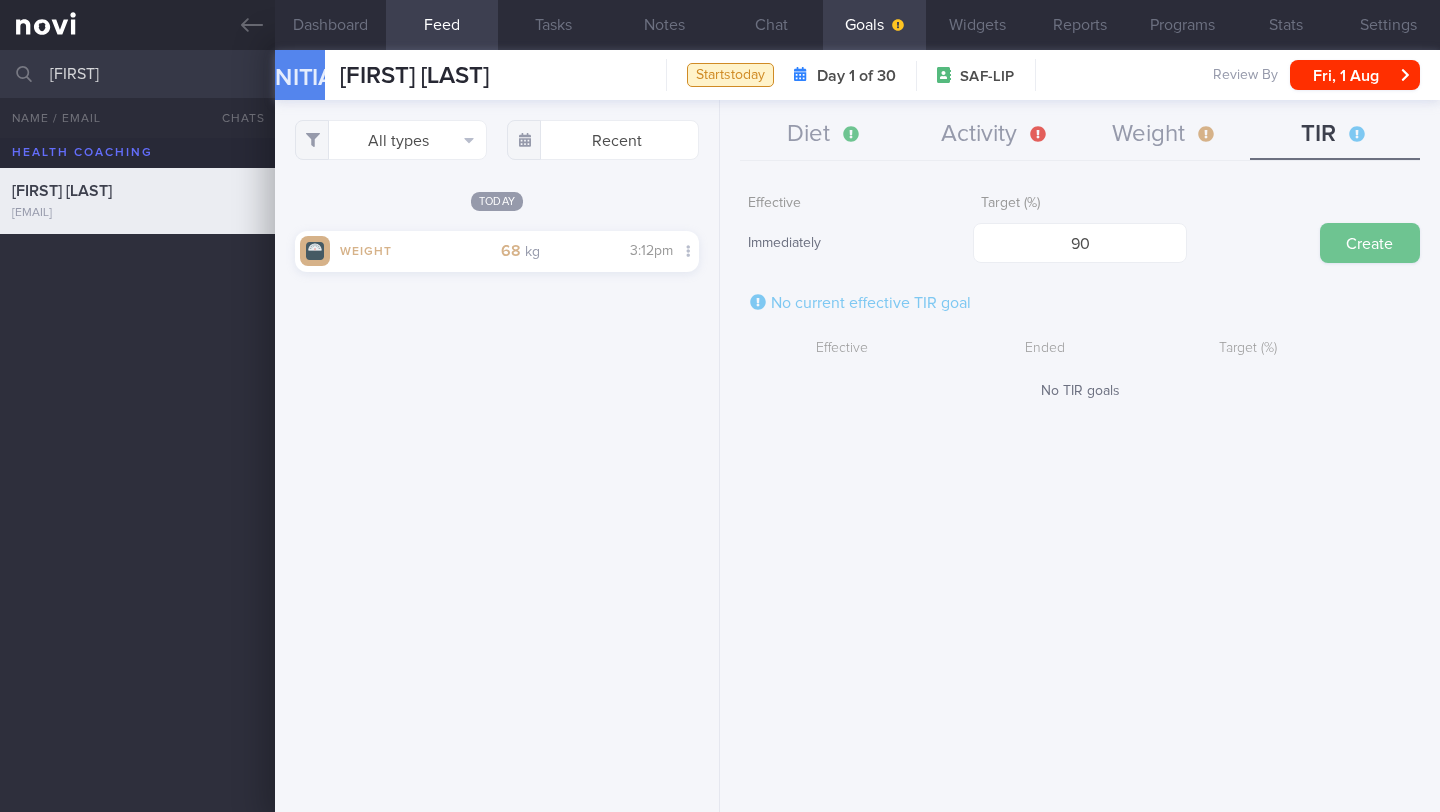 click on "Create" at bounding box center [1370, 243] 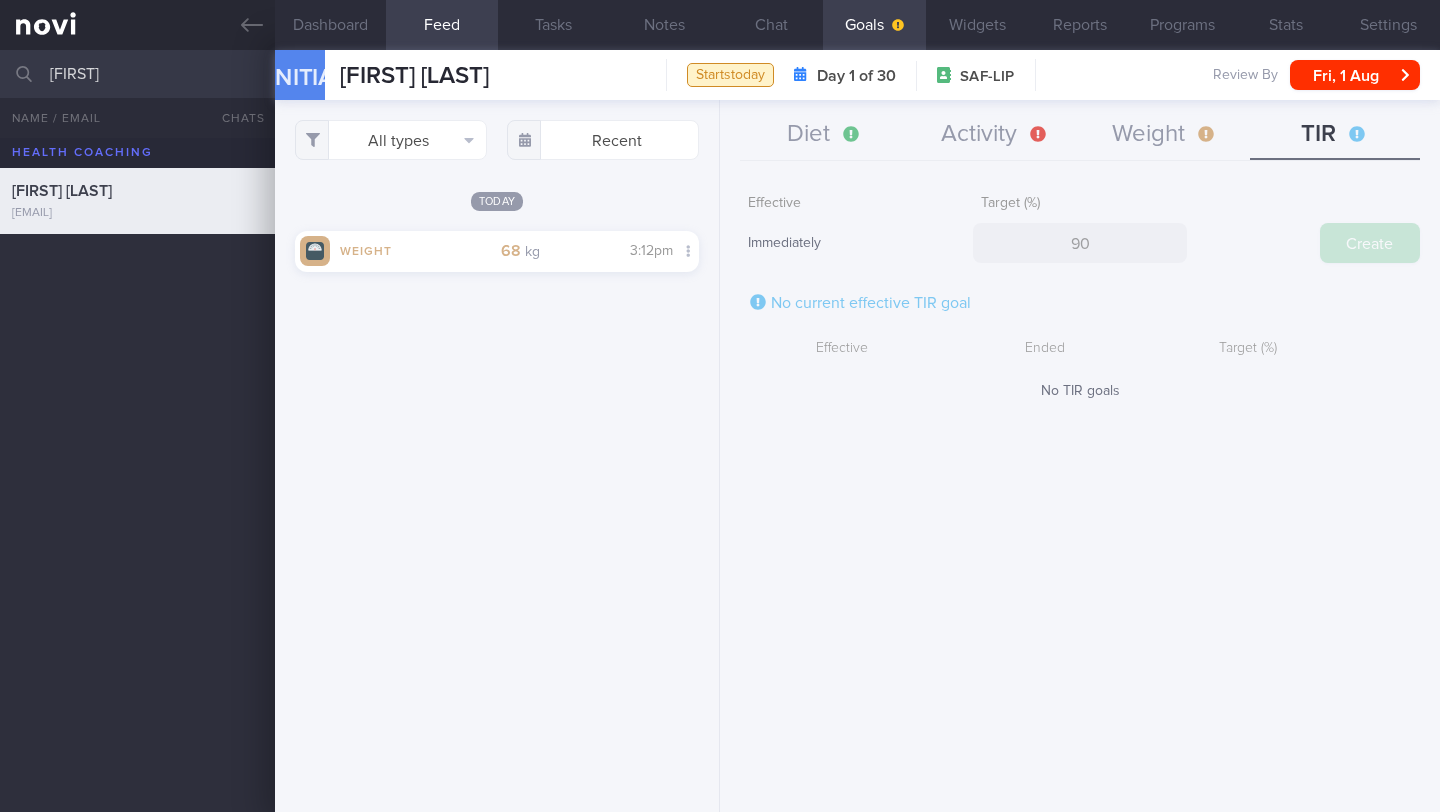 type 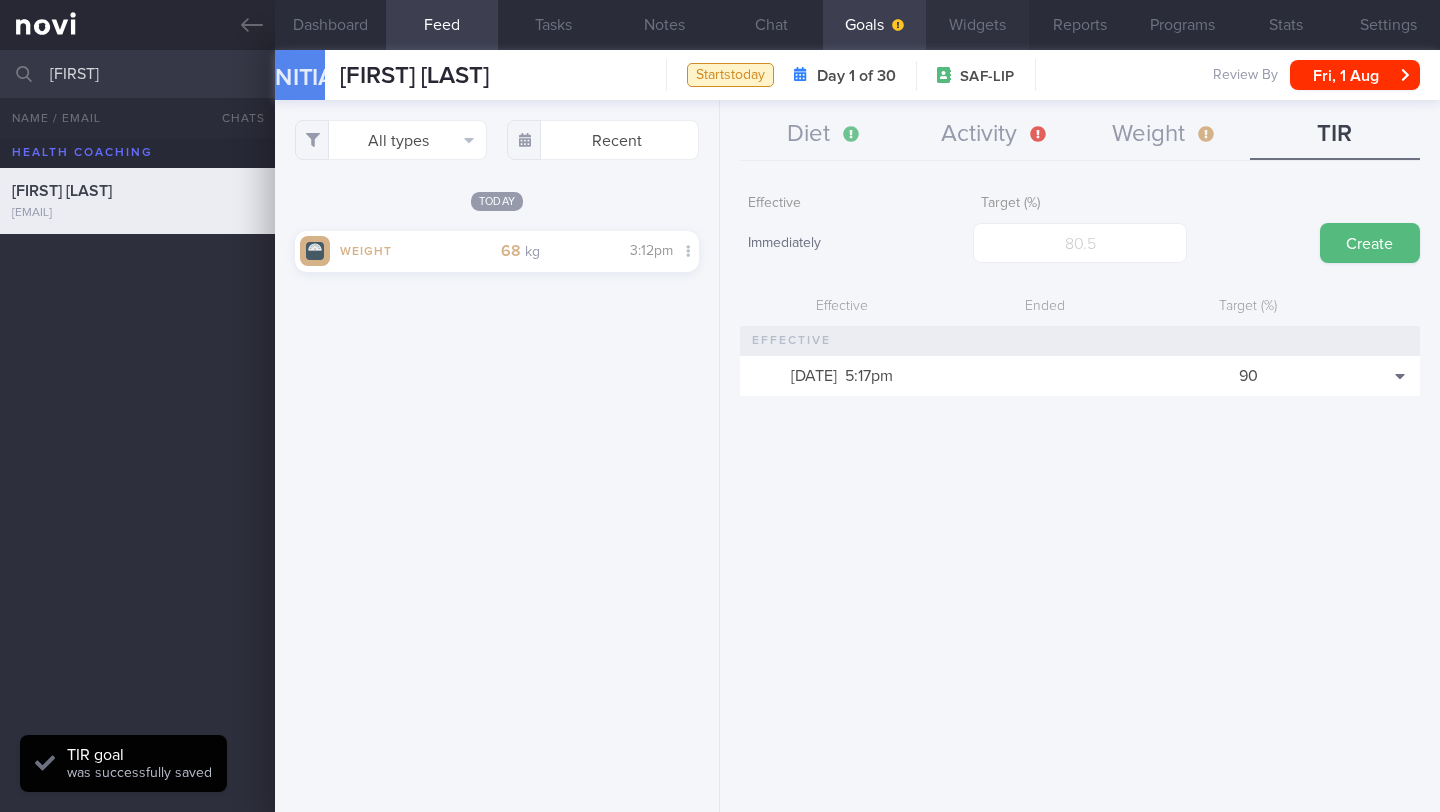 click on "Widgets" at bounding box center (977, 25) 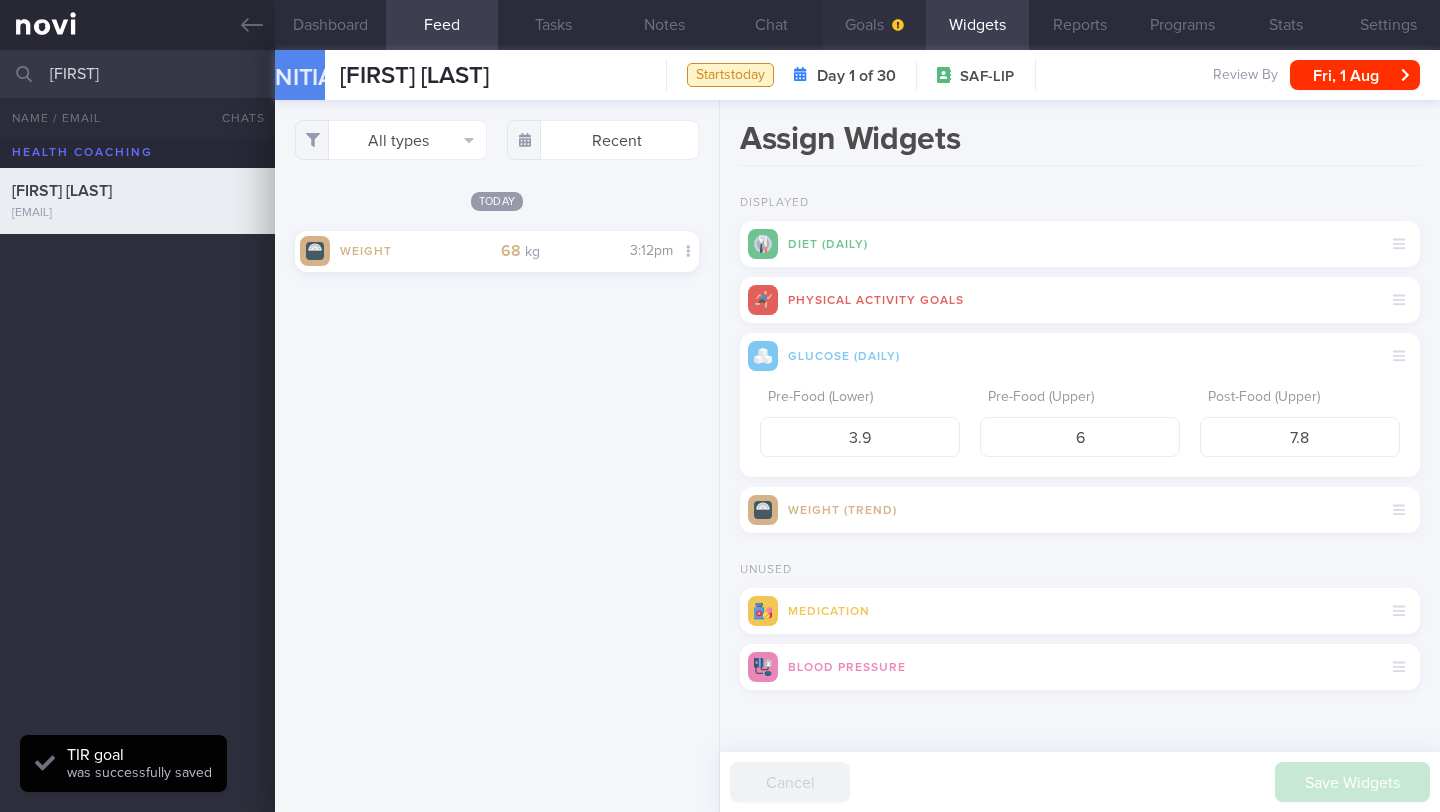 click on "Goals" at bounding box center [874, 25] 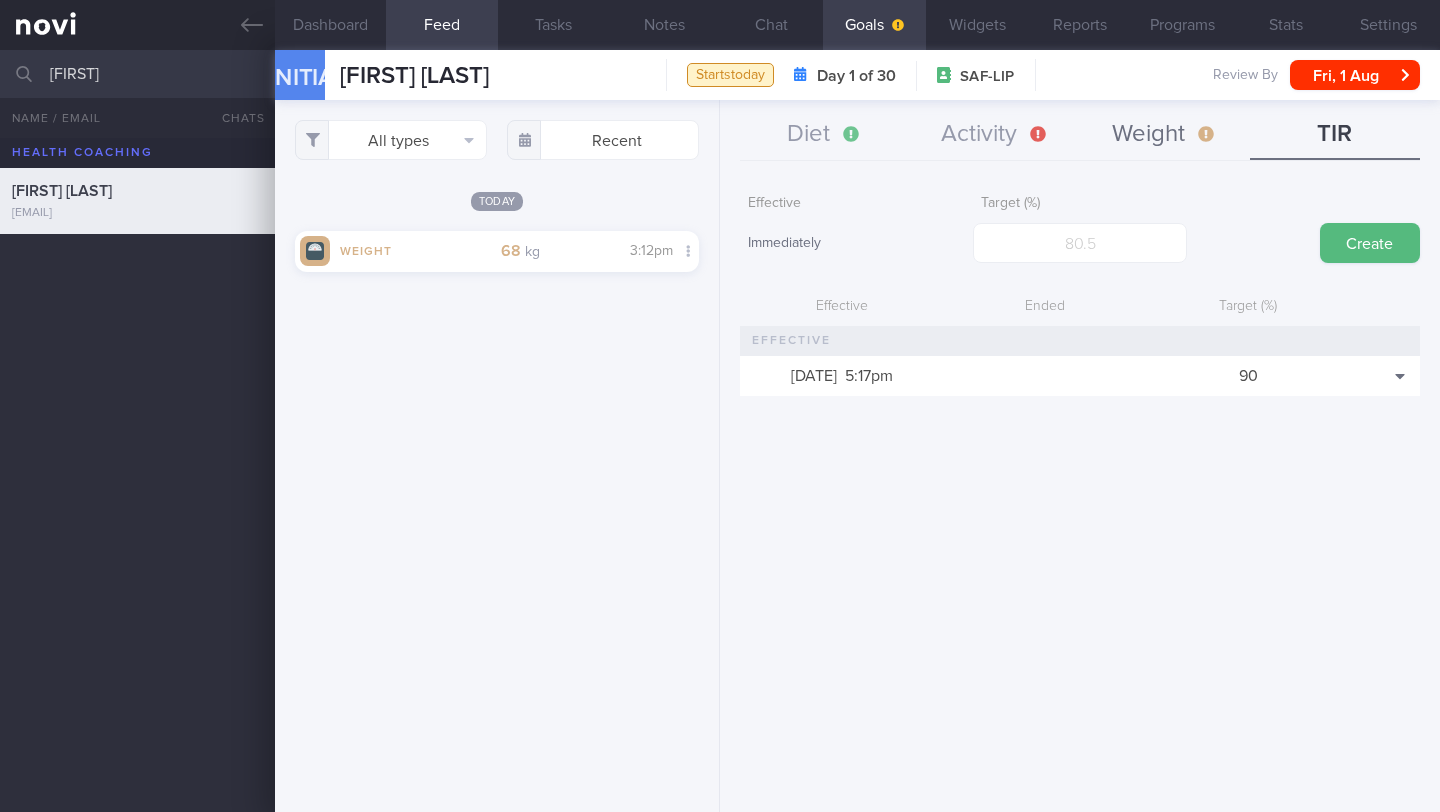 click on "Weight" at bounding box center [1165, 135] 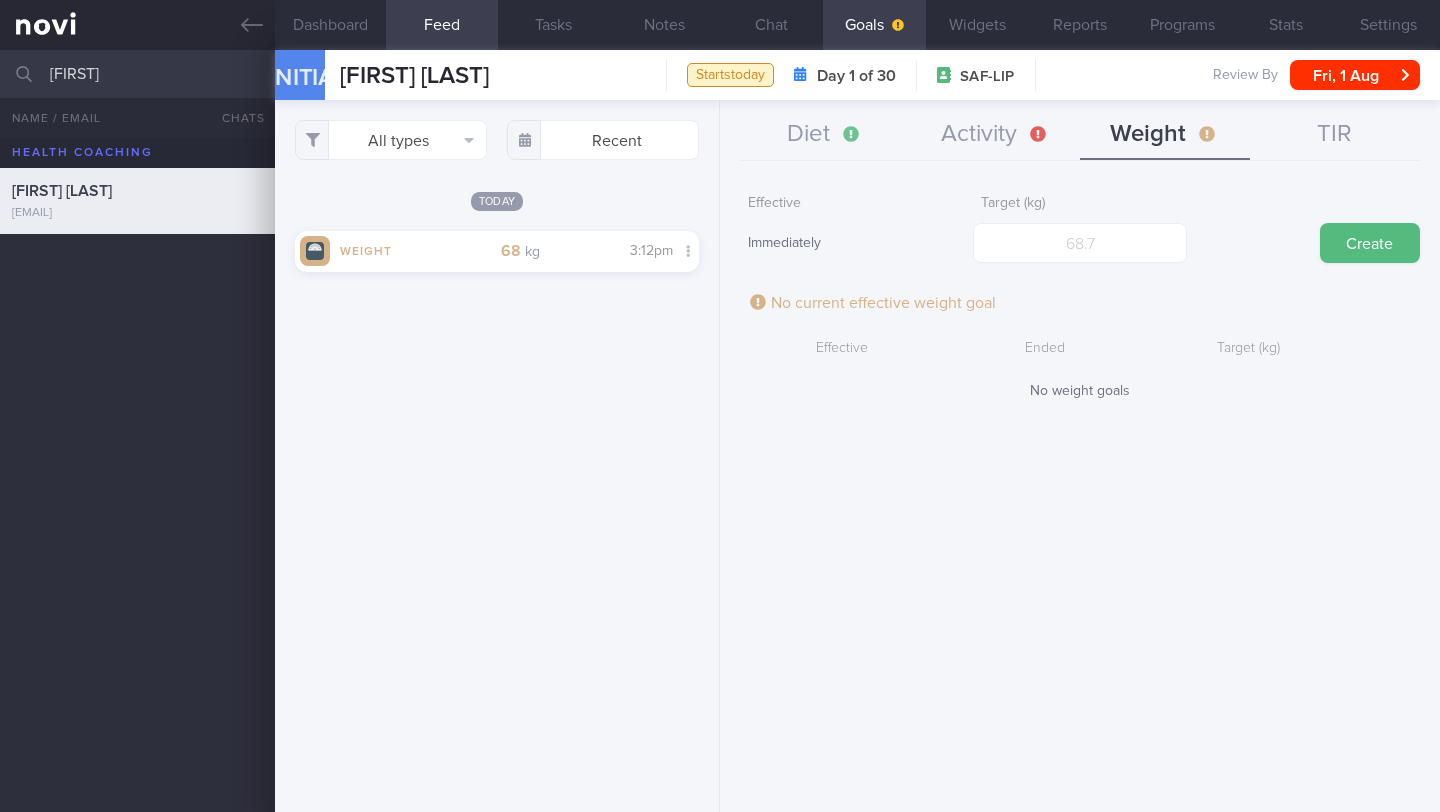 click on "[FIRST]" at bounding box center (720, 74) 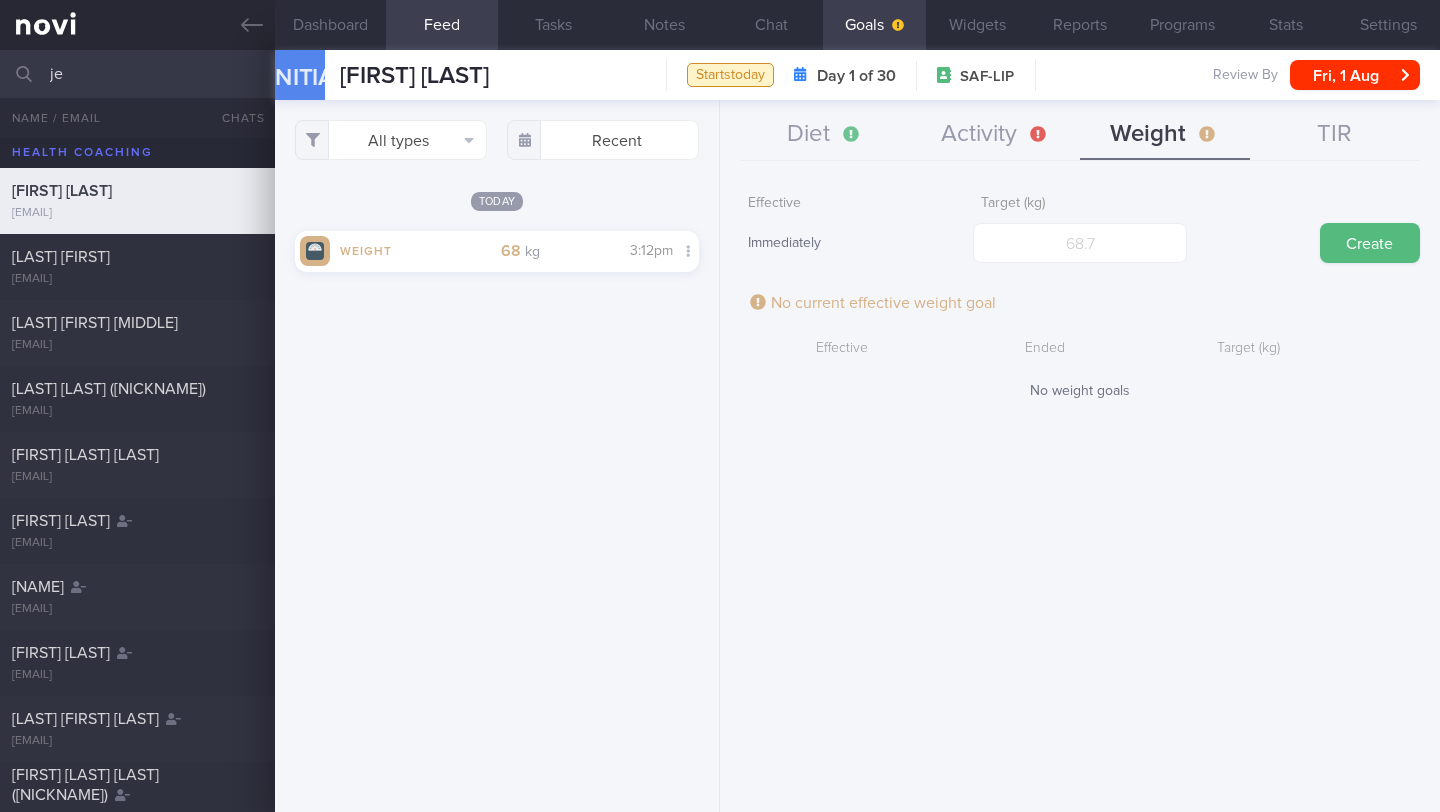 type on "j" 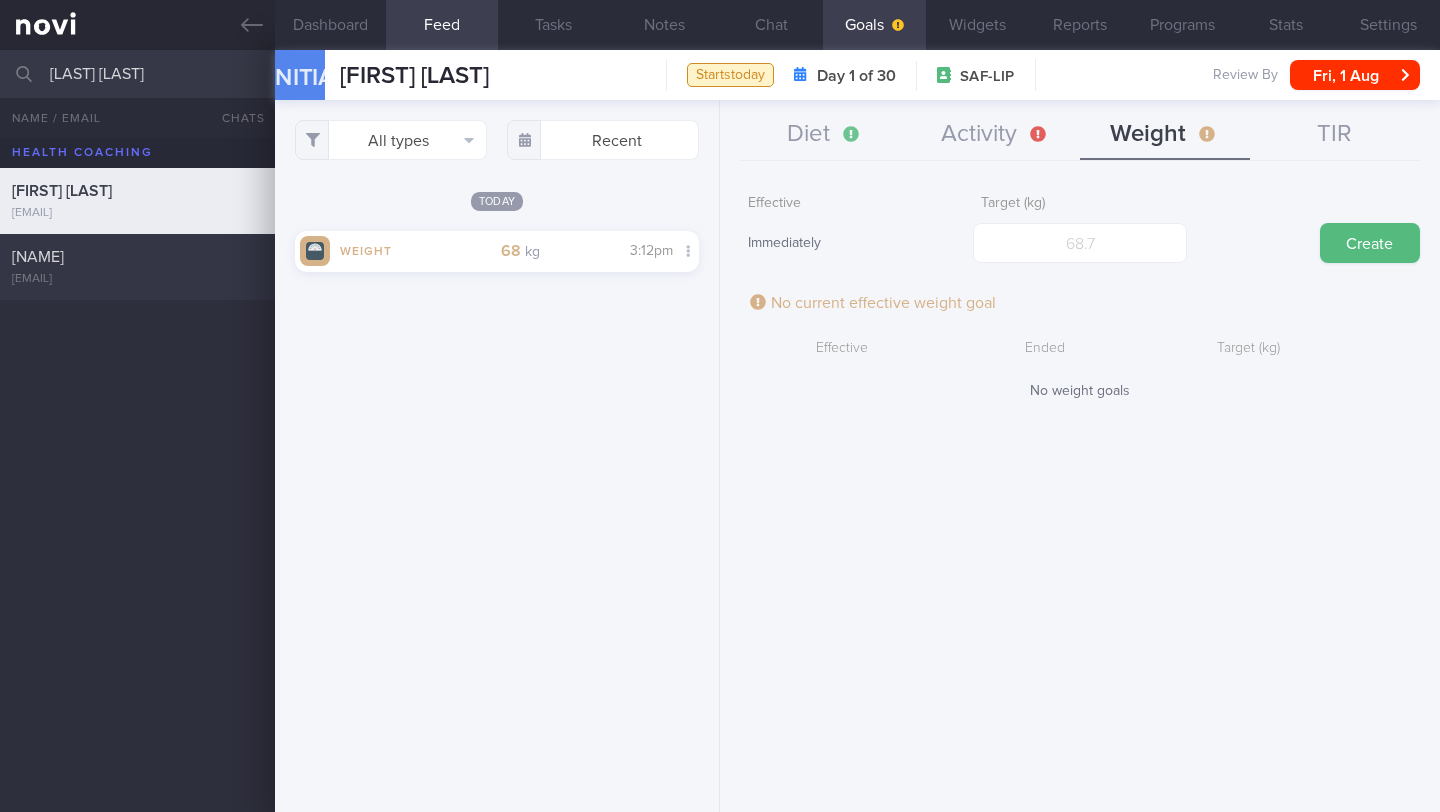 type on "[LAST] [LAST]" 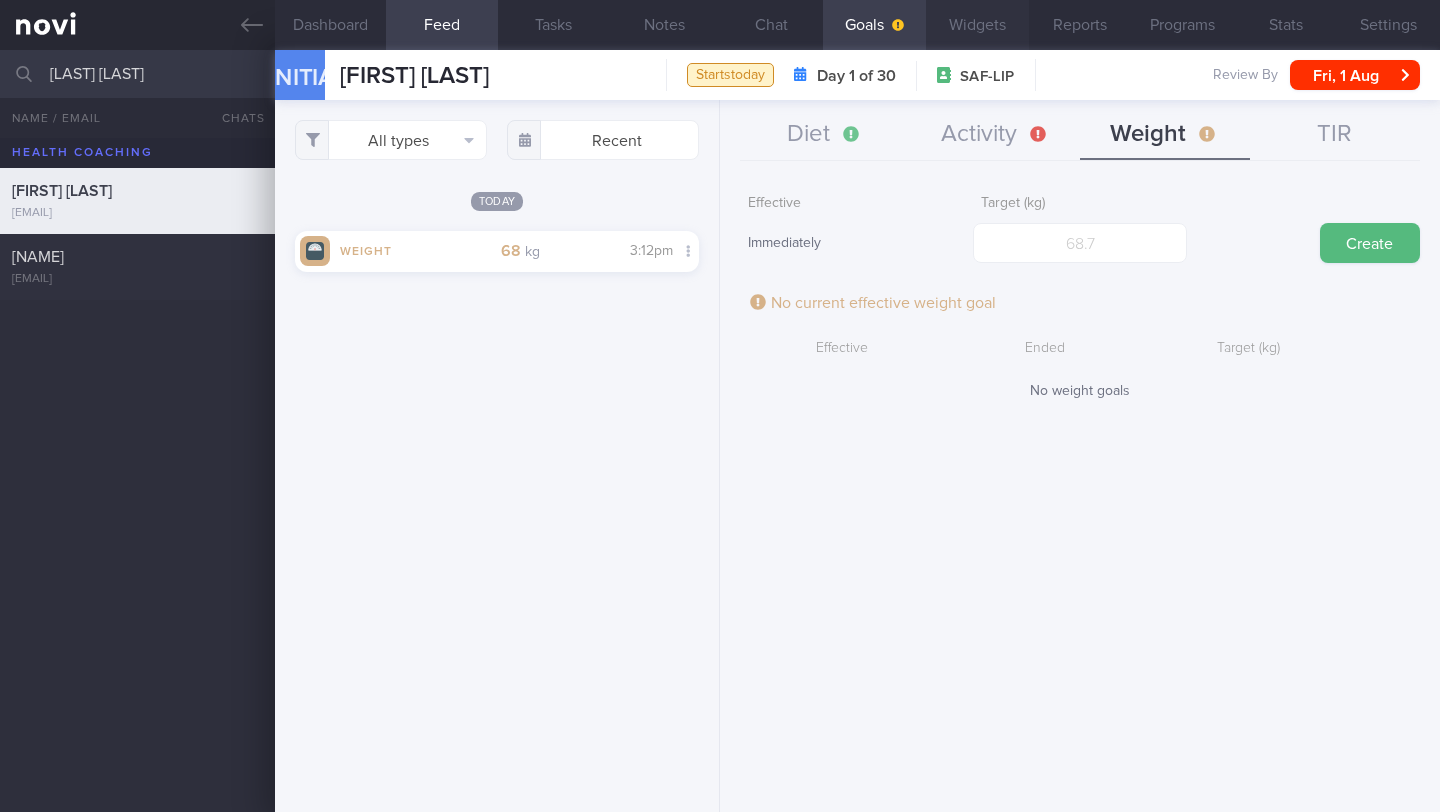 click on "Widgets" at bounding box center [977, 25] 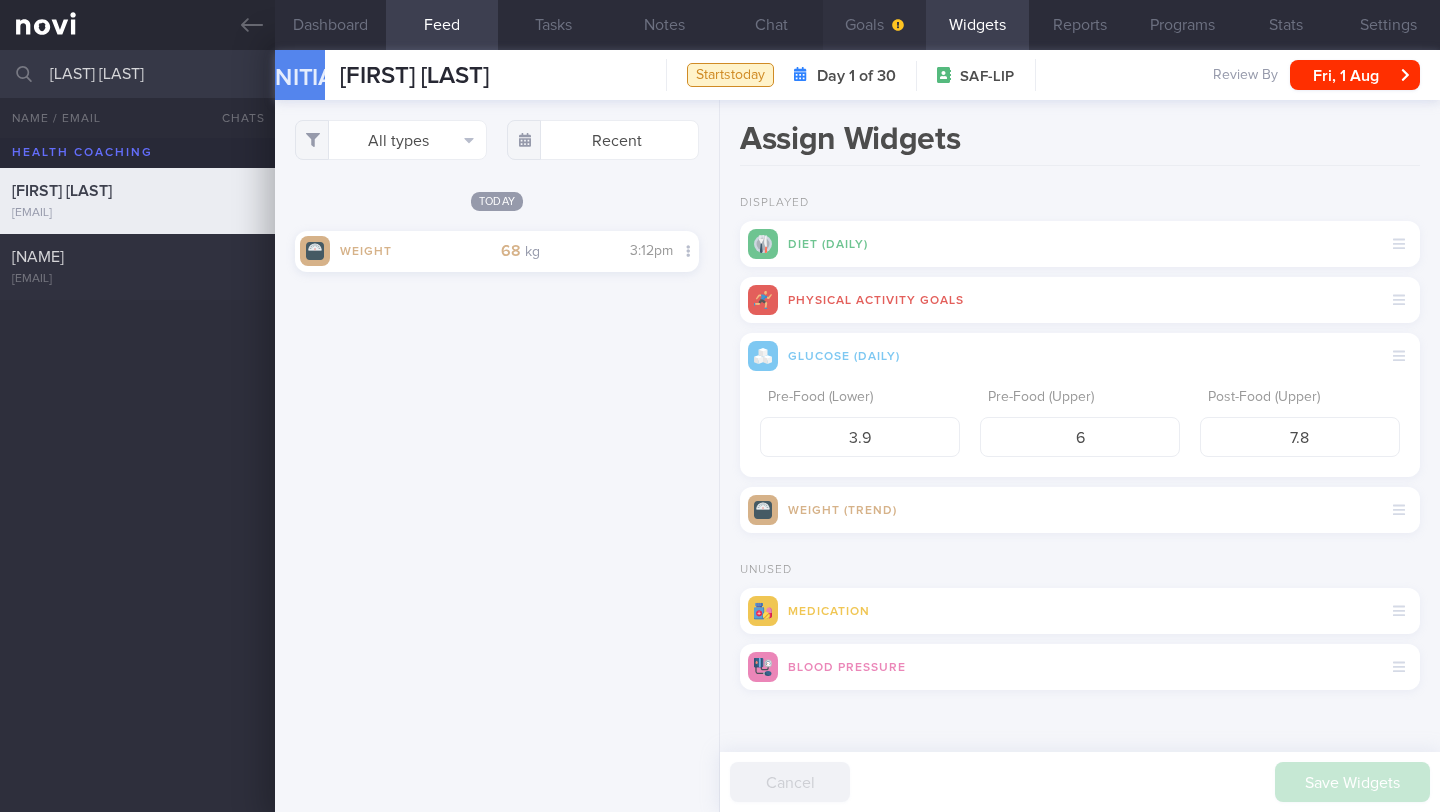 click on "Goals" at bounding box center (874, 25) 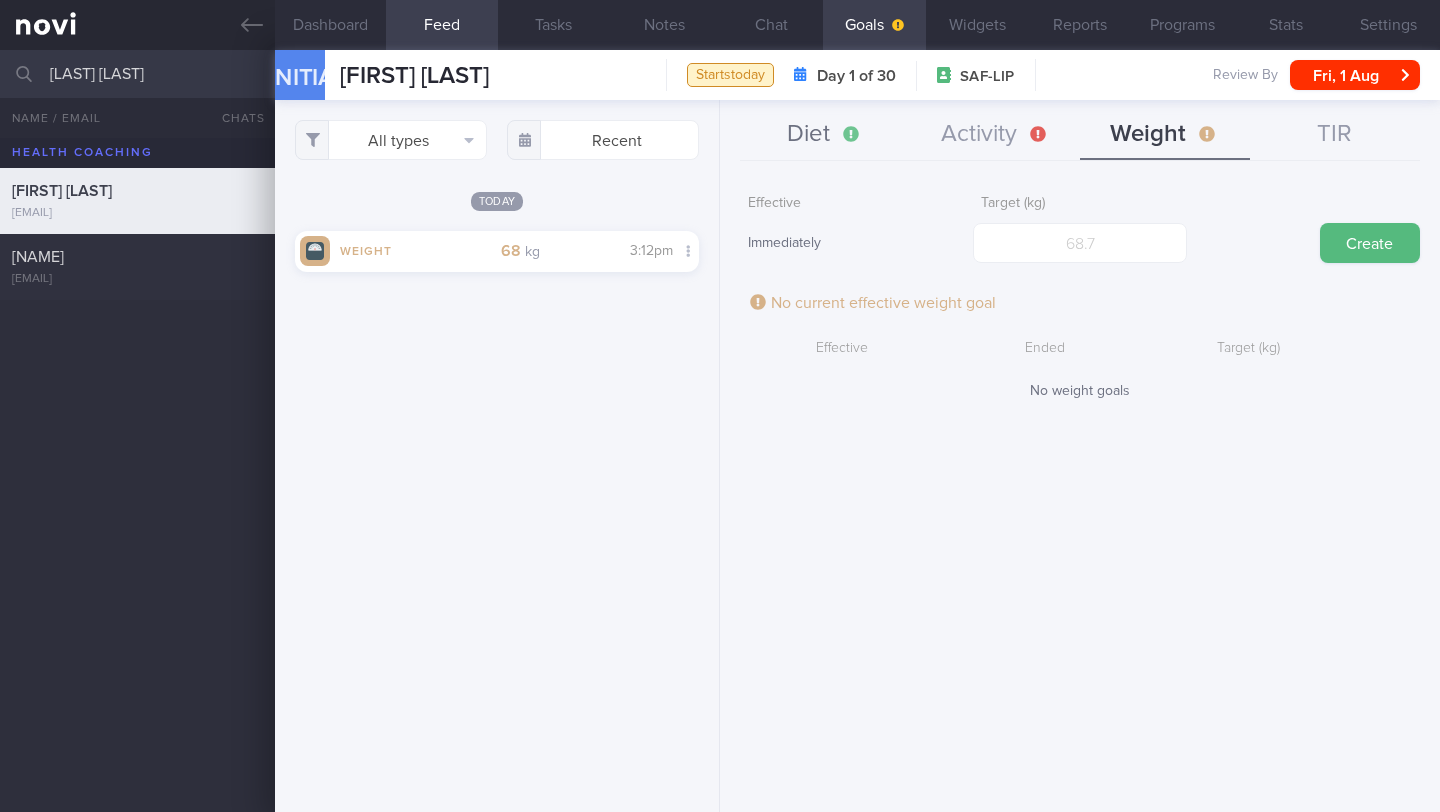 click on "Diet" at bounding box center [825, 135] 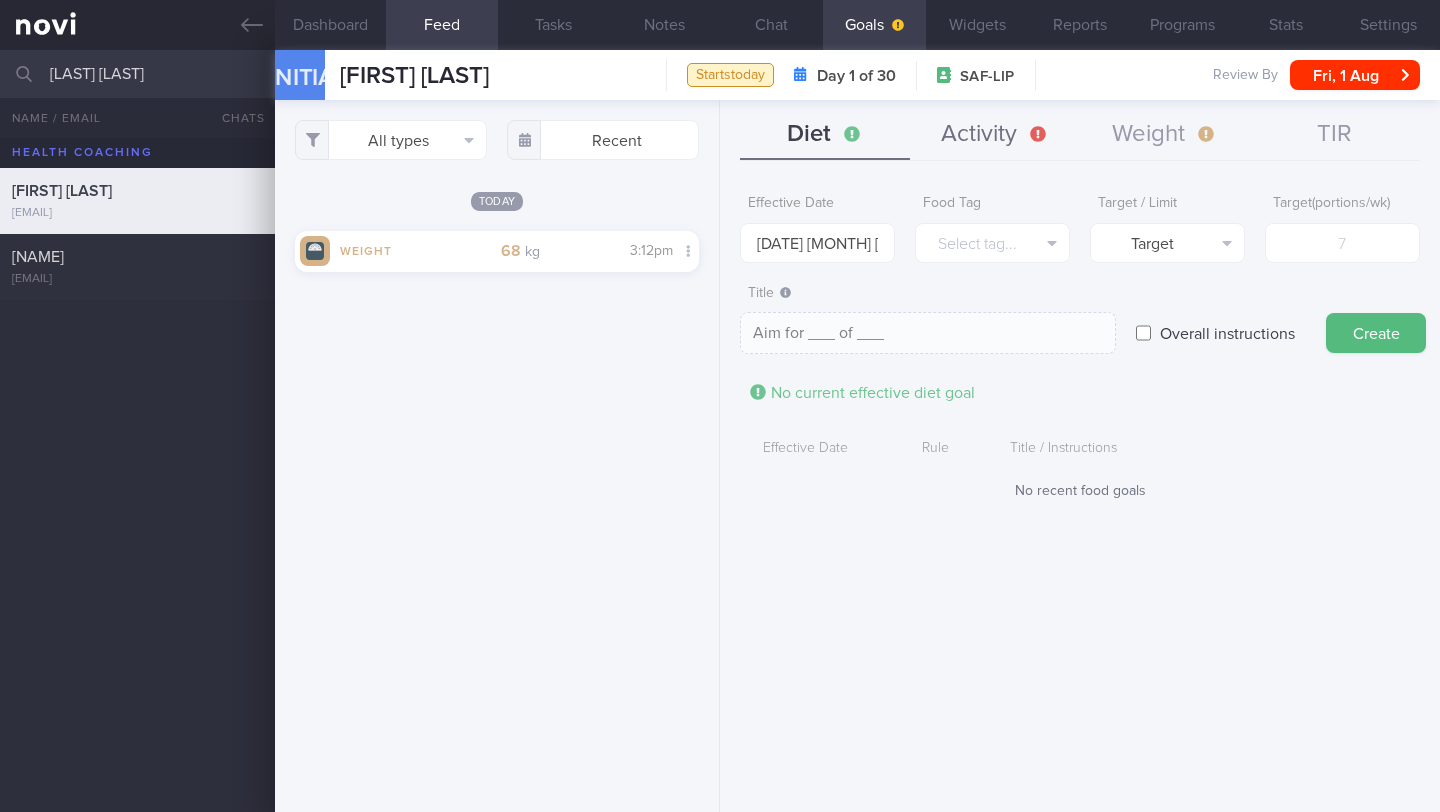 click on "Activity" at bounding box center [995, 135] 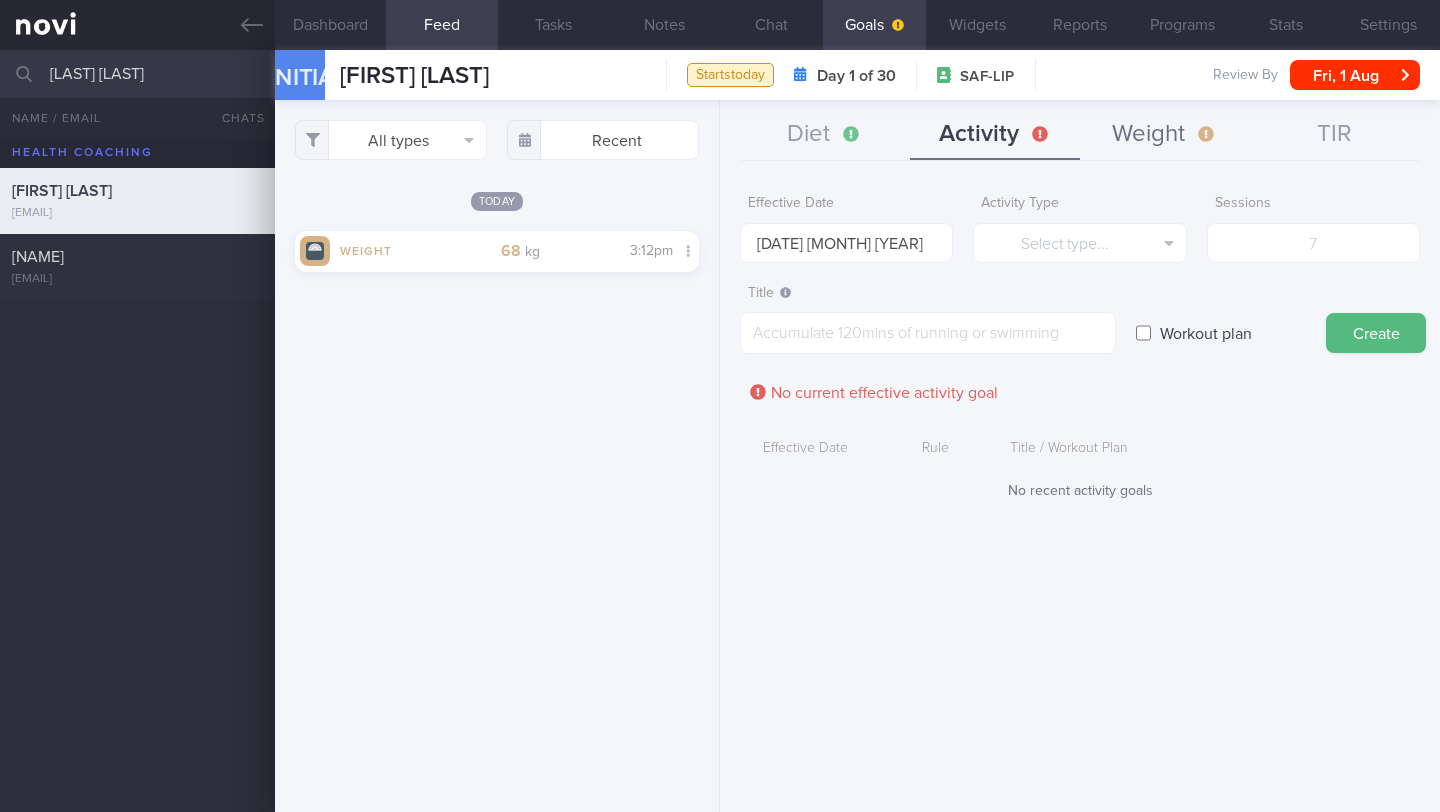 click on "Weight" at bounding box center (1165, 135) 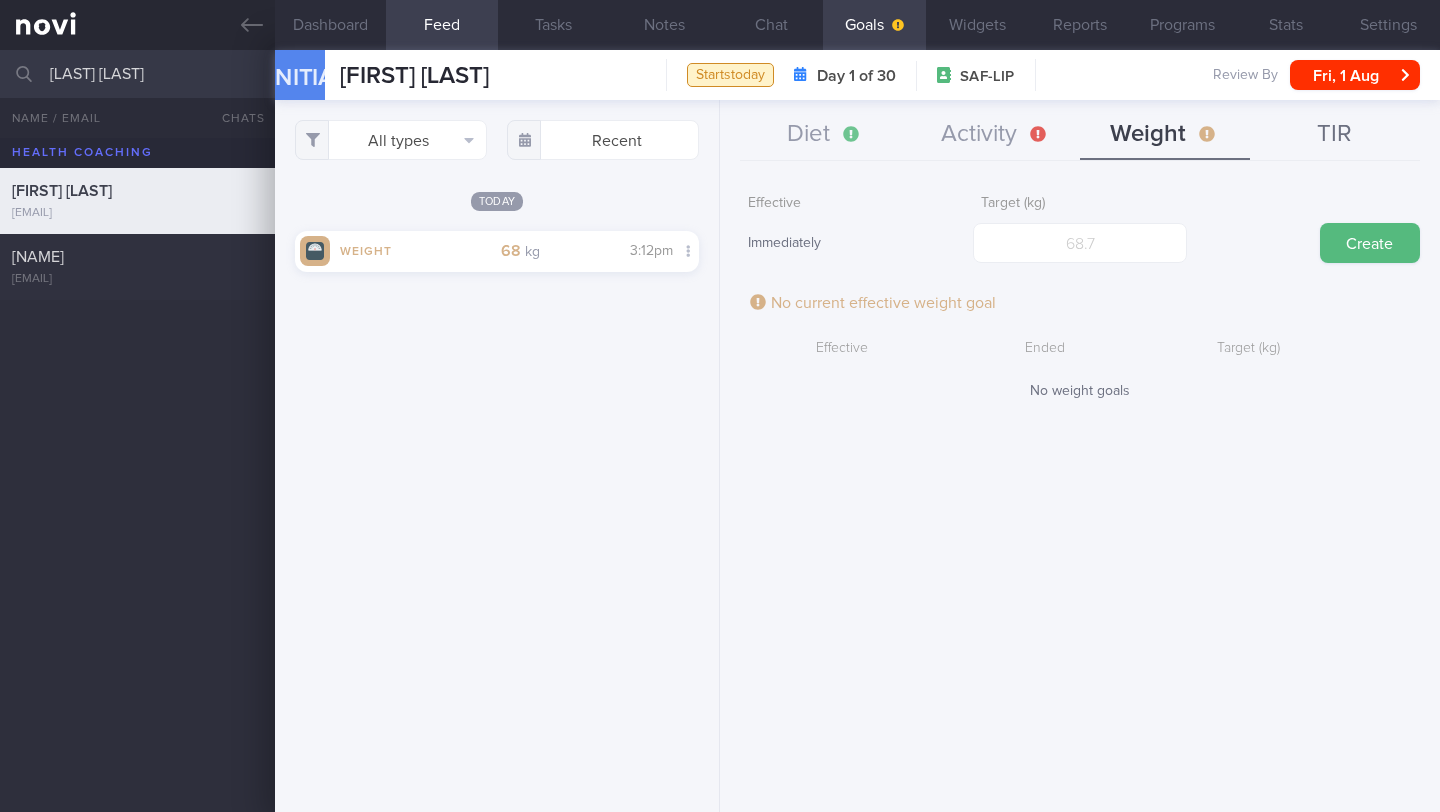 click on "TIR" at bounding box center (1335, 135) 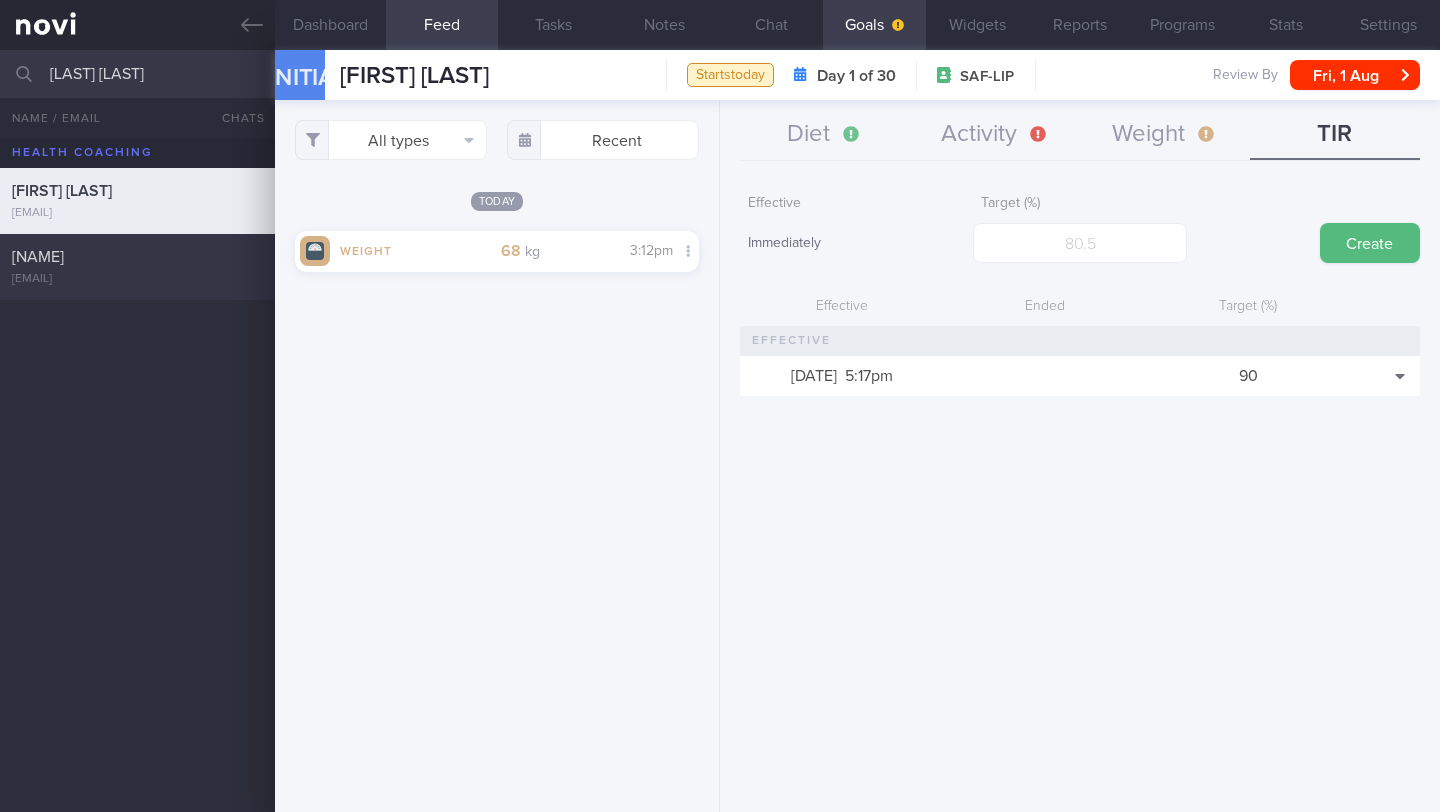 click on "[FIRST] [LAST]
[EMAIL]" at bounding box center (137, 267) 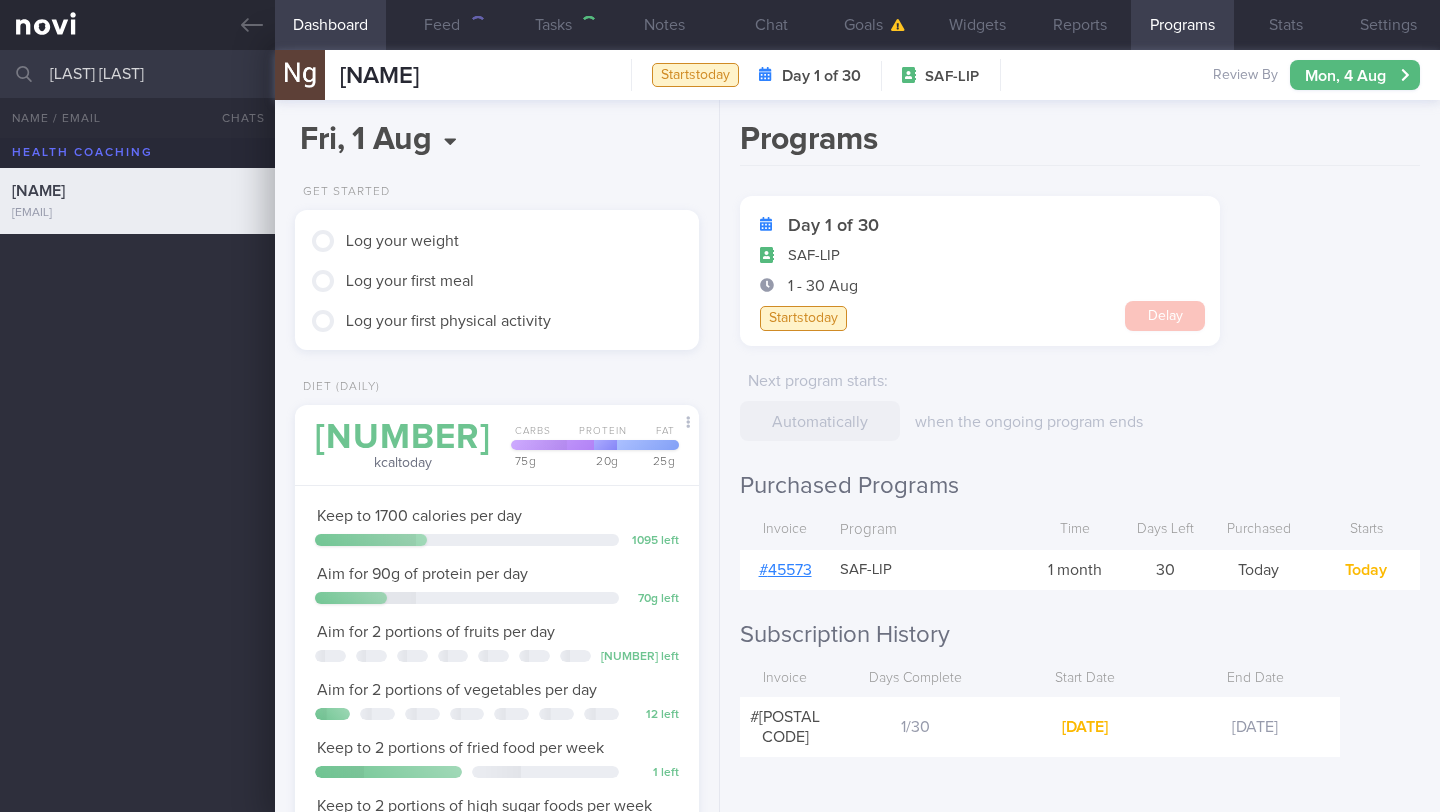 scroll, scrollTop: 999812, scrollLeft: 999624, axis: both 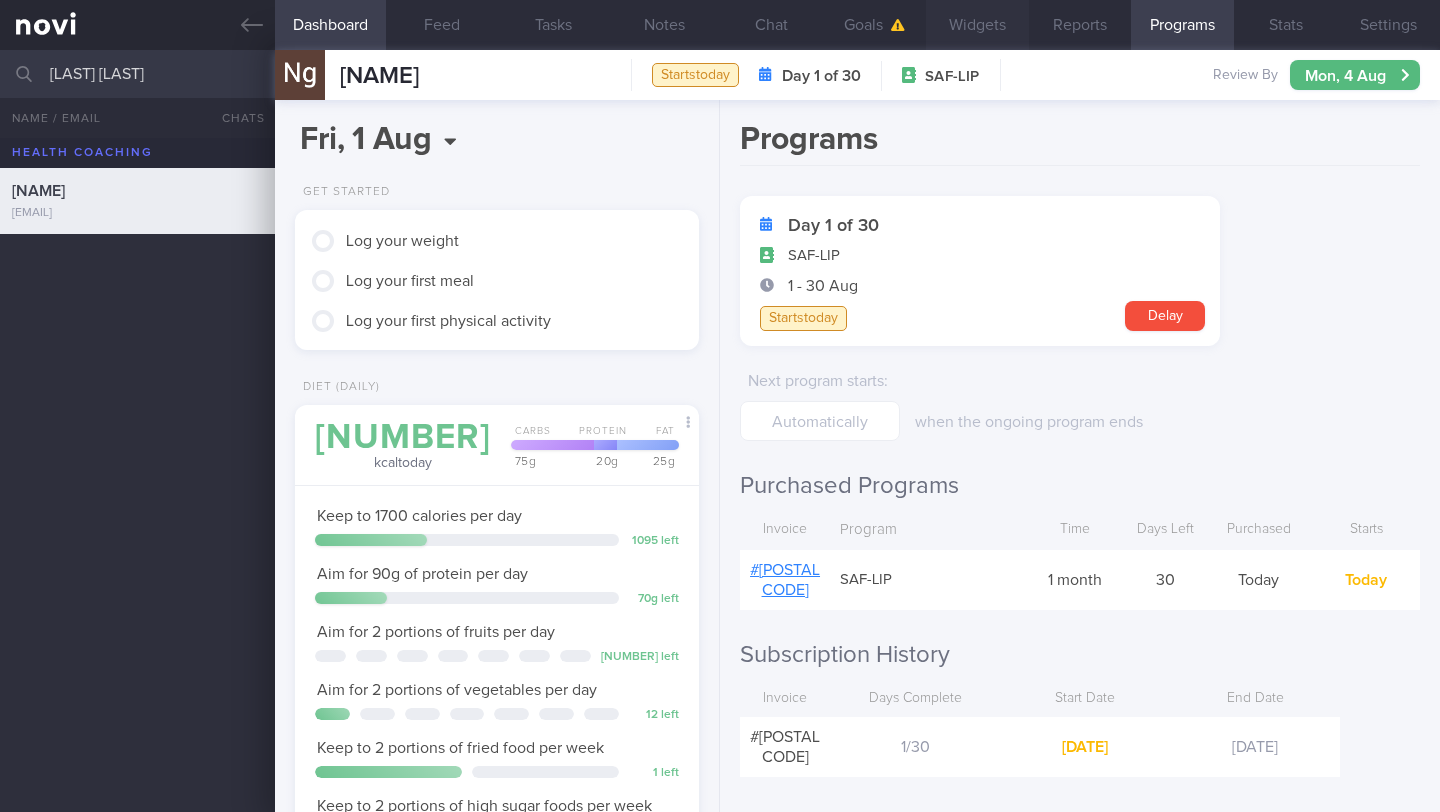 click on "Chat
Goals
Widgets
Reports
Programs
Stats
Settings" at bounding box center [1080, 25] 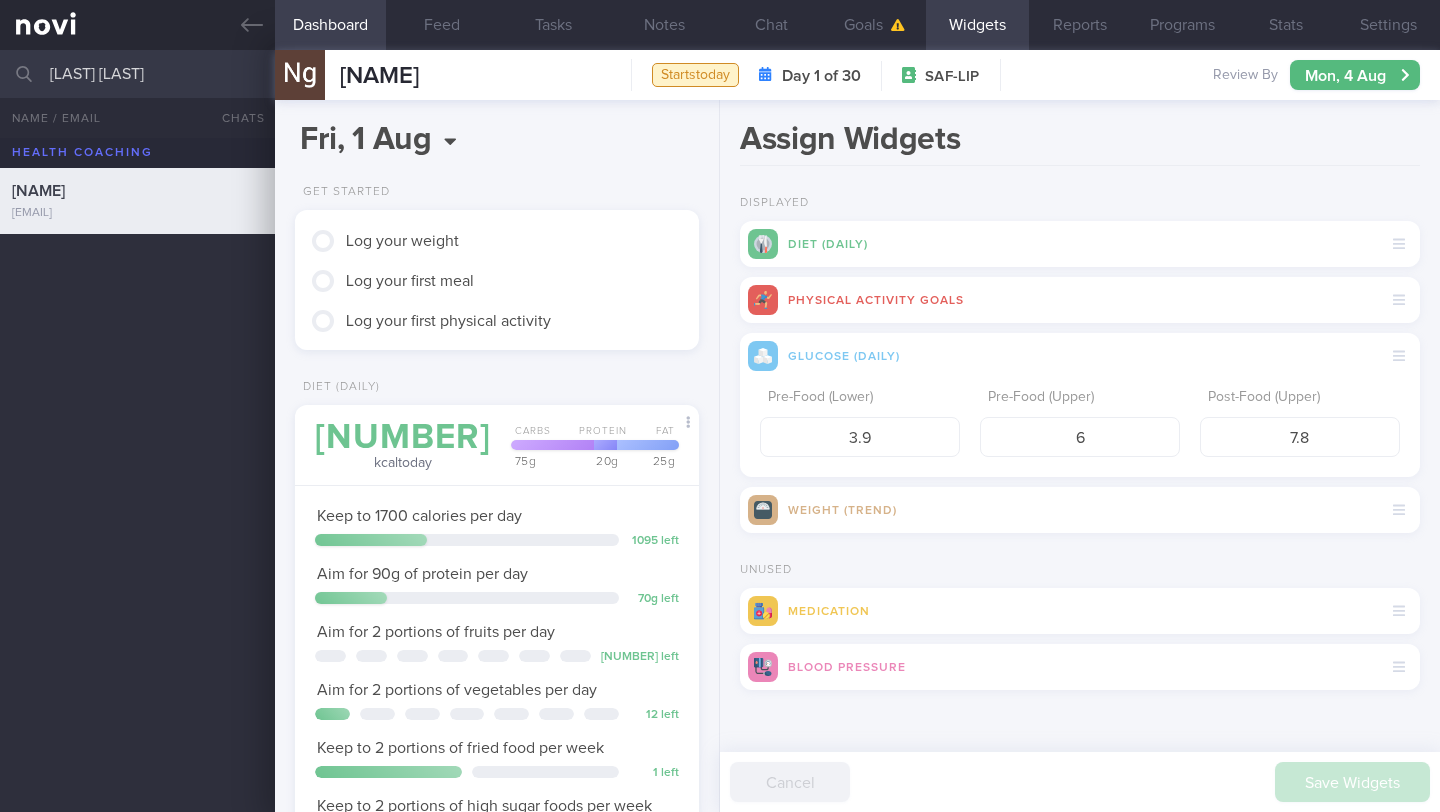 click on "[LAST] [LAST]" at bounding box center (720, 74) 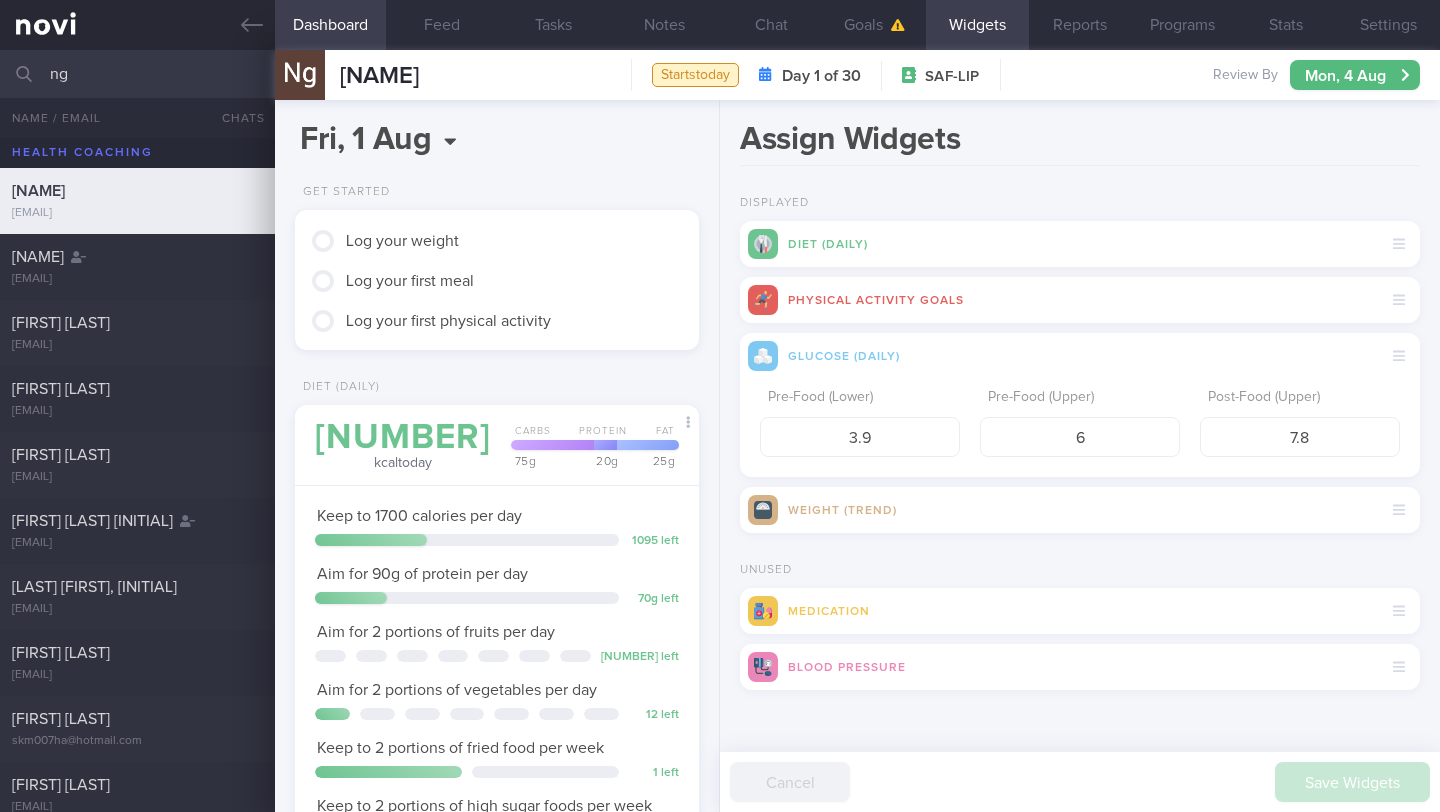 type on "n" 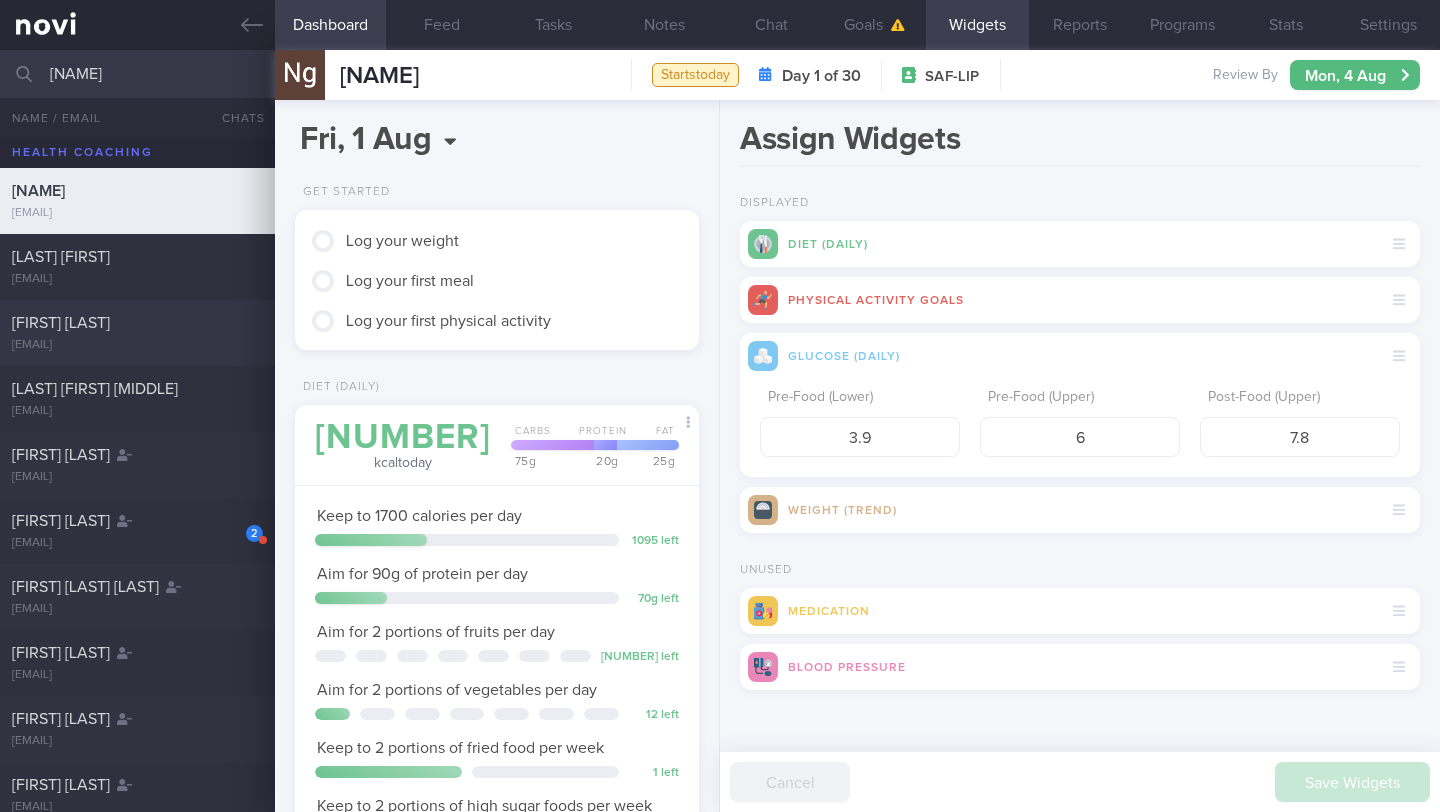 type on "[NAME]" 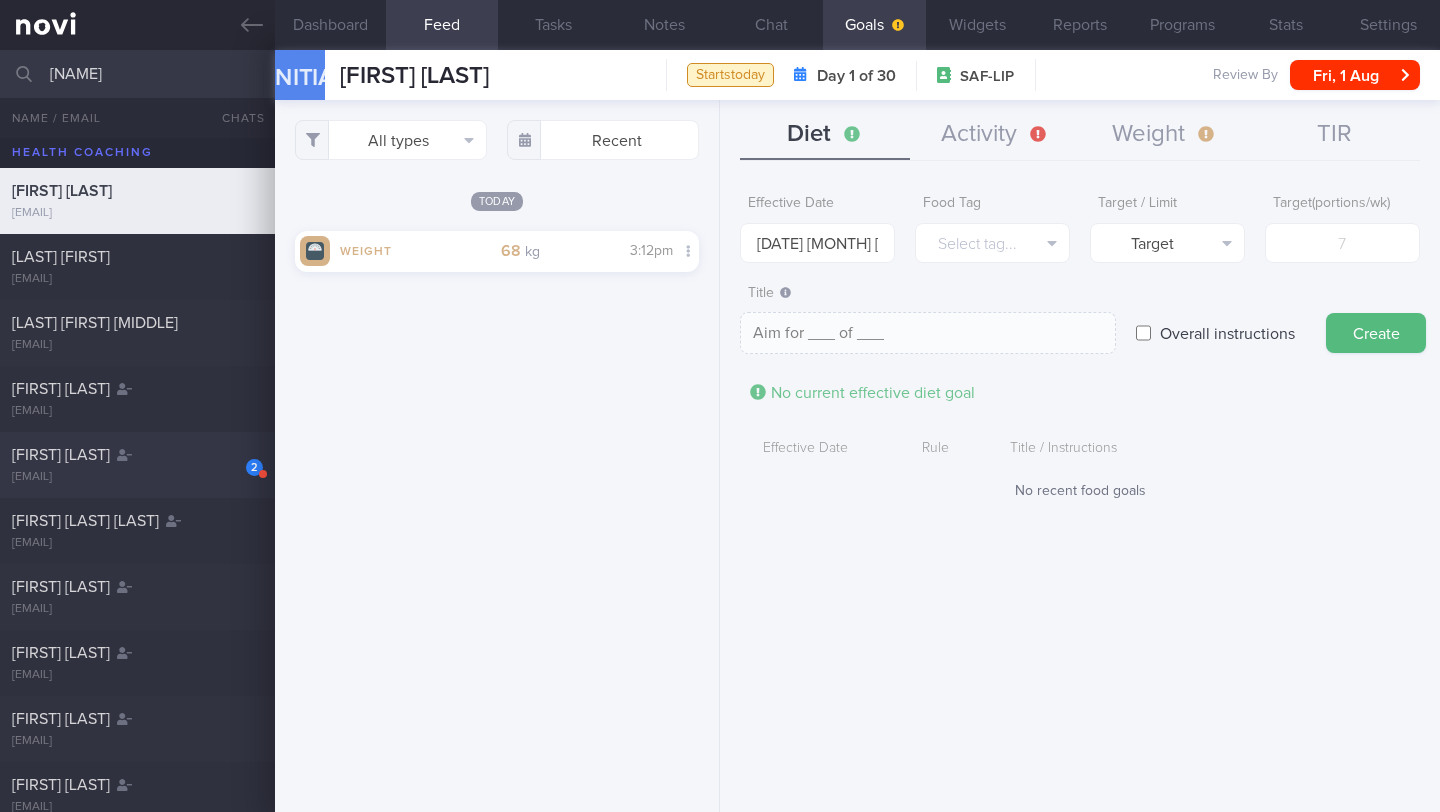 click on "[EMAIL]" at bounding box center (137, 477) 